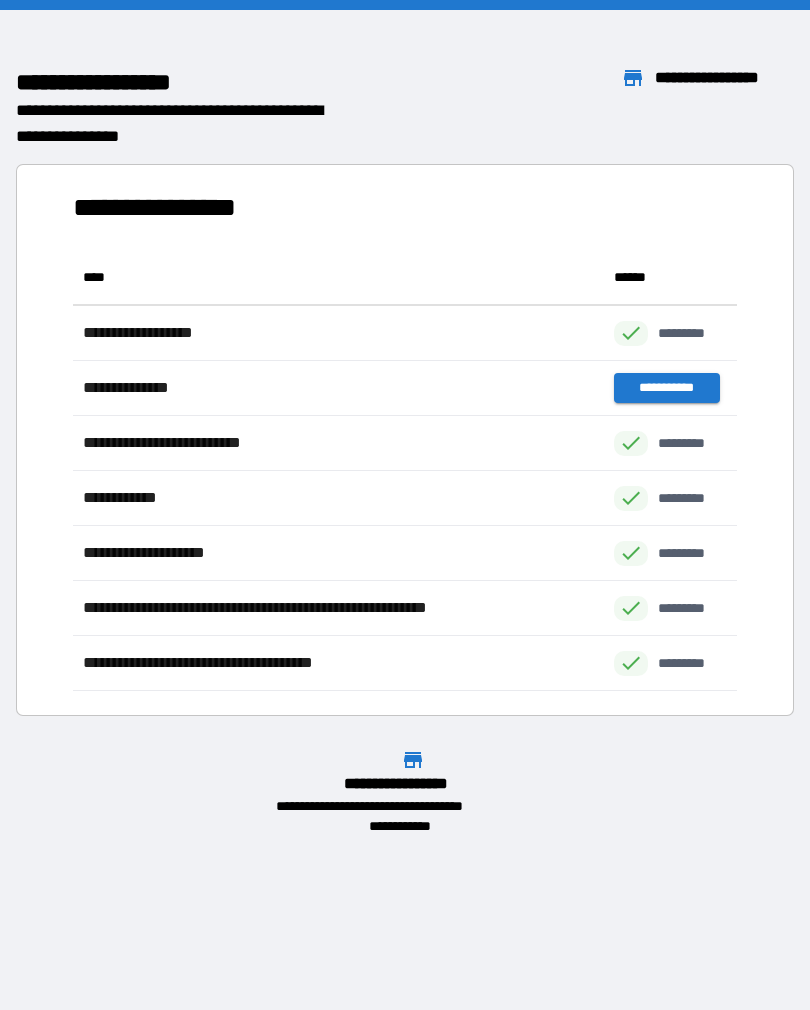 scroll, scrollTop: 0, scrollLeft: 0, axis: both 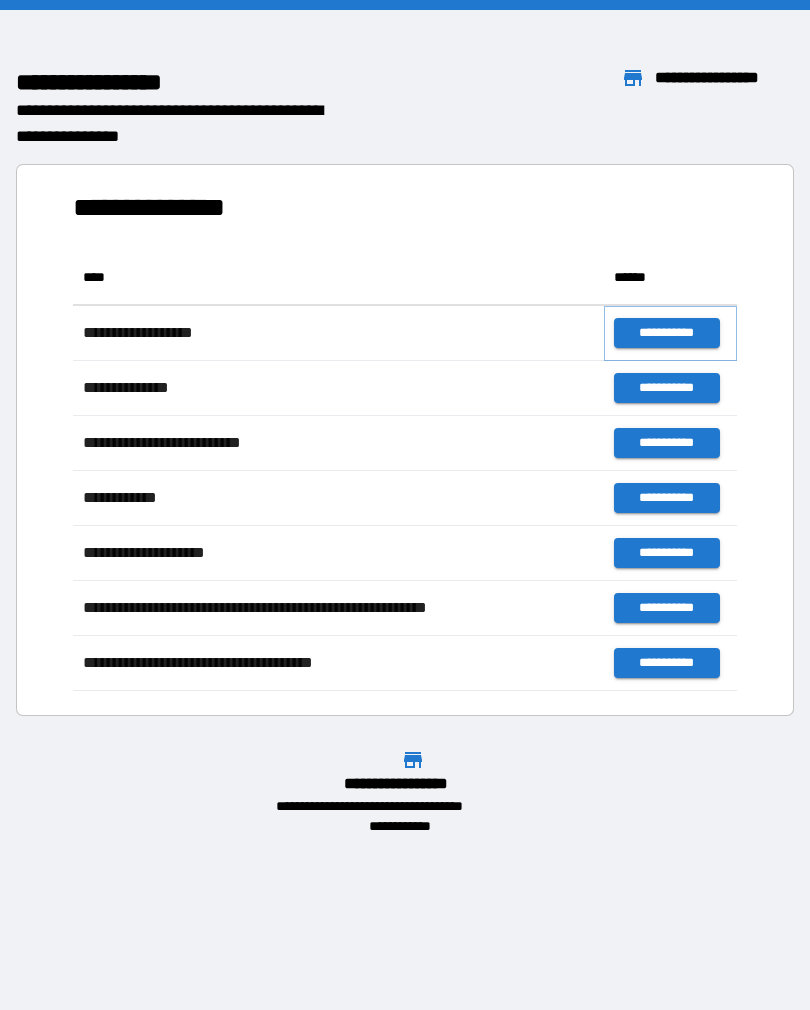 click on "**********" at bounding box center [666, 333] 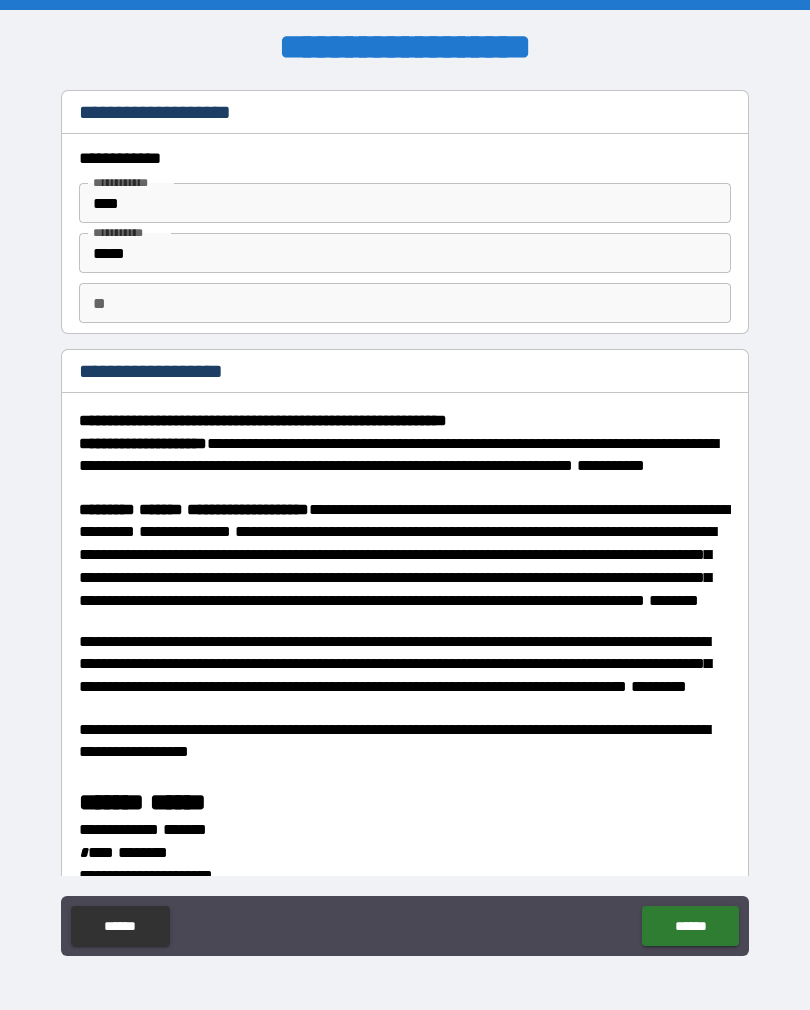 click on "**" at bounding box center [405, 303] 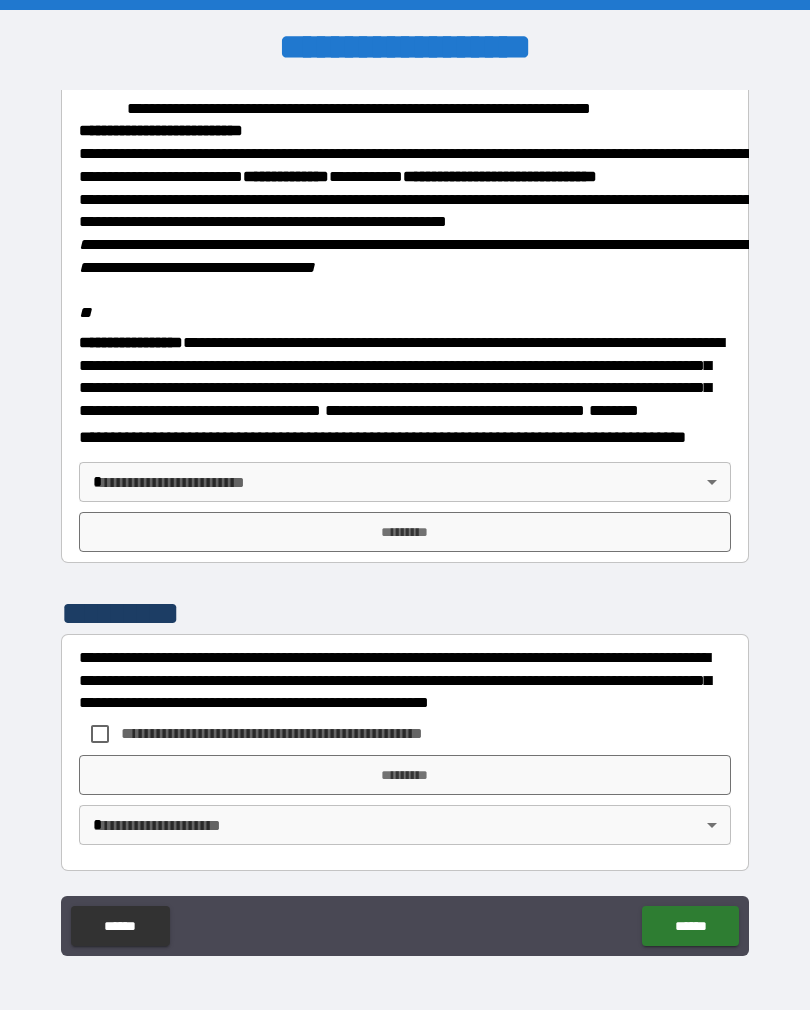 scroll, scrollTop: 2323, scrollLeft: 0, axis: vertical 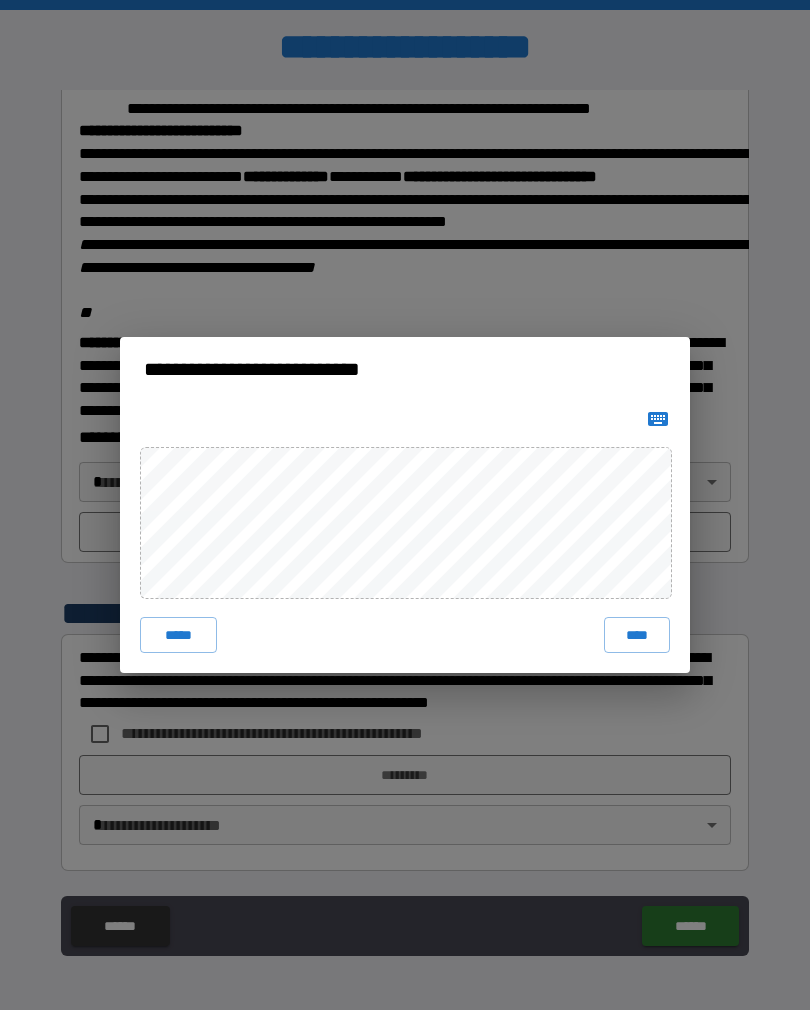 click on "****" at bounding box center [637, 635] 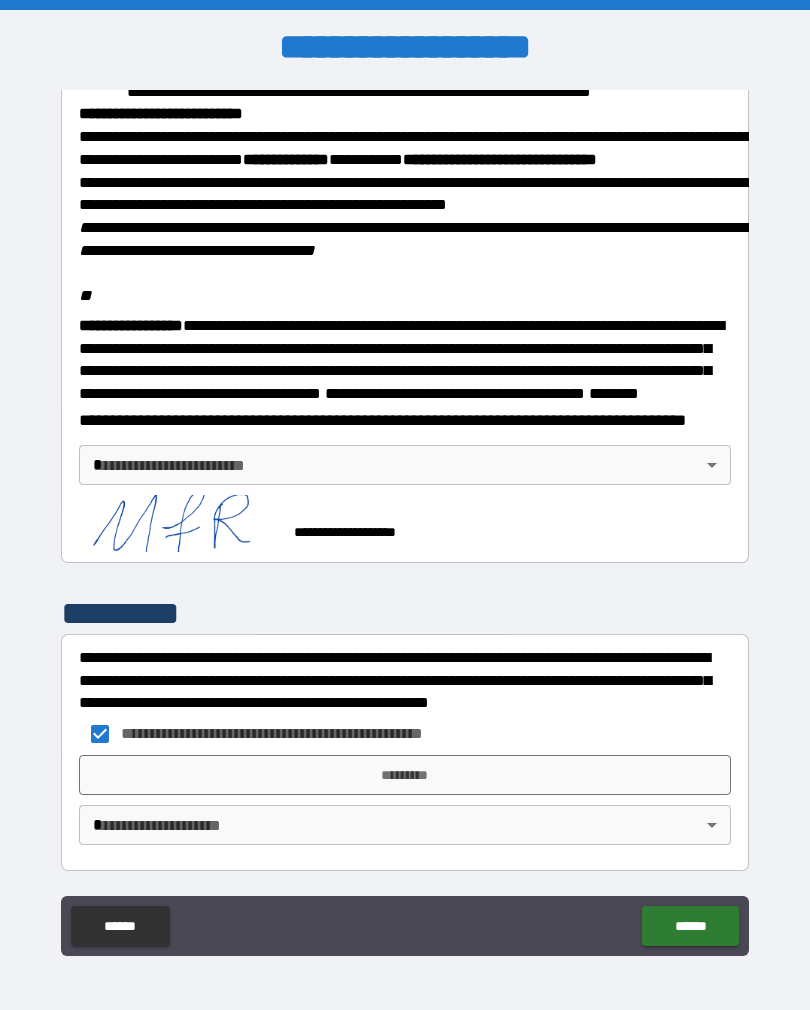 scroll, scrollTop: 2340, scrollLeft: 0, axis: vertical 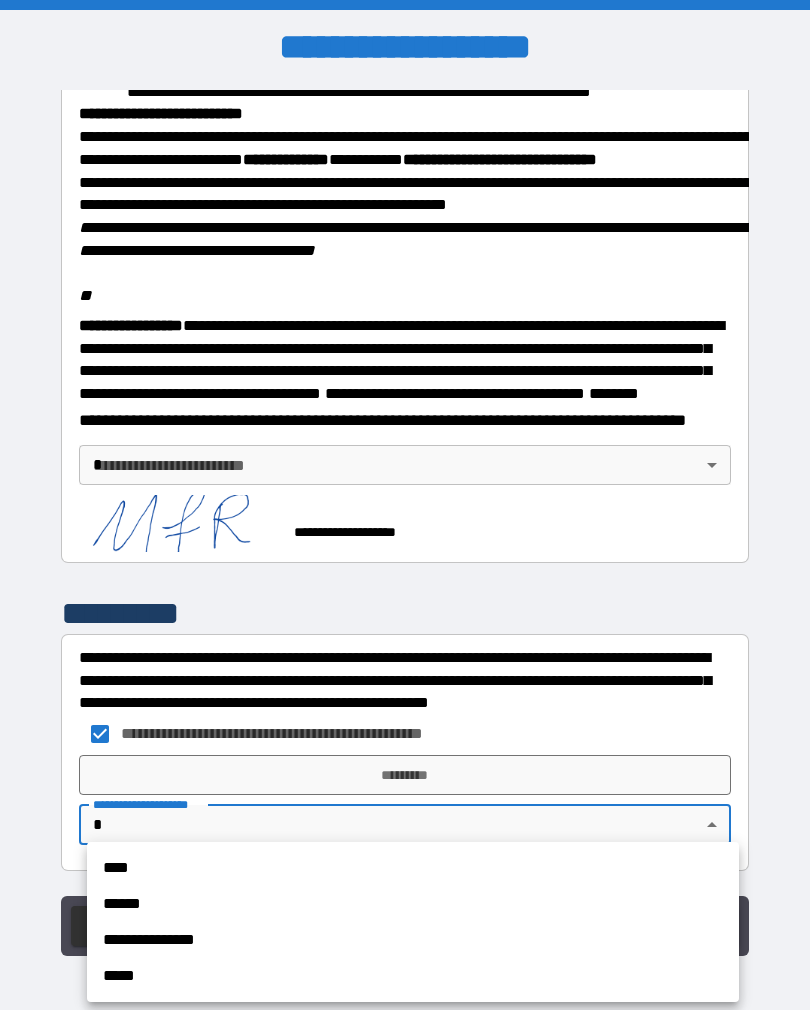click on "****" at bounding box center (413, 868) 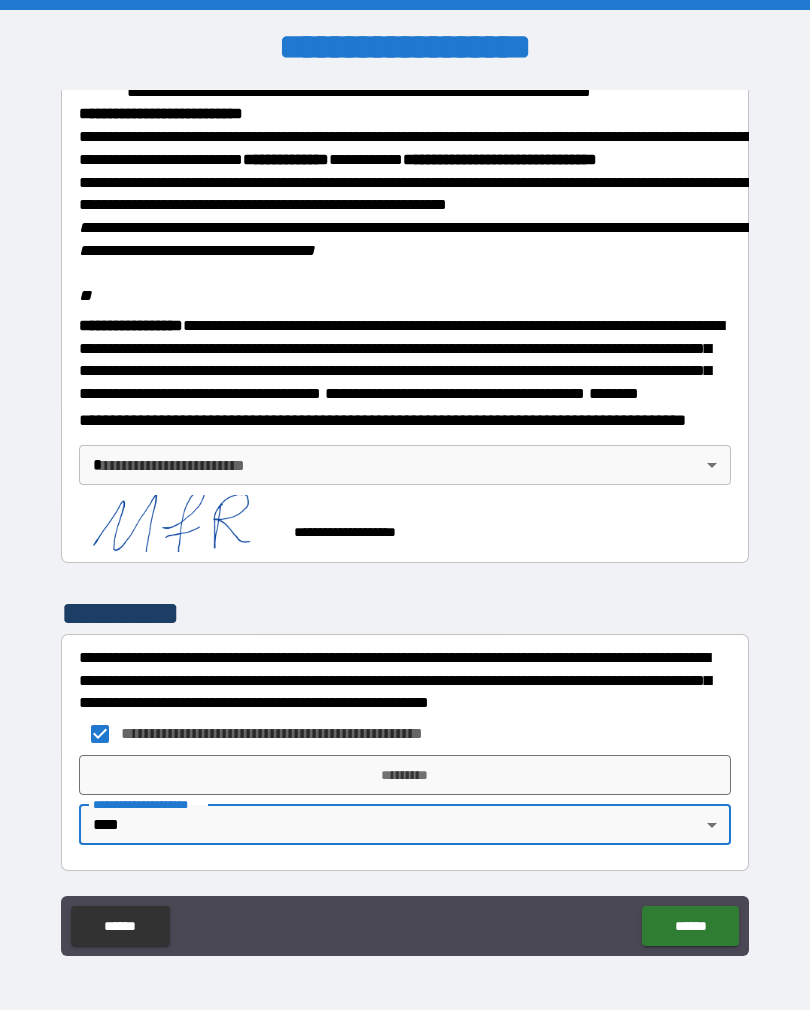 click on "**********" at bounding box center [405, 520] 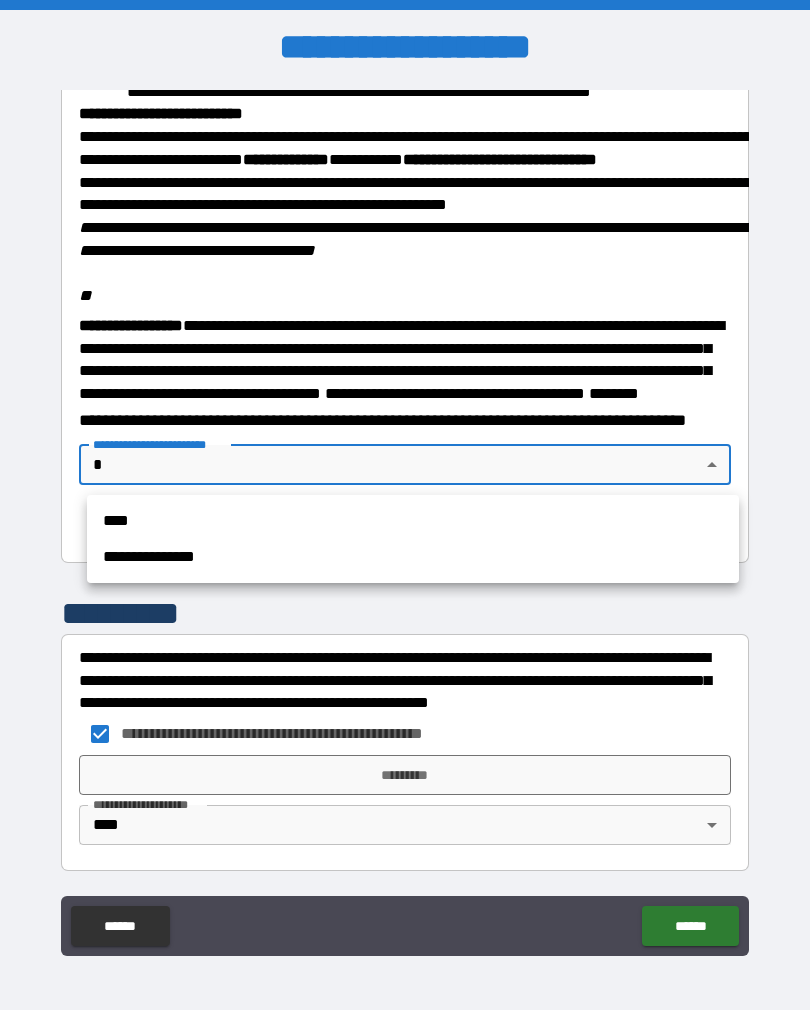 click on "****" at bounding box center (413, 521) 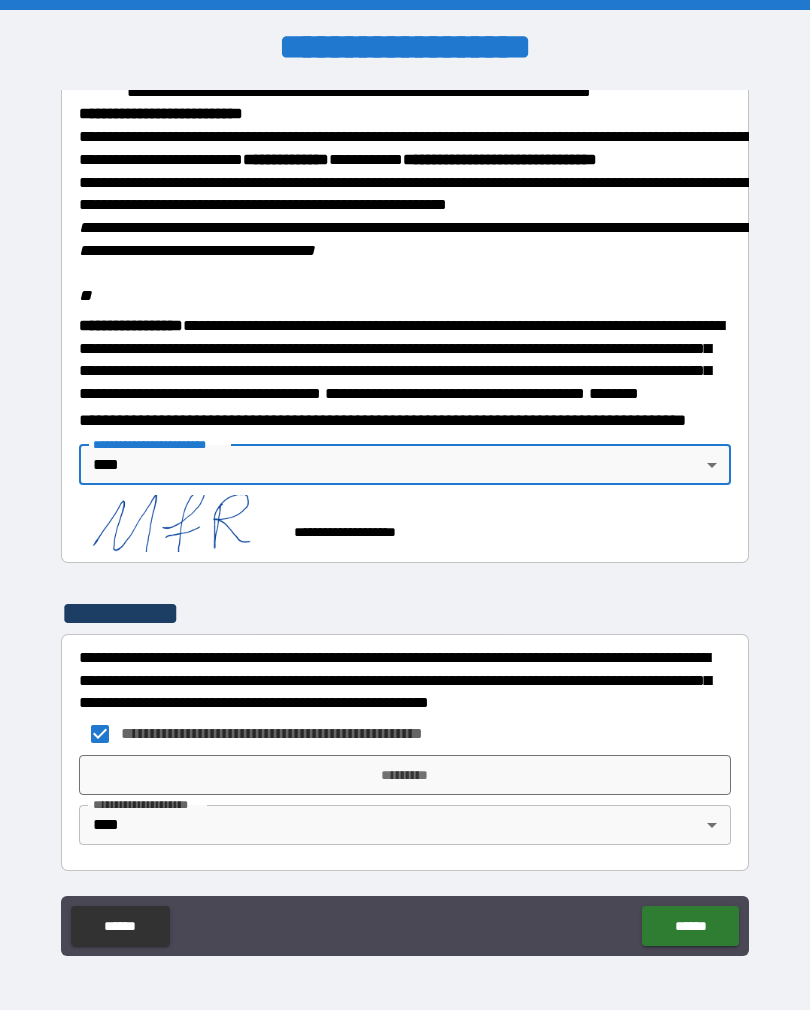 click on "*********" at bounding box center (405, 775) 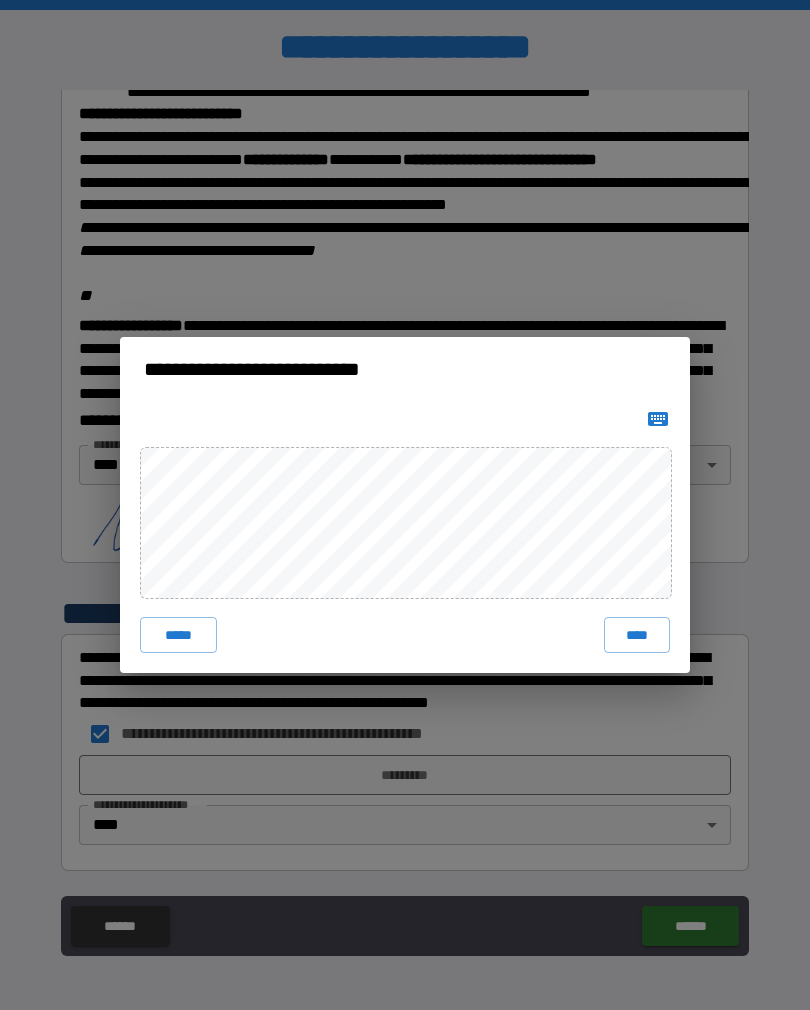 click on "****" at bounding box center (637, 635) 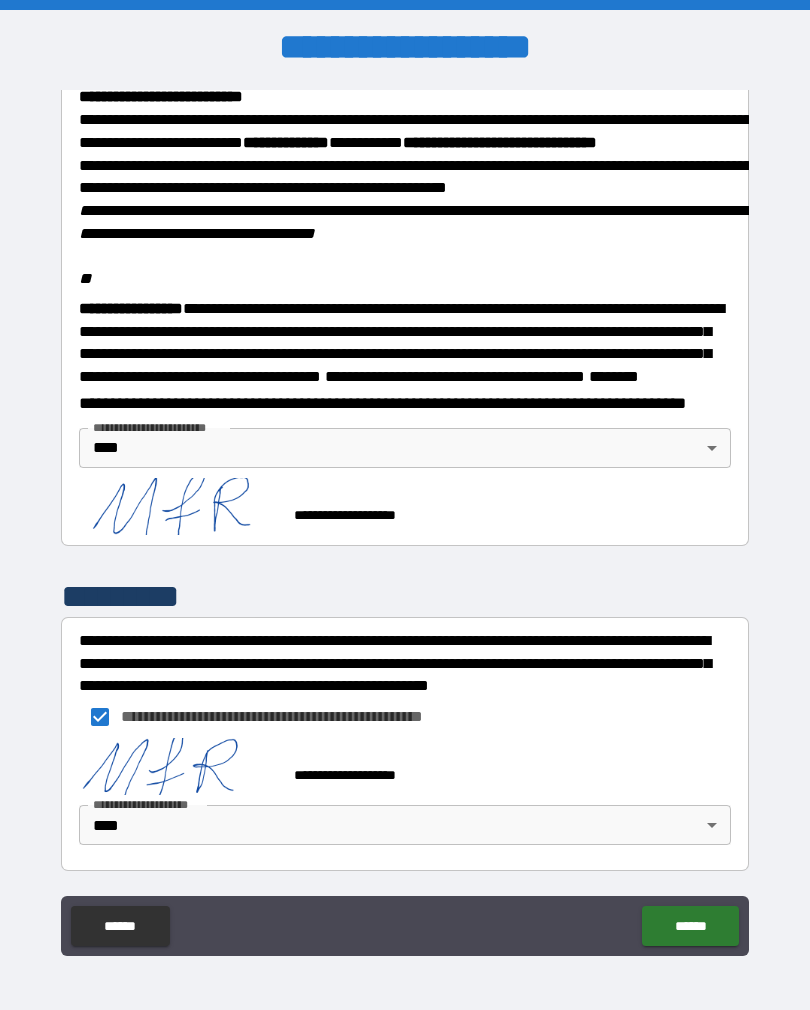 scroll, scrollTop: 2357, scrollLeft: 0, axis: vertical 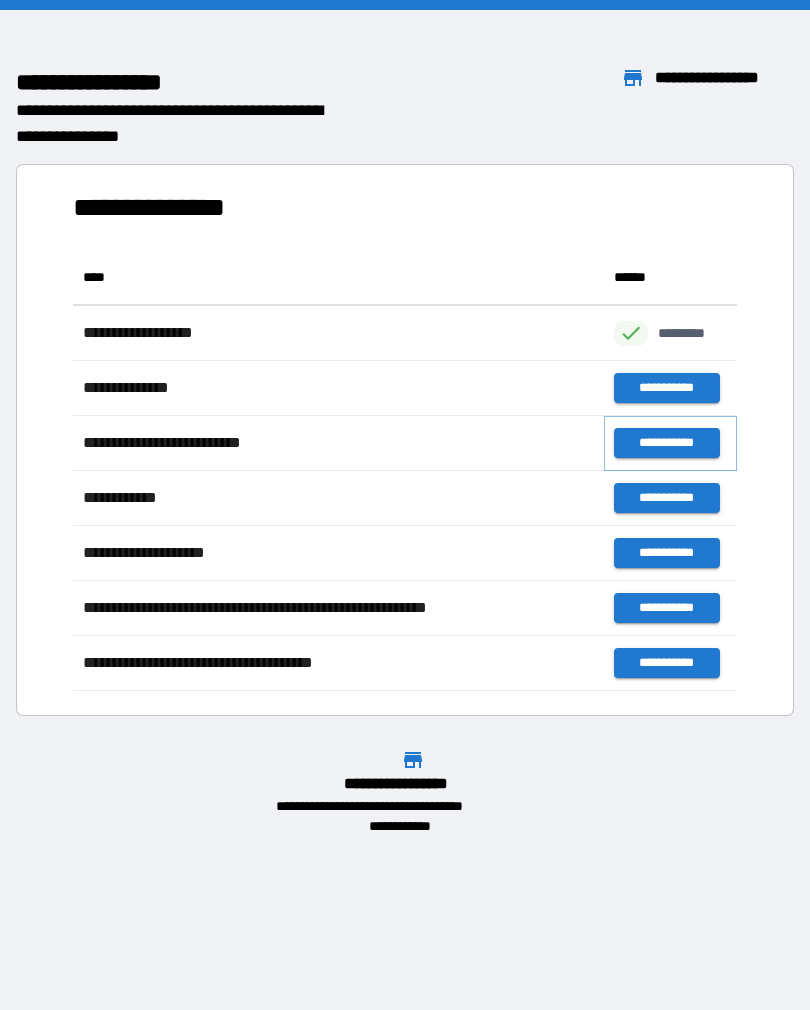 click on "**********" at bounding box center (666, 443) 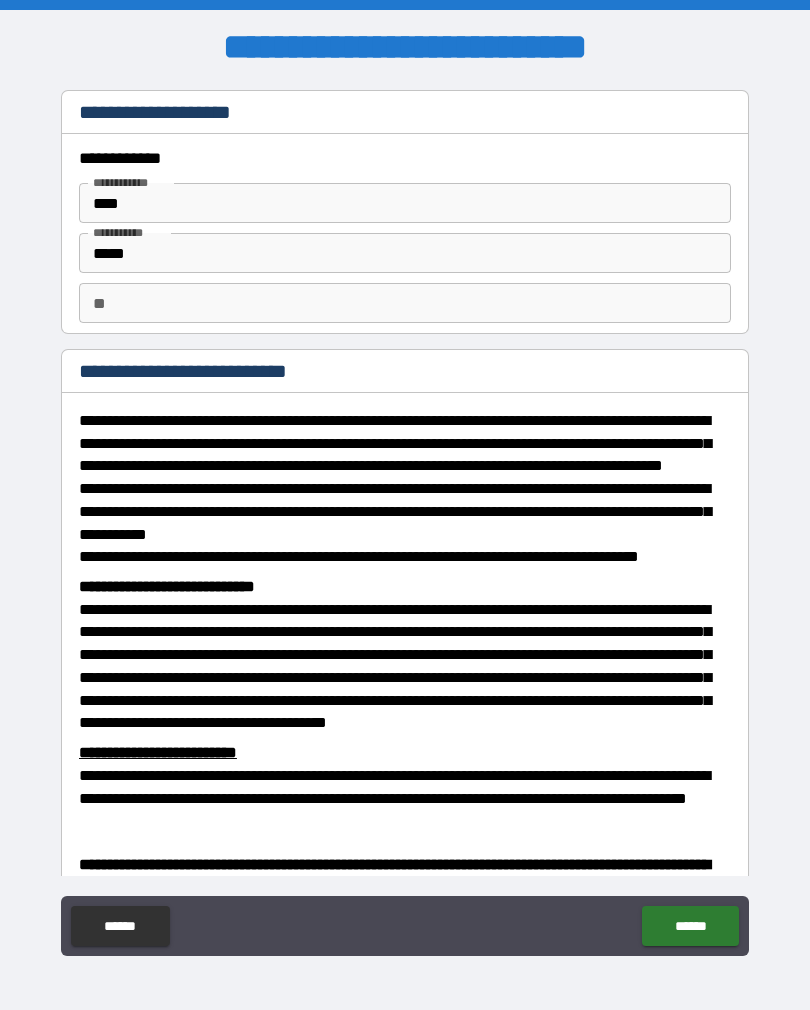 click on "*****" at bounding box center [405, 253] 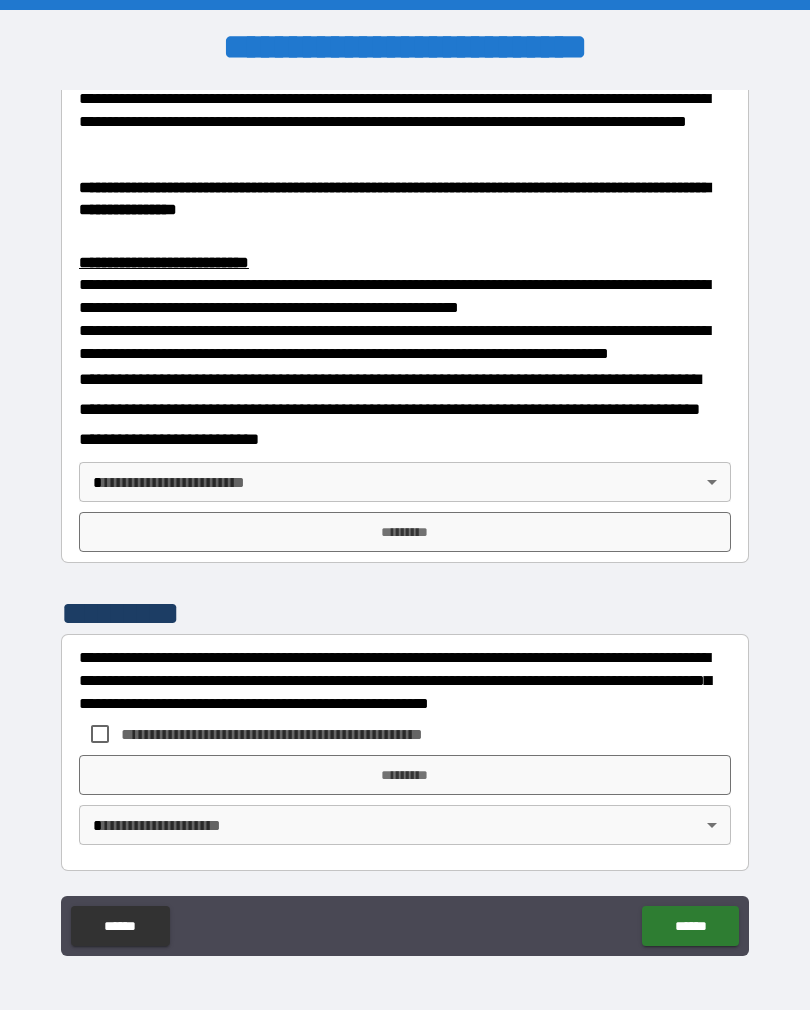 scroll, scrollTop: 748, scrollLeft: 0, axis: vertical 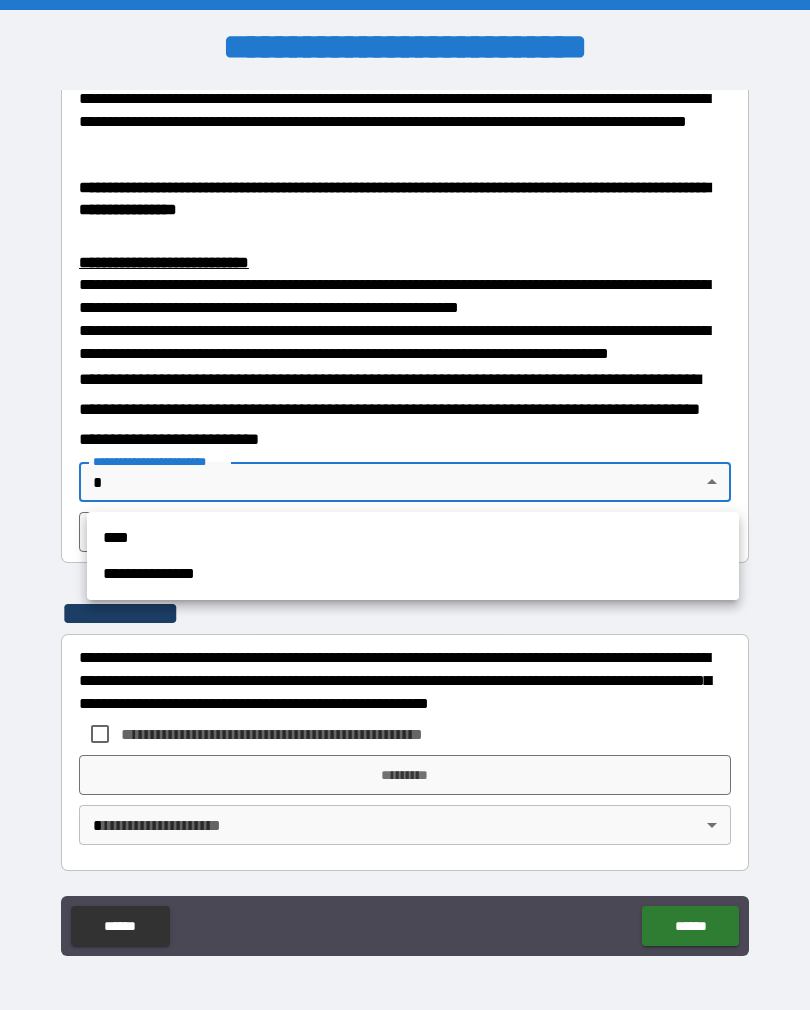 click on "****" at bounding box center [413, 538] 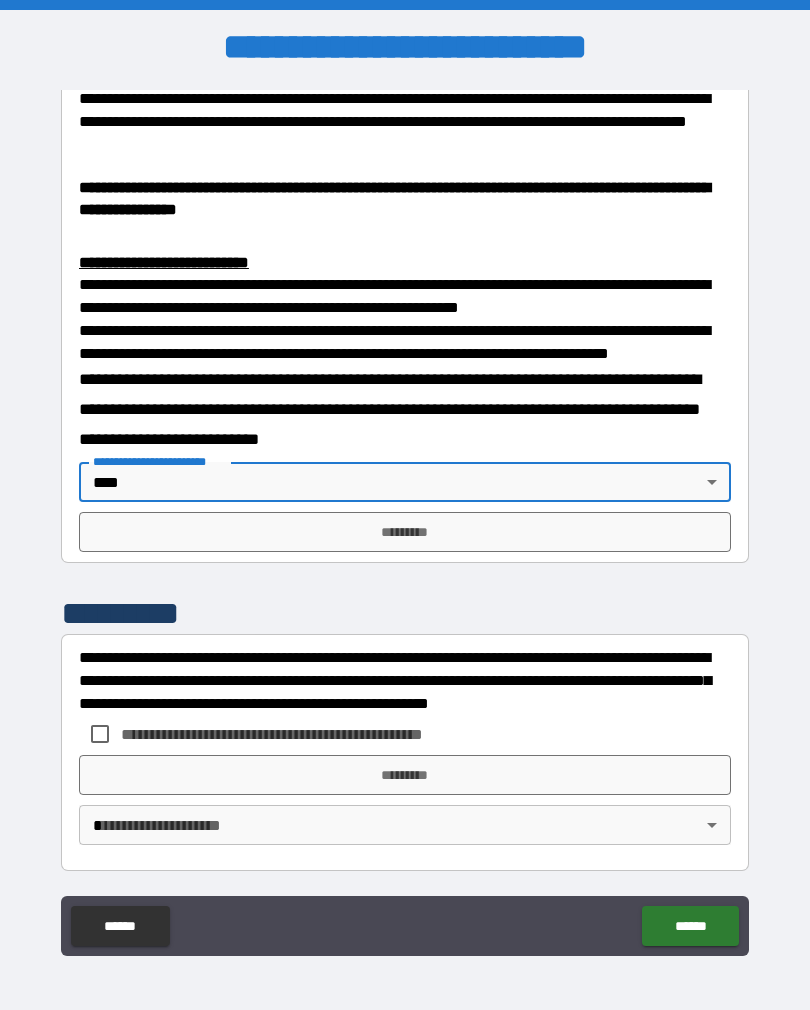 click on "*********" at bounding box center [405, 532] 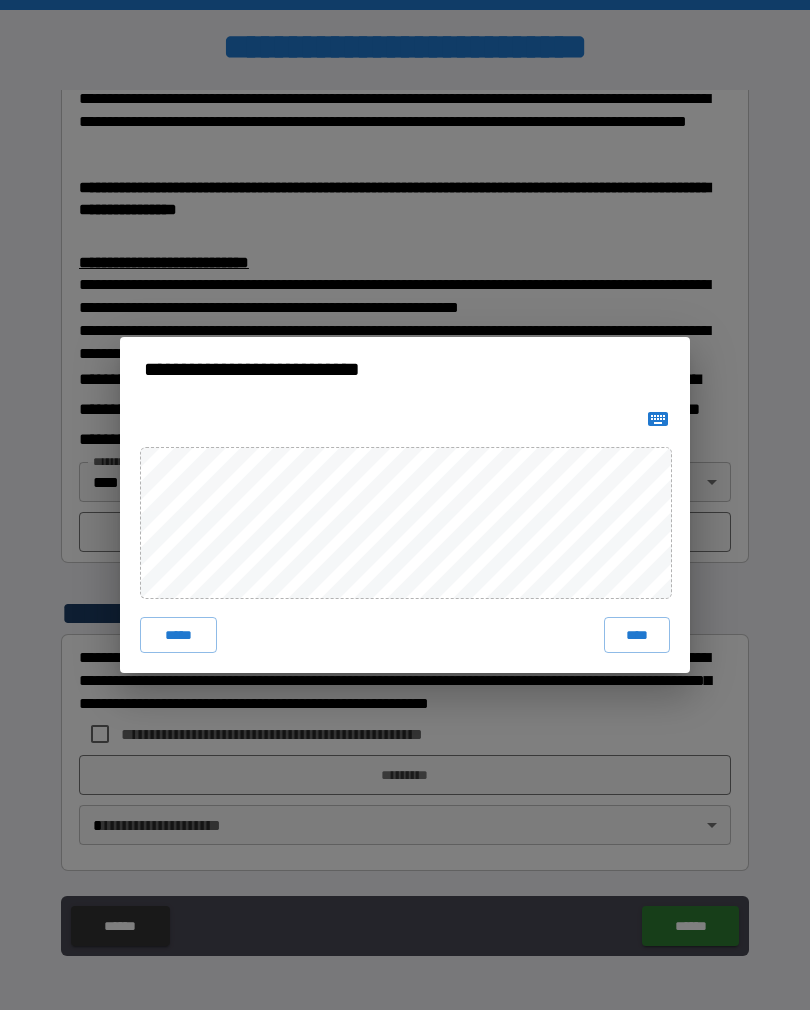click on "****" at bounding box center [637, 635] 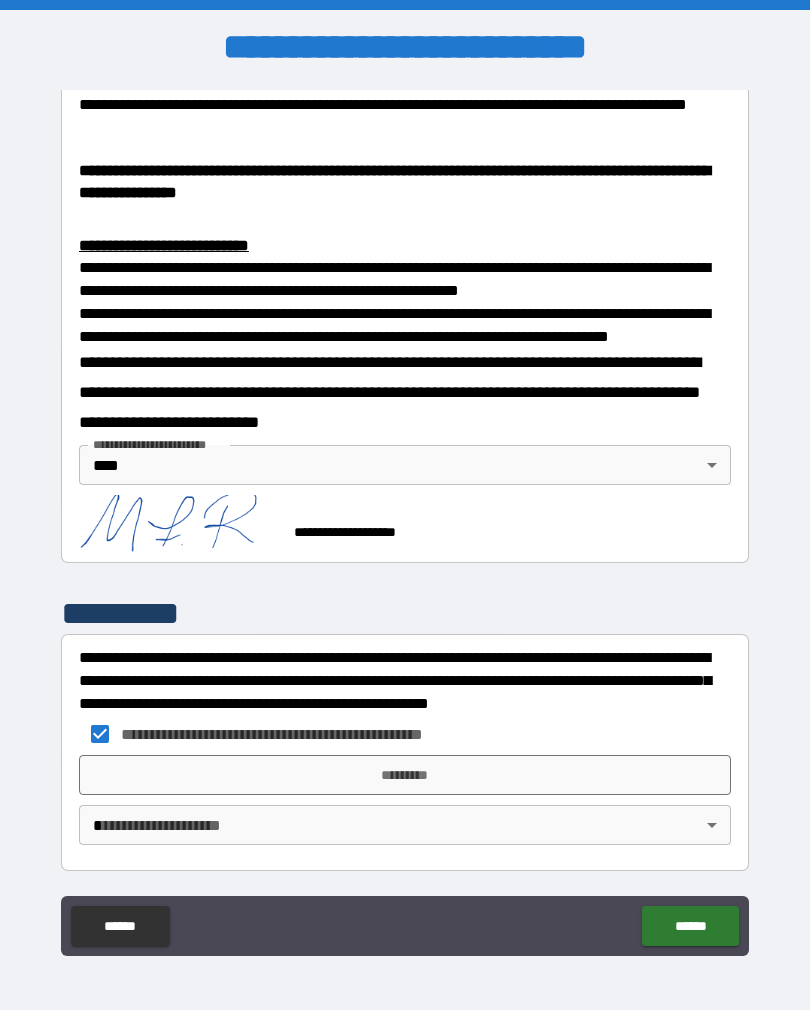 scroll, scrollTop: 765, scrollLeft: 0, axis: vertical 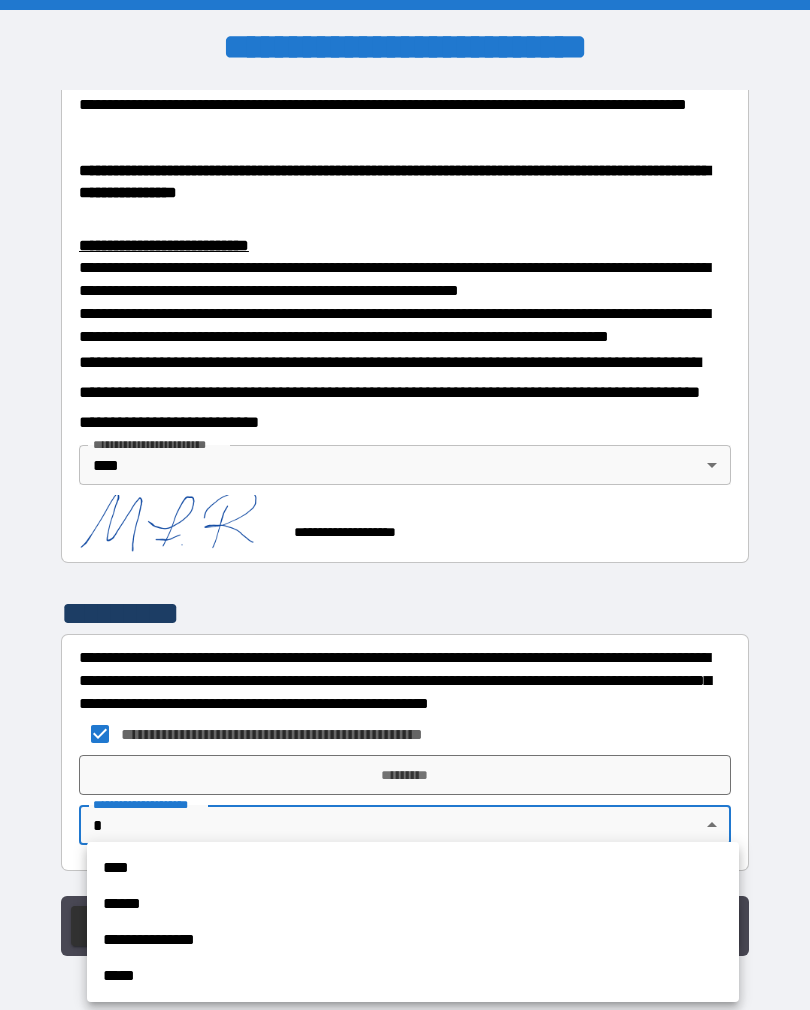 click on "****" at bounding box center [413, 868] 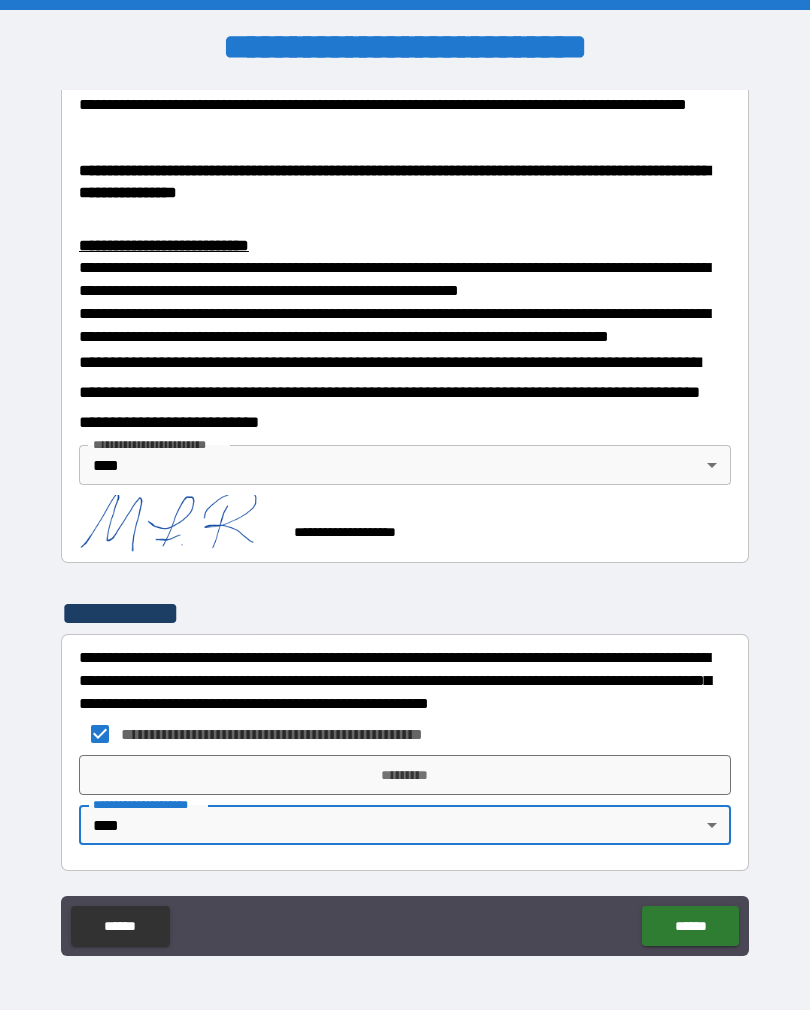 click on "*********" at bounding box center [405, 775] 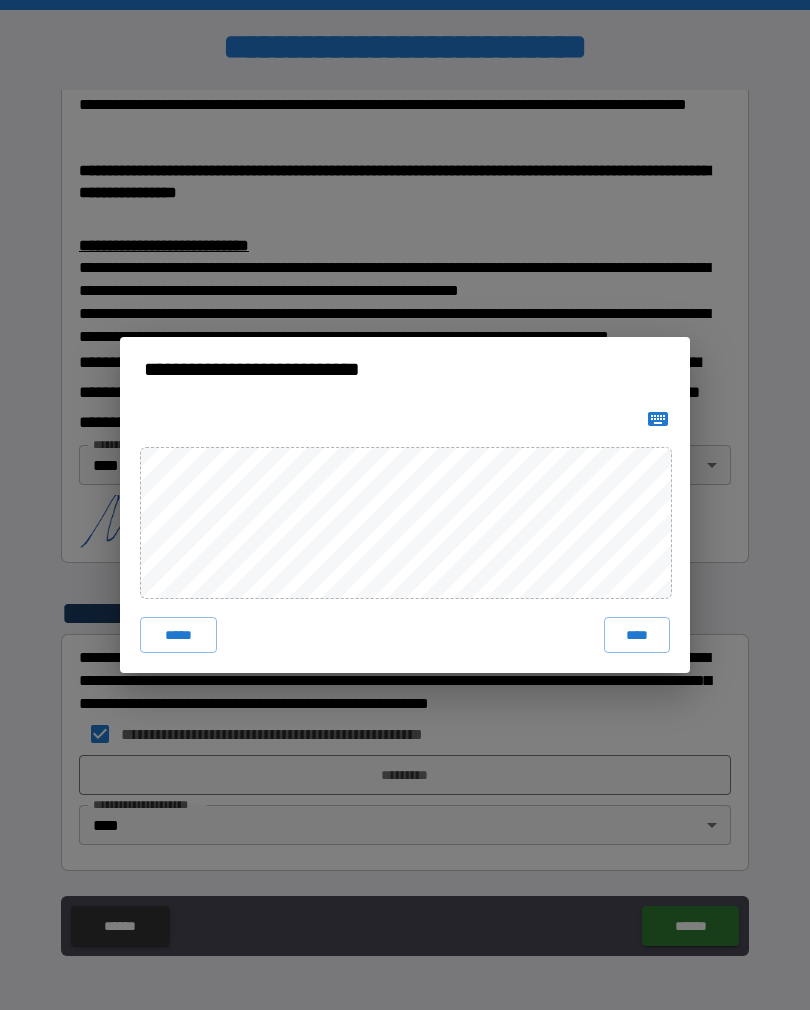 click on "****" at bounding box center [637, 635] 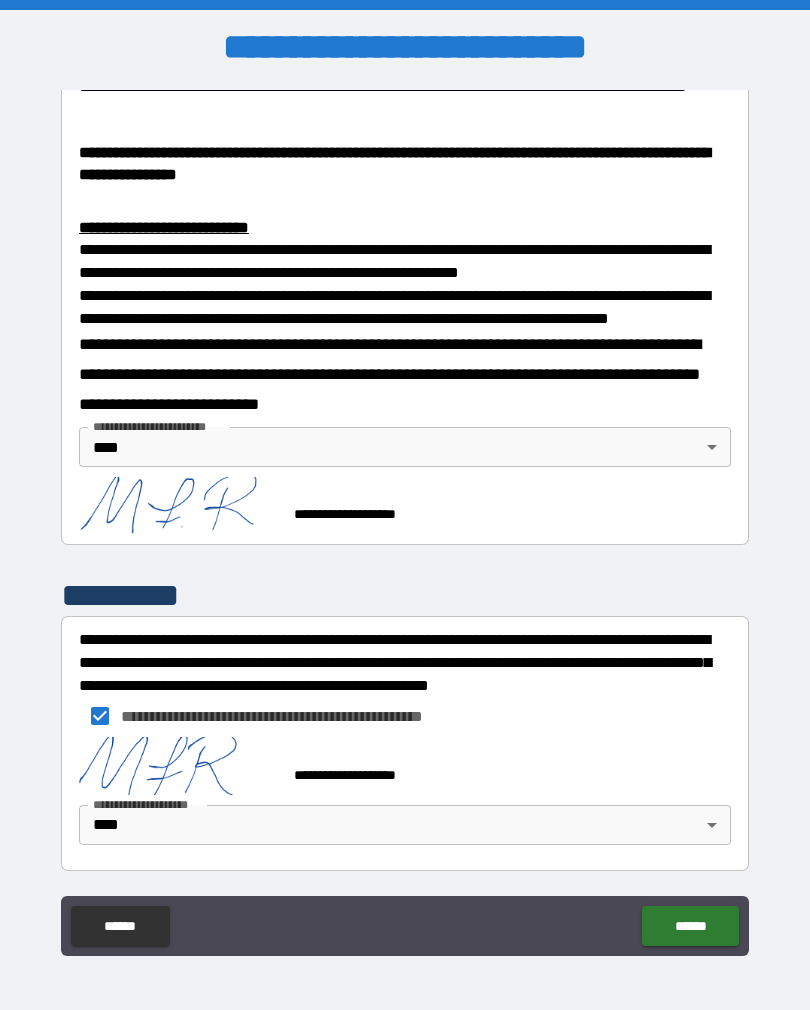 scroll, scrollTop: 782, scrollLeft: 0, axis: vertical 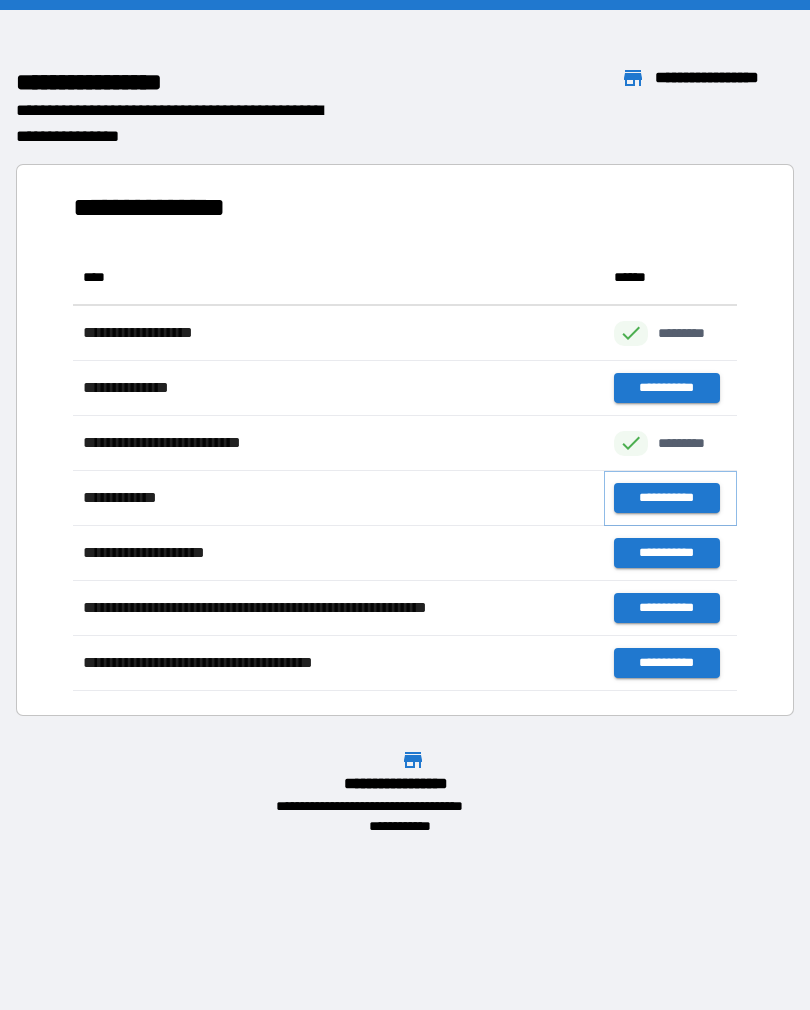 click on "**********" at bounding box center [666, 498] 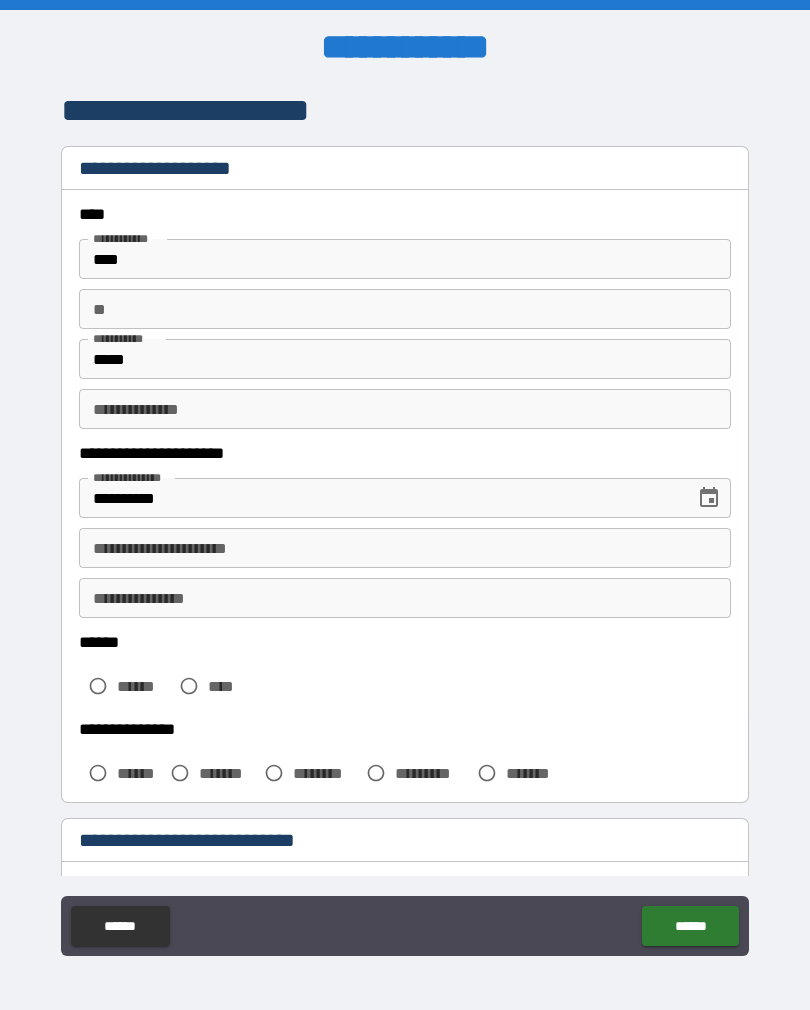 click on "**" at bounding box center [405, 309] 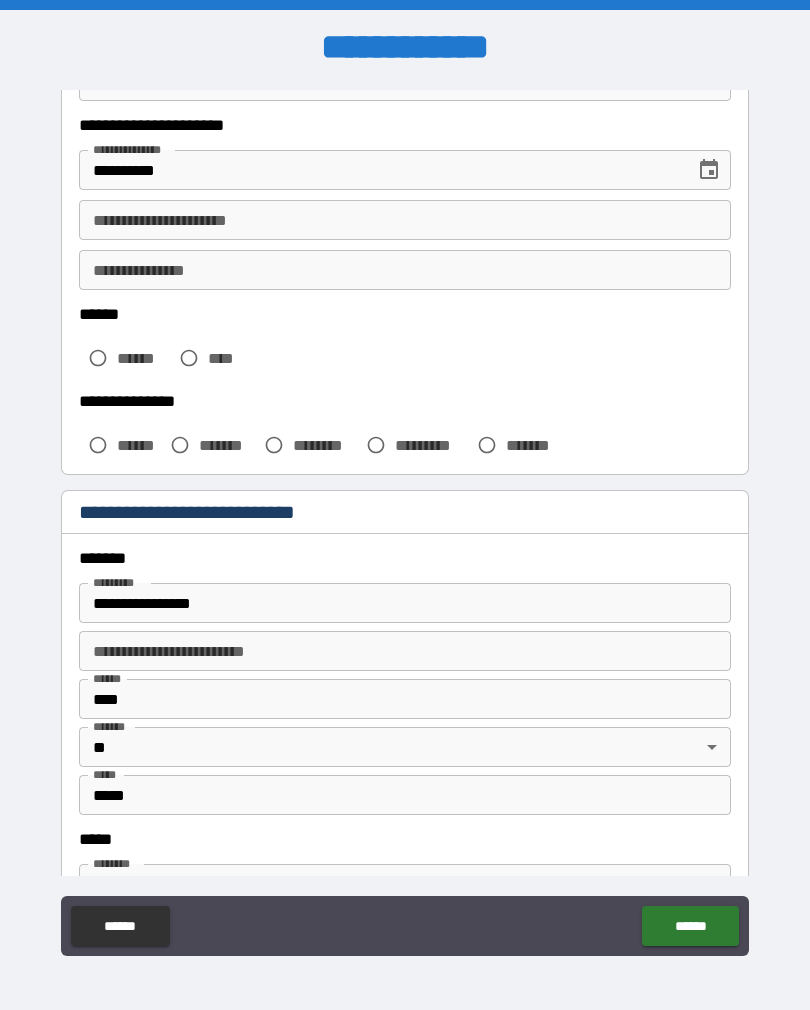 scroll, scrollTop: 329, scrollLeft: 0, axis: vertical 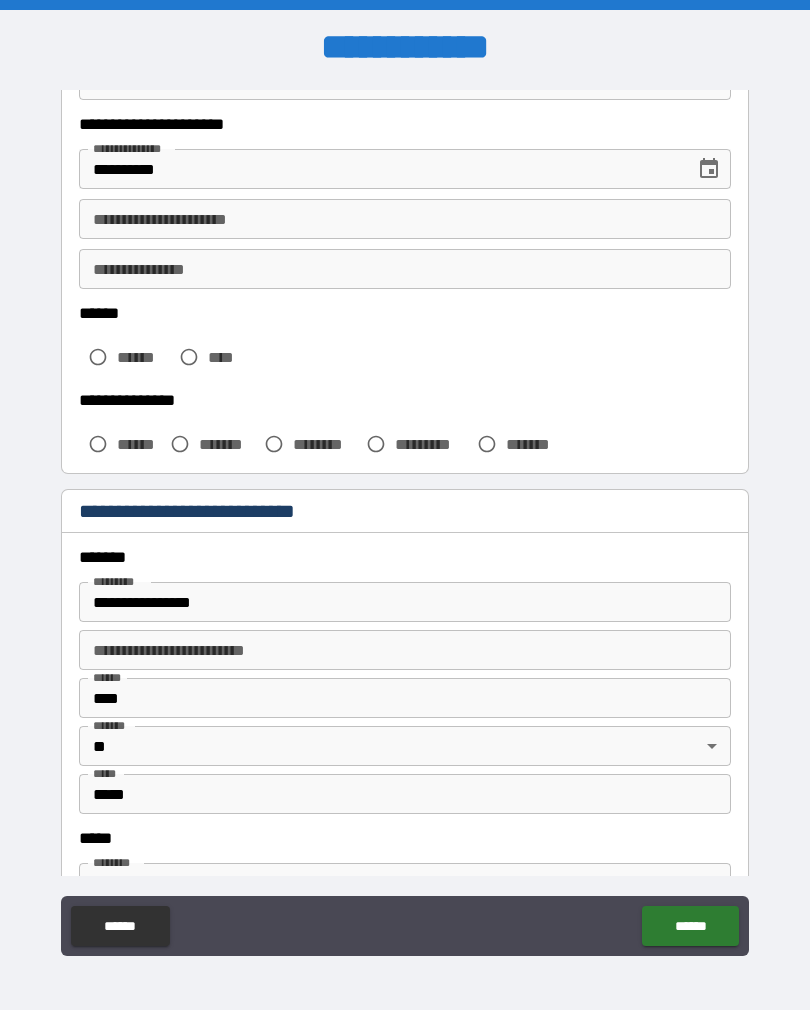 type on "*" 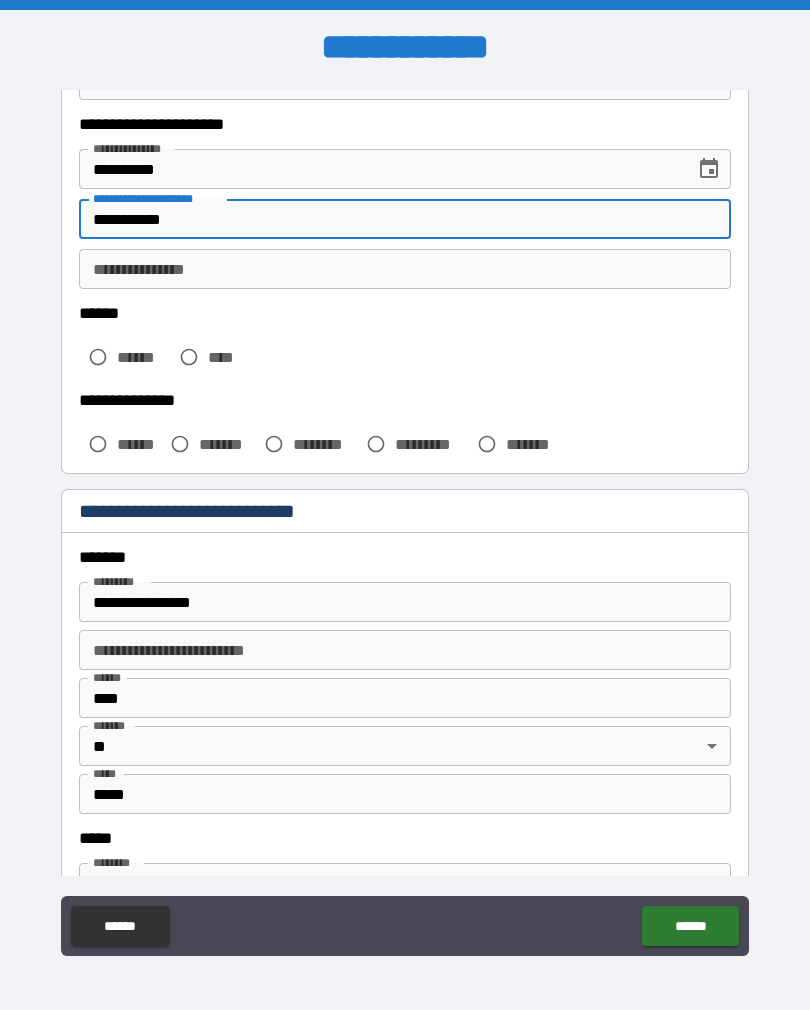 click on "**********" at bounding box center [405, 219] 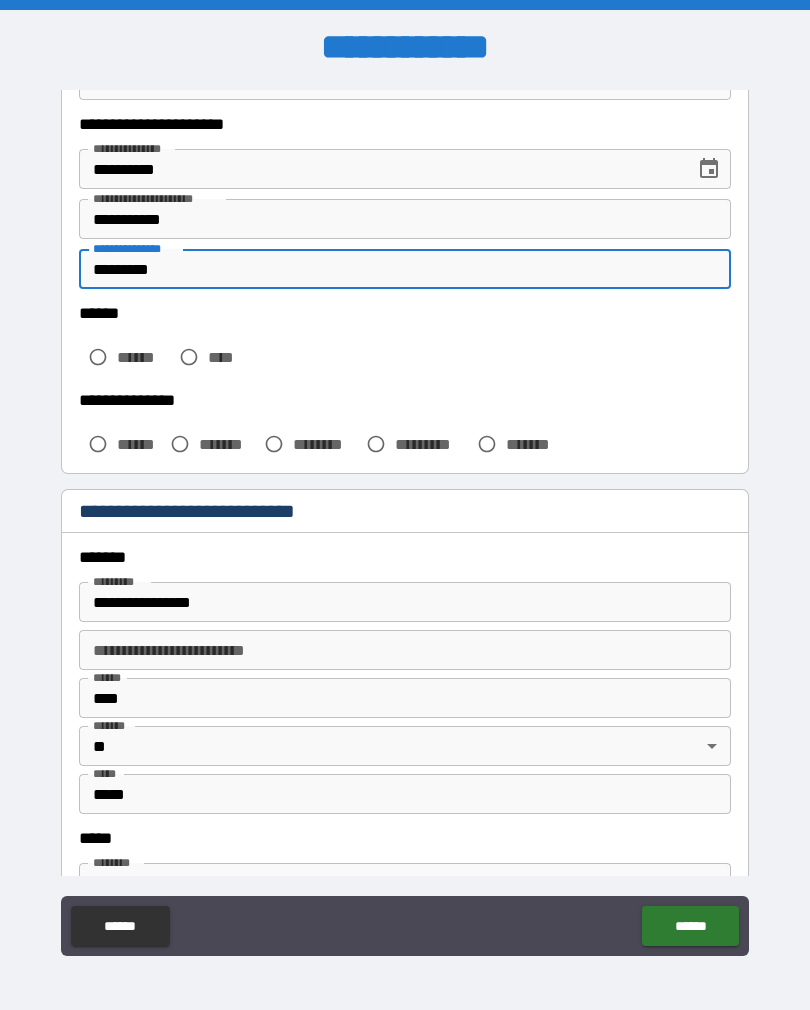type on "*********" 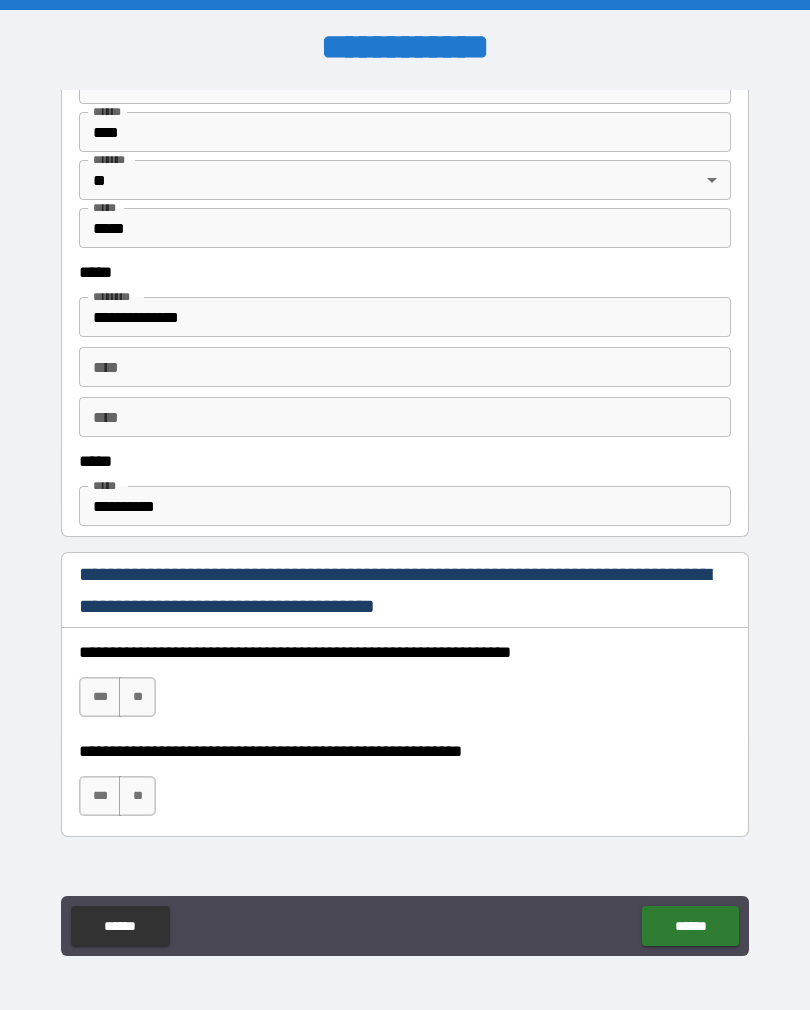 scroll, scrollTop: 896, scrollLeft: 0, axis: vertical 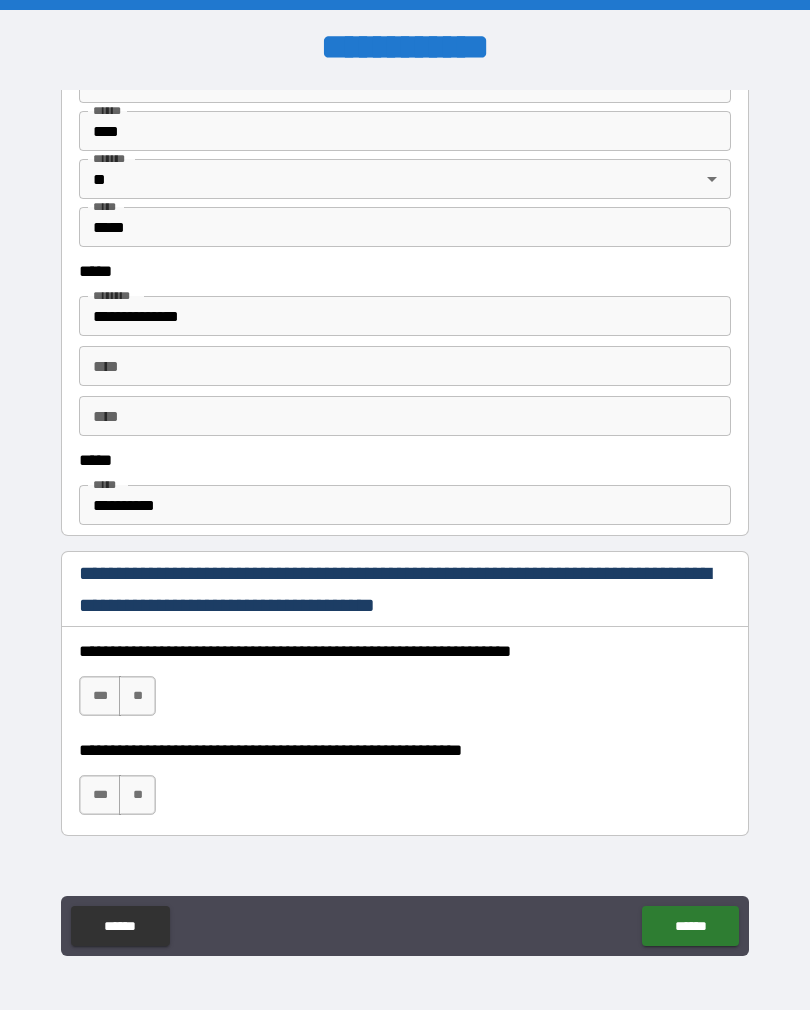 click on "**********" at bounding box center (405, 505) 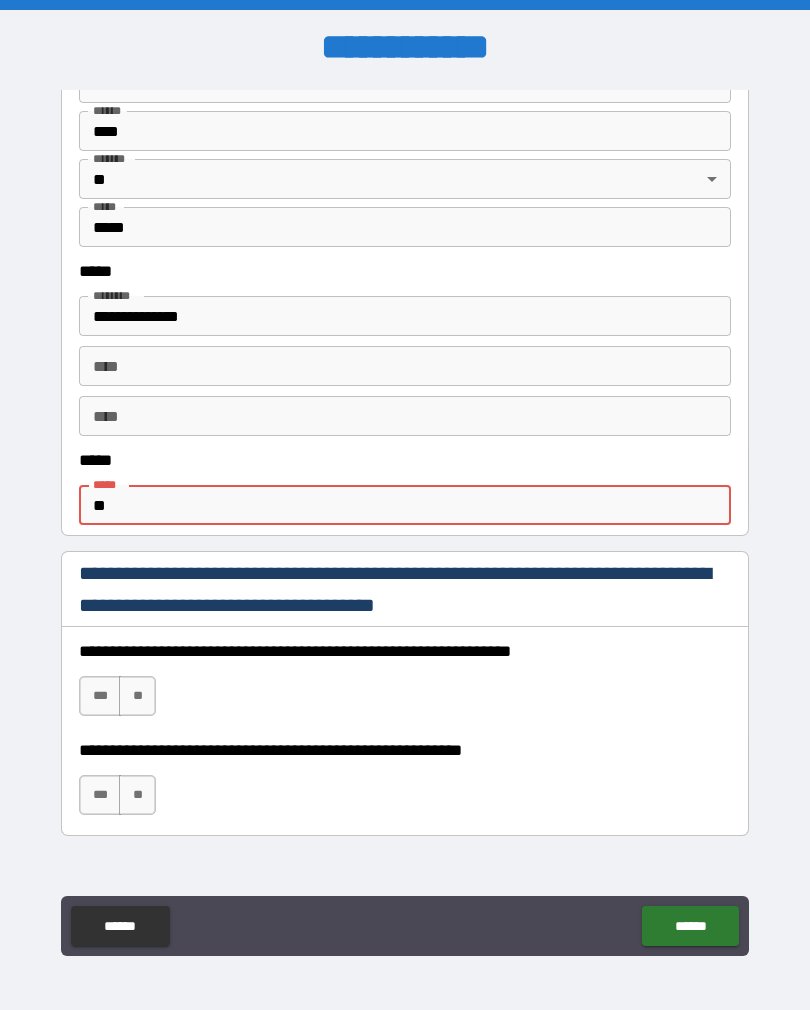 type on "*" 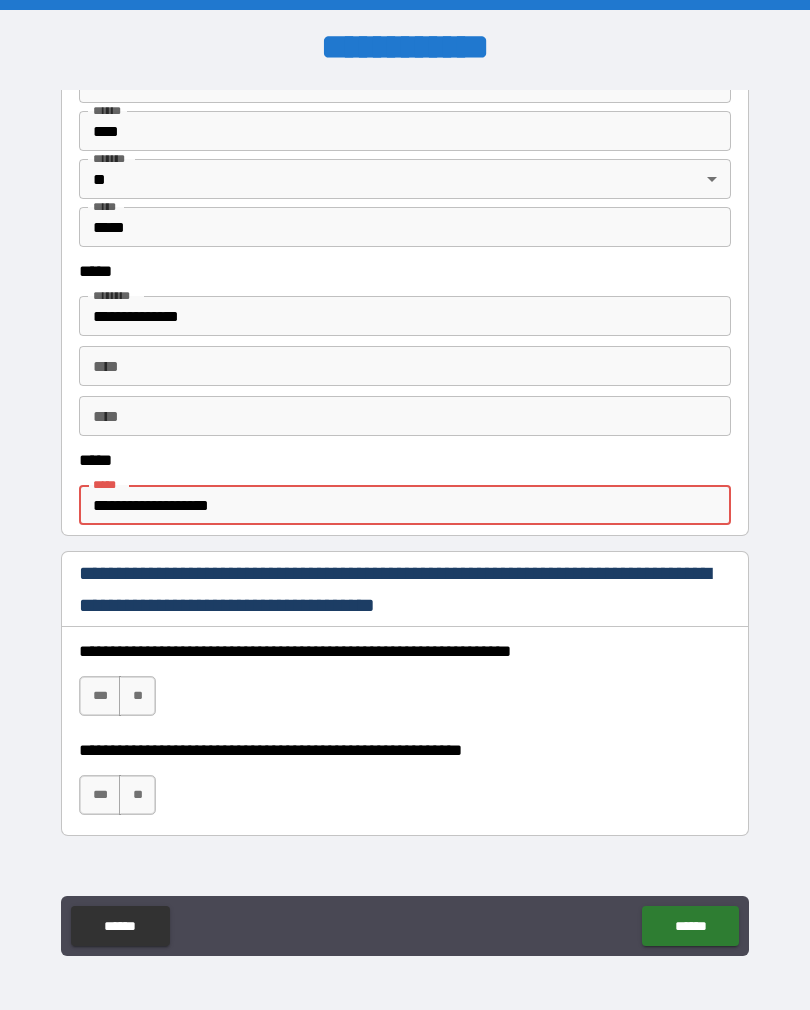 click on "**********" at bounding box center [405, 505] 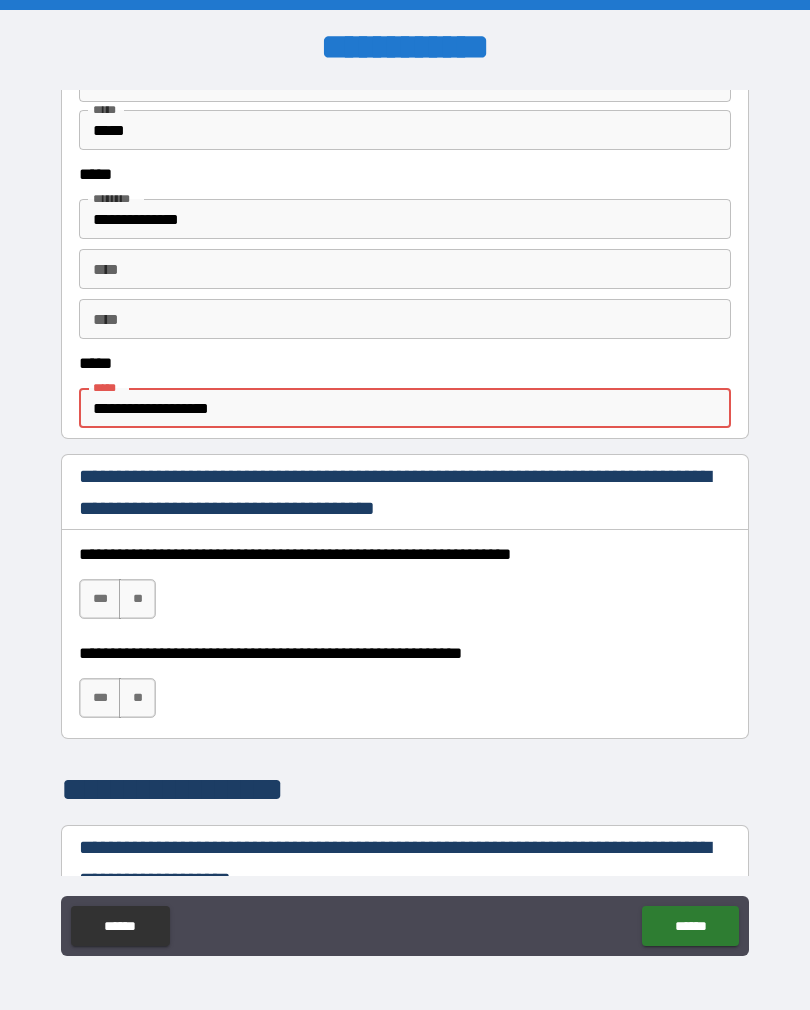 scroll, scrollTop: 1026, scrollLeft: 0, axis: vertical 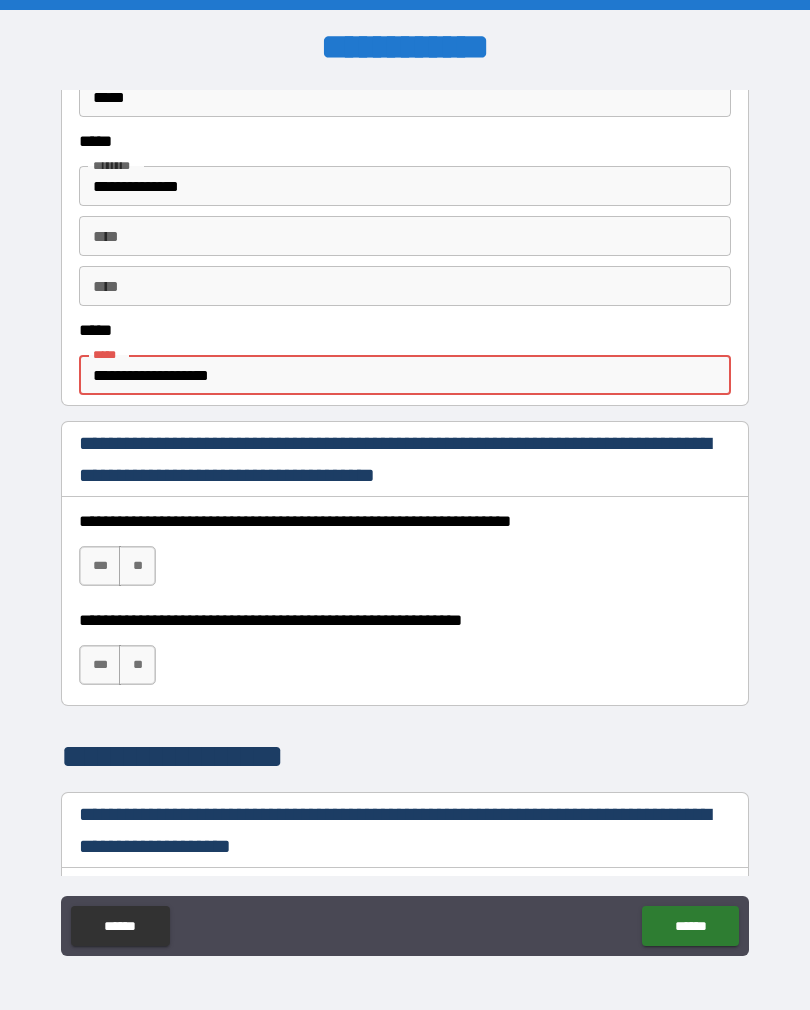 click on "***" at bounding box center [100, 566] 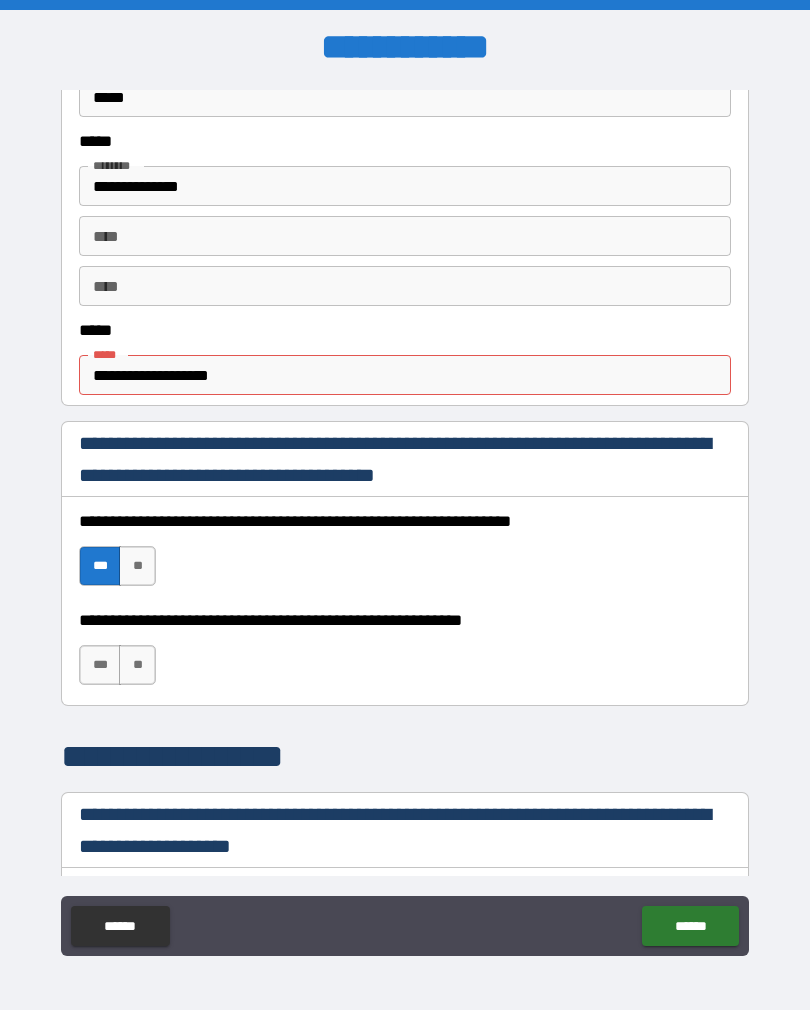 click on "**********" at bounding box center (405, 375) 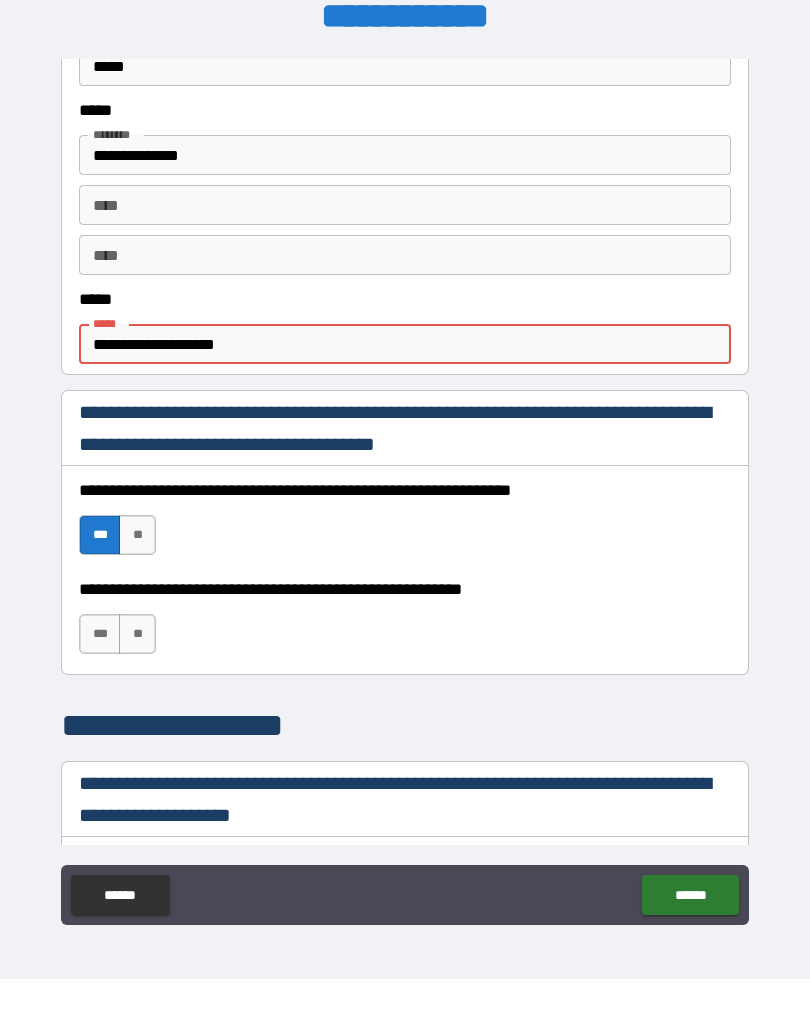 click on "**********" at bounding box center [405, 375] 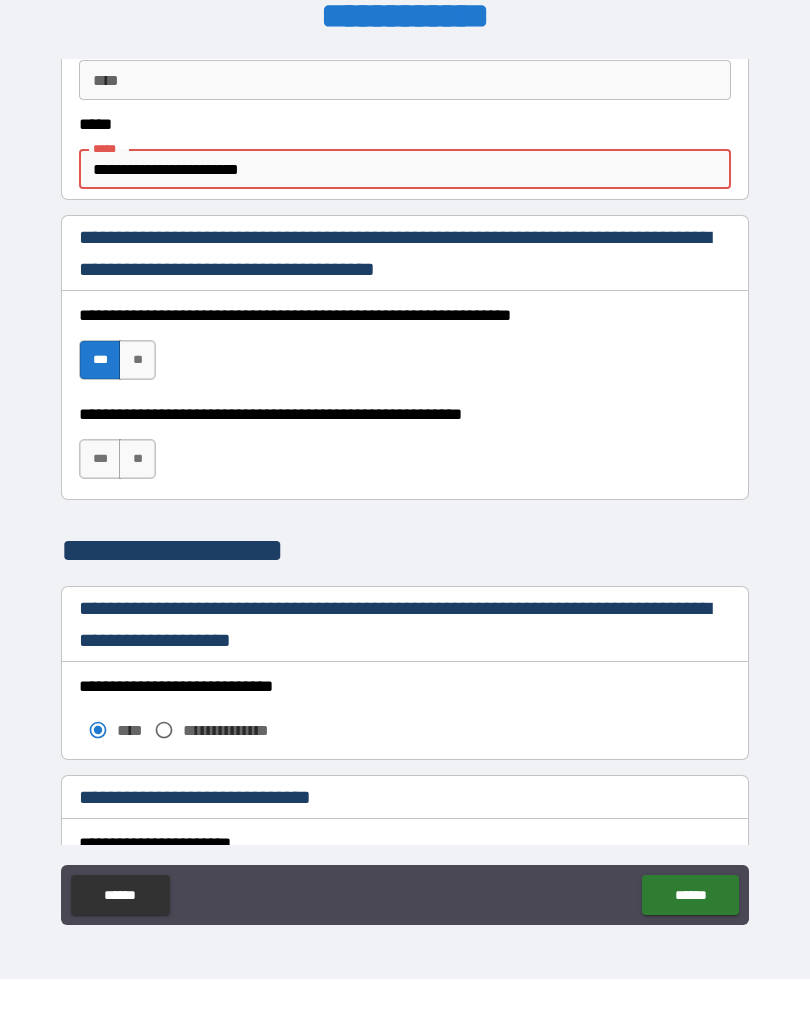 scroll, scrollTop: 1203, scrollLeft: 0, axis: vertical 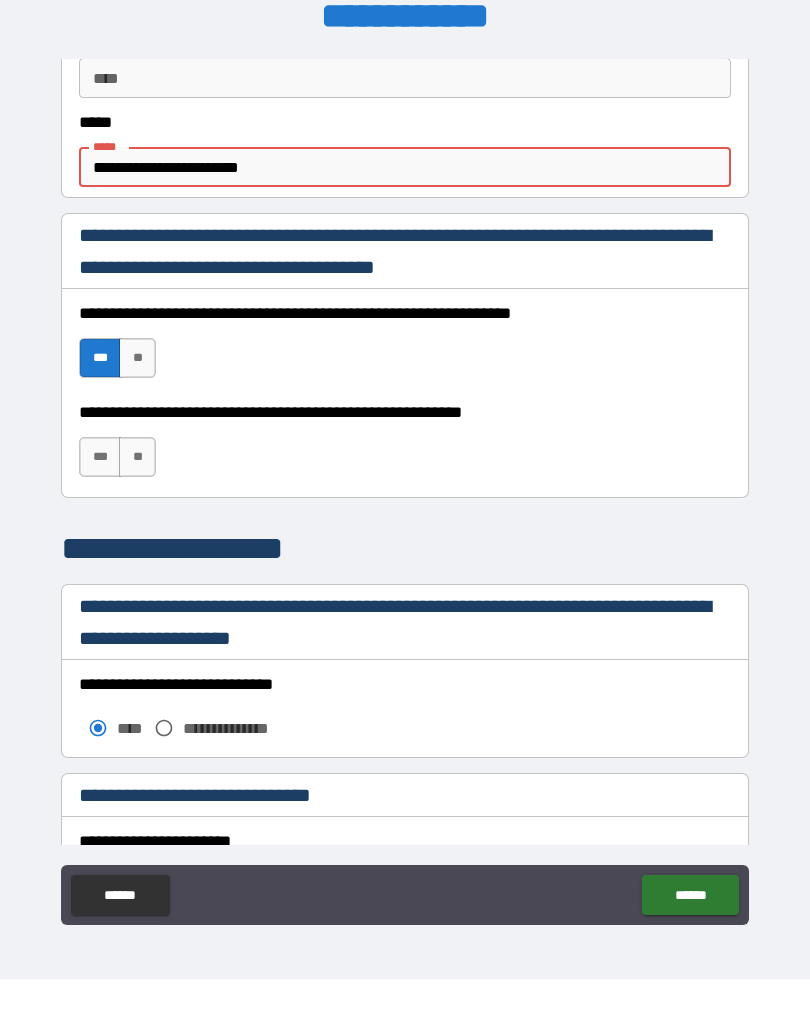 type on "**********" 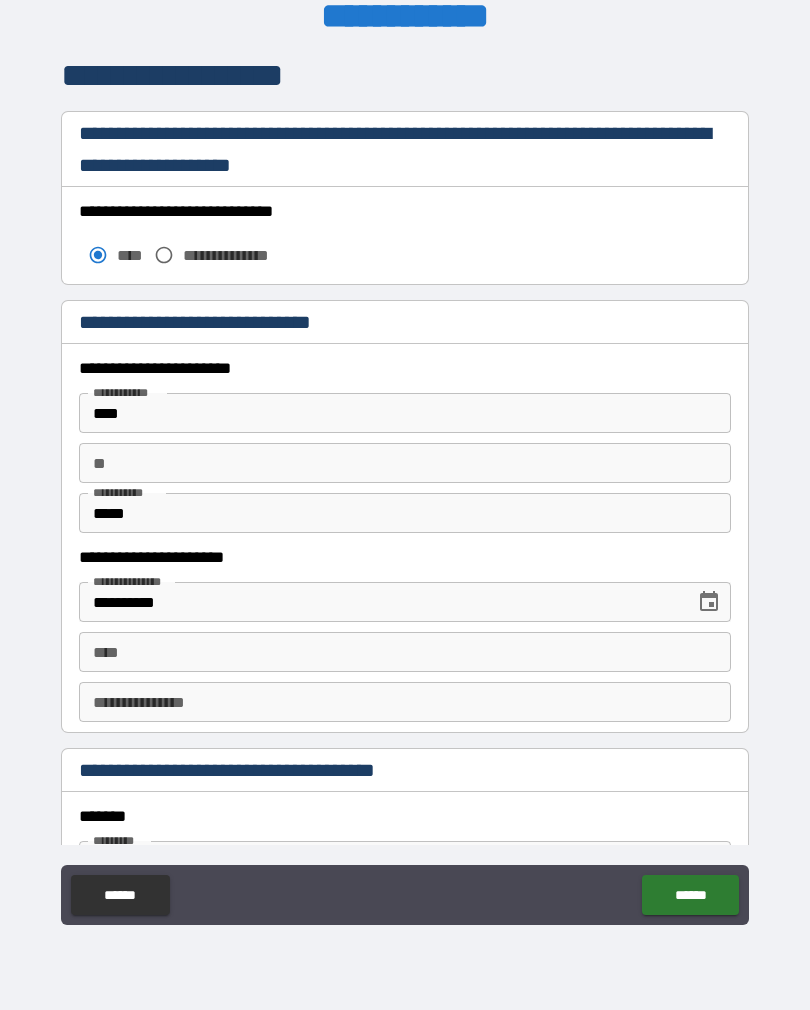 scroll, scrollTop: 1677, scrollLeft: 0, axis: vertical 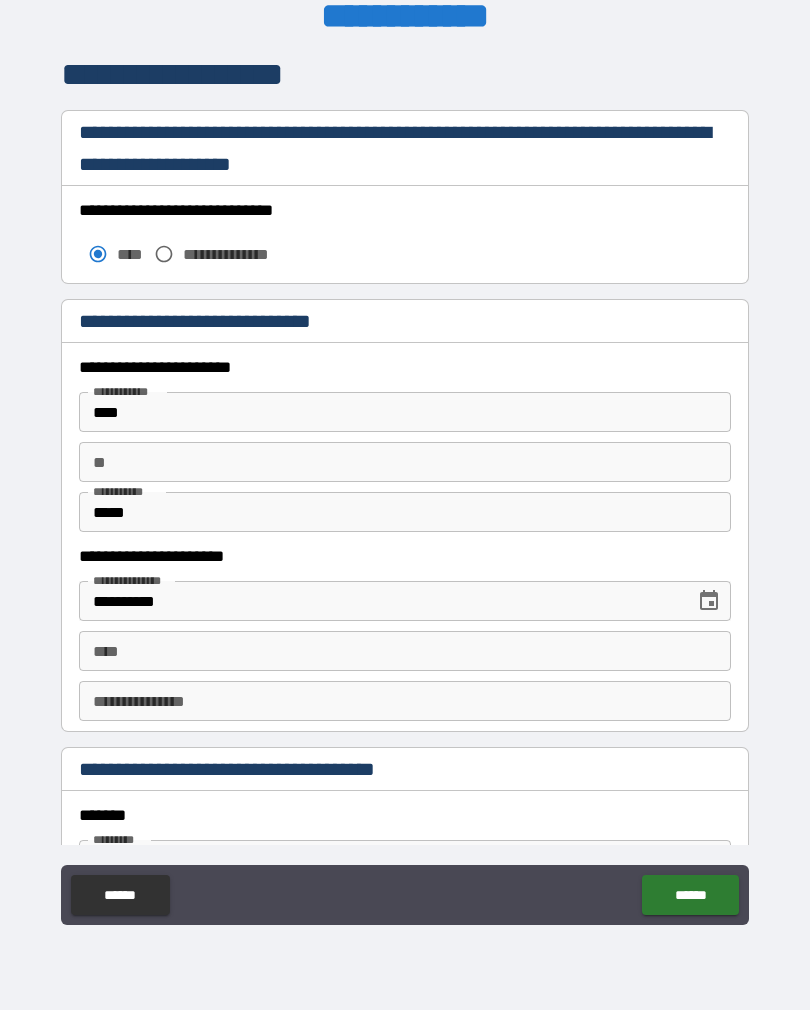 click on "**" at bounding box center [405, 462] 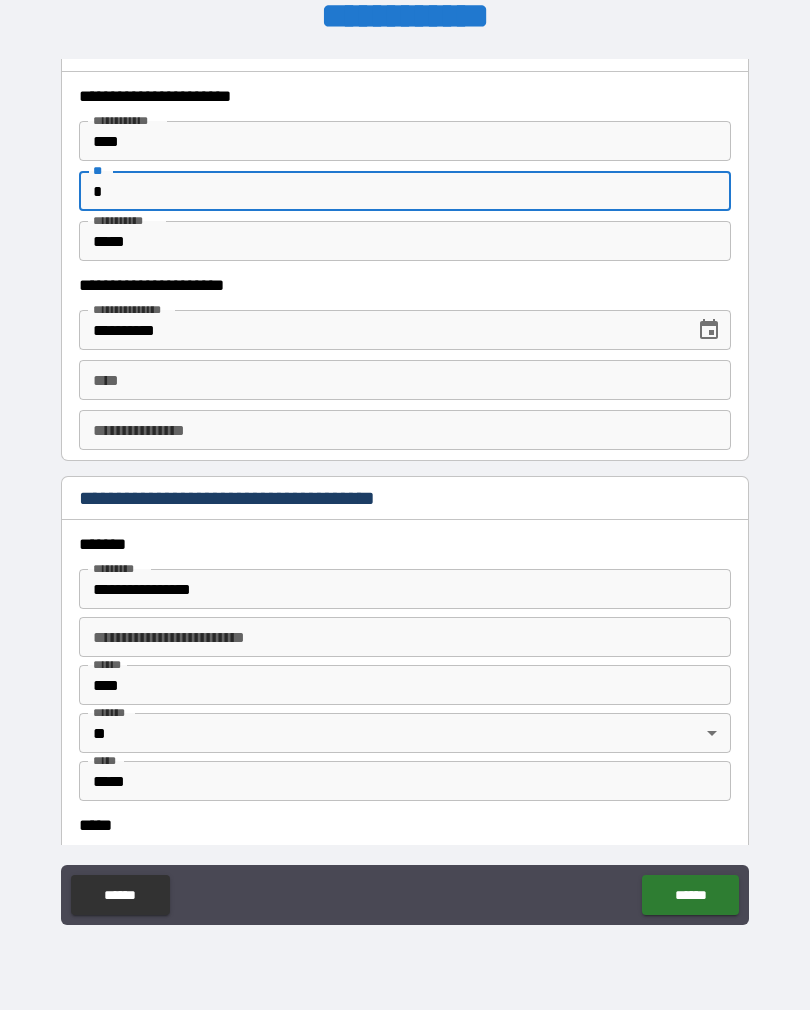 scroll, scrollTop: 1950, scrollLeft: 0, axis: vertical 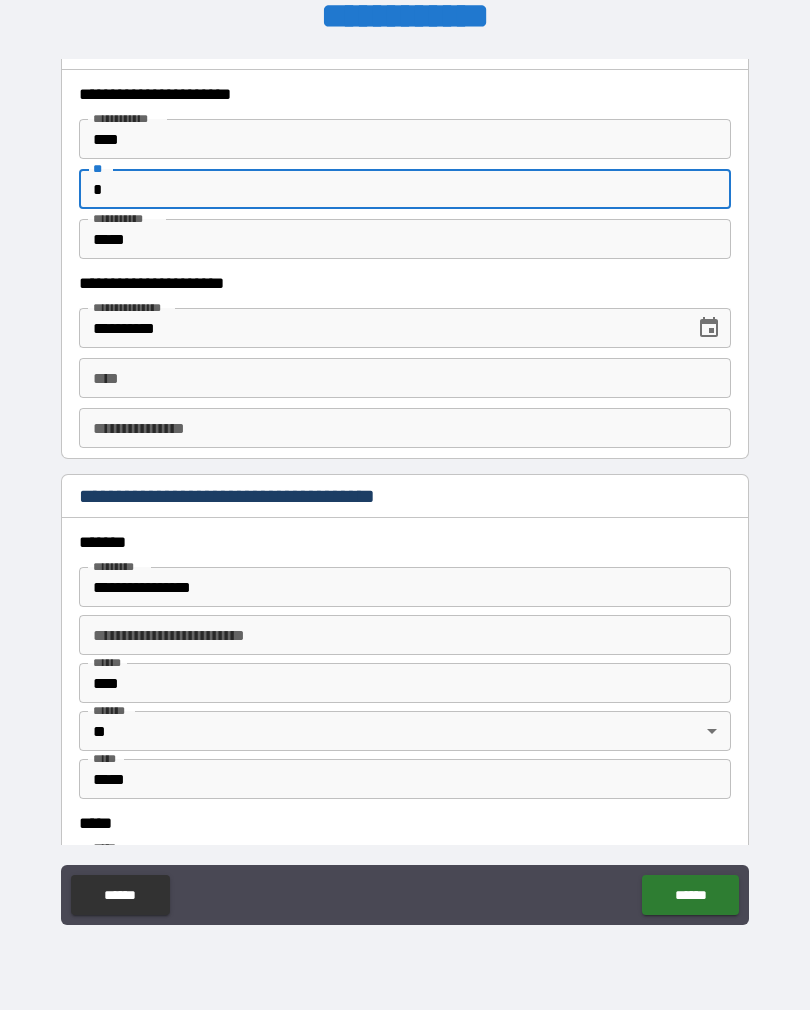 type on "*" 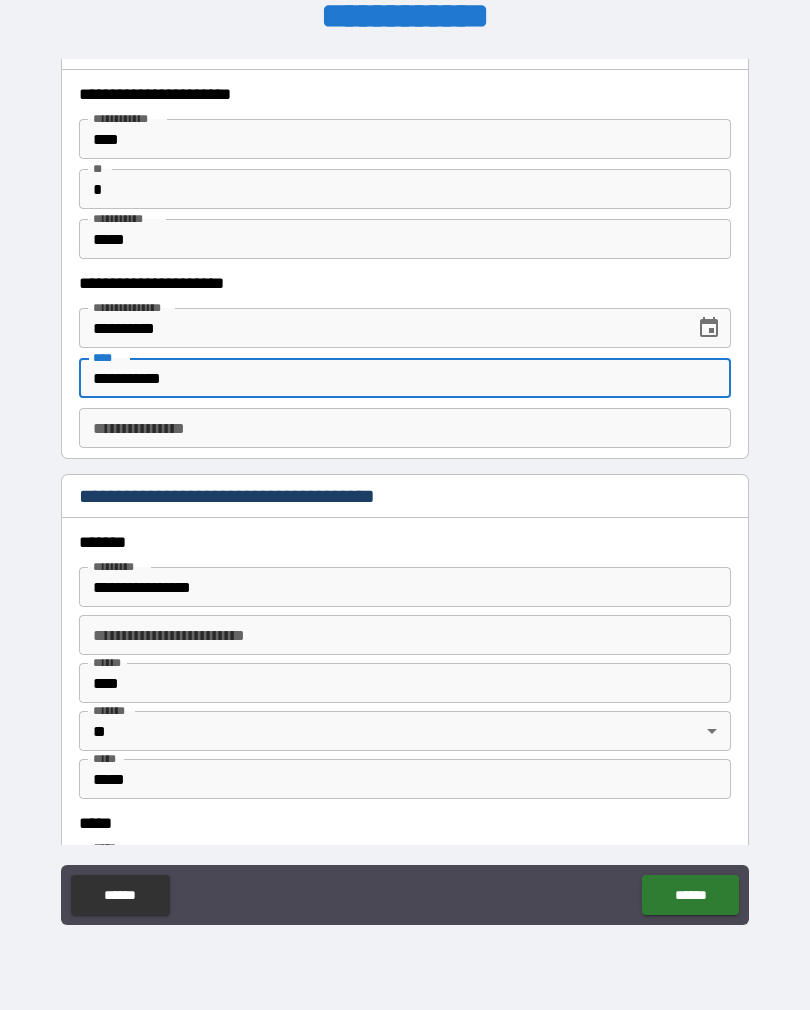 type on "**********" 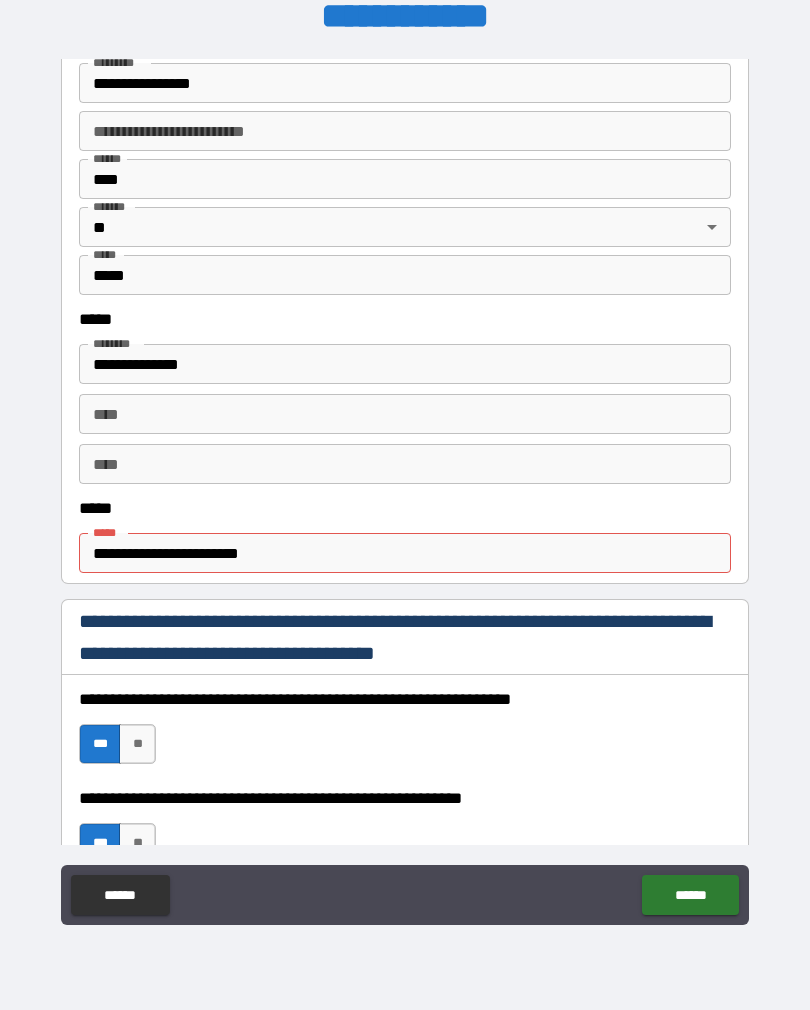 scroll, scrollTop: 822, scrollLeft: 0, axis: vertical 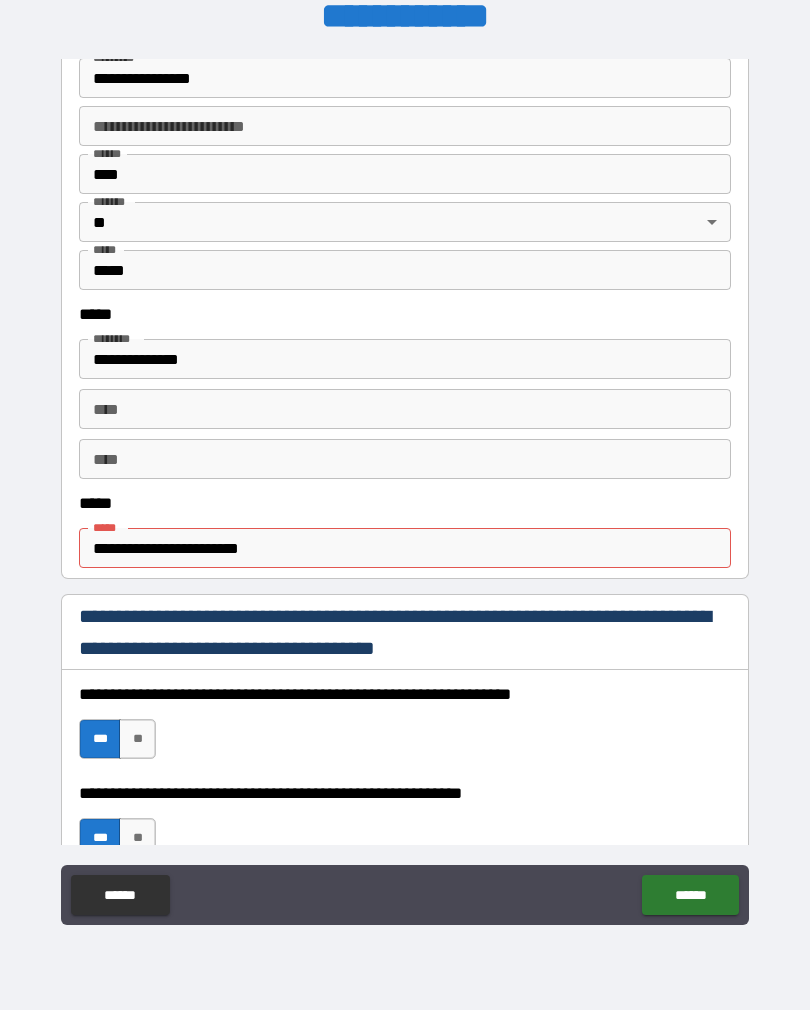 type on "*********" 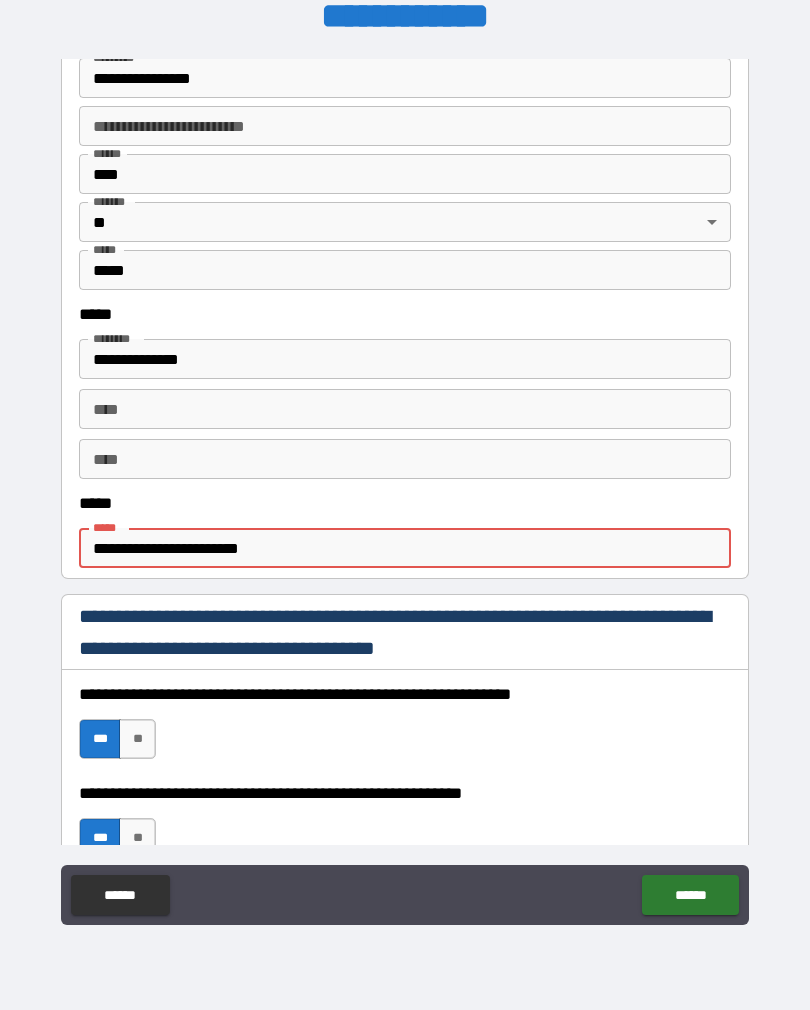 click on "**********" at bounding box center (405, 548) 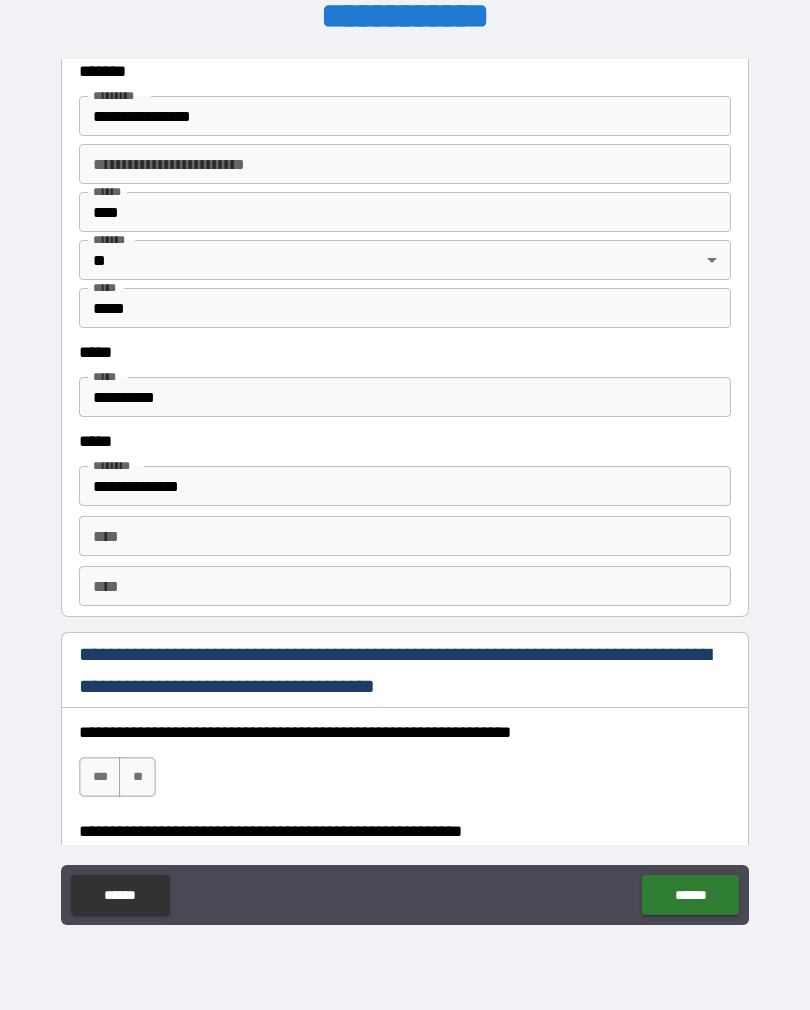 scroll, scrollTop: 2433, scrollLeft: 0, axis: vertical 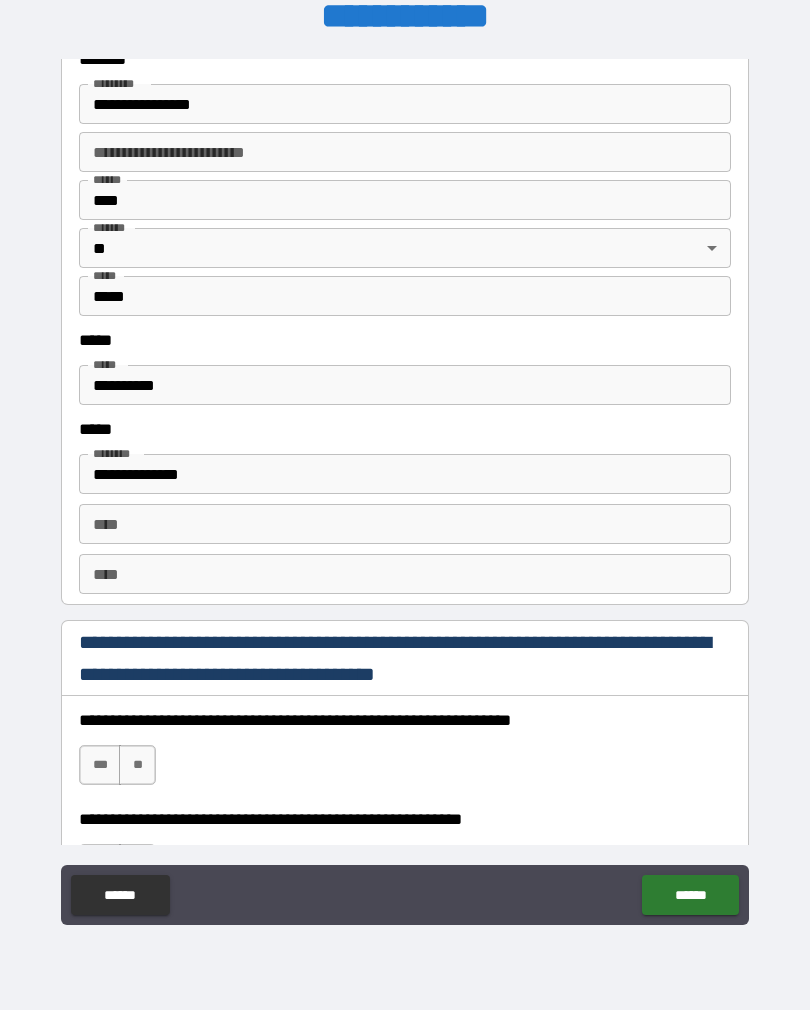 type on "**********" 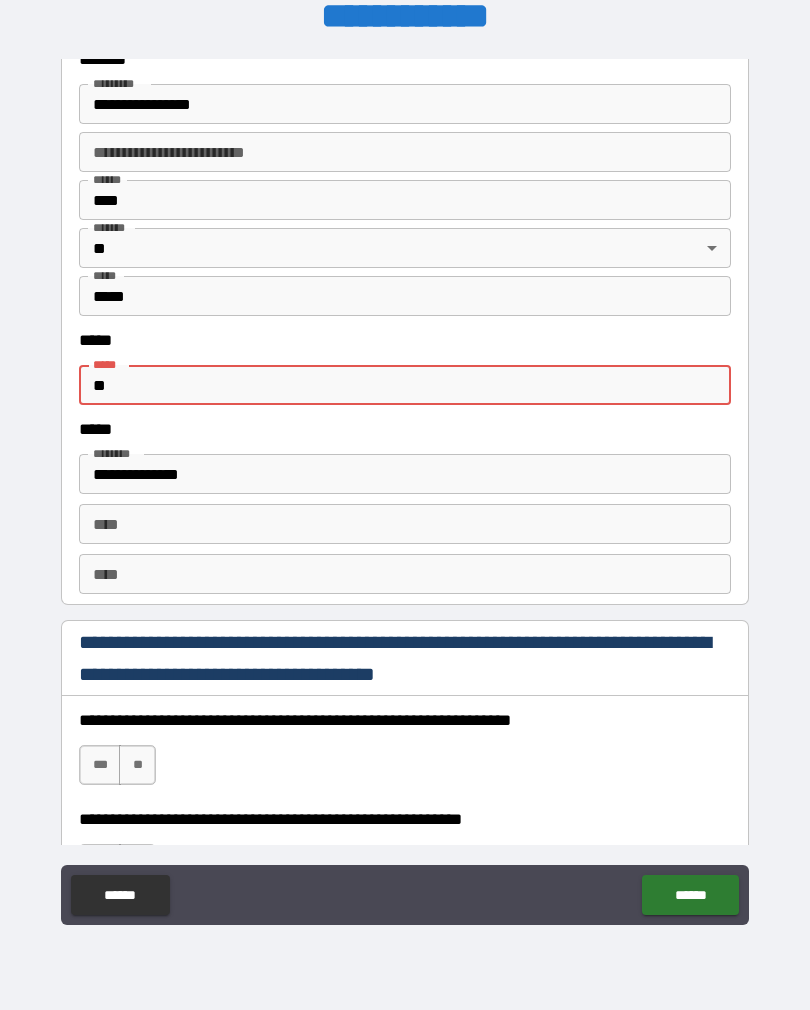 type on "*" 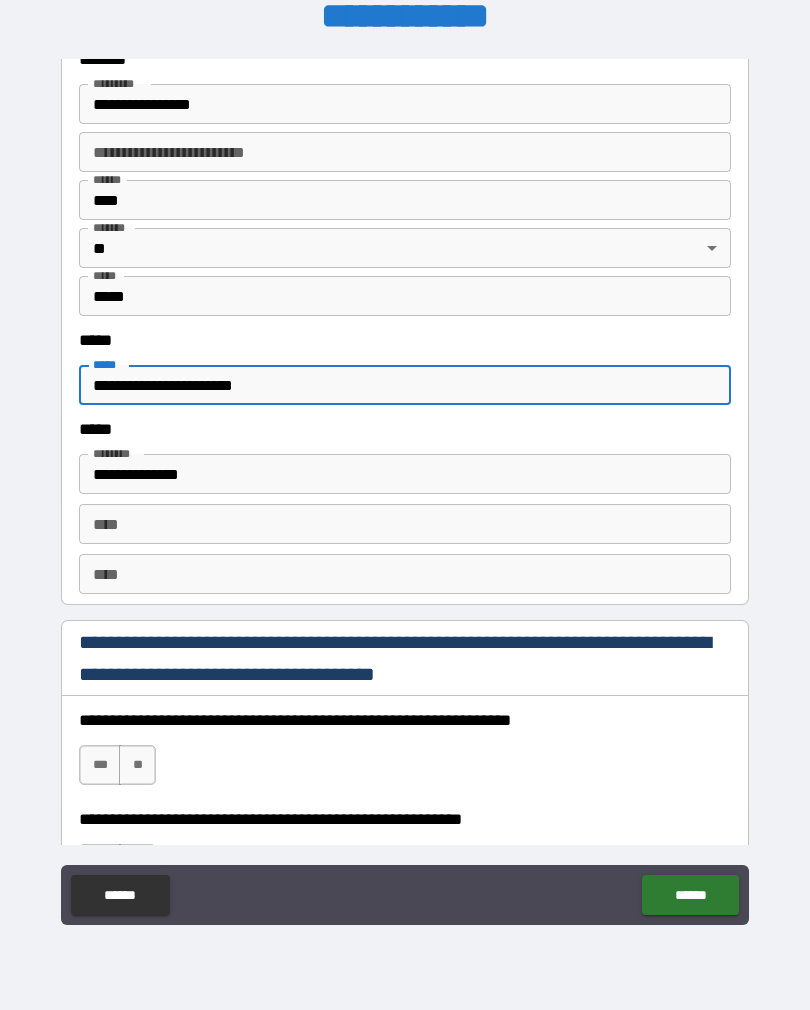 type on "**********" 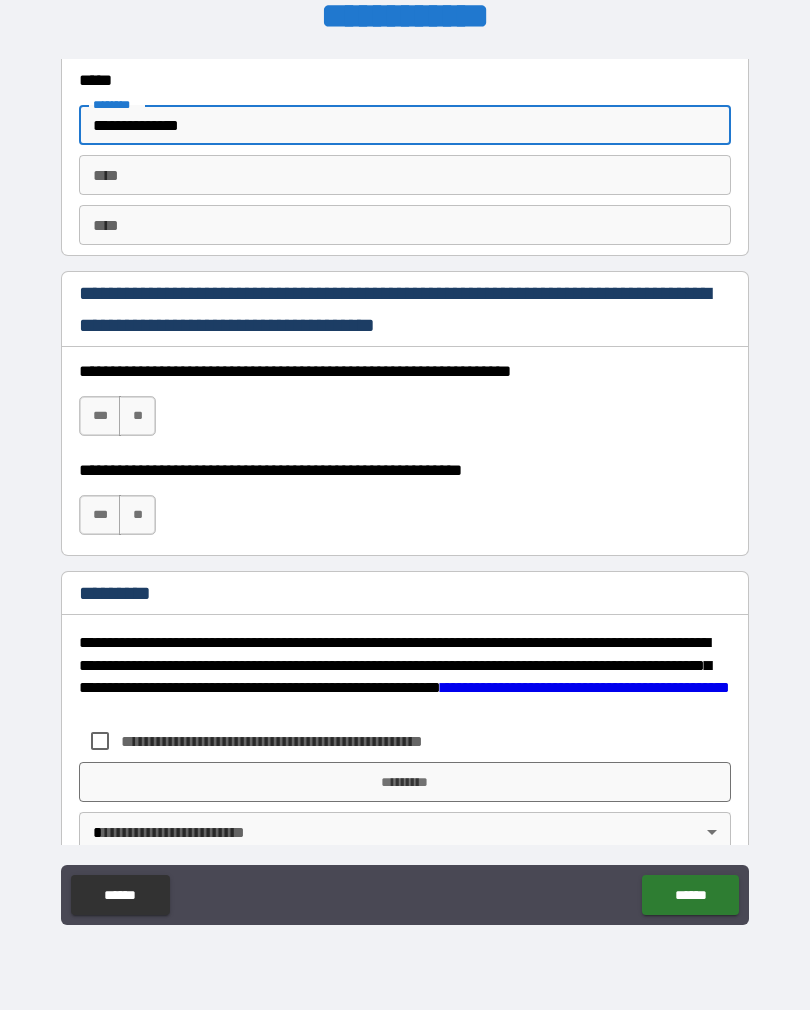 scroll, scrollTop: 2786, scrollLeft: 0, axis: vertical 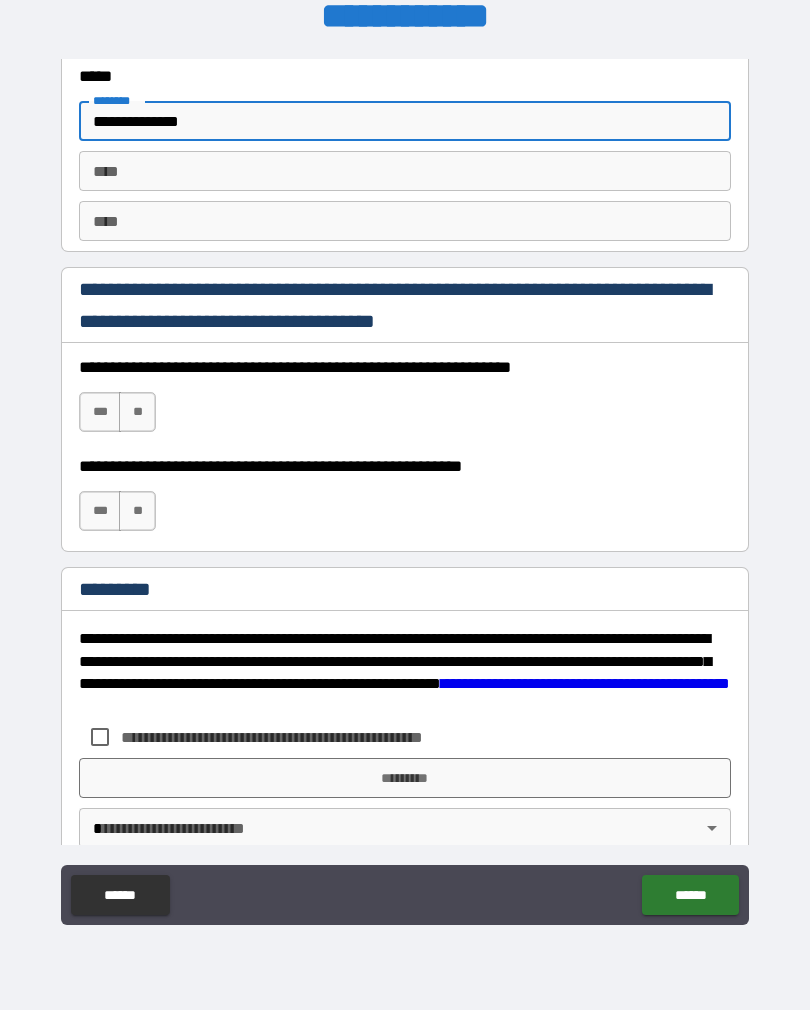 type on "**********" 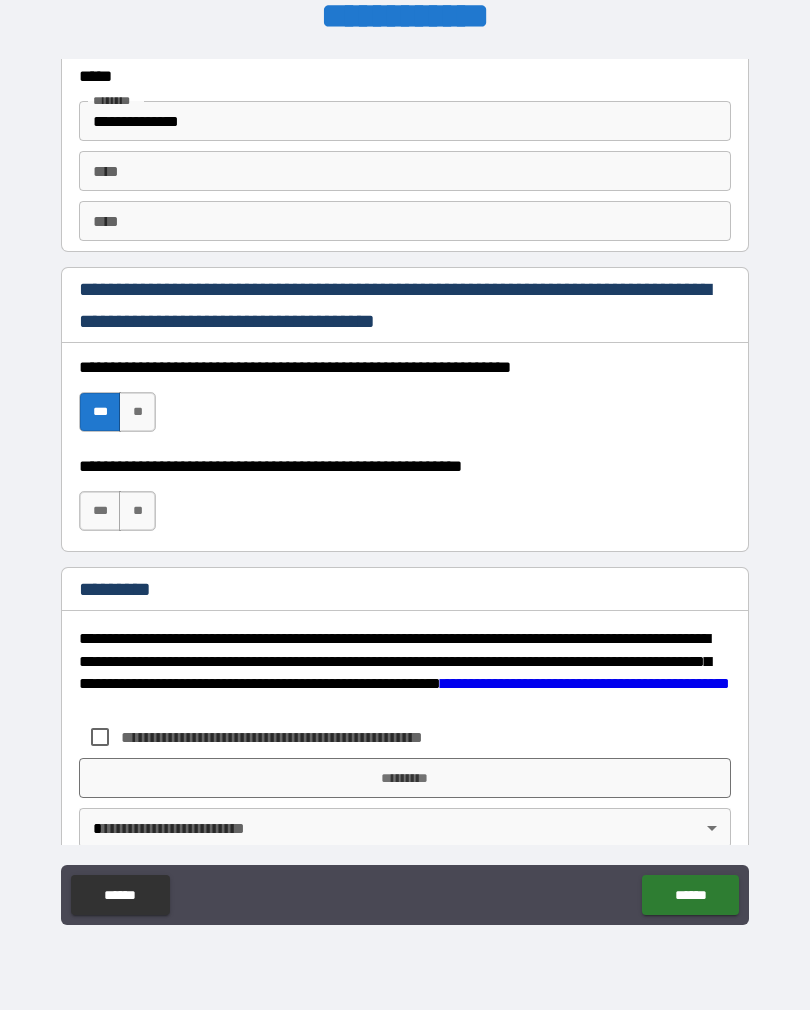 click on "***" at bounding box center [100, 511] 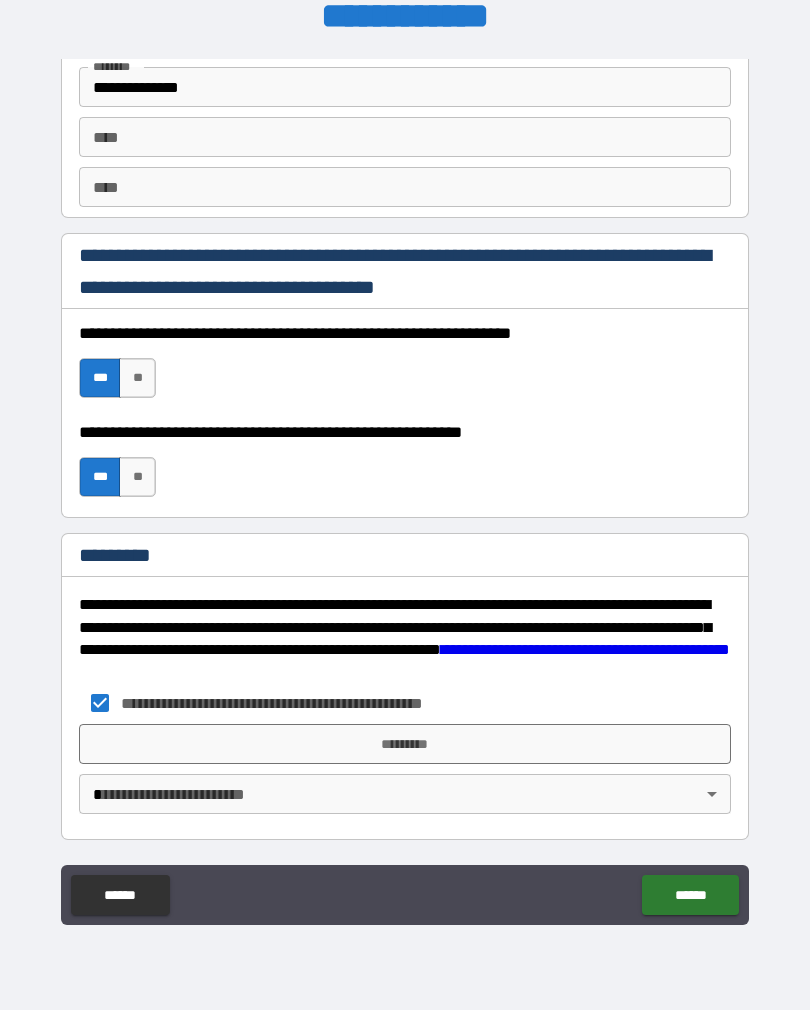 scroll, scrollTop: 2820, scrollLeft: 0, axis: vertical 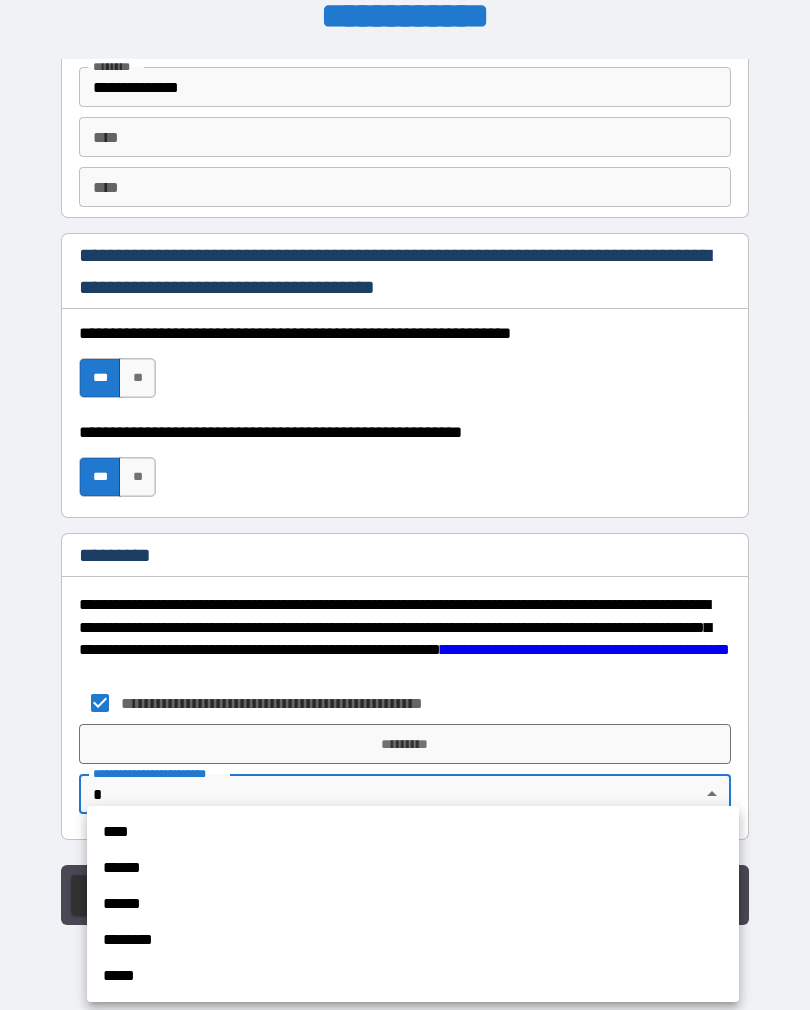 click on "****" at bounding box center (413, 832) 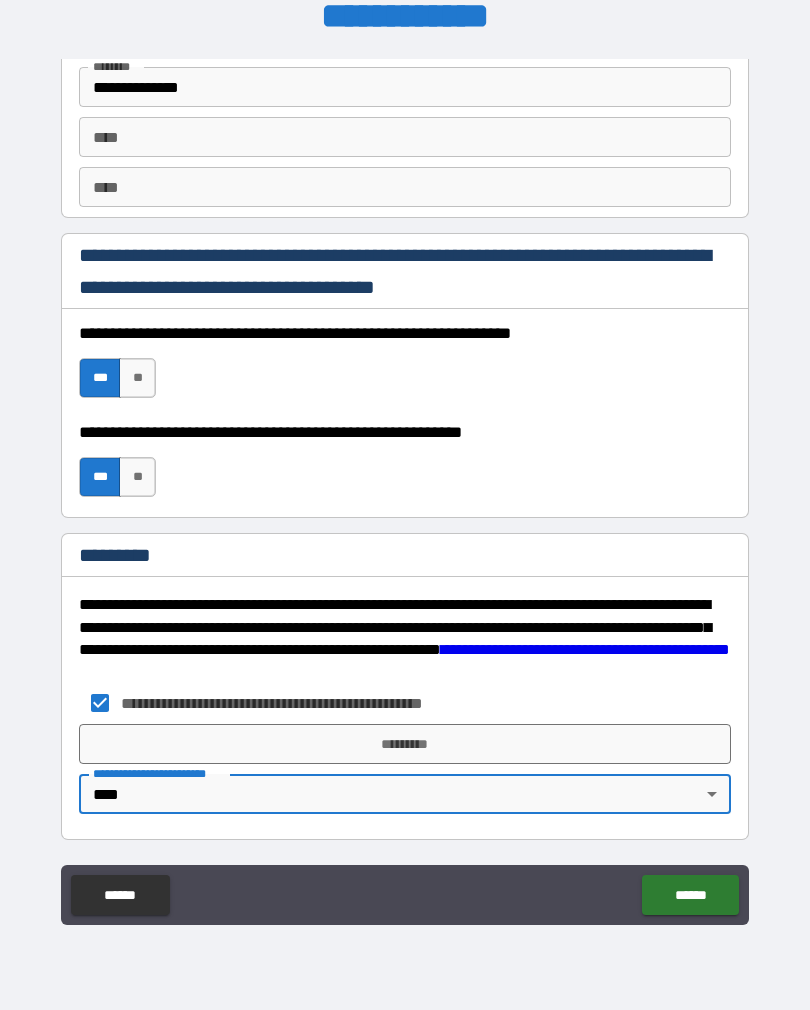 click on "*********" at bounding box center (405, 744) 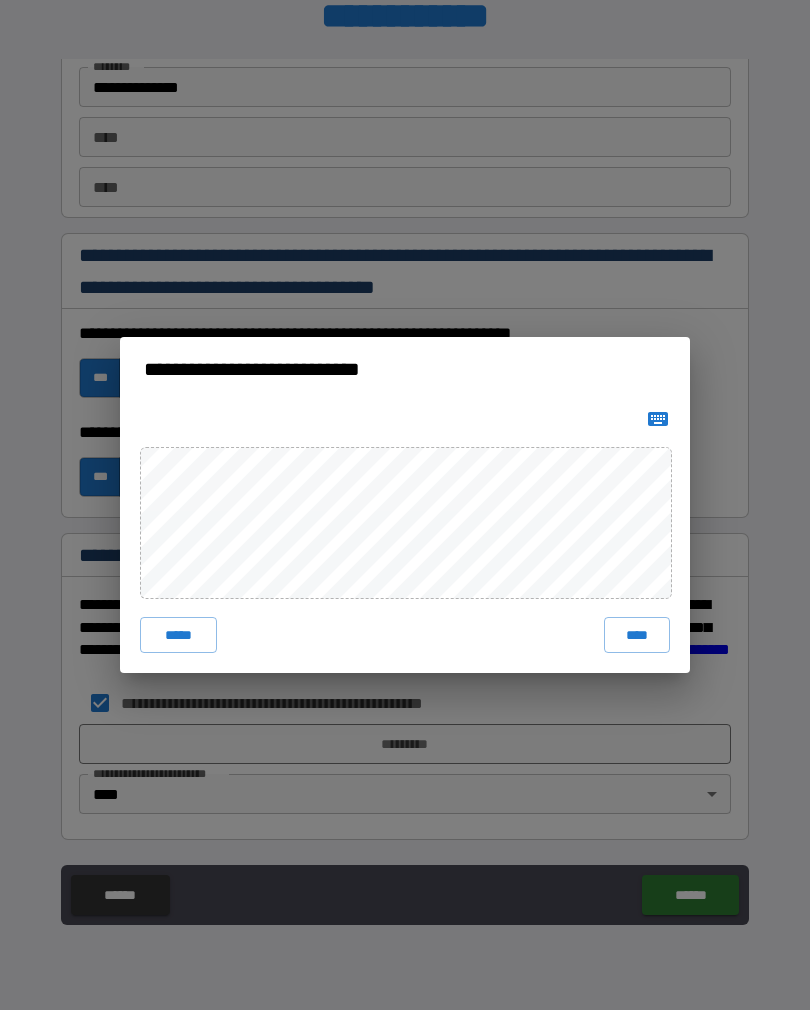 click on "****" at bounding box center [637, 635] 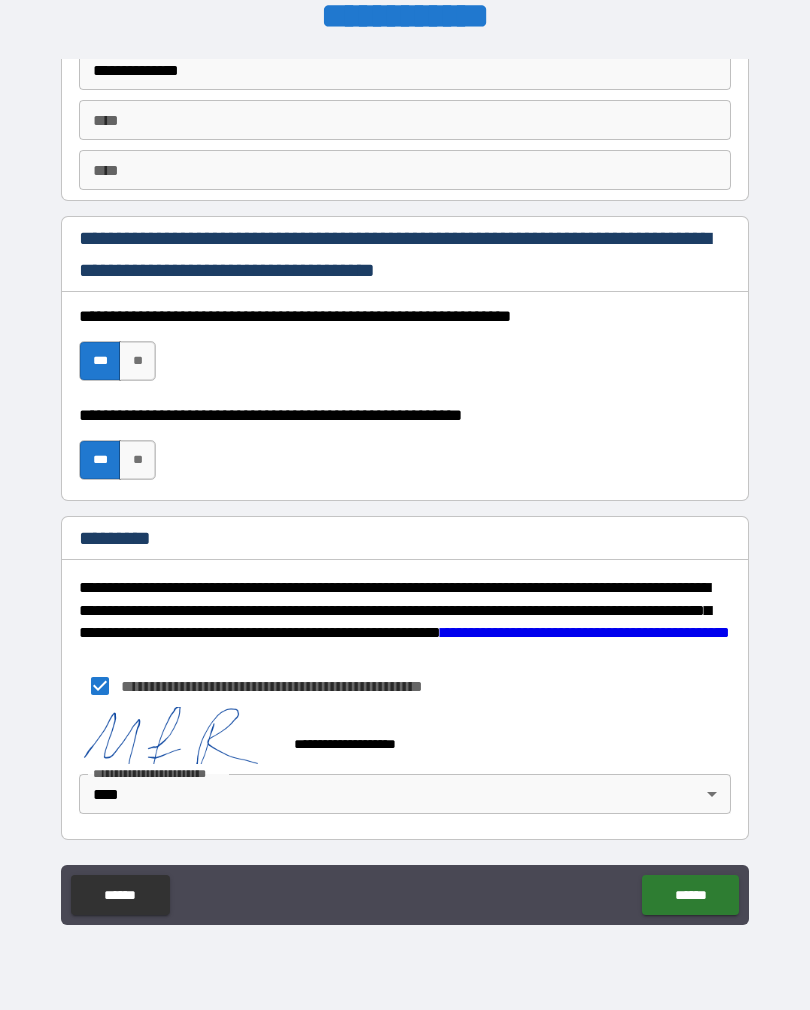 scroll, scrollTop: 2837, scrollLeft: 0, axis: vertical 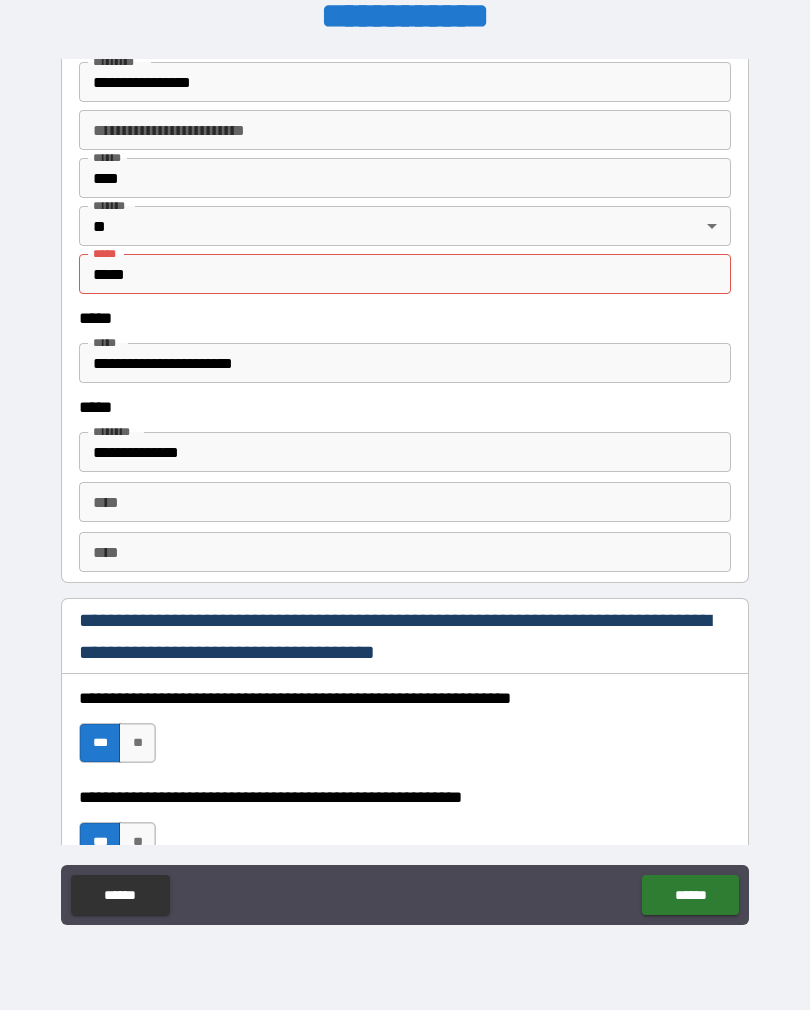 click on "*****" at bounding box center [405, 274] 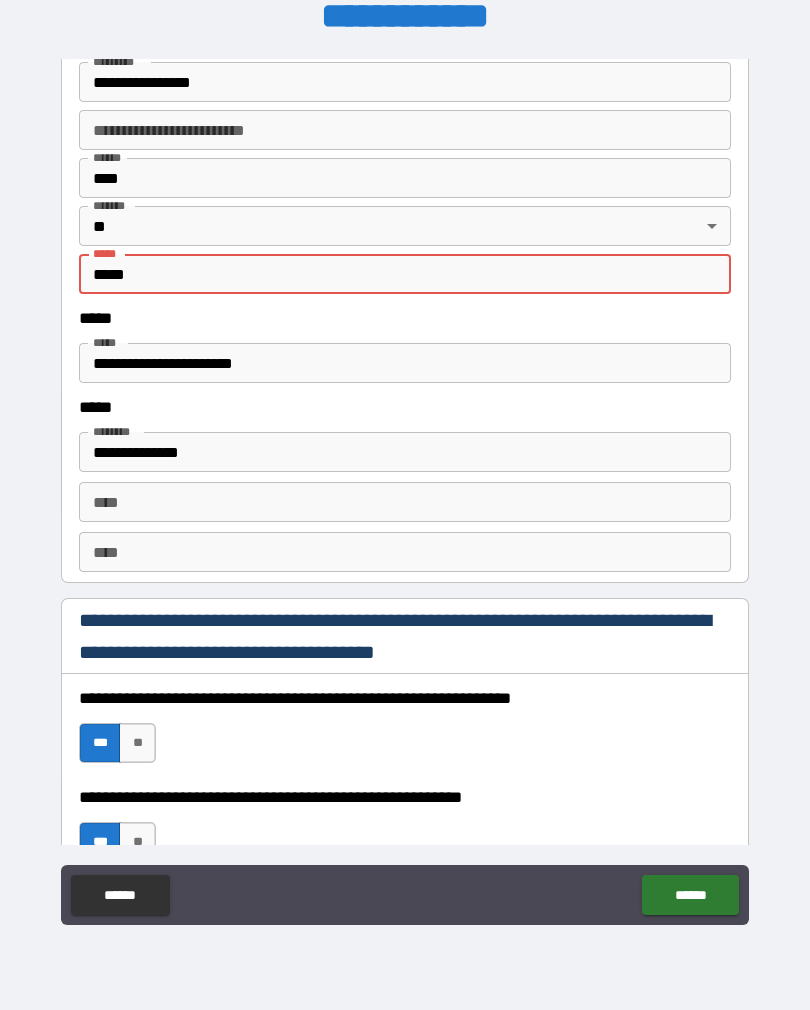 click on "*****" at bounding box center [405, 274] 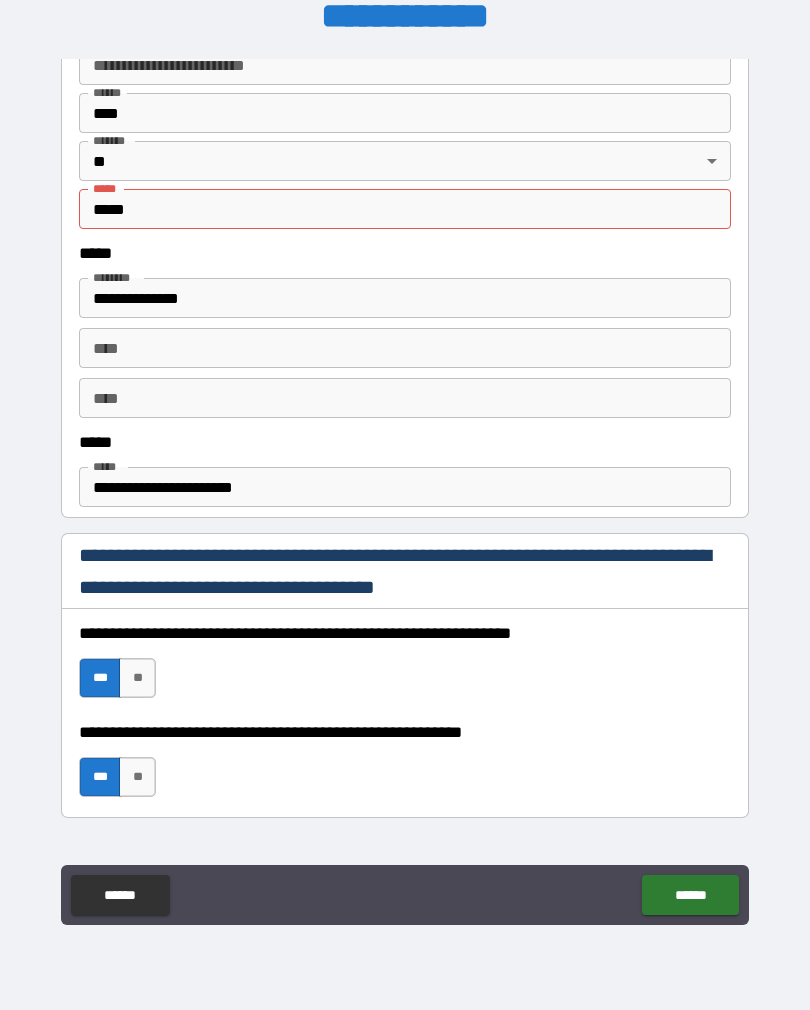 scroll, scrollTop: 890, scrollLeft: 0, axis: vertical 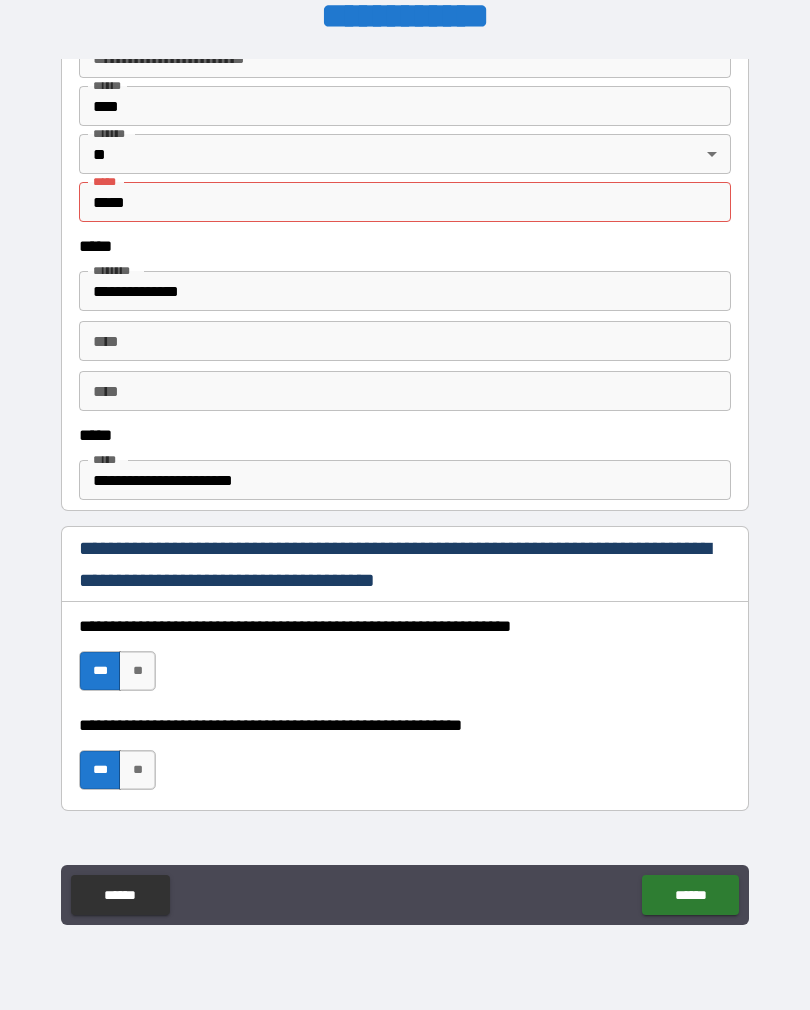 click on "*****" at bounding box center (405, 202) 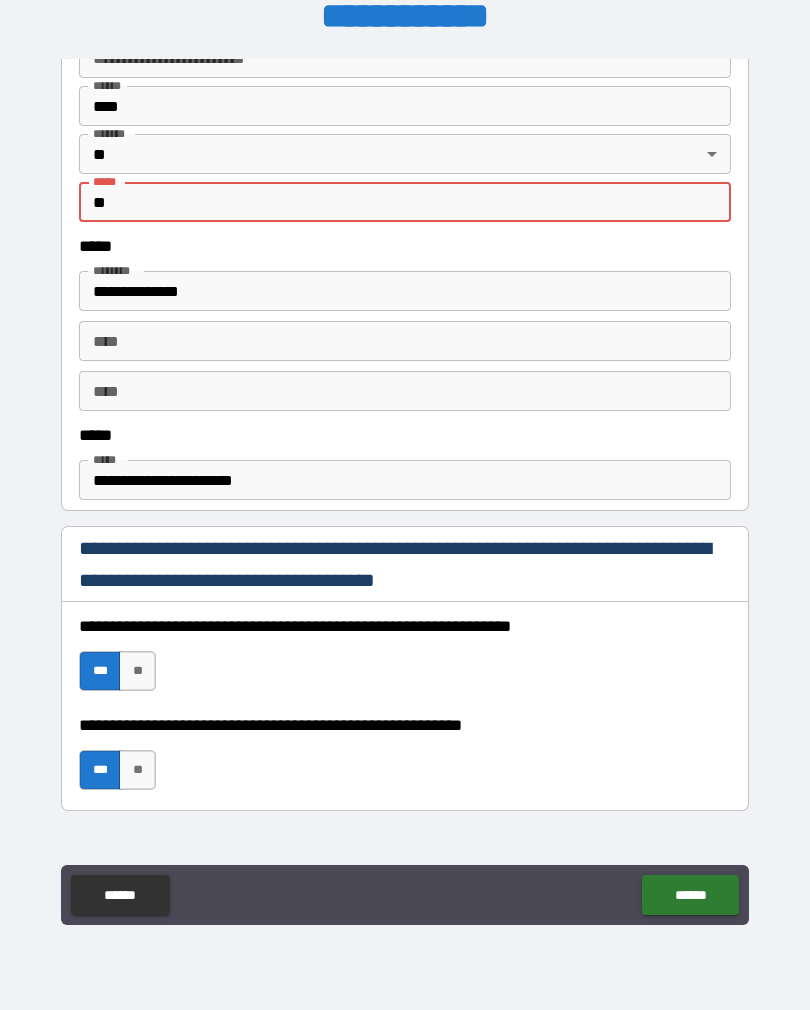 type on "*" 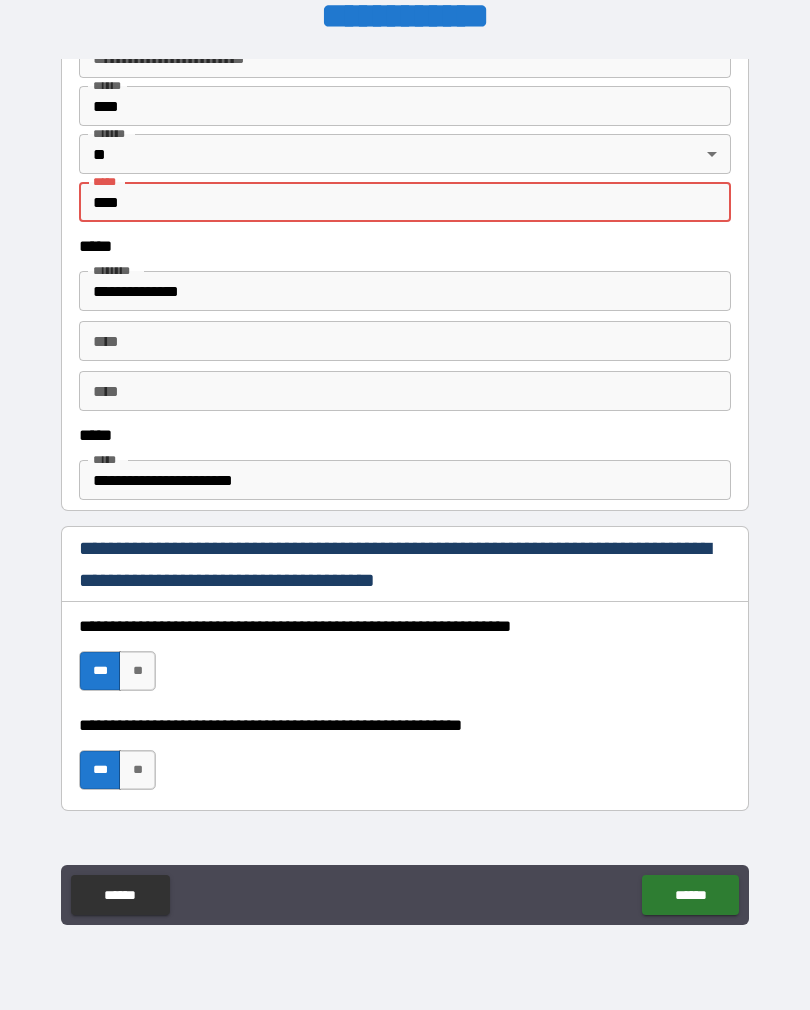 type on "*****" 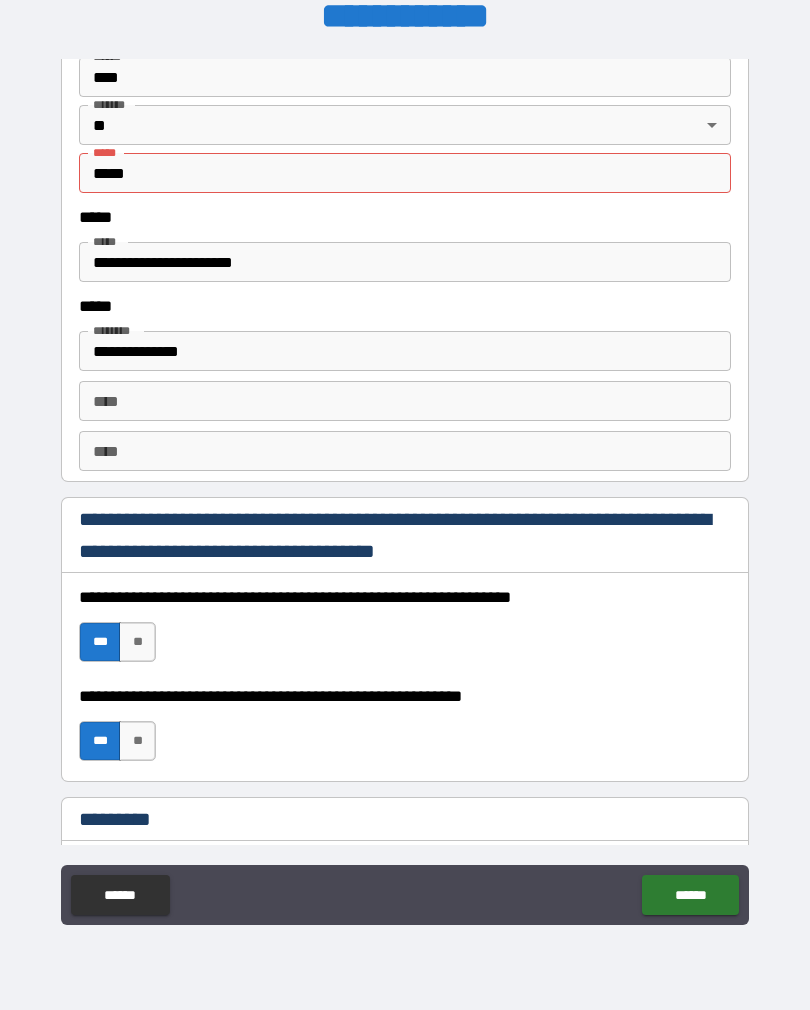 scroll, scrollTop: 2569, scrollLeft: 0, axis: vertical 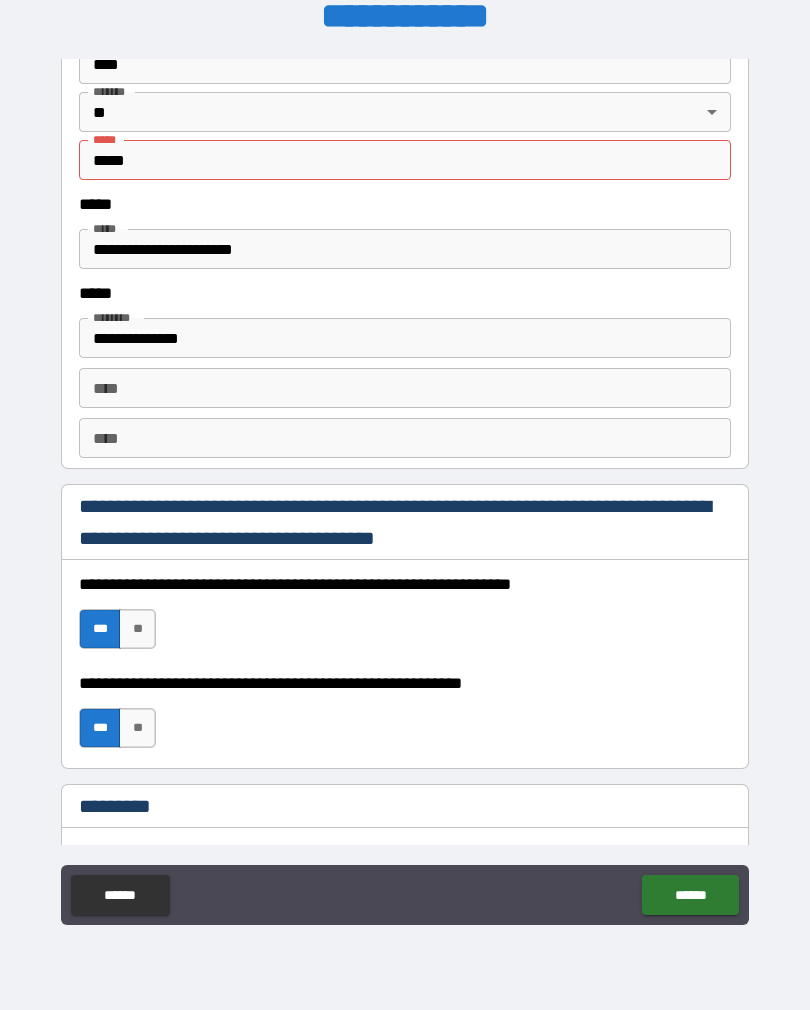click on "*****" at bounding box center (405, 160) 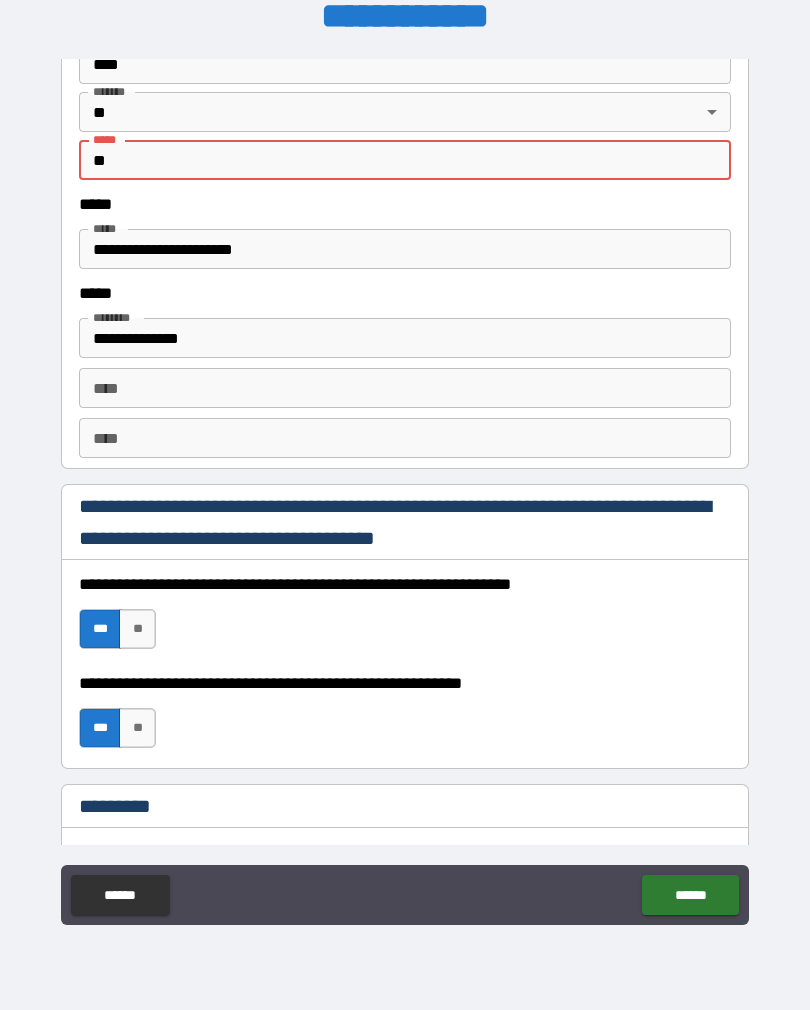 type on "*" 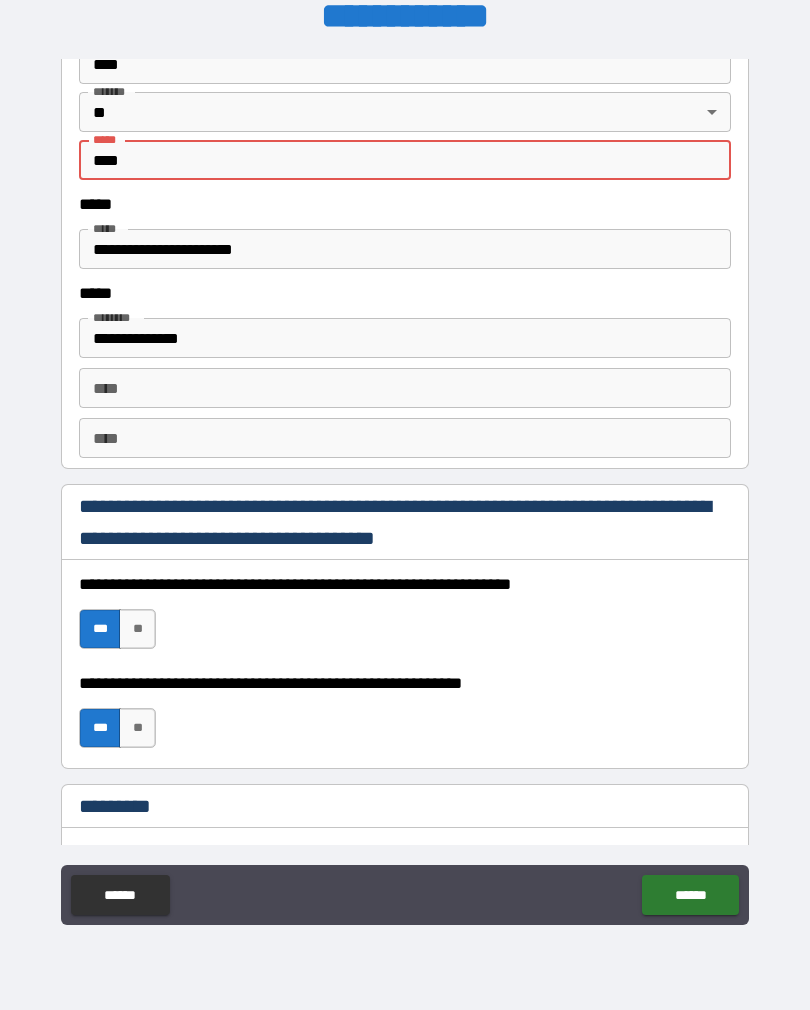 type on "*****" 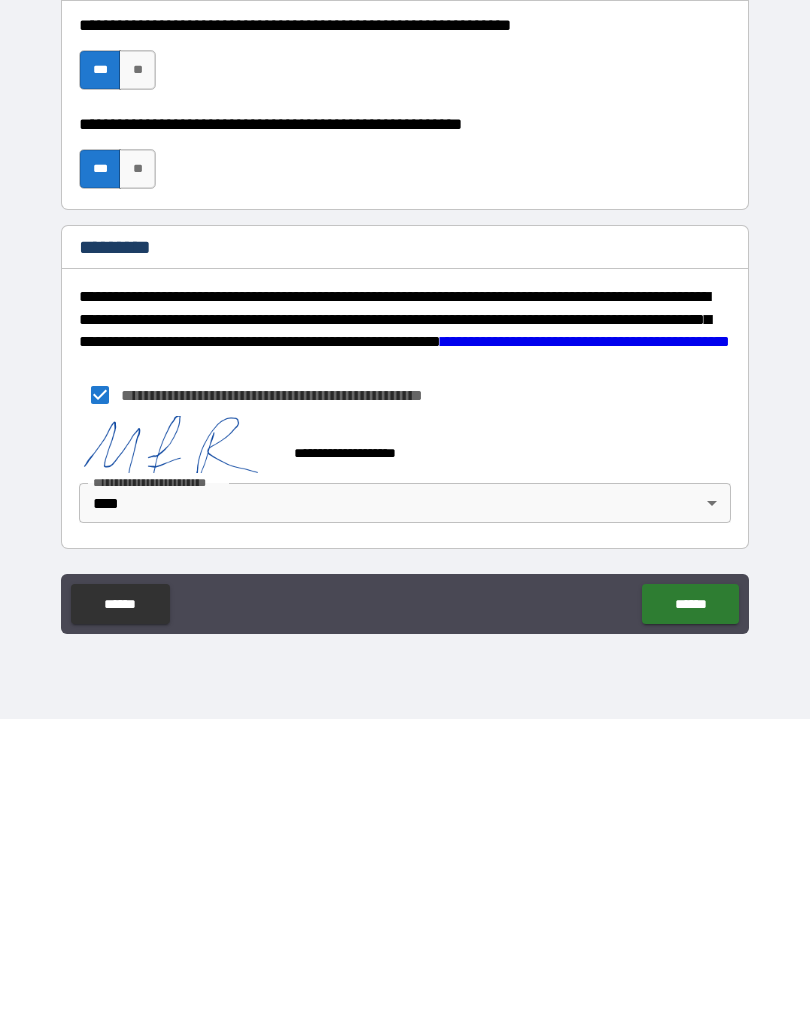 scroll, scrollTop: 2837, scrollLeft: 0, axis: vertical 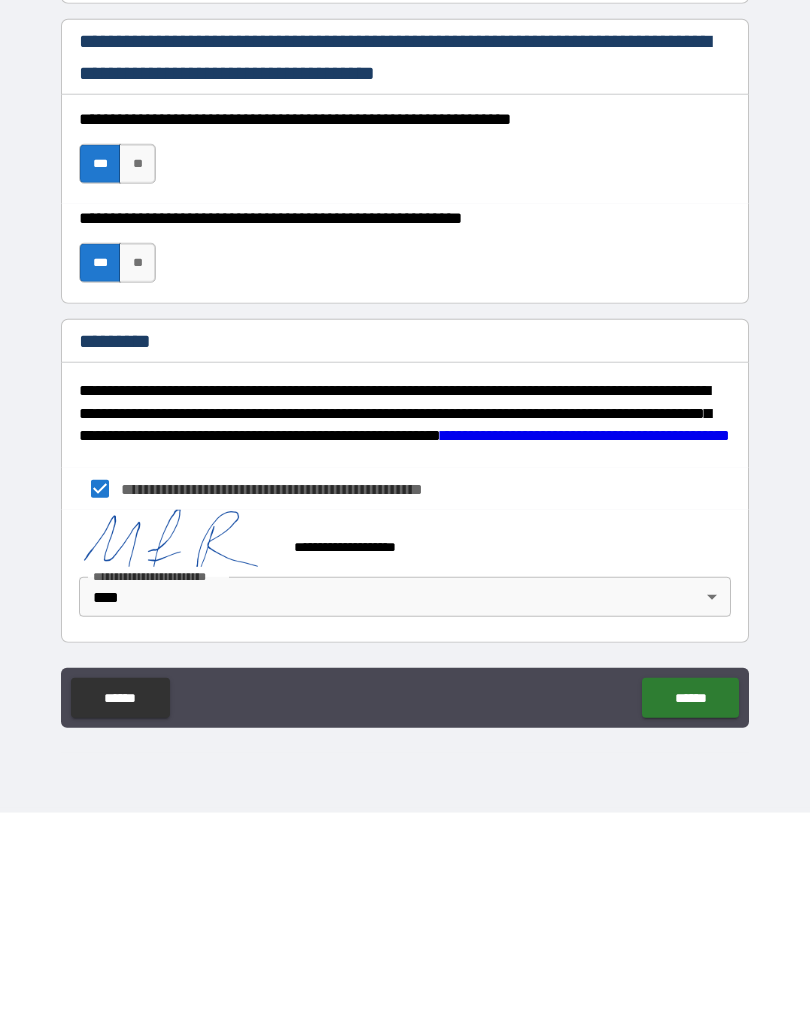 click on "******" at bounding box center (690, 895) 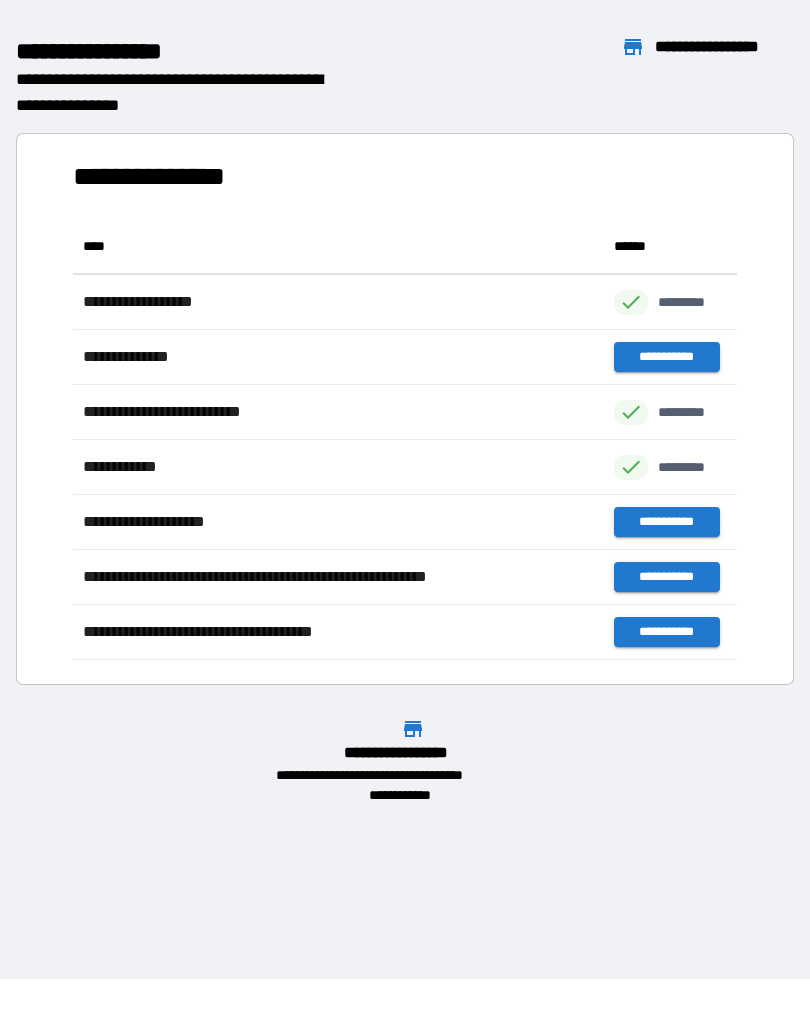 scroll, scrollTop: 1, scrollLeft: 1, axis: both 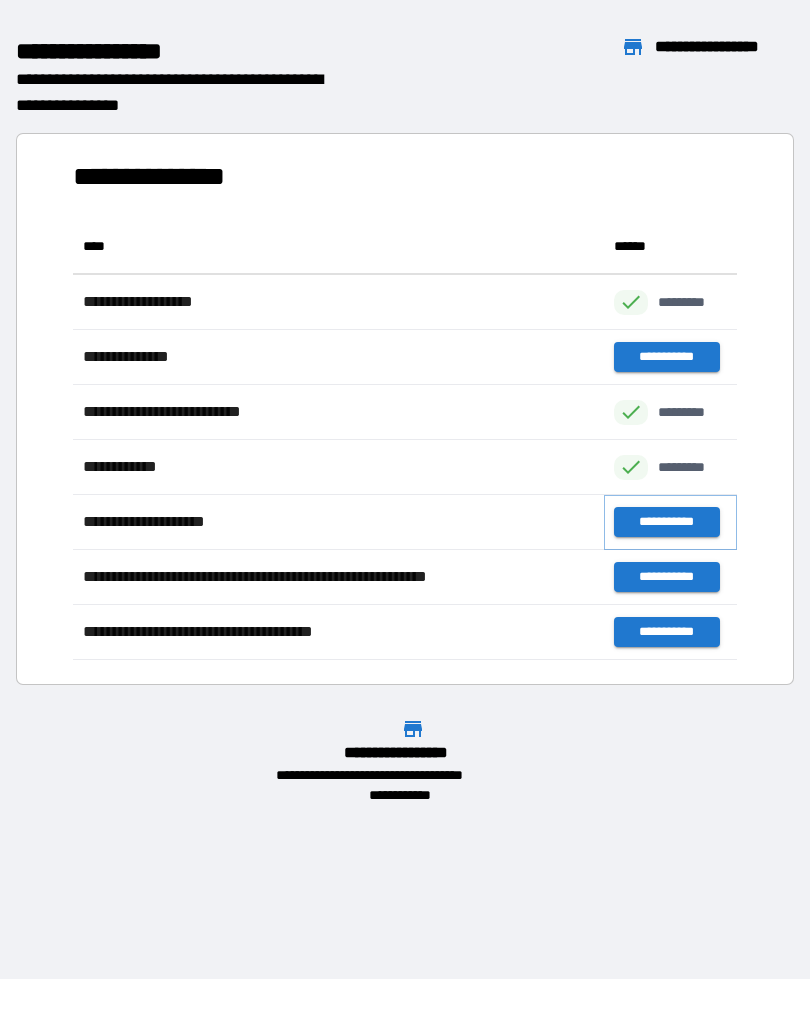 click on "**********" at bounding box center [666, 522] 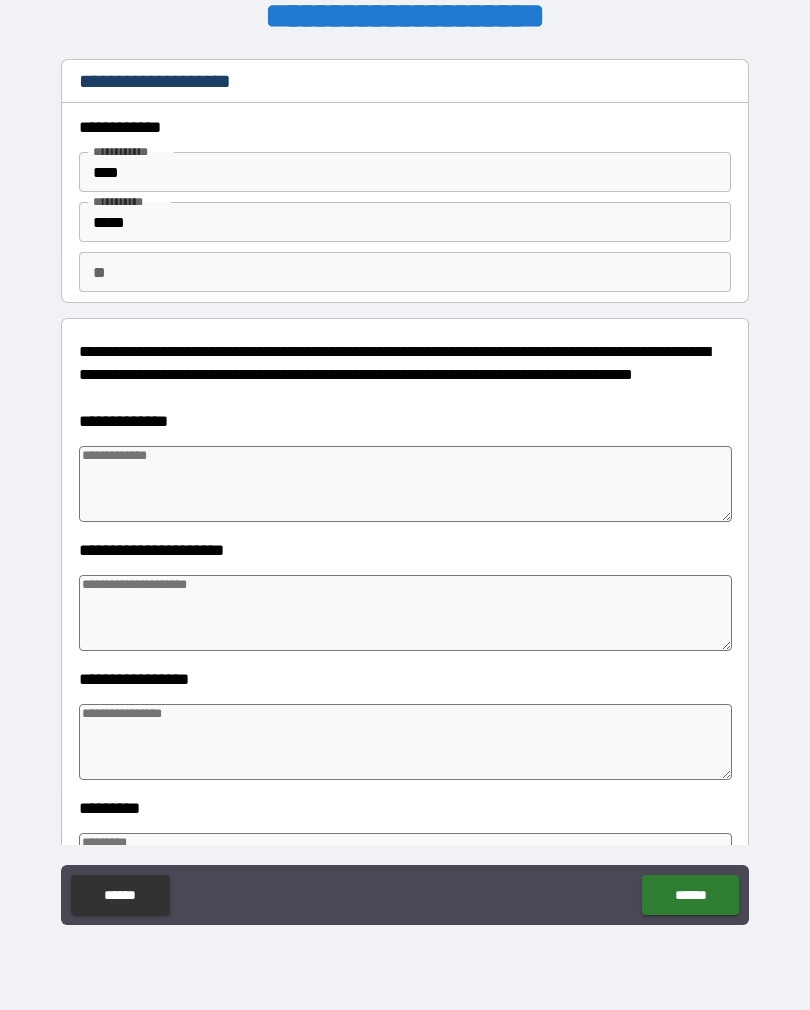 type on "*" 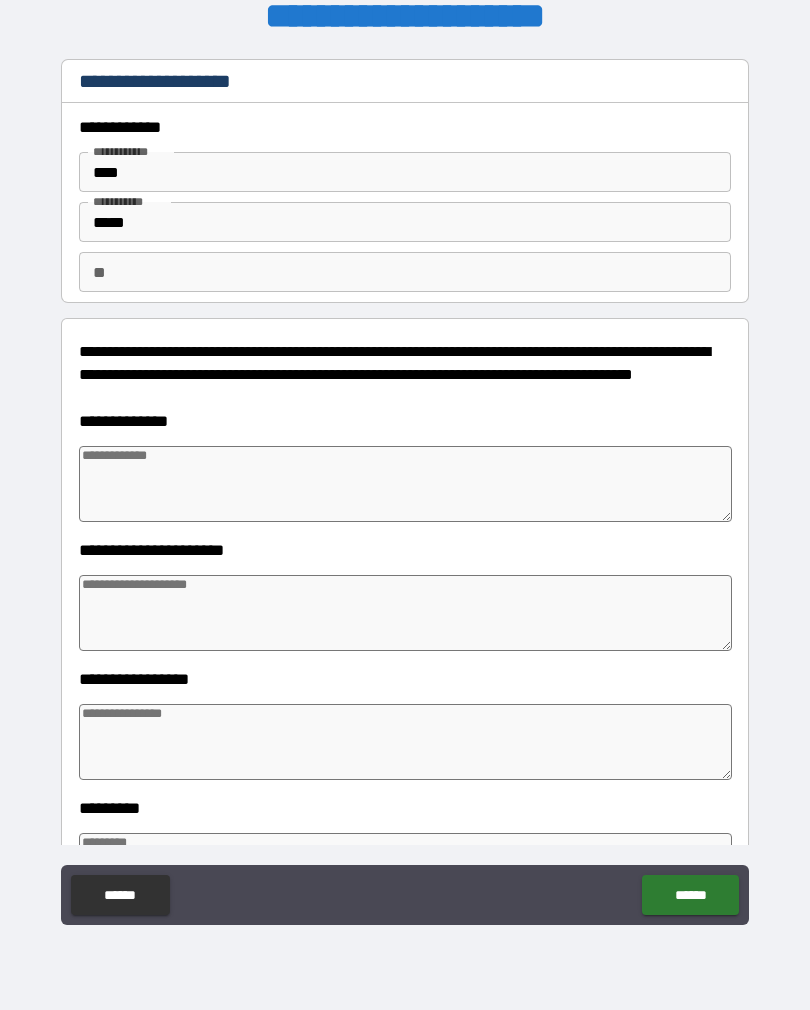 type on "*" 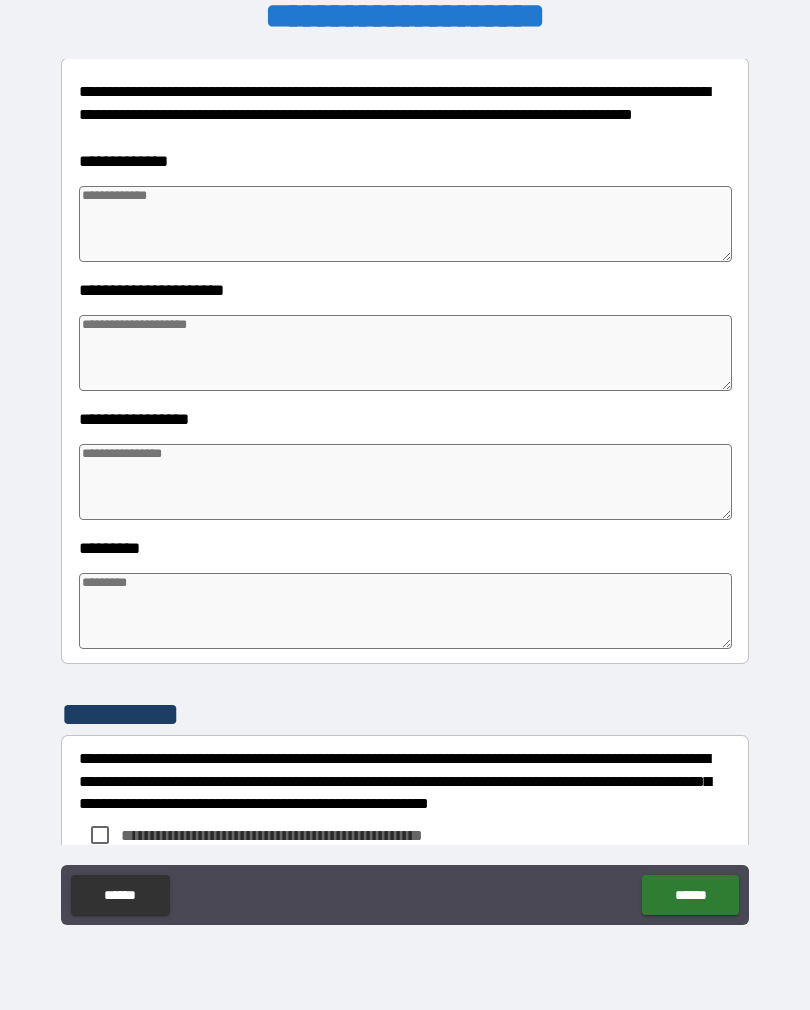 scroll, scrollTop: 255, scrollLeft: 0, axis: vertical 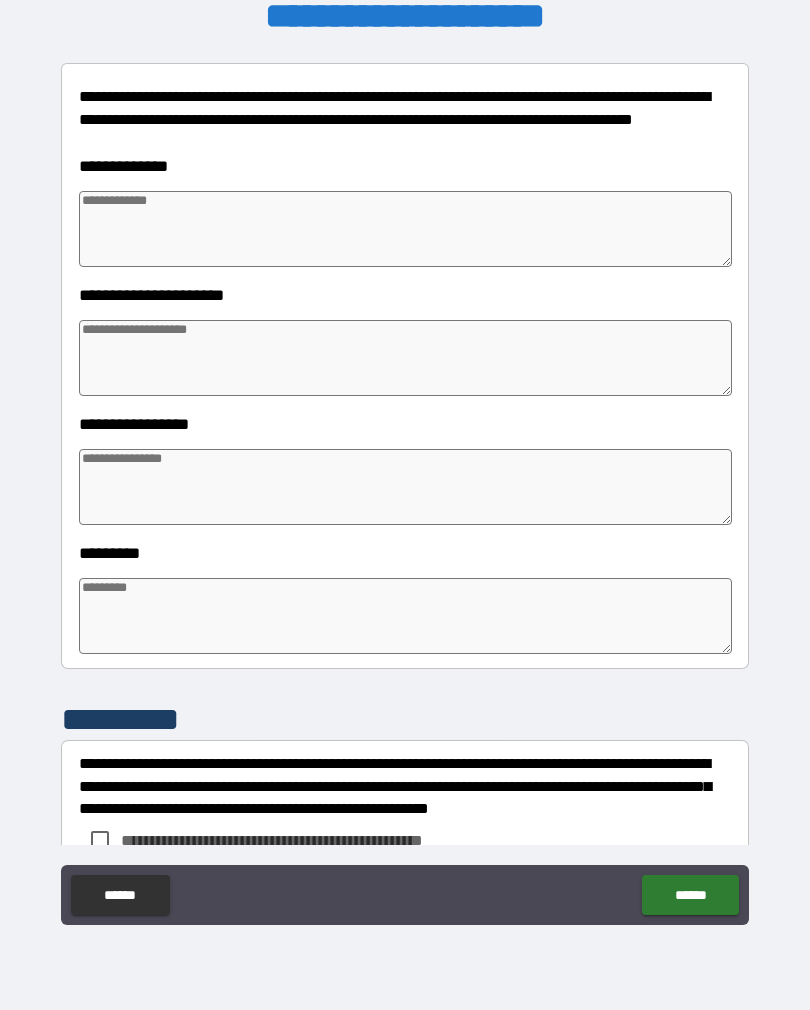 click at bounding box center [405, 229] 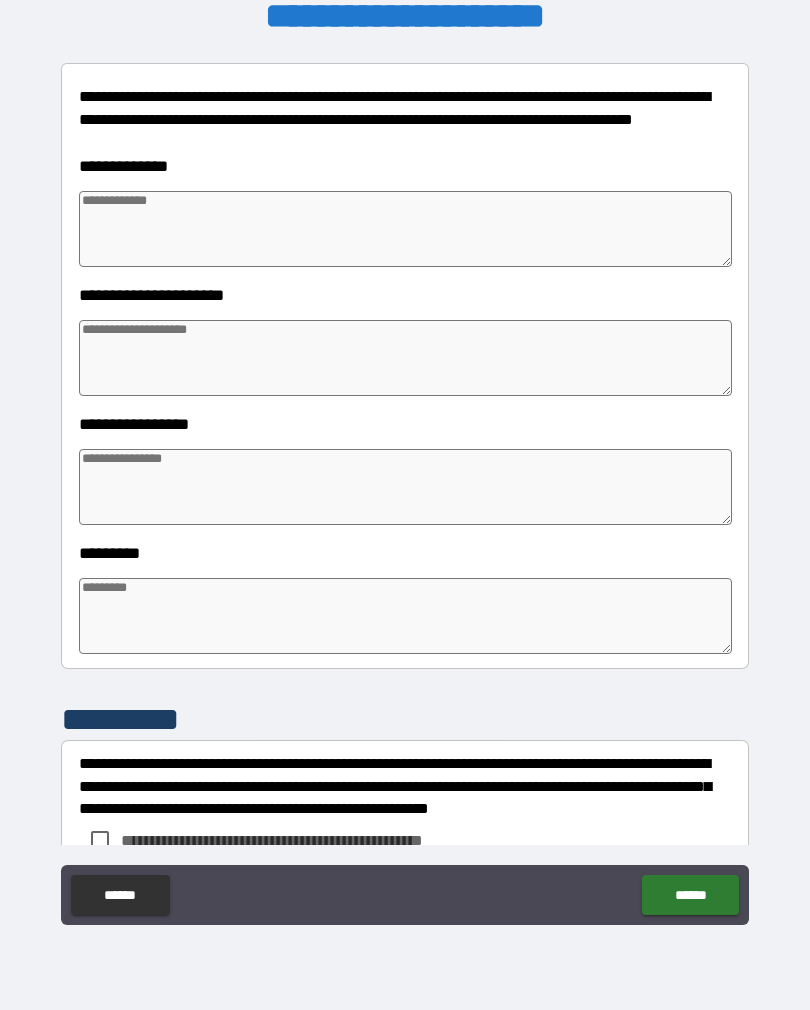 type on "*" 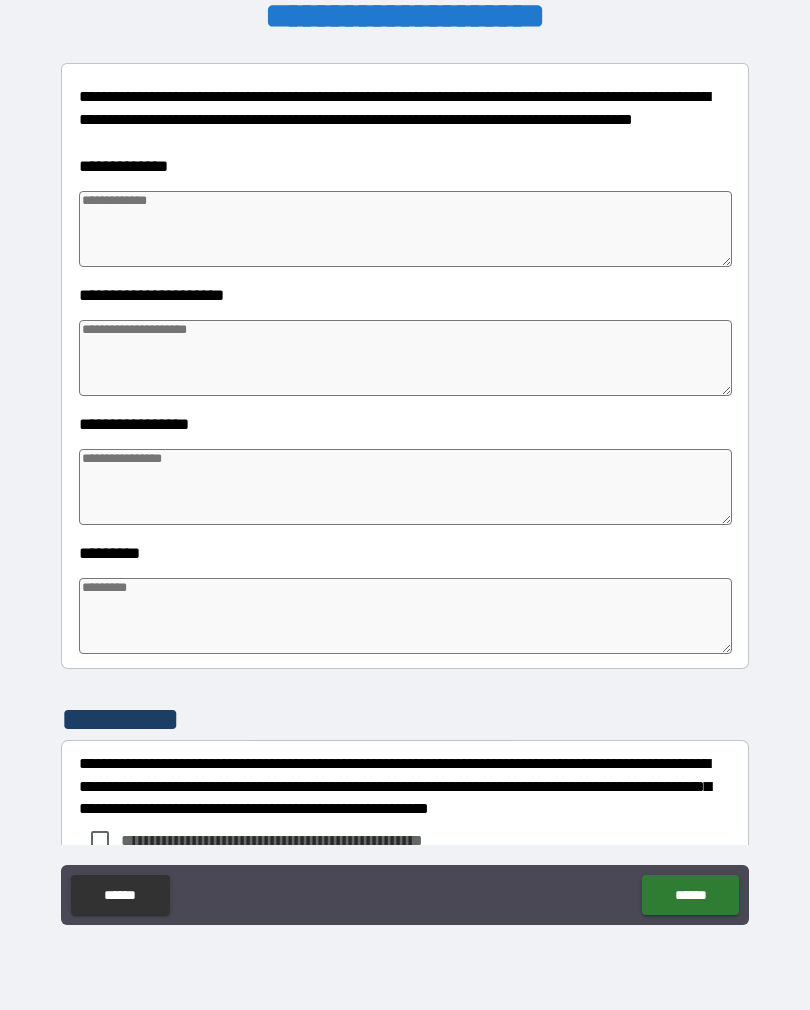 type on "*" 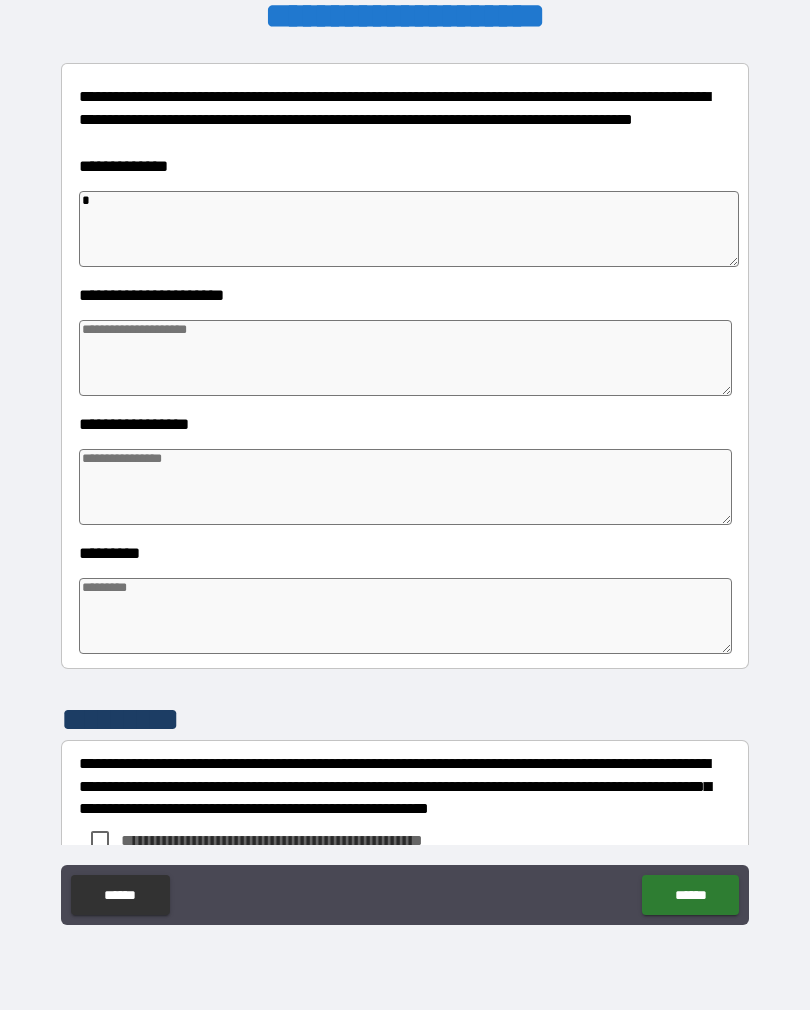 type on "*" 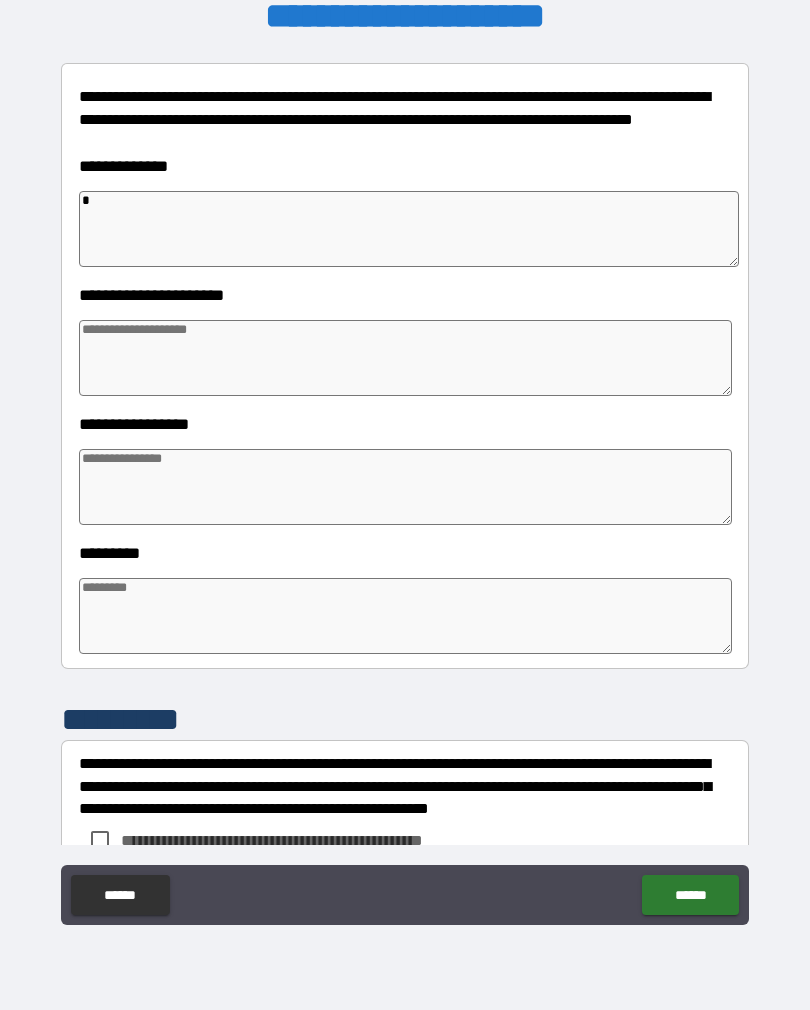 type on "*" 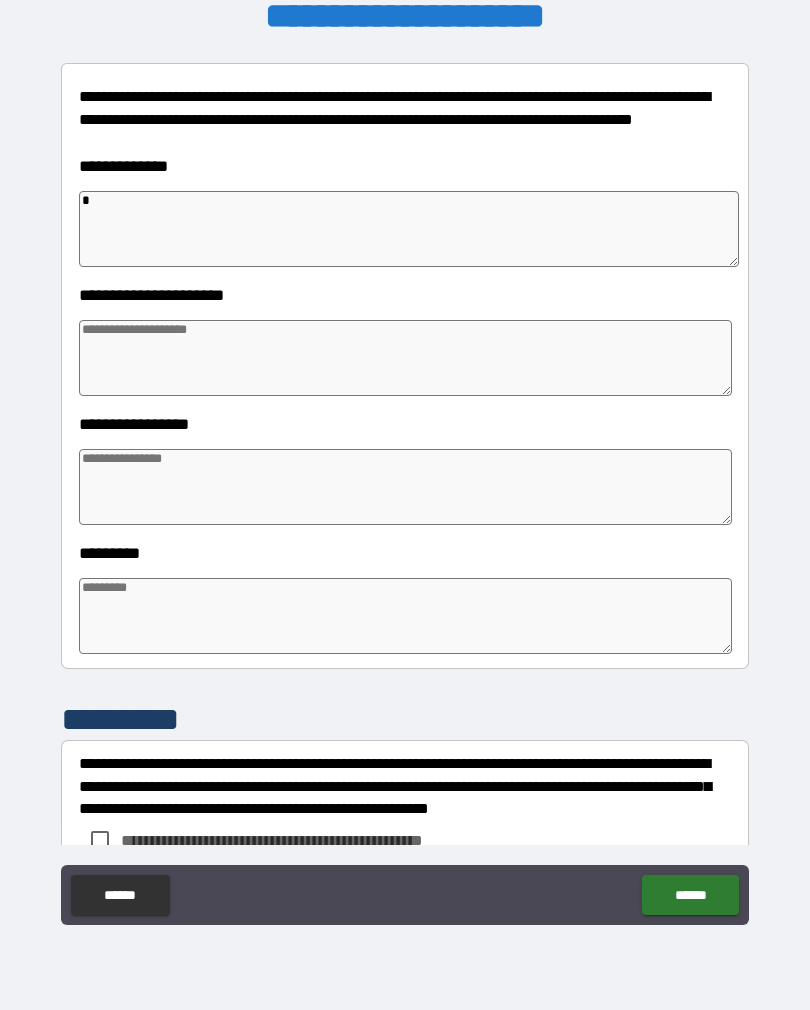 type 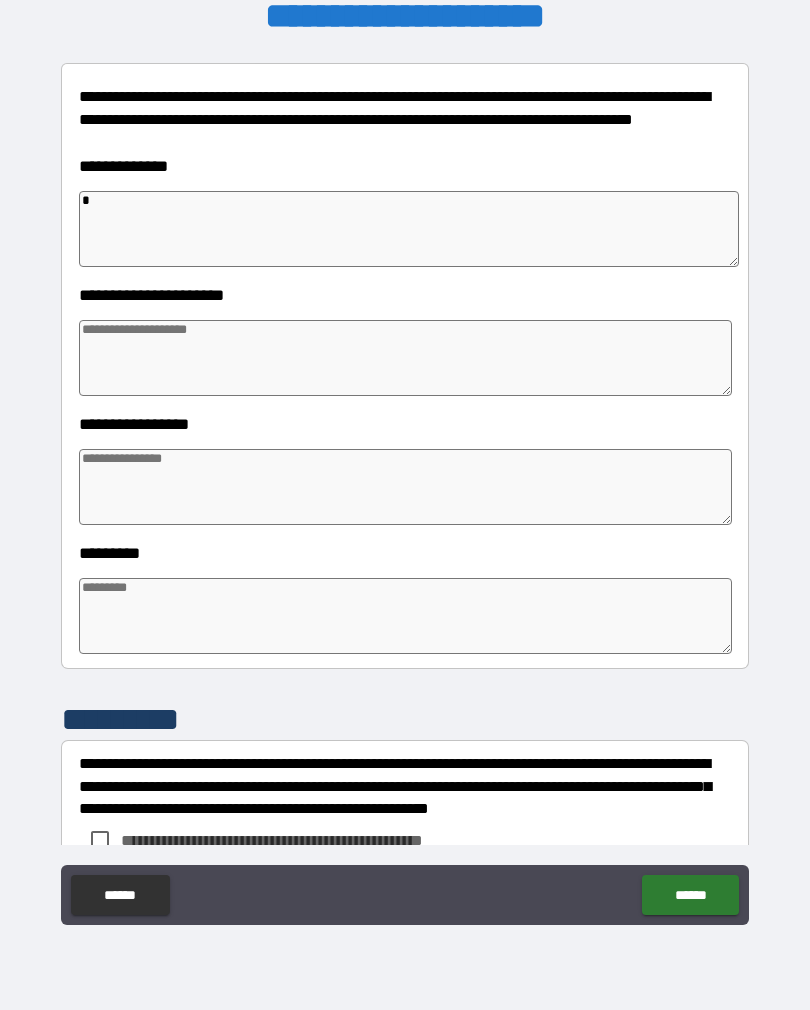 type on "*" 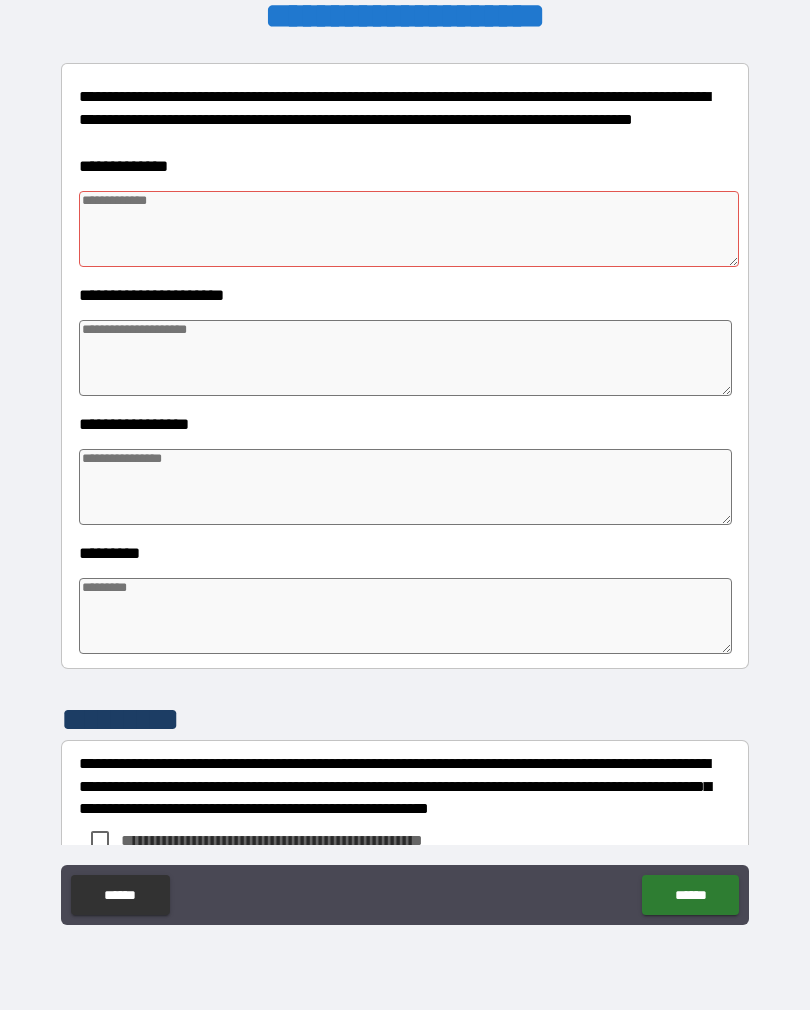 type on "*" 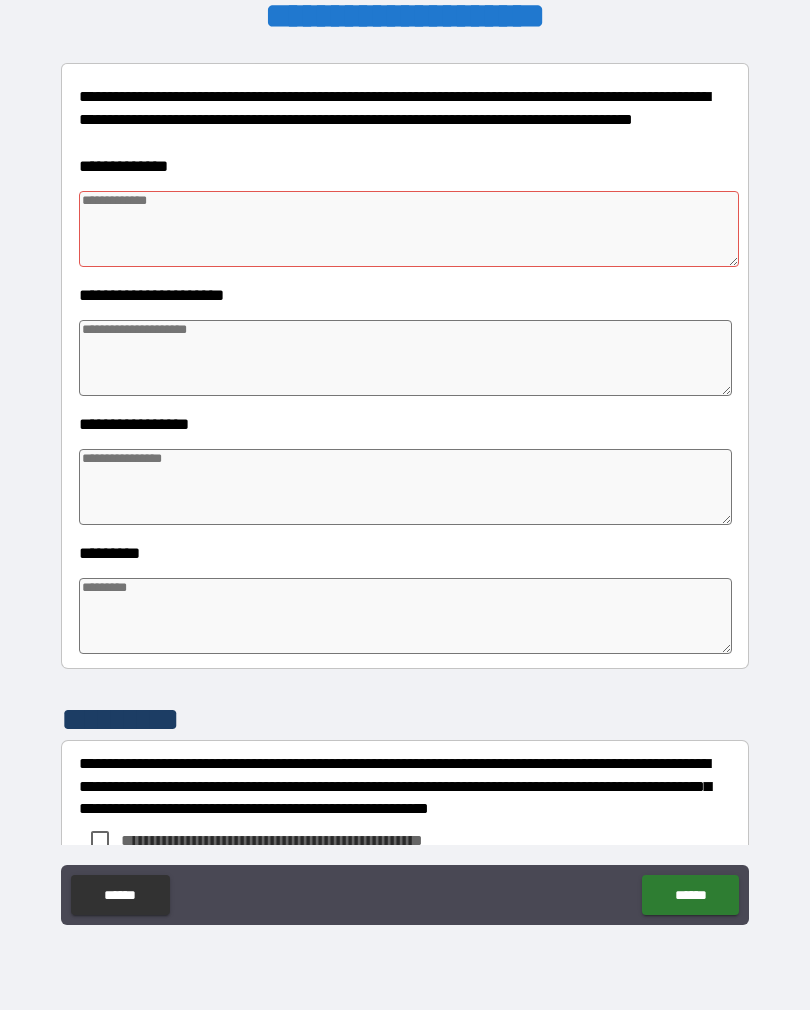 type on "*" 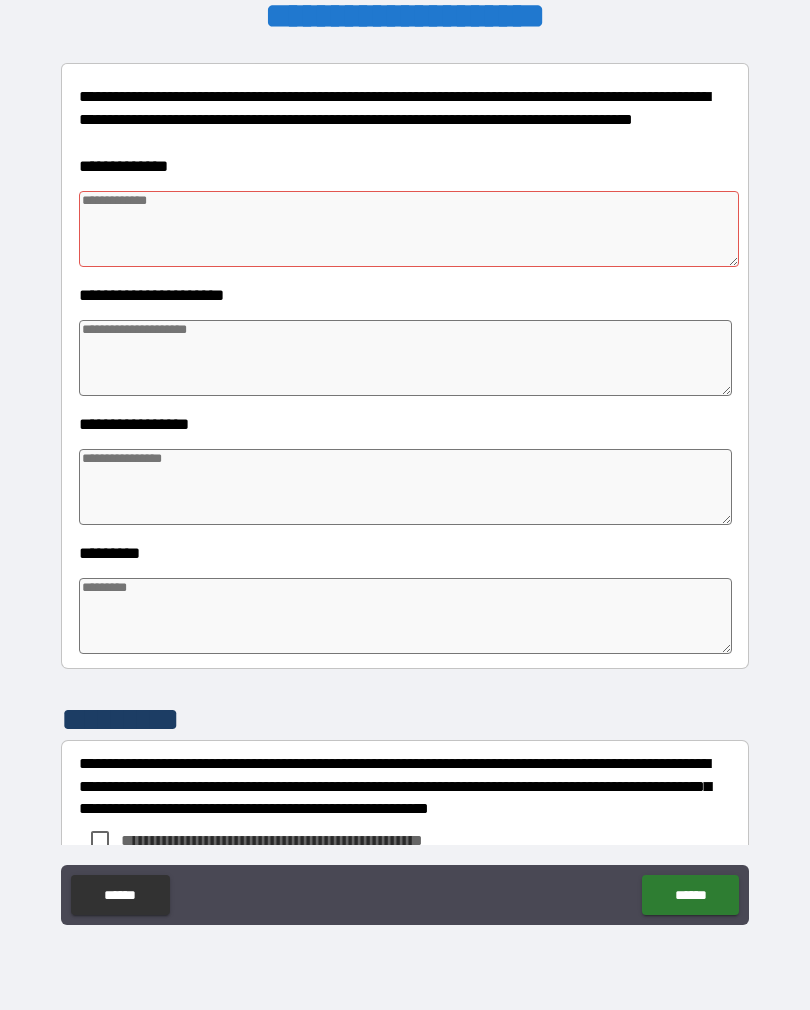 type on "*" 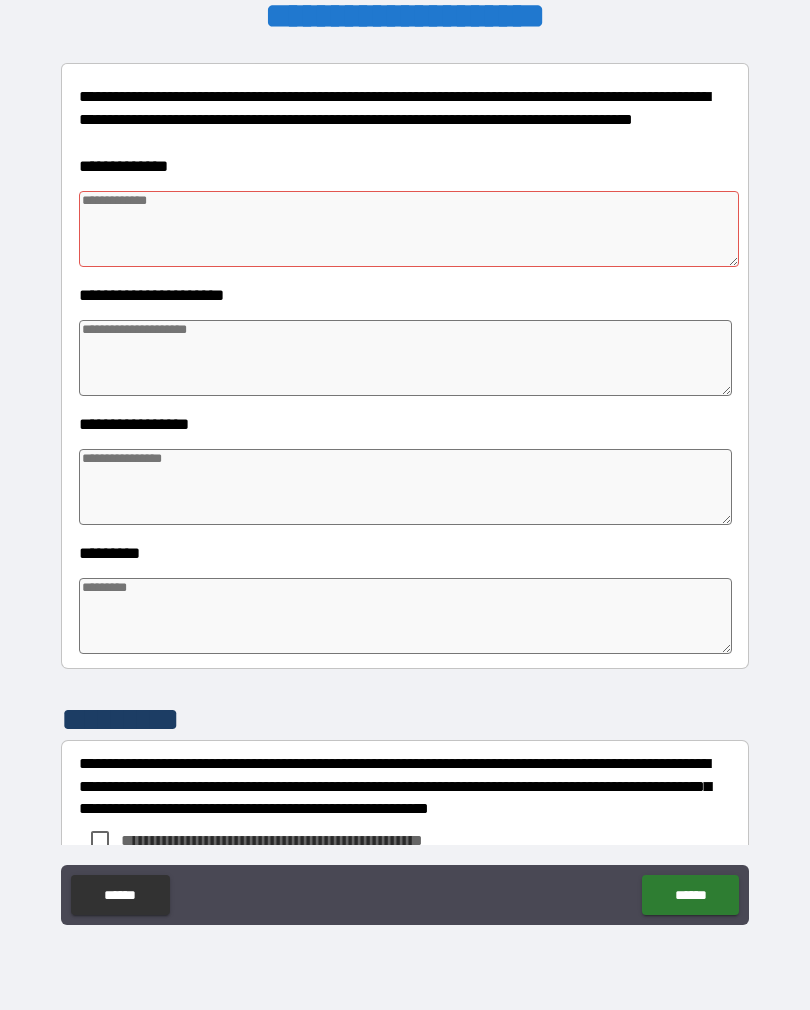 type on "*" 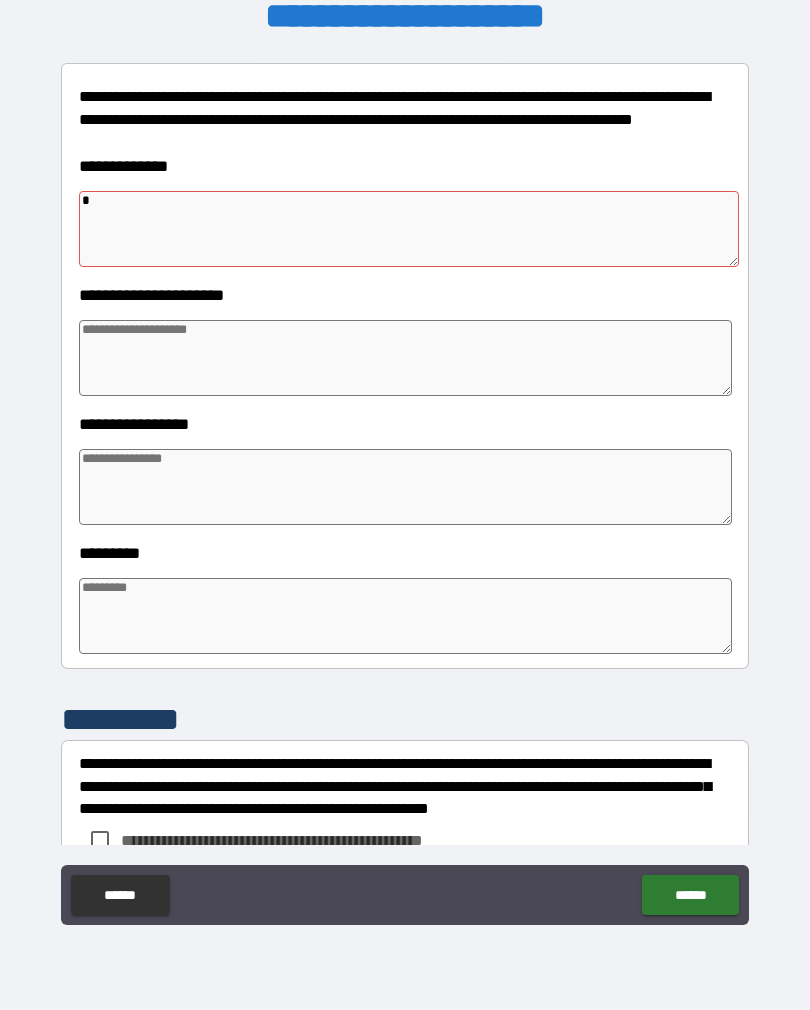type on "**" 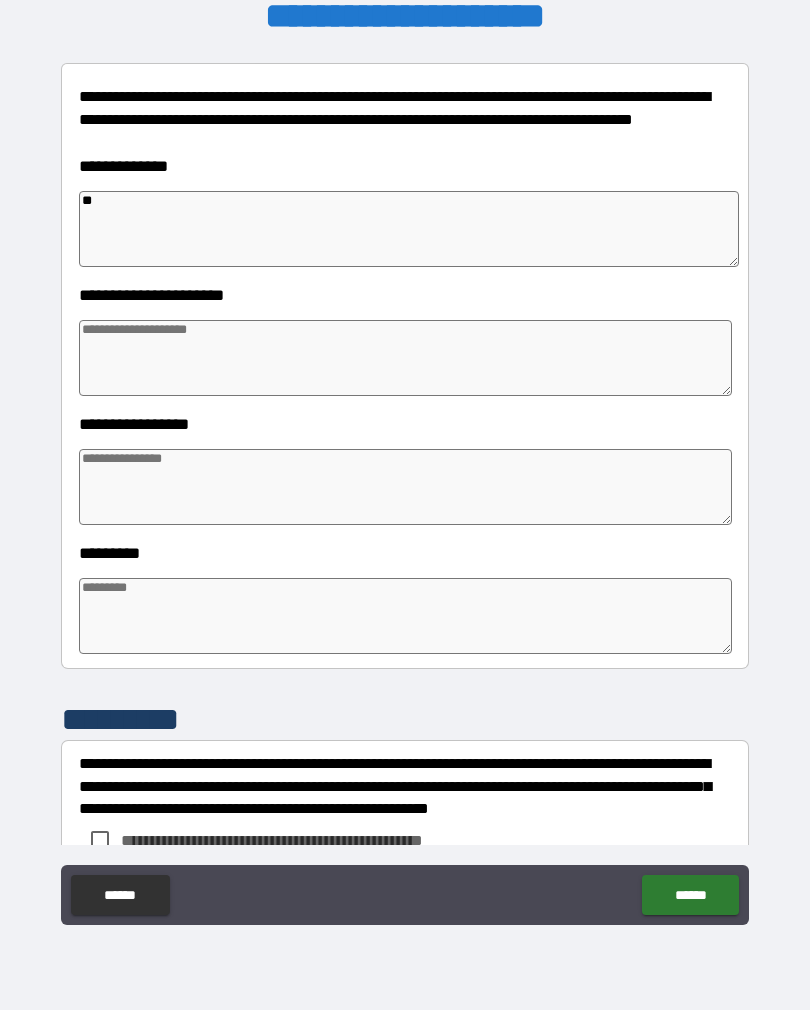 type on "*" 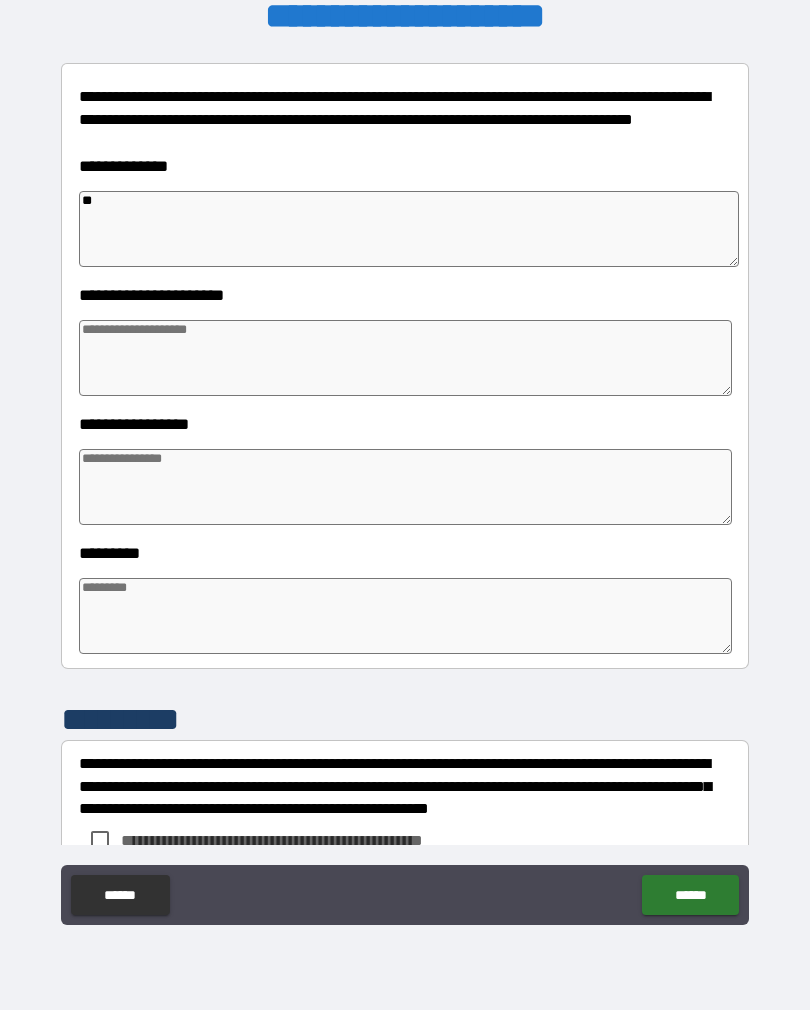 type on "*" 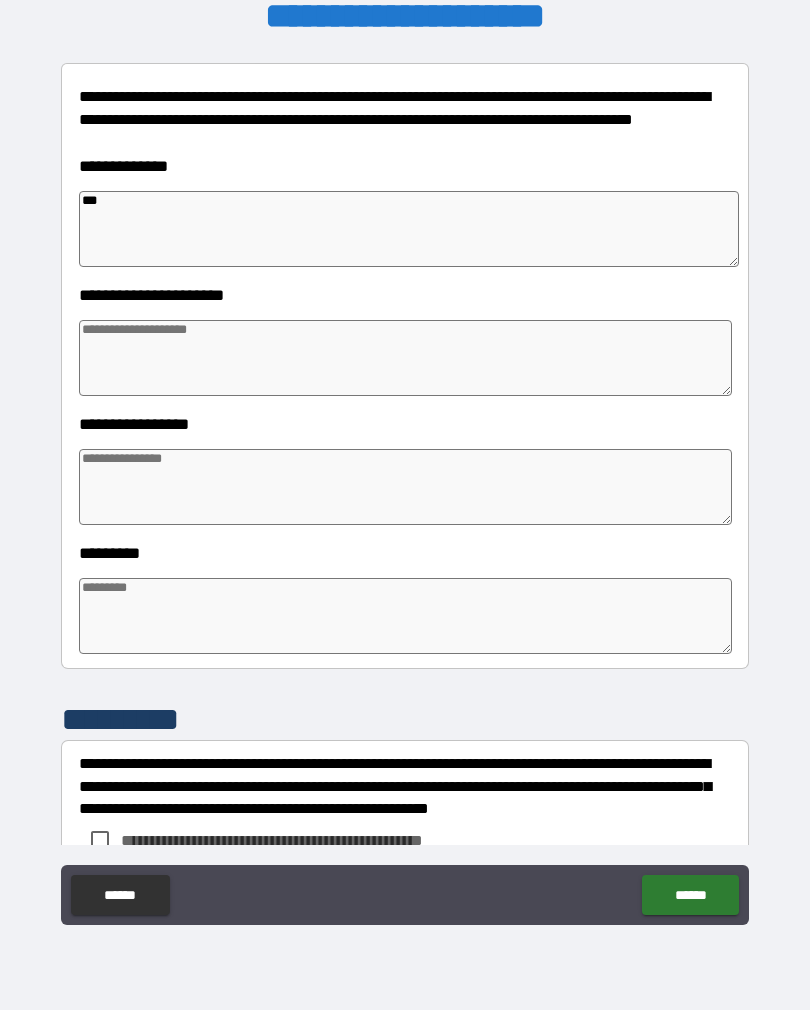 type on "*" 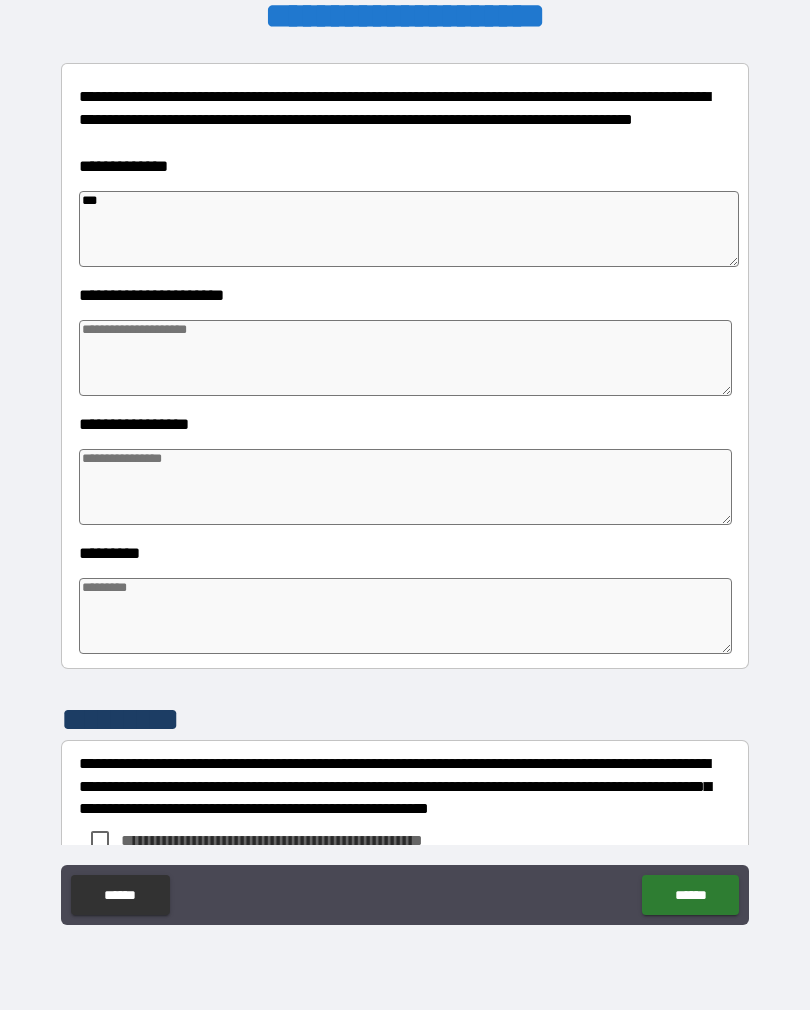 type on "*" 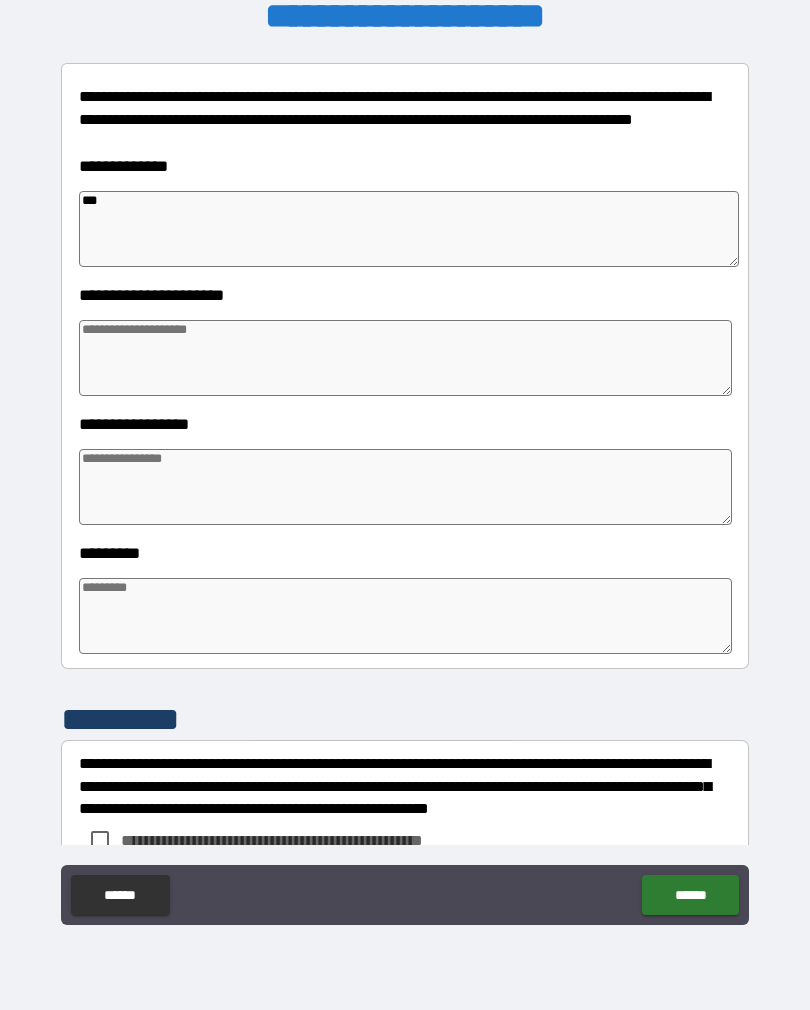 type on "*" 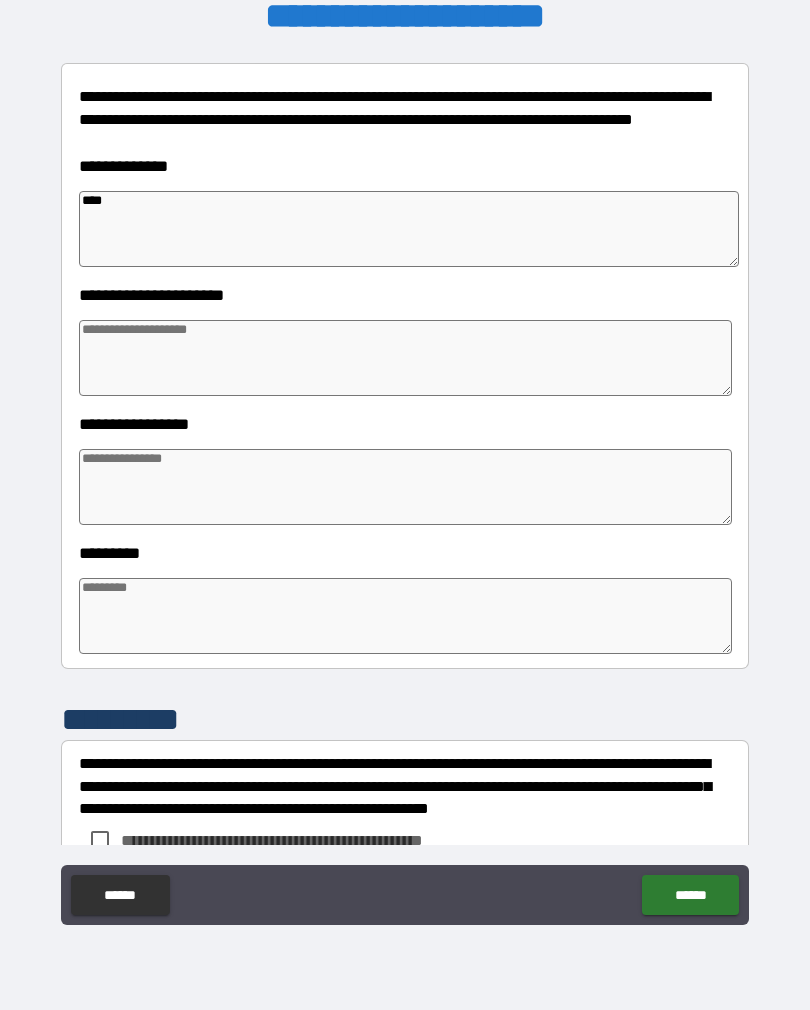 type on "*" 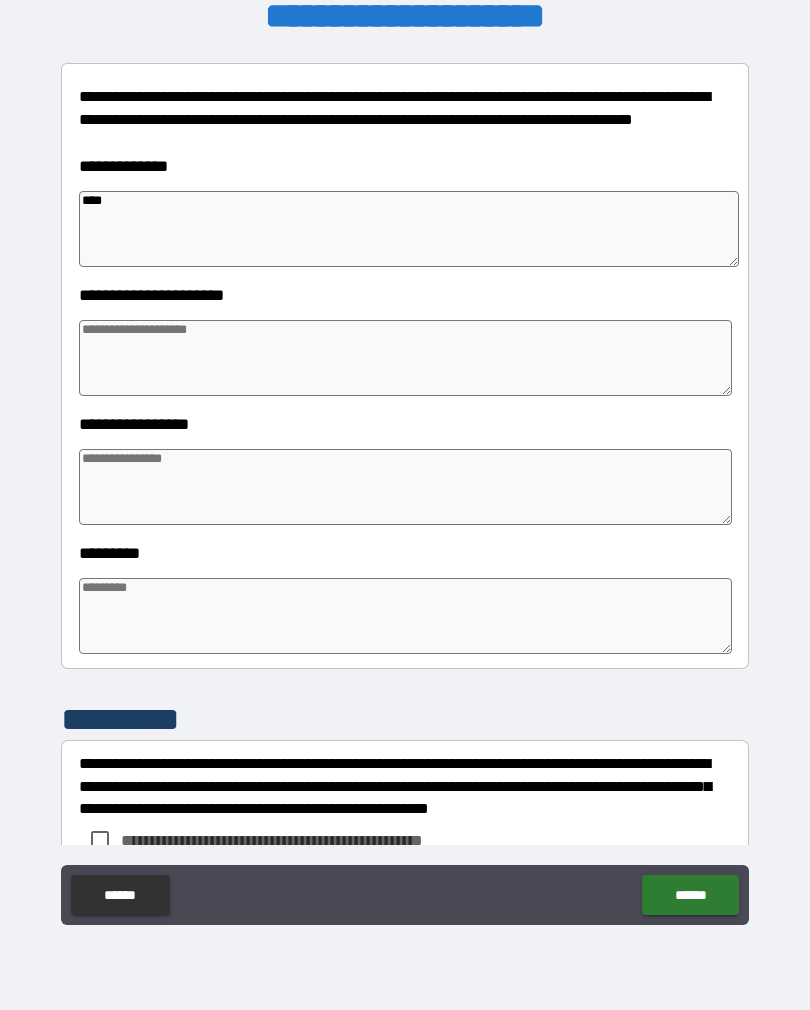 type on "*" 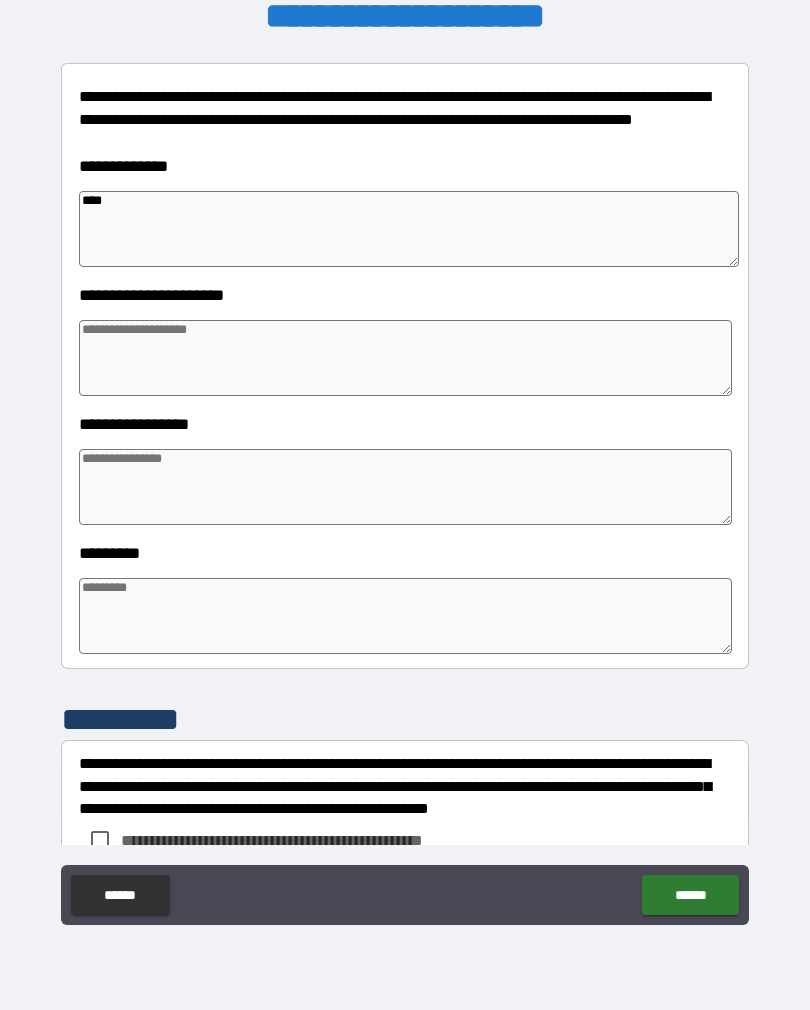 type on "*" 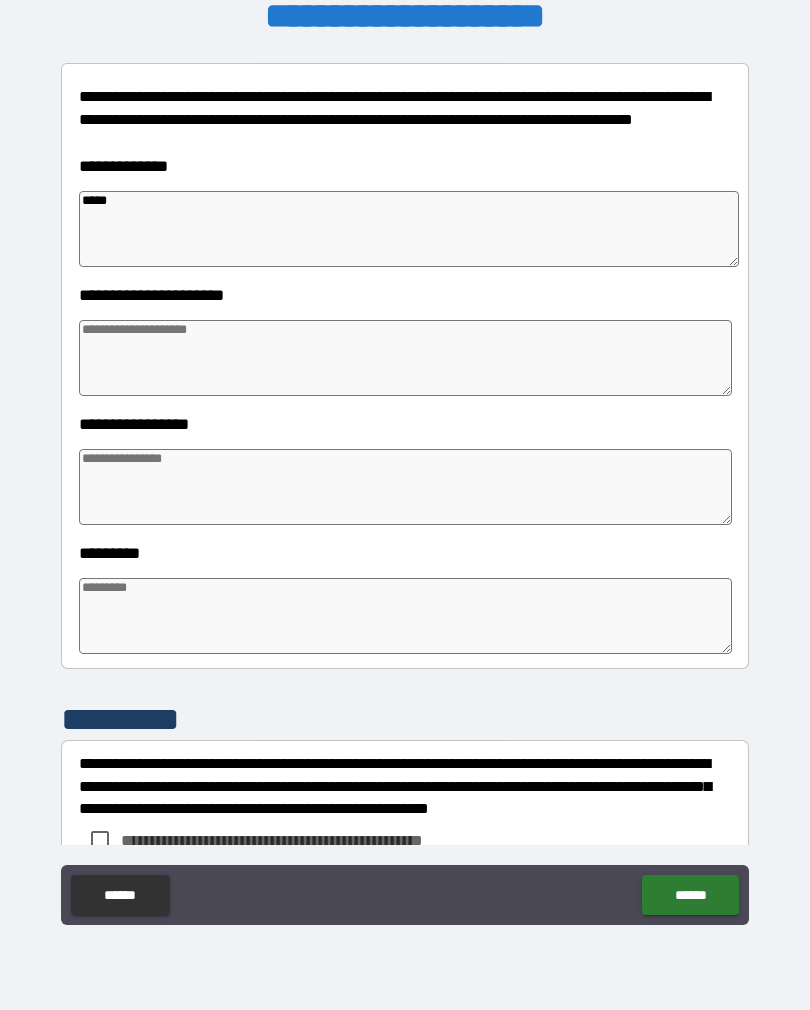 type on "*" 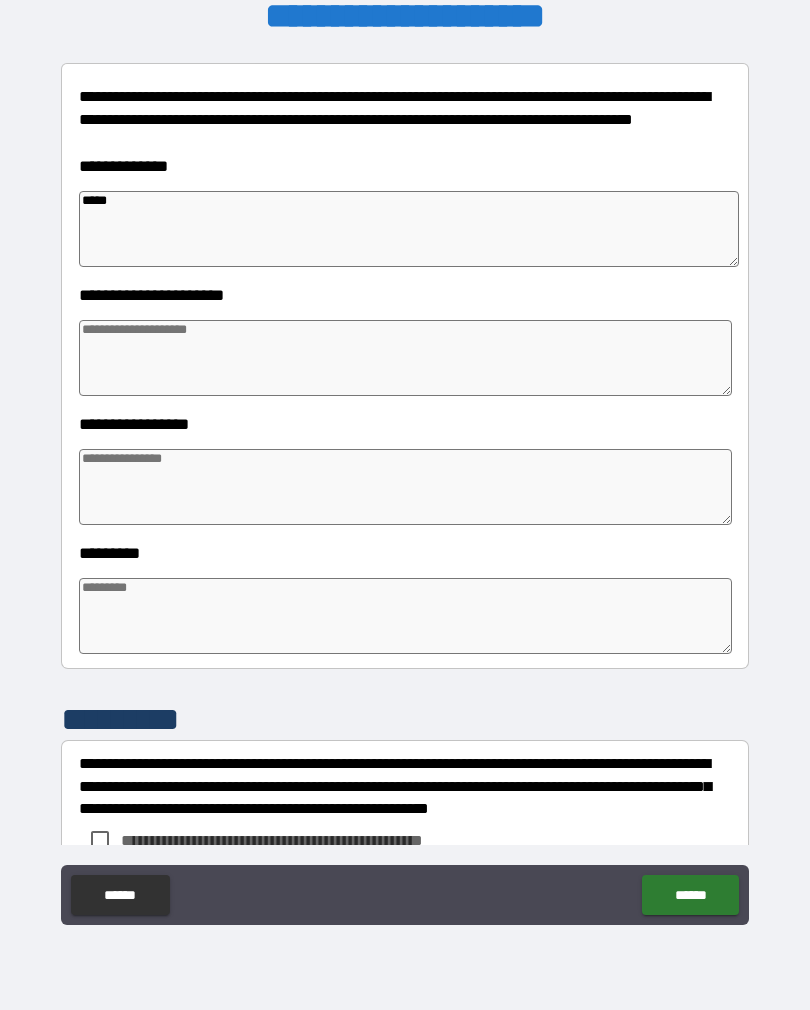 type on "*" 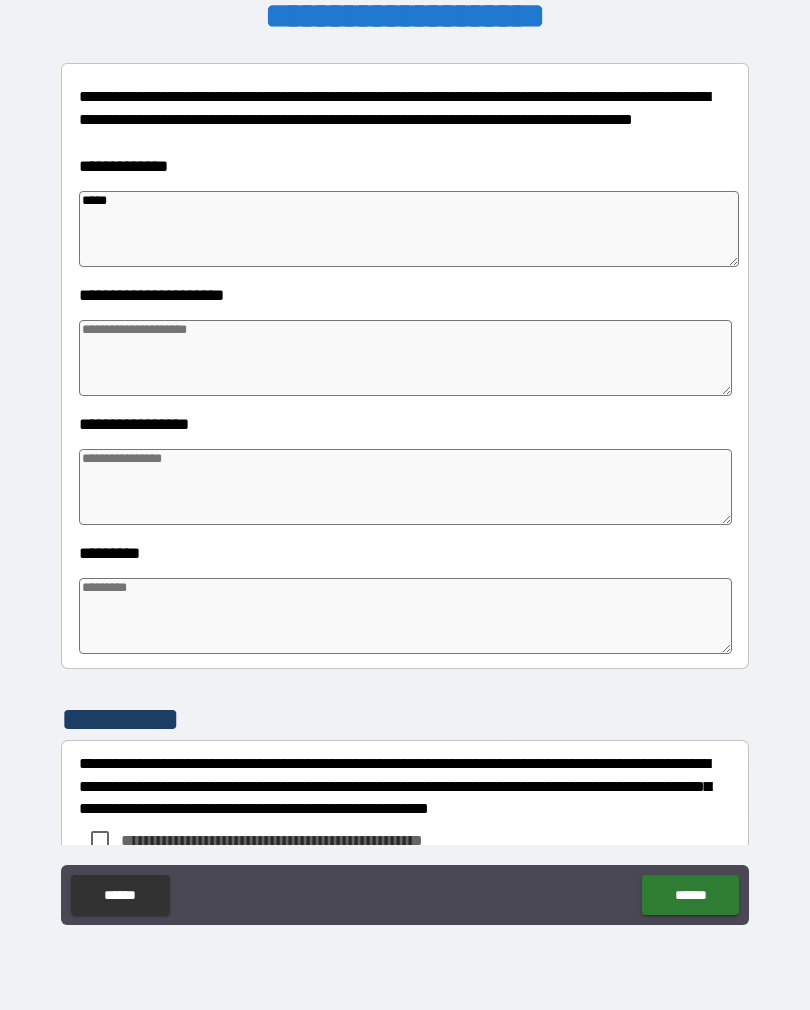 type on "*" 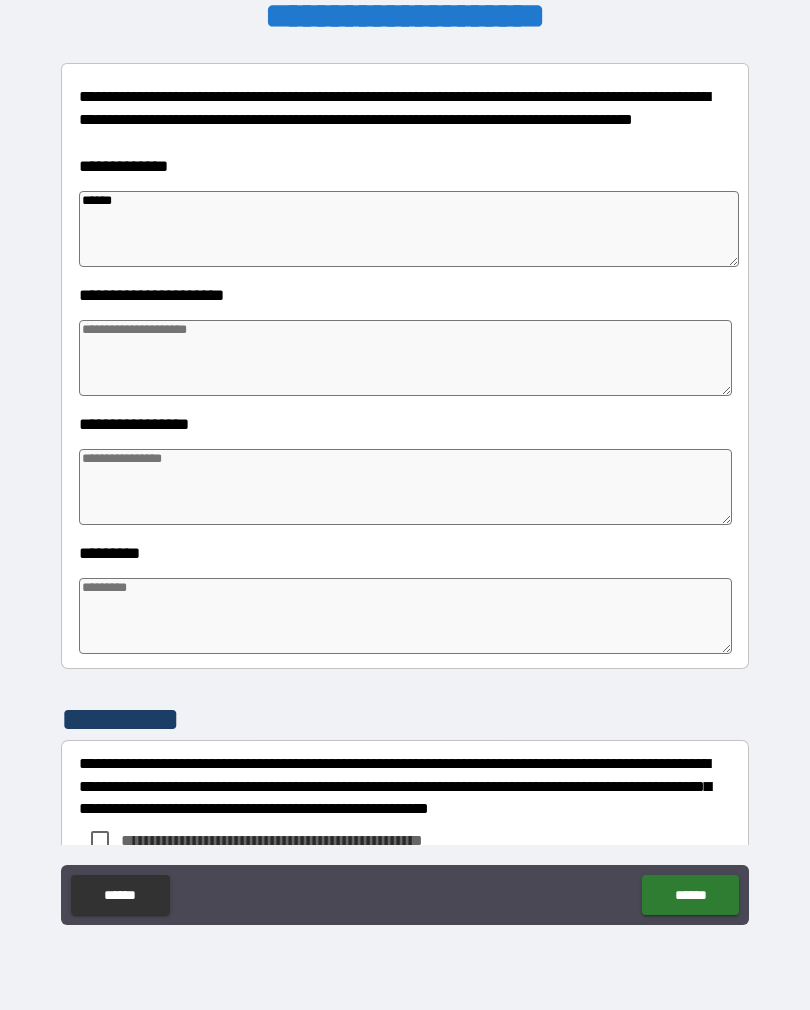 type on "*" 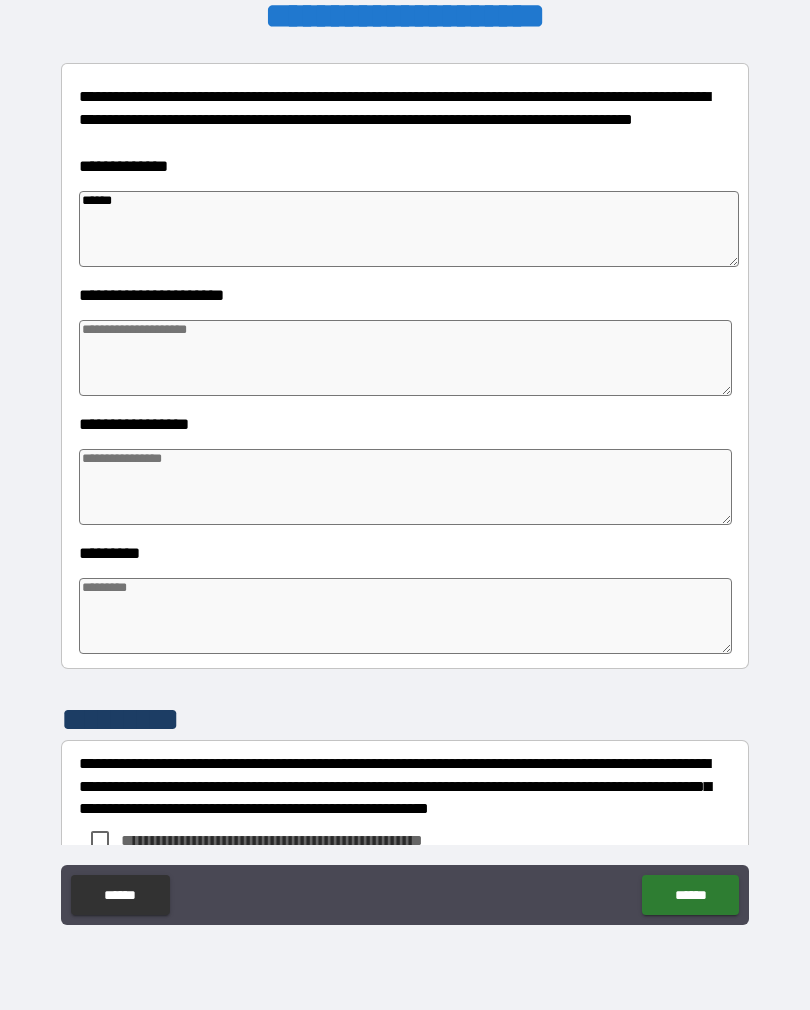 type on "*" 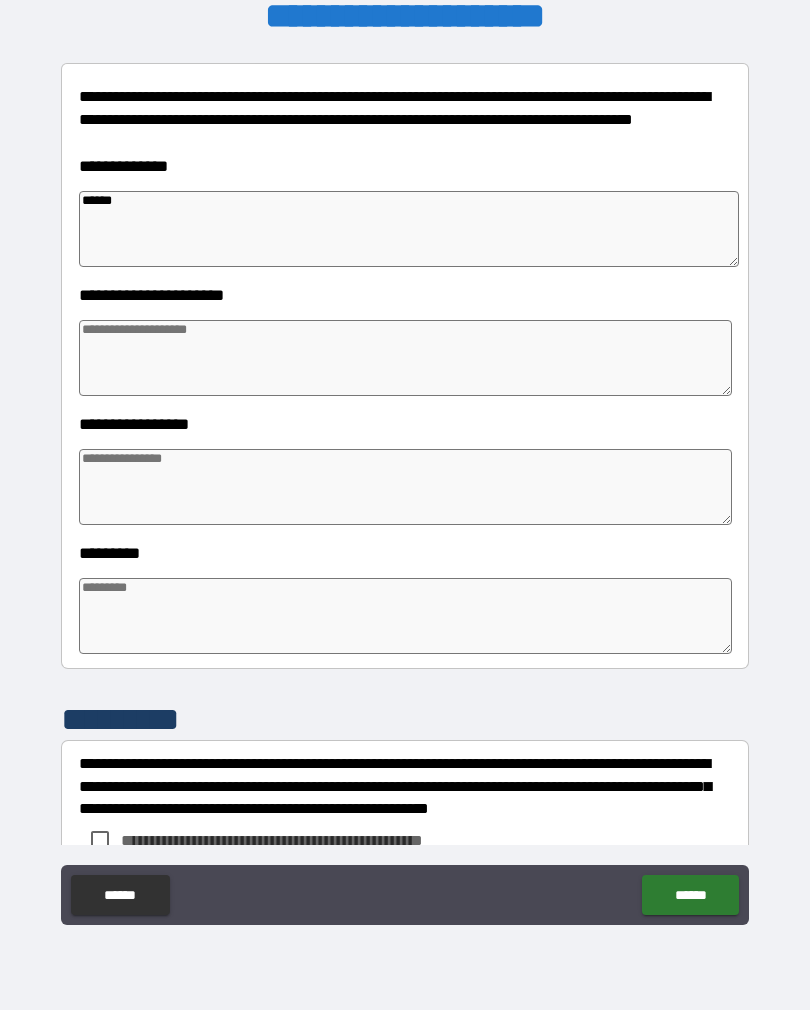 type on "*" 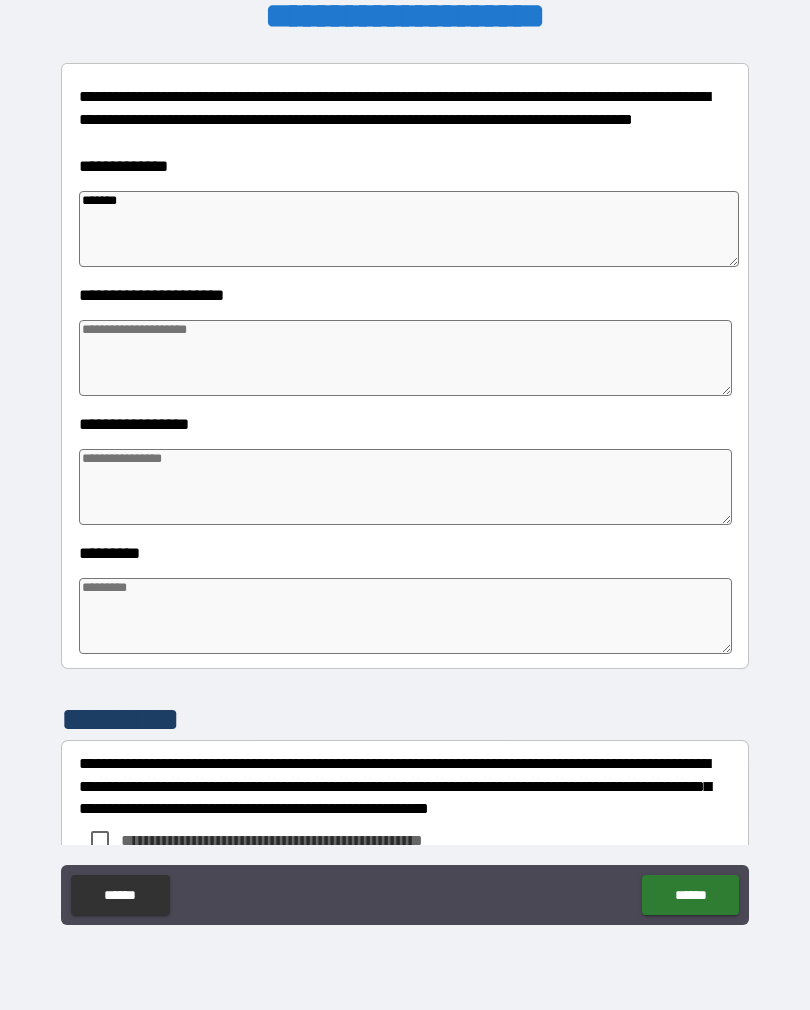 type on "*" 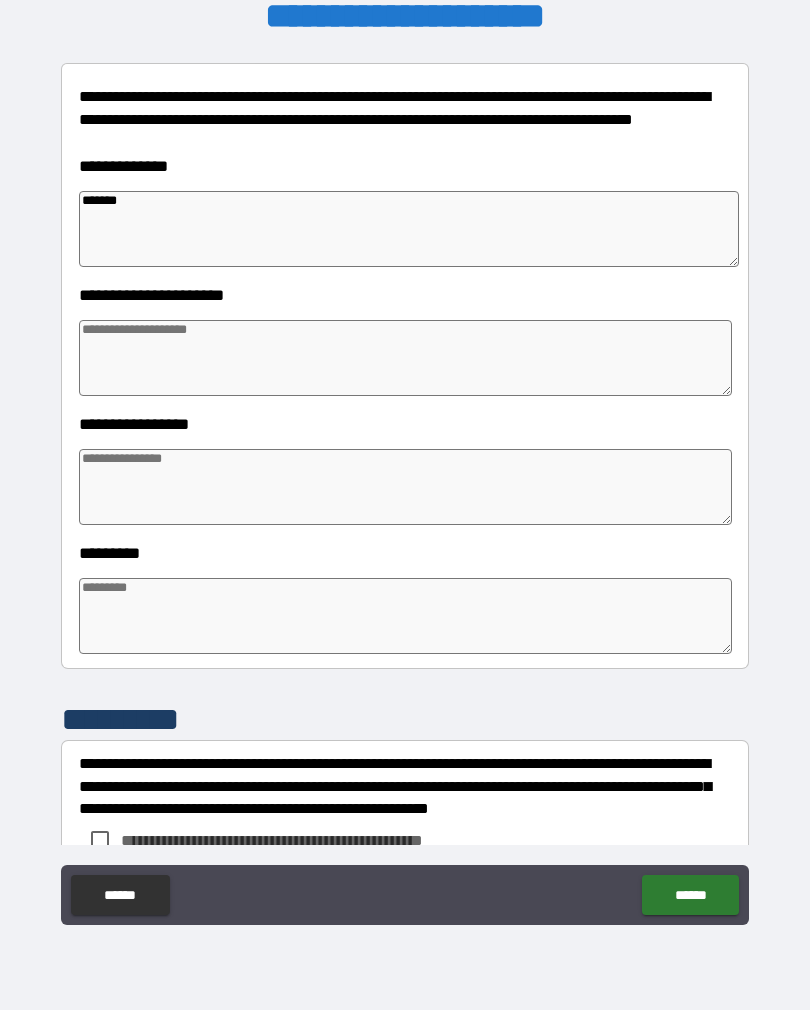 type on "*" 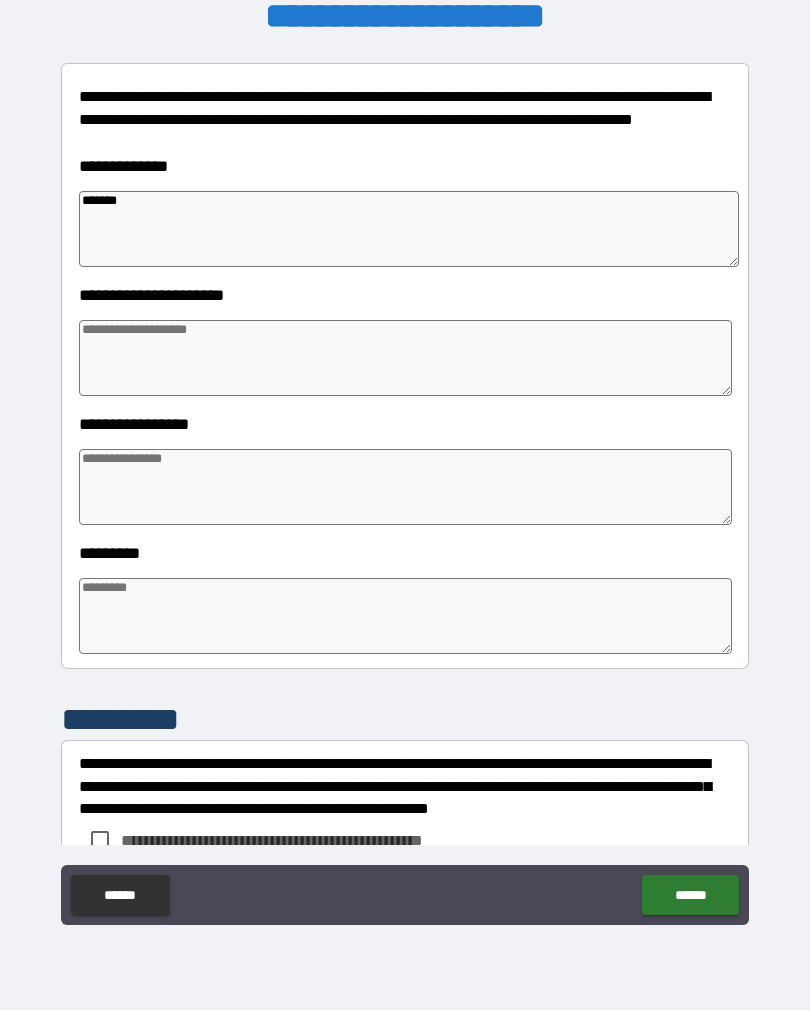 type on "*" 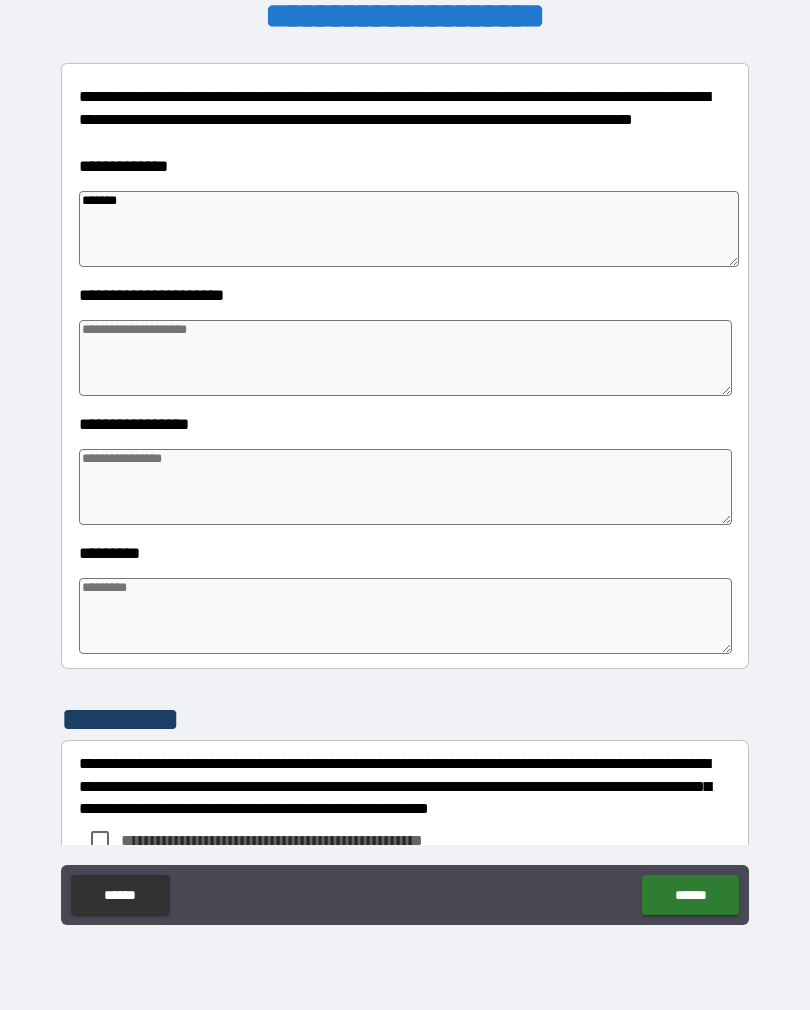 type on "*******" 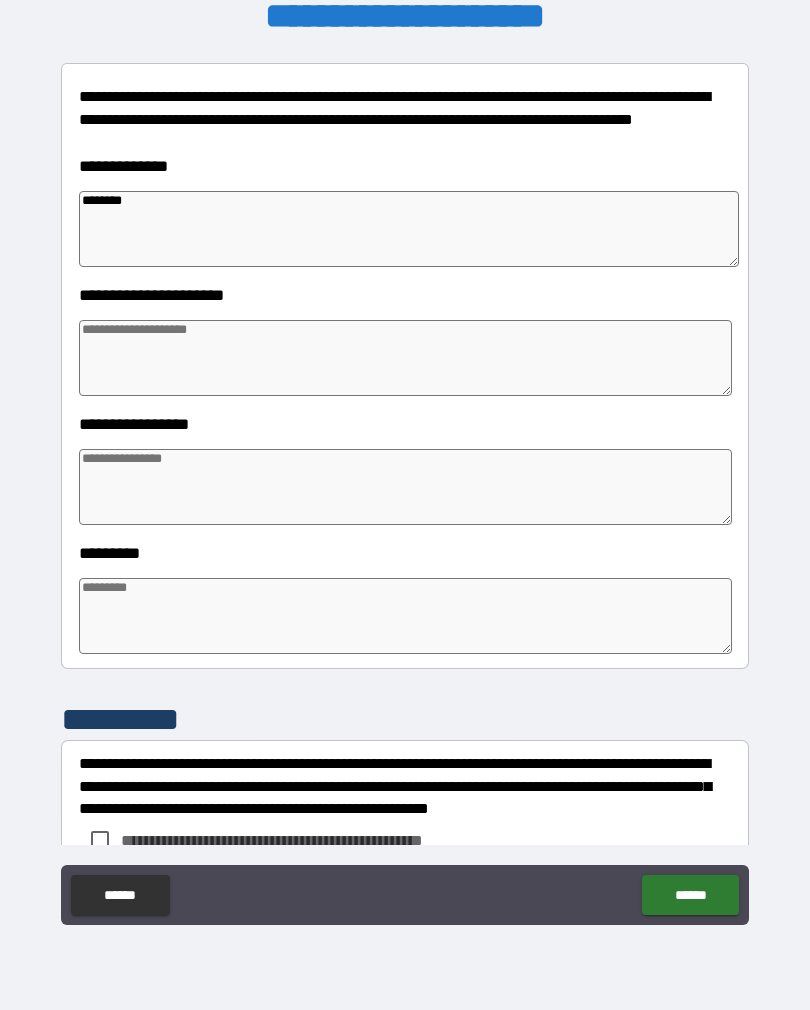 type on "*" 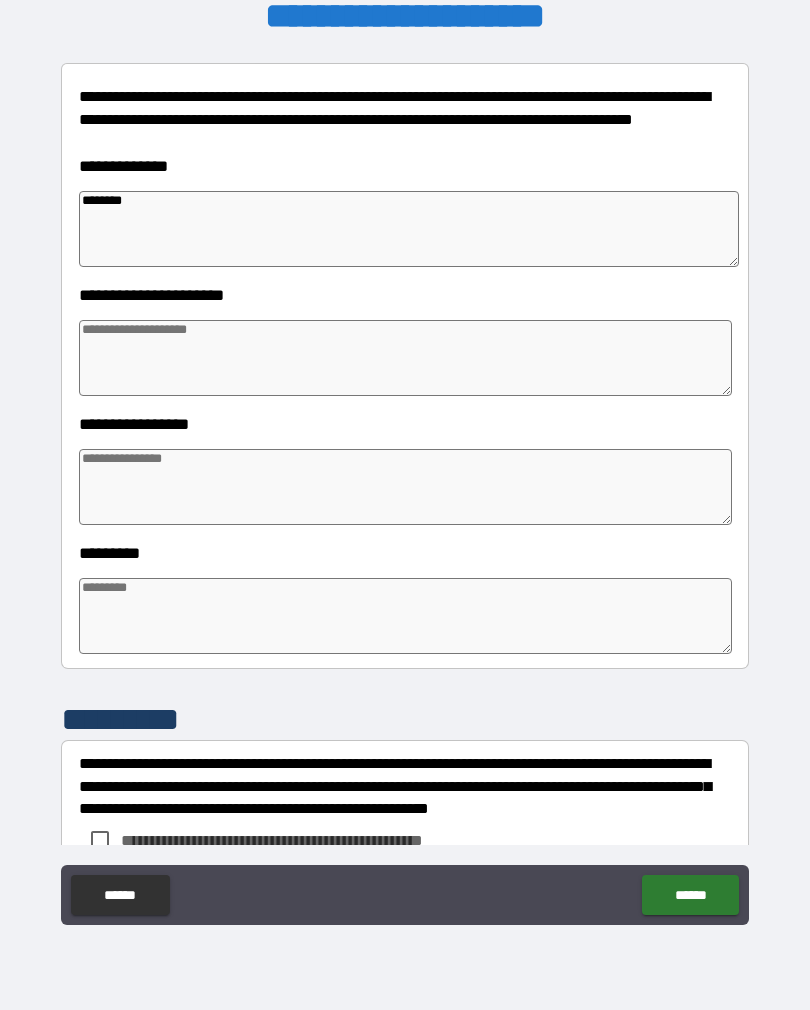 type on "*" 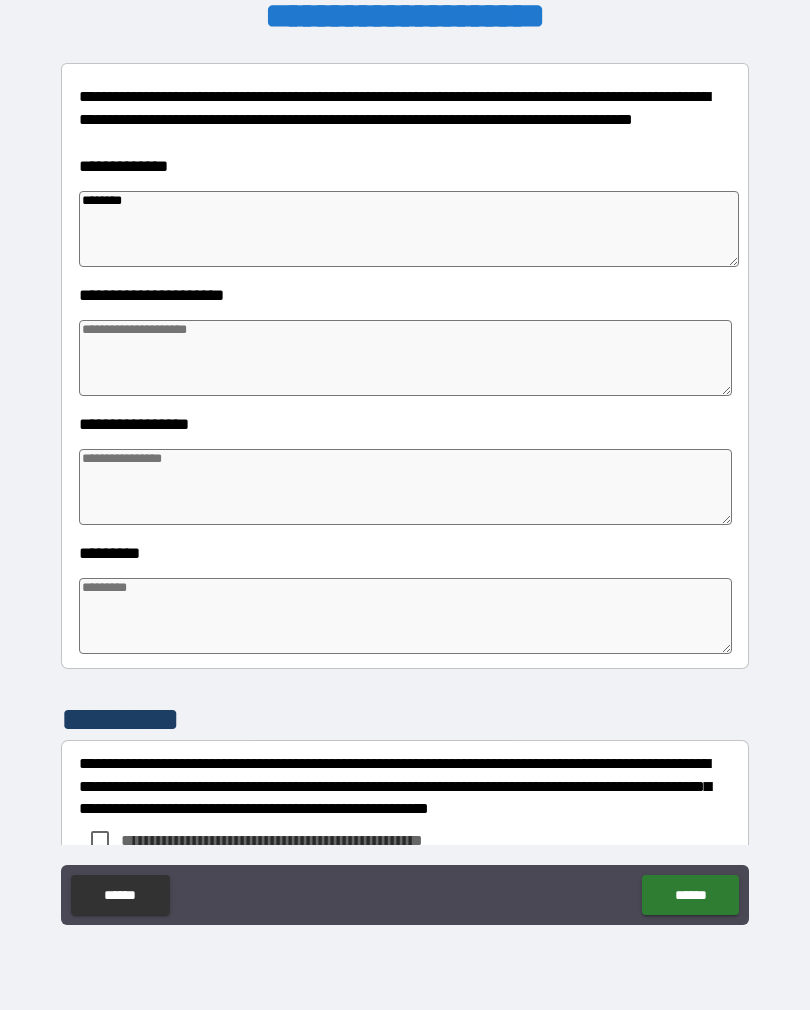 type on "*" 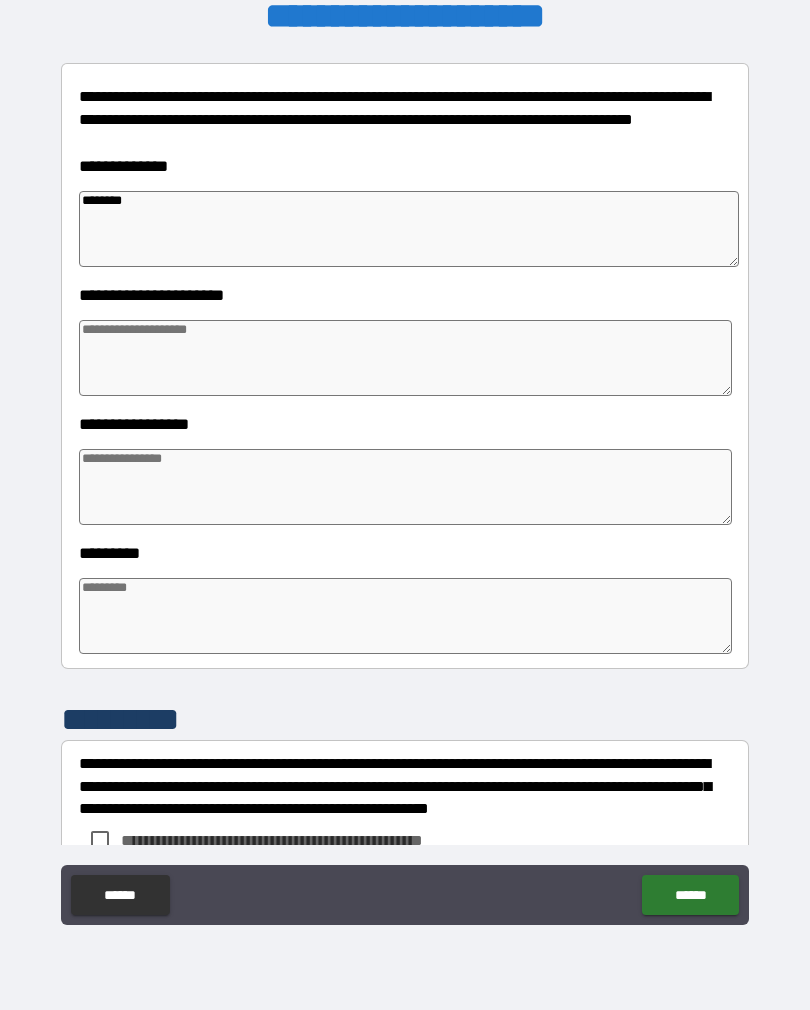 type on "*********" 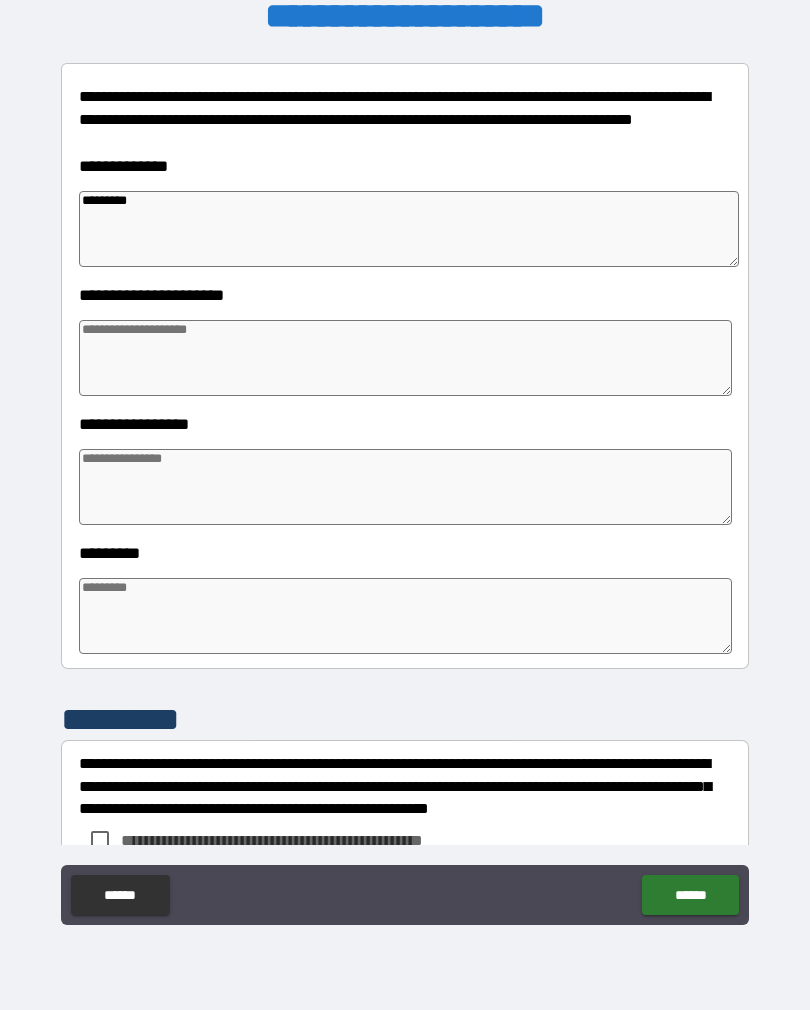 type on "*" 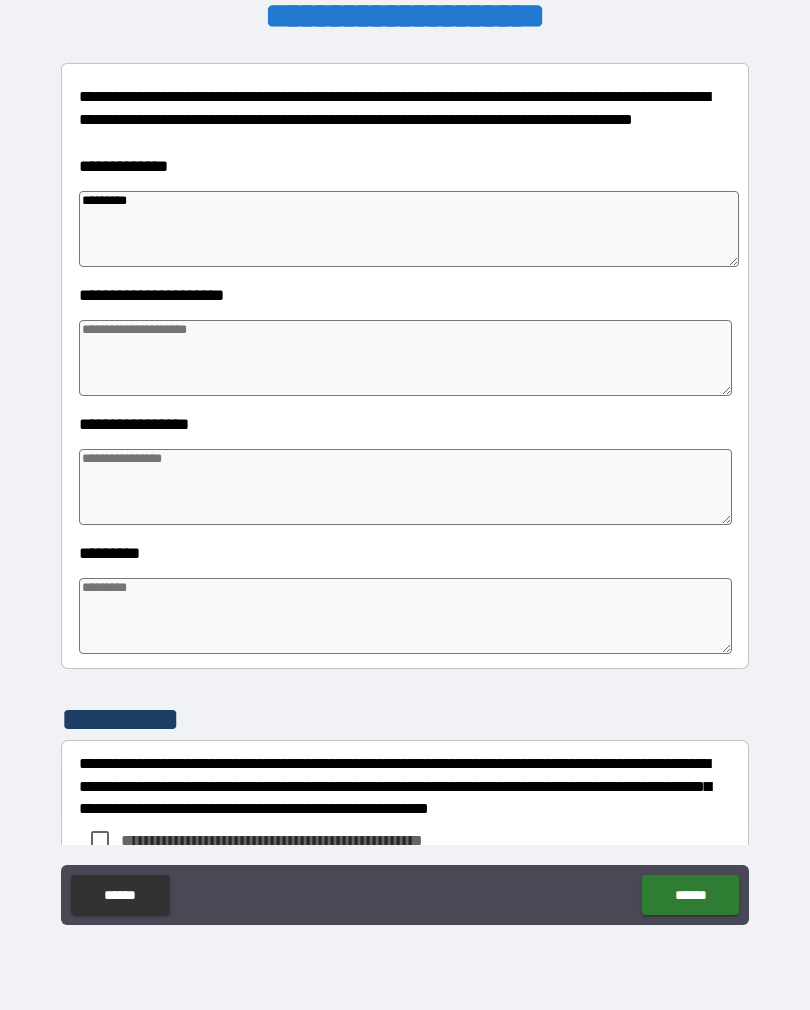 type on "*" 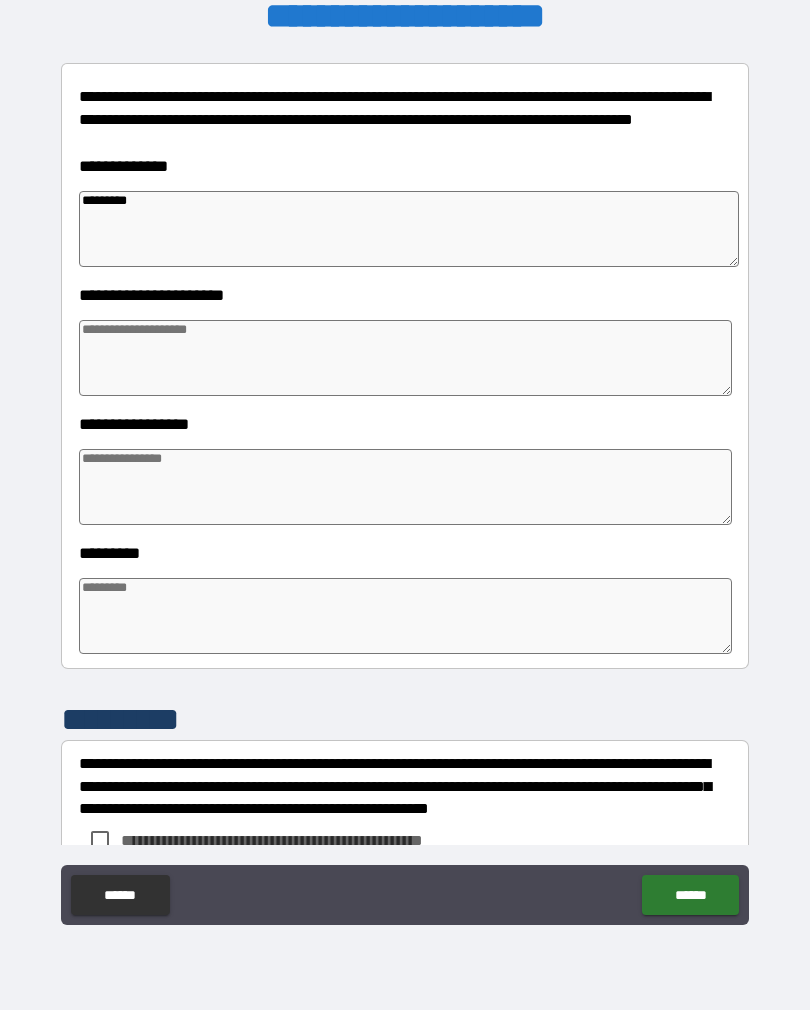 type on "*" 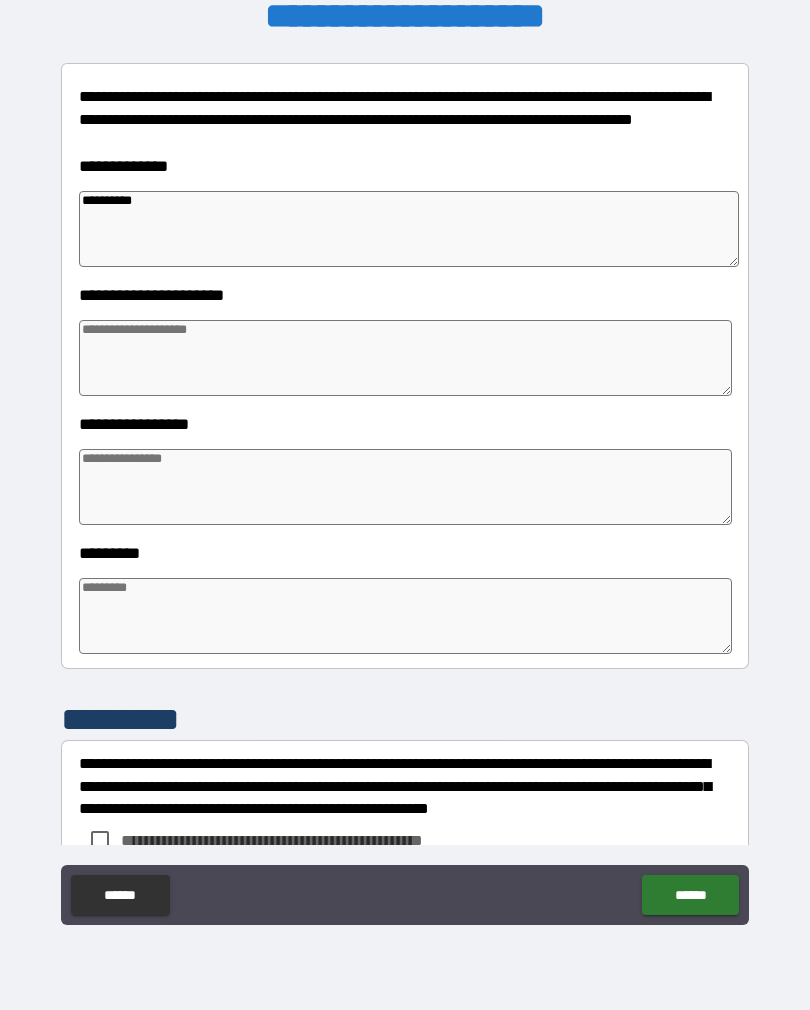 type on "*" 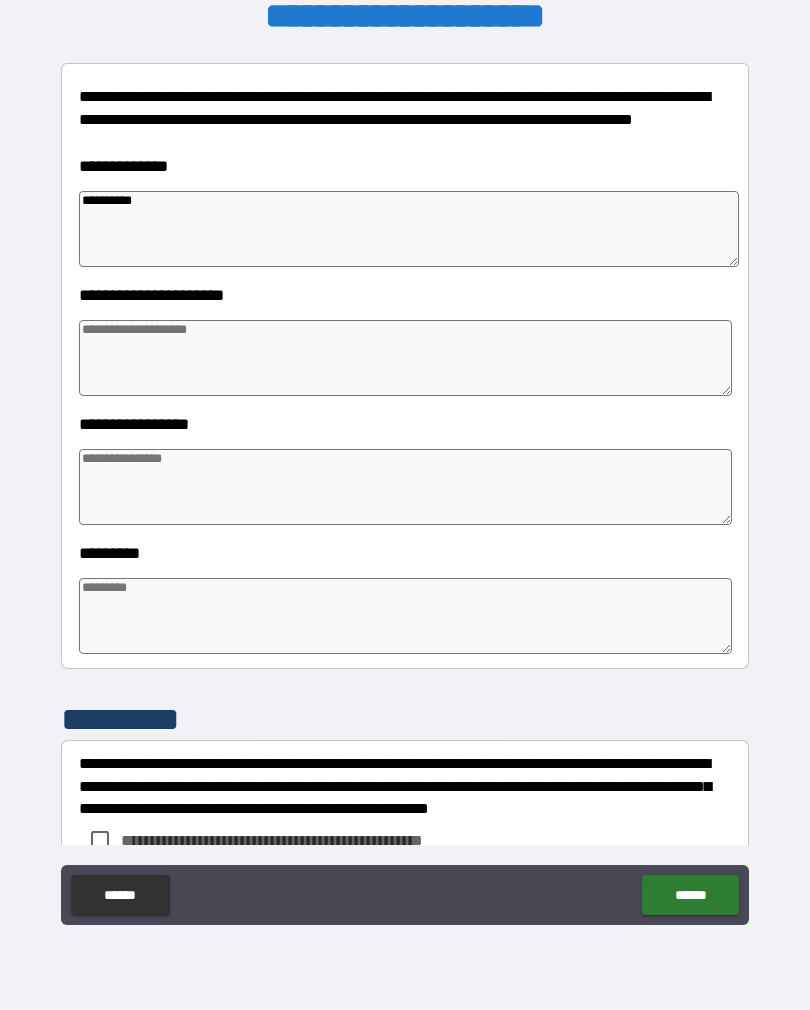 type on "*" 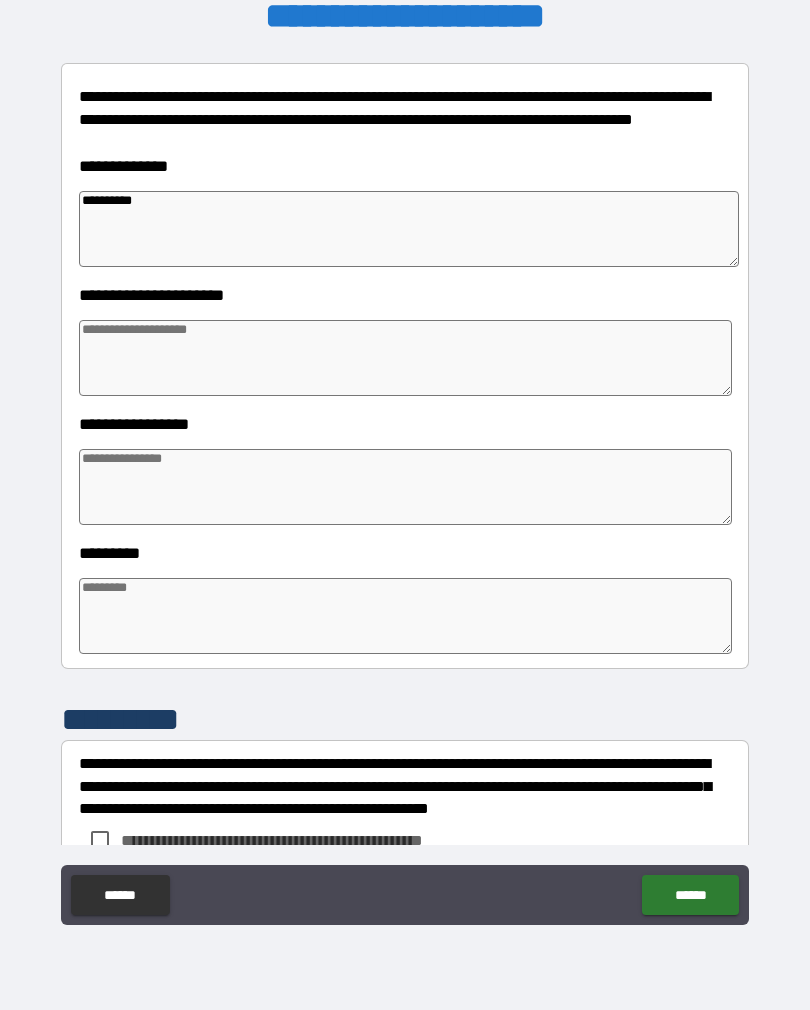 type on "*" 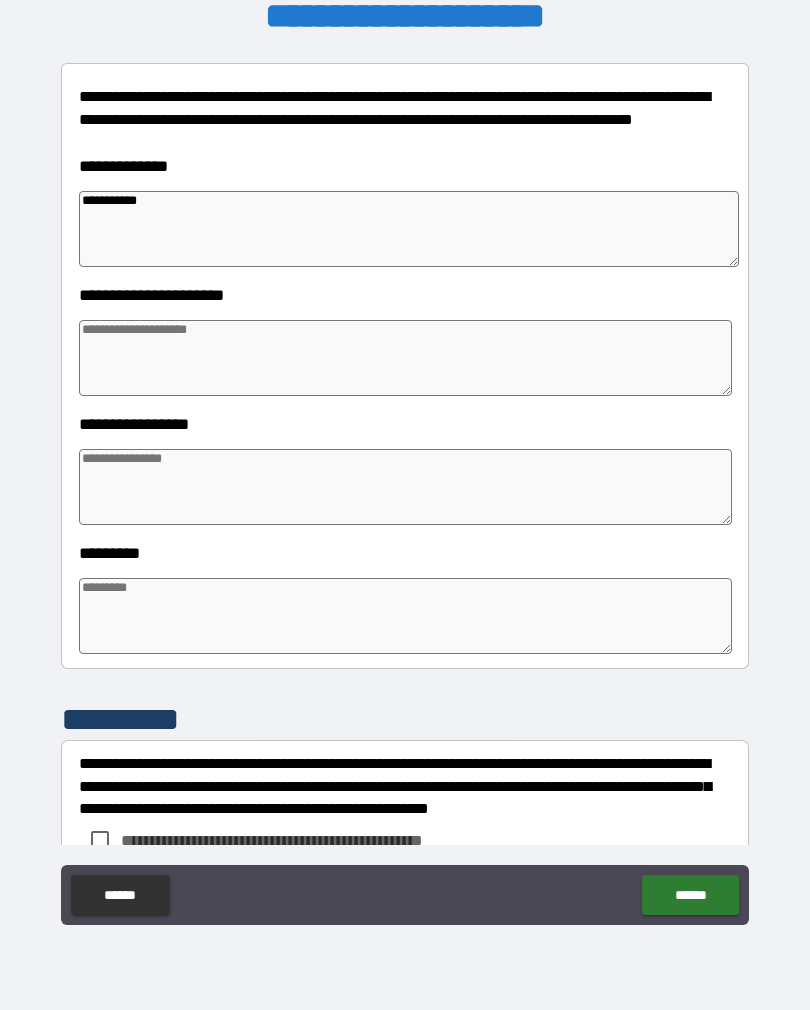 type on "*" 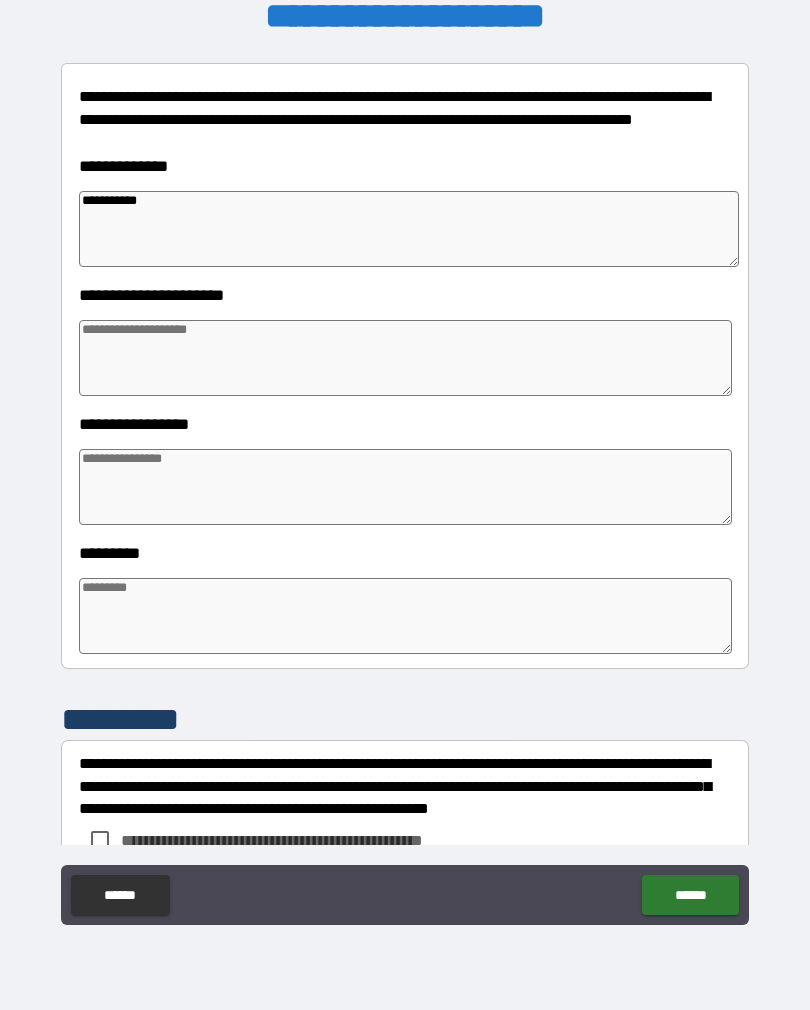 type on "**********" 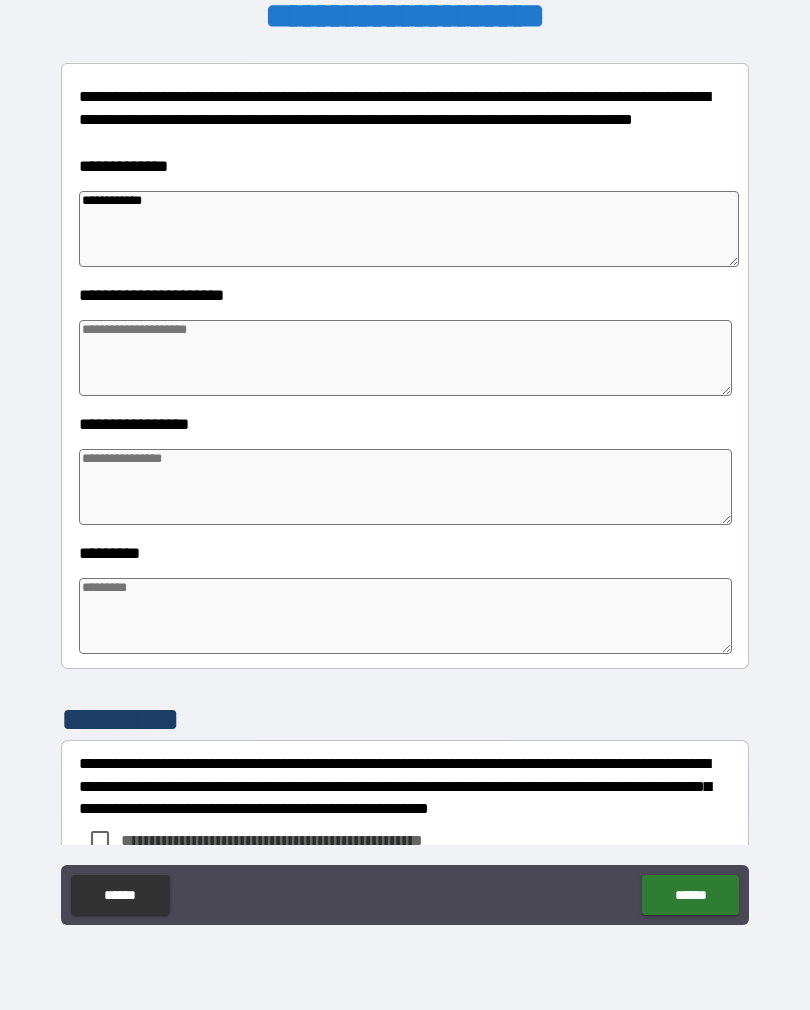 type on "*" 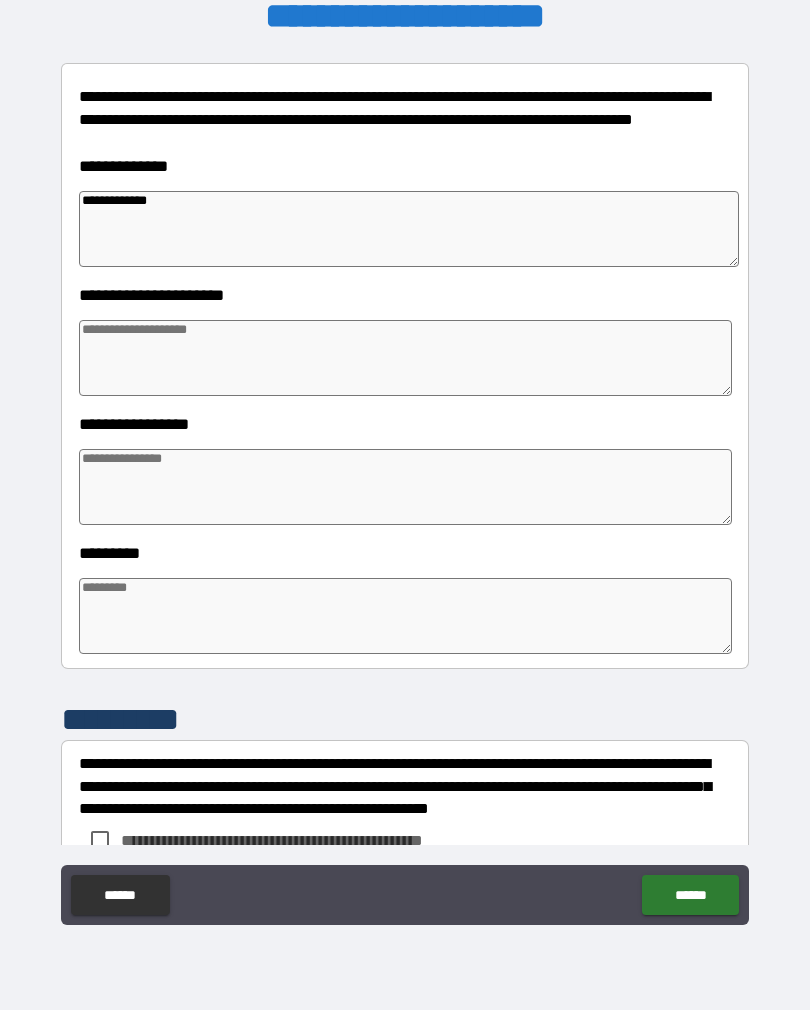 type on "*" 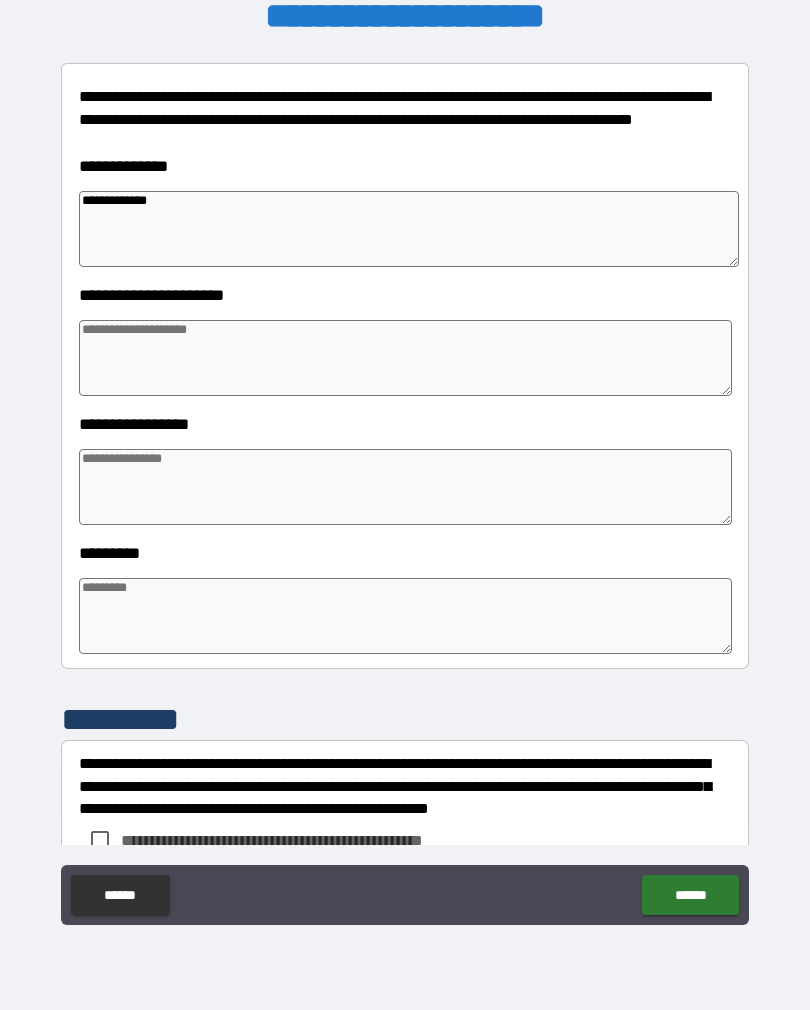 type on "*" 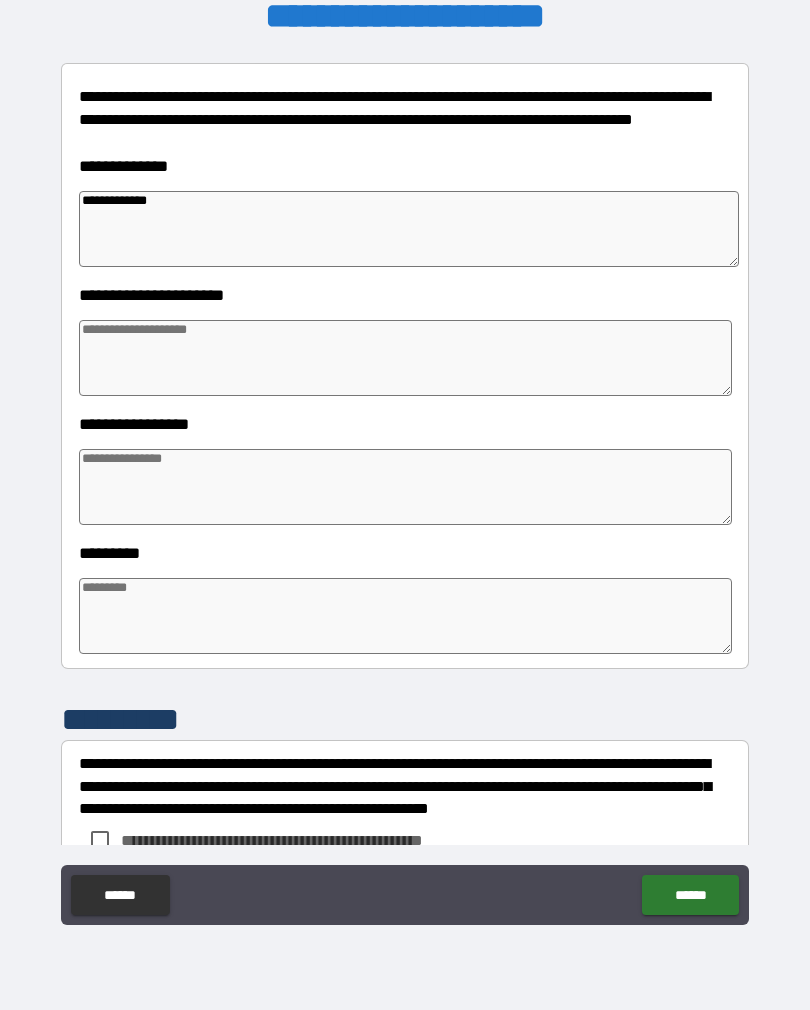 type on "*" 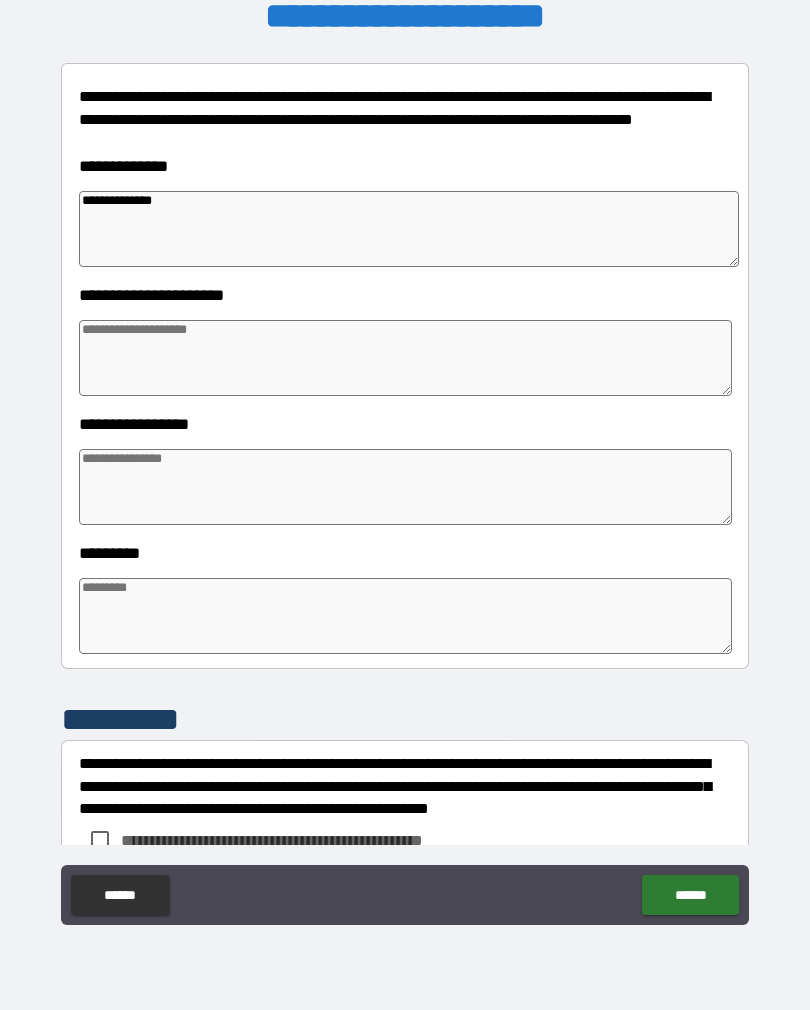 type on "*" 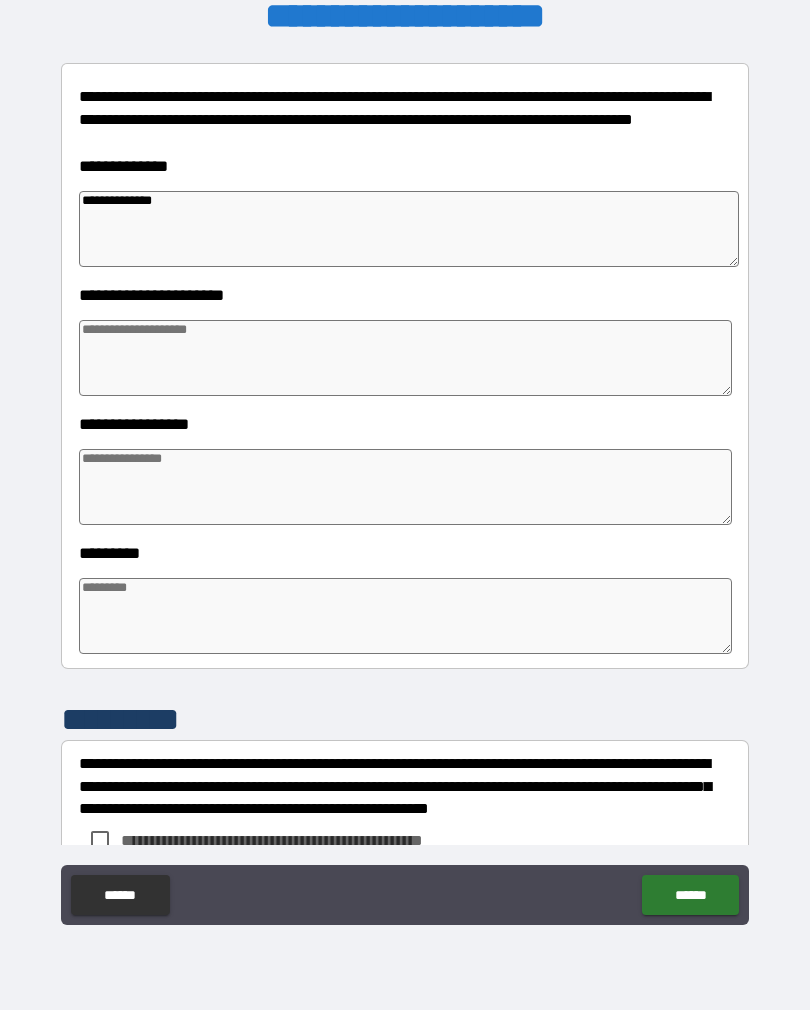 type on "*" 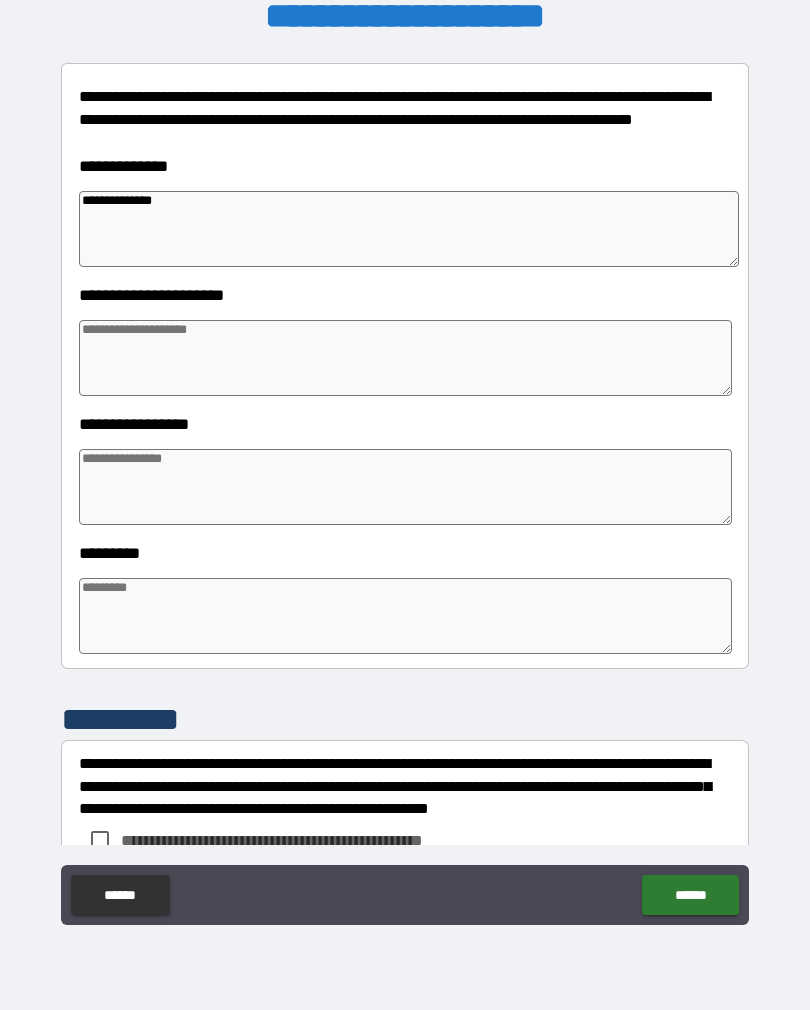 type on "*" 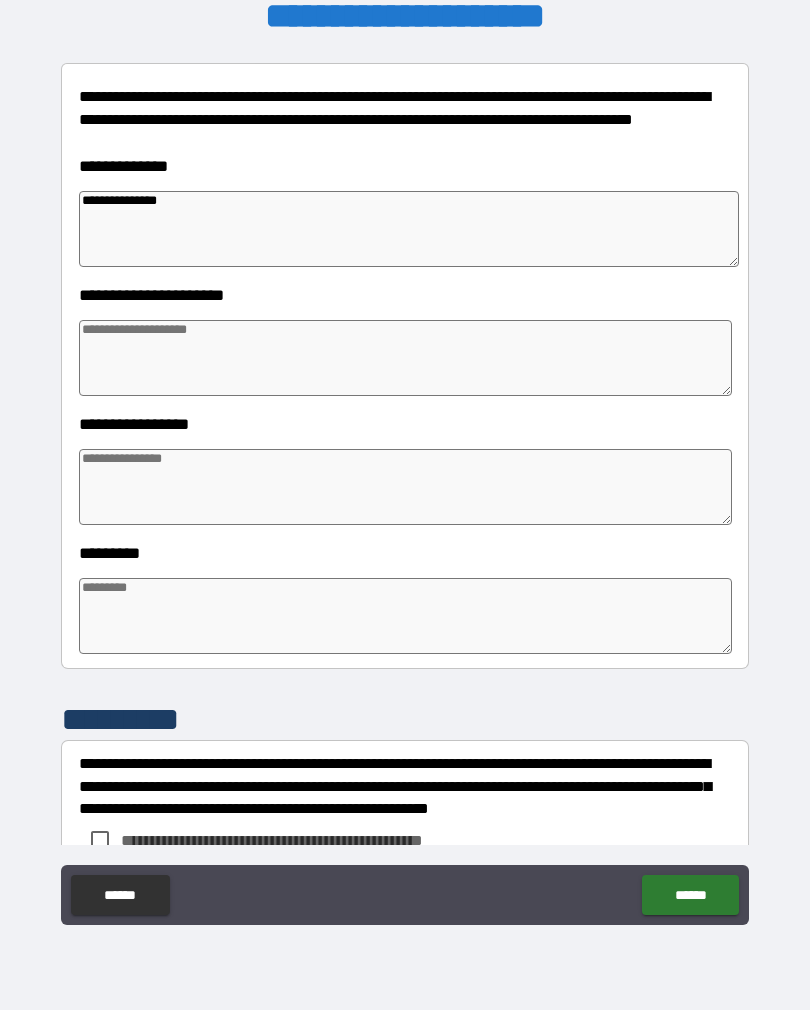 type on "*" 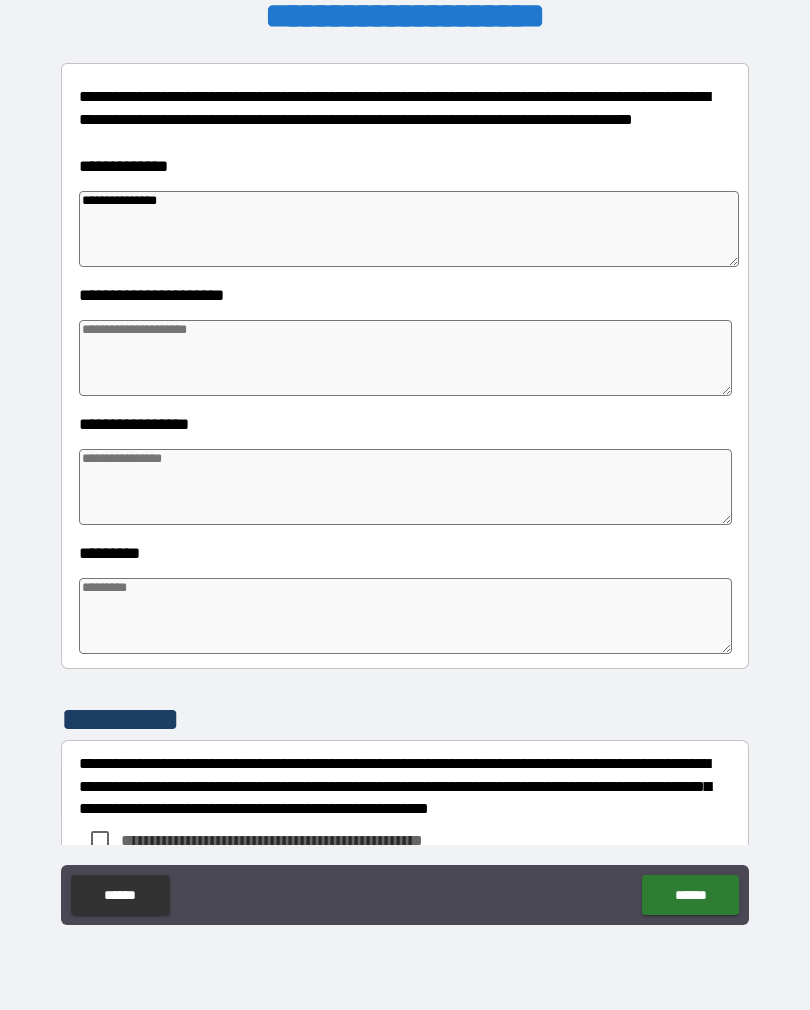 type on "*" 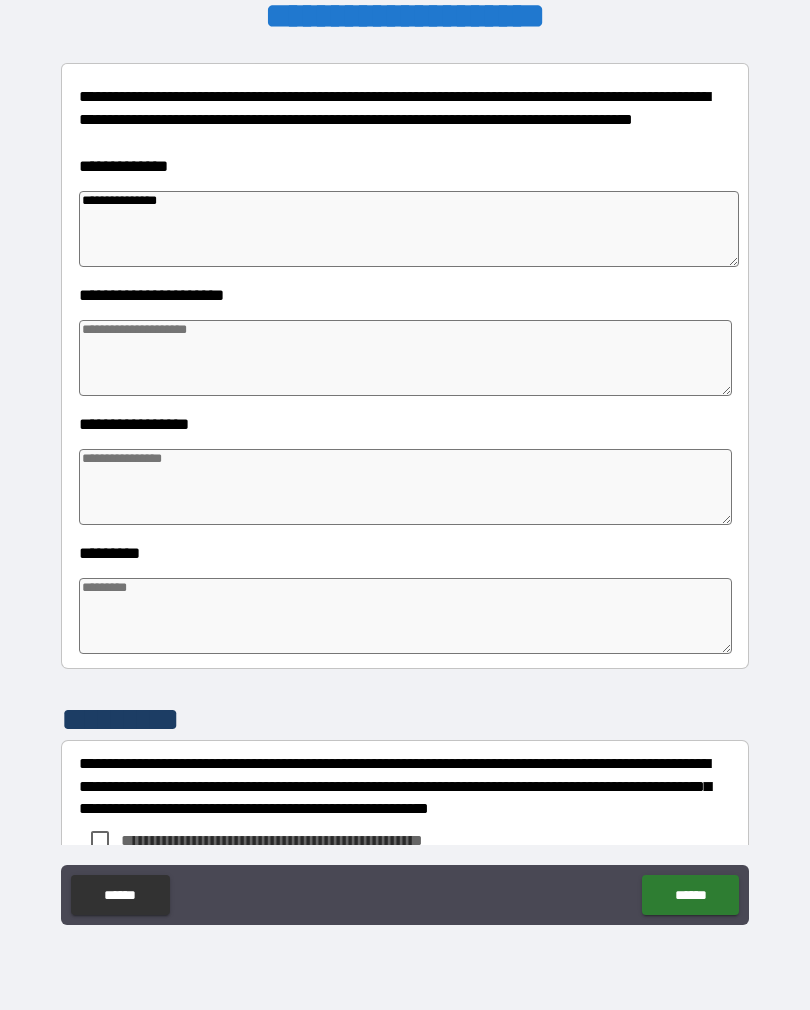 type on "*" 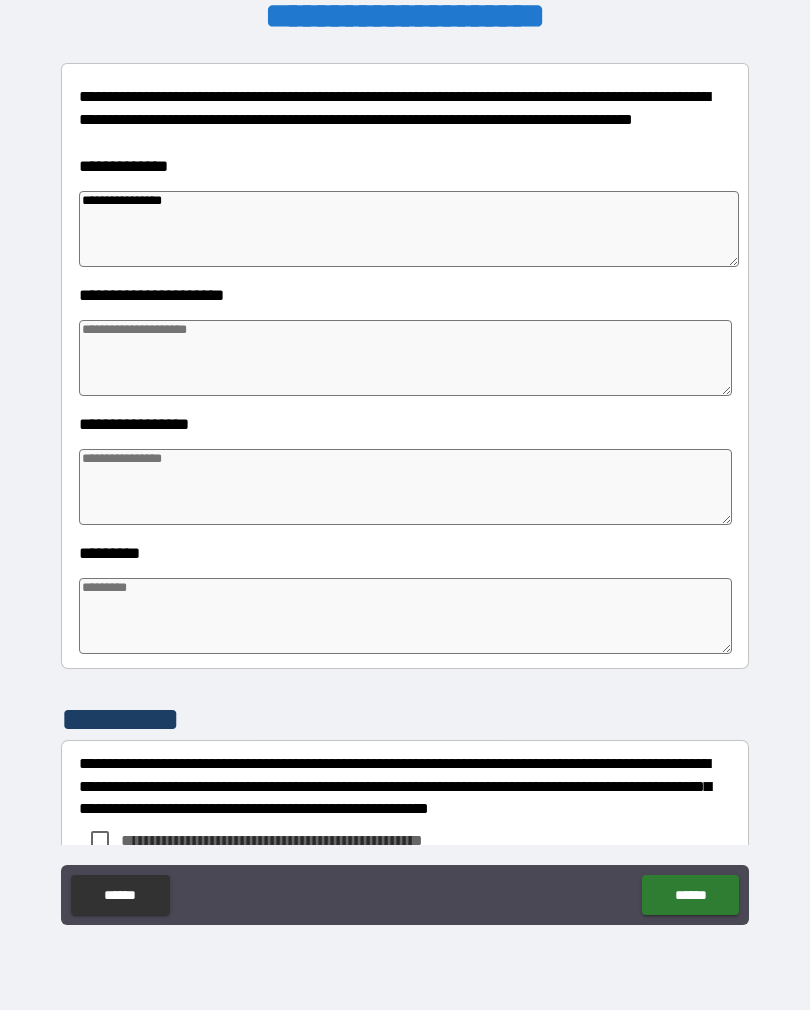 type on "*" 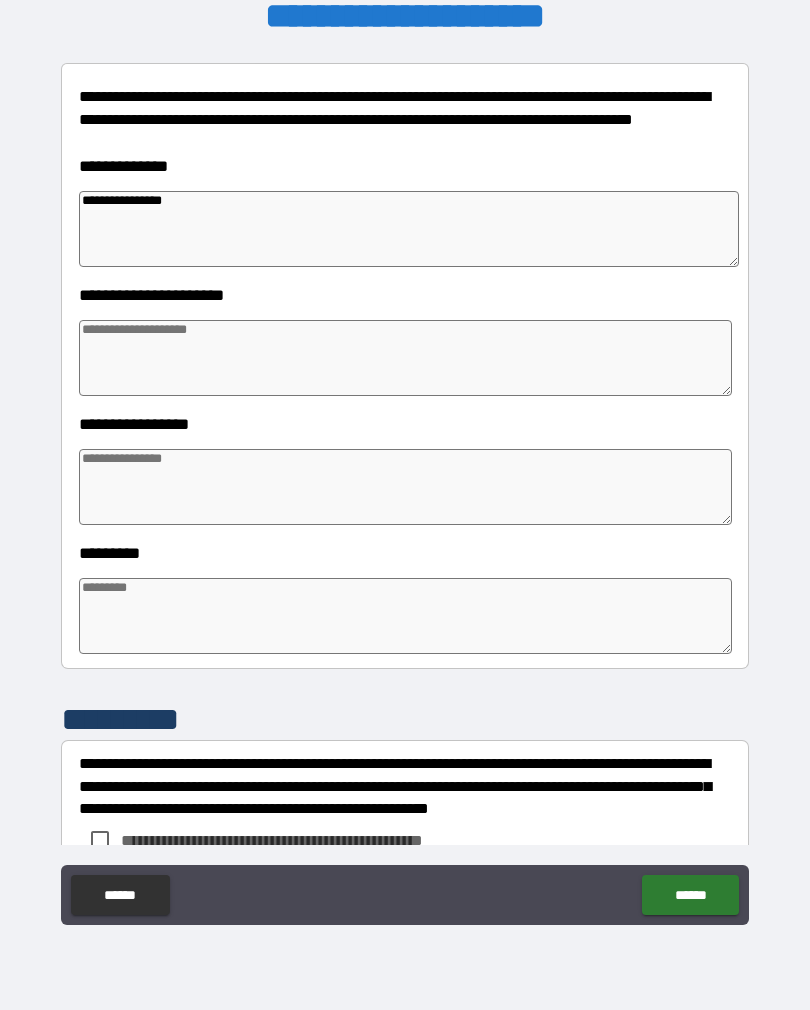 type on "**********" 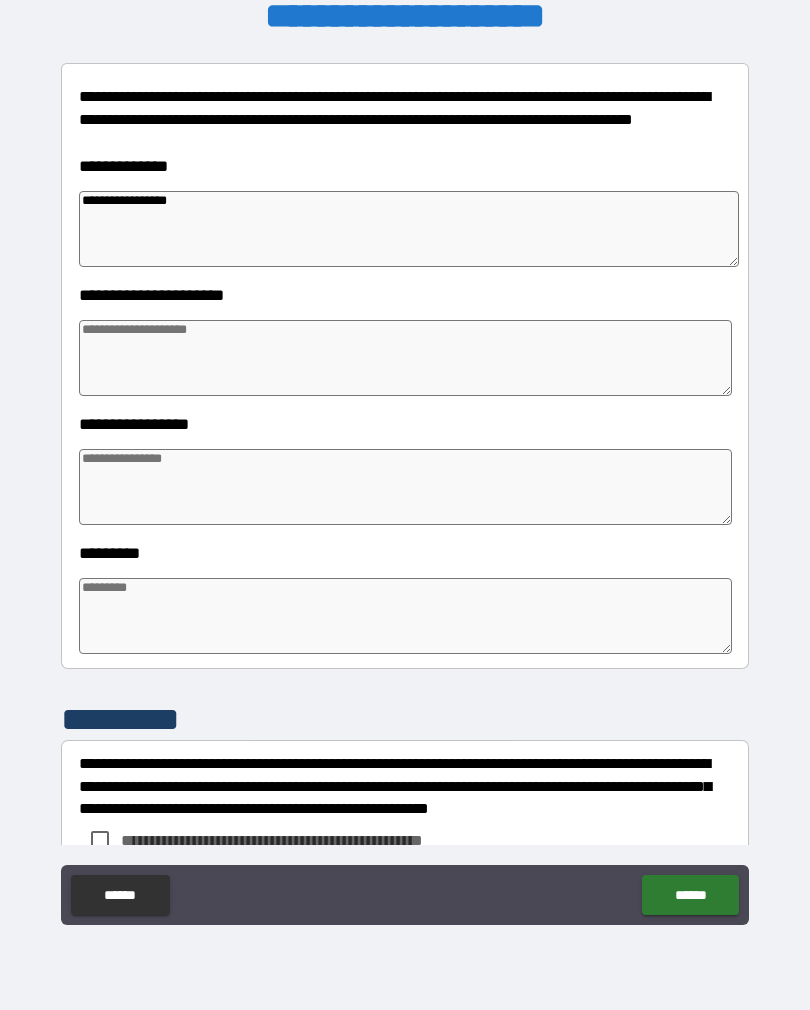 type on "*" 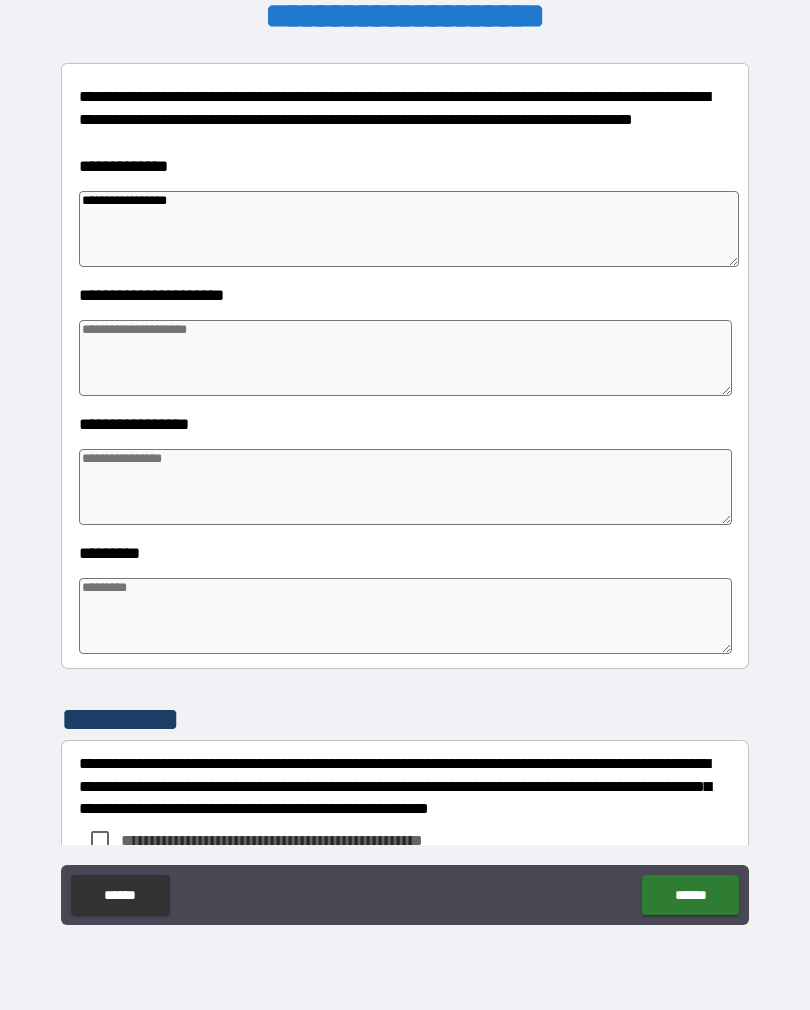 type on "*" 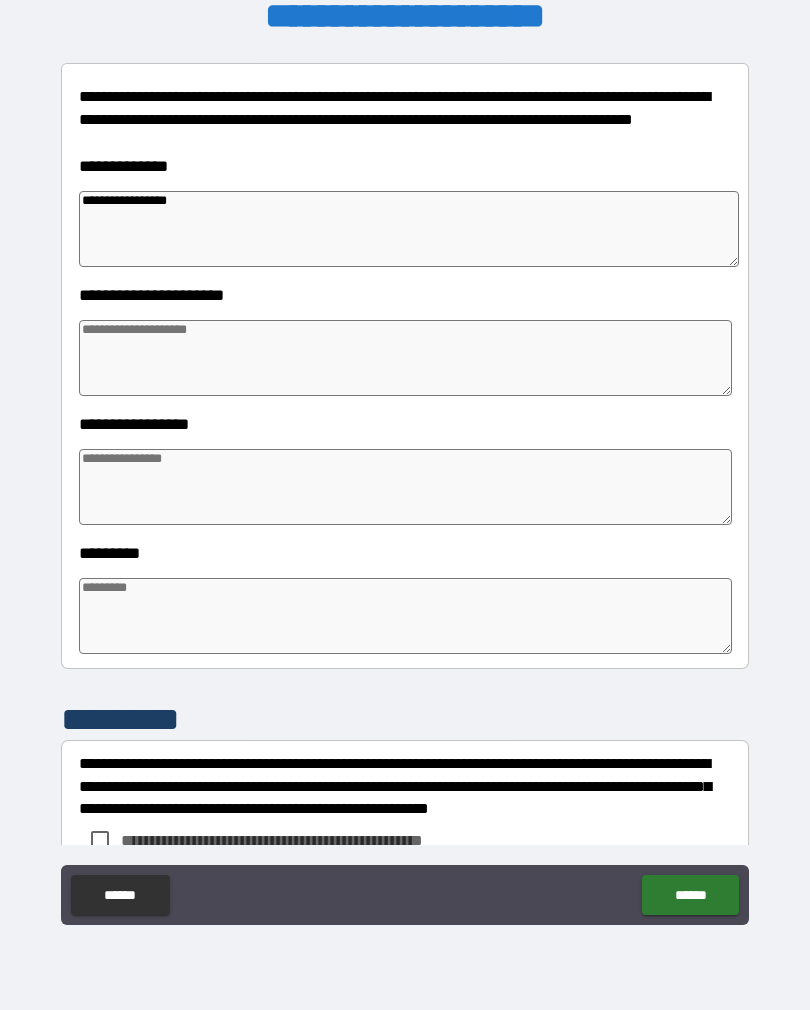 type on "*" 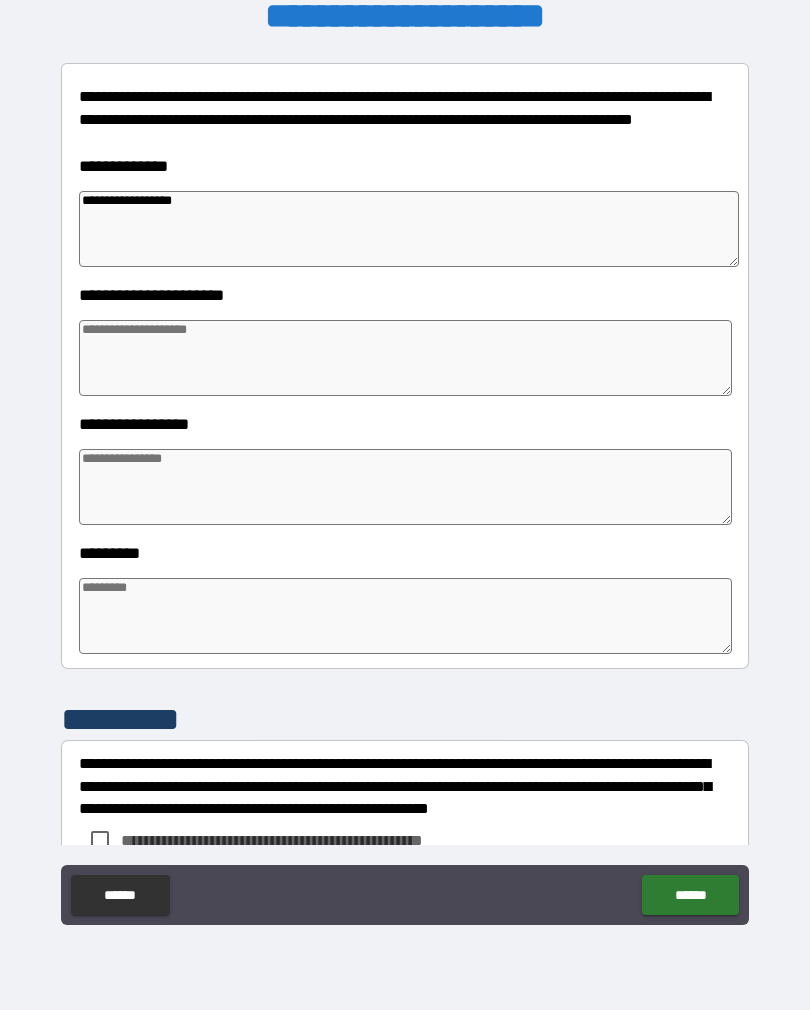 type on "*" 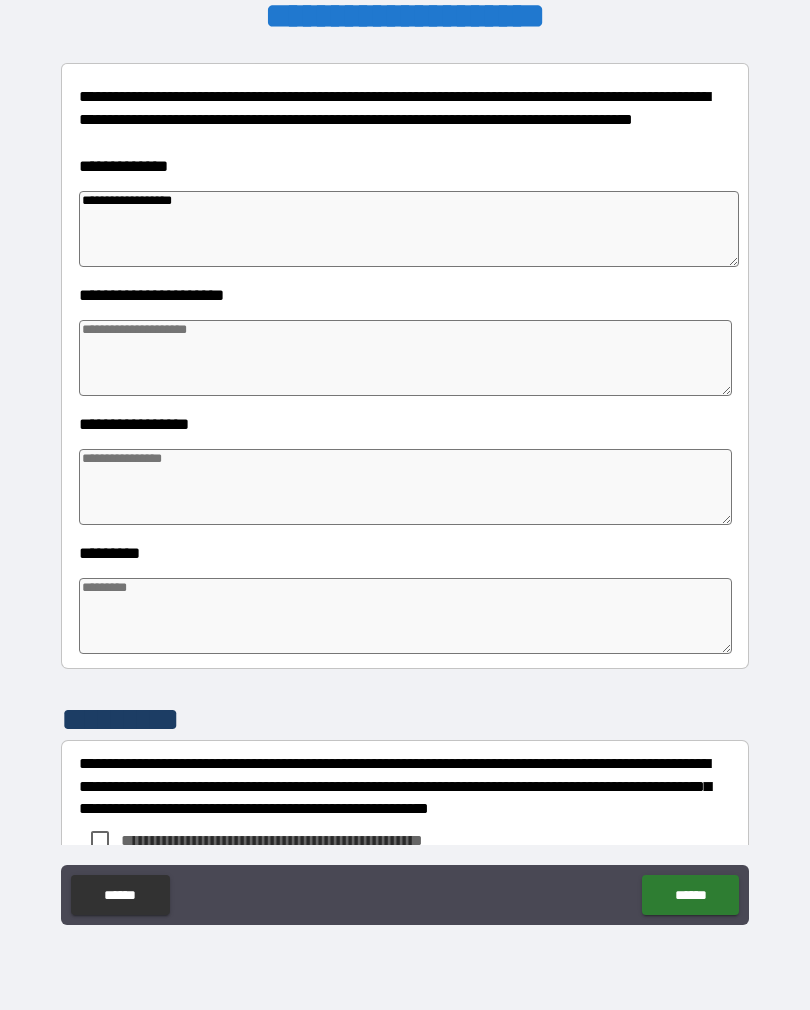 type on "**********" 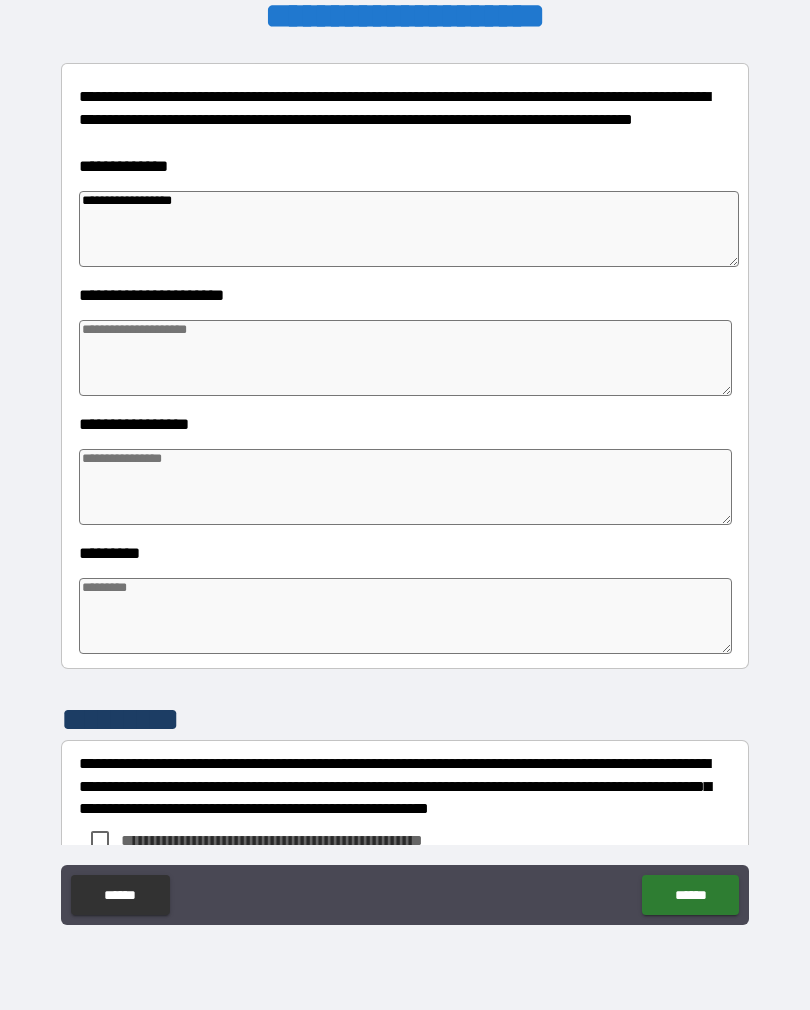 type on "*" 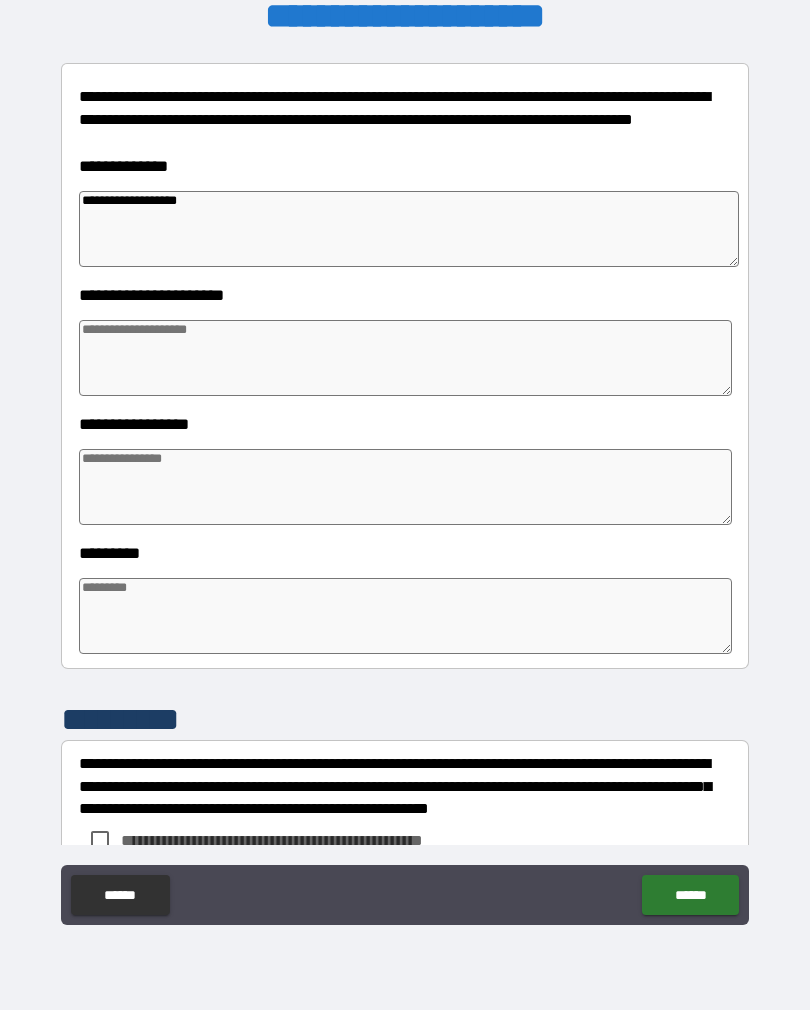 type 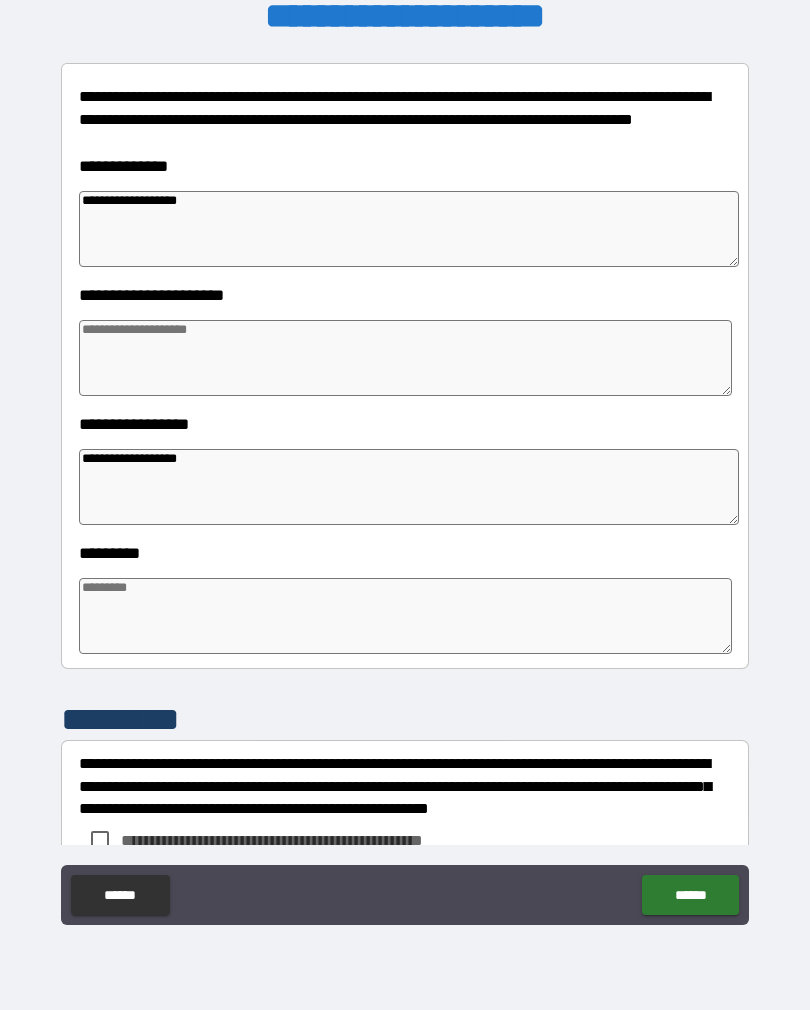 click at bounding box center [405, 616] 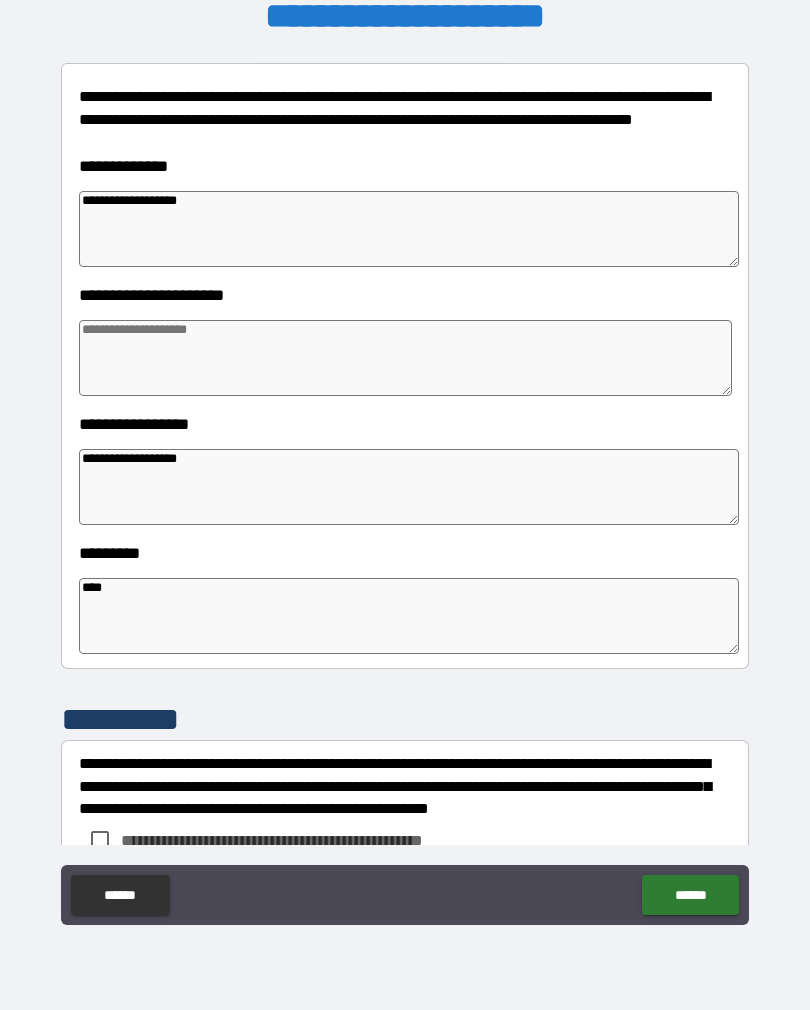 click at bounding box center (405, 358) 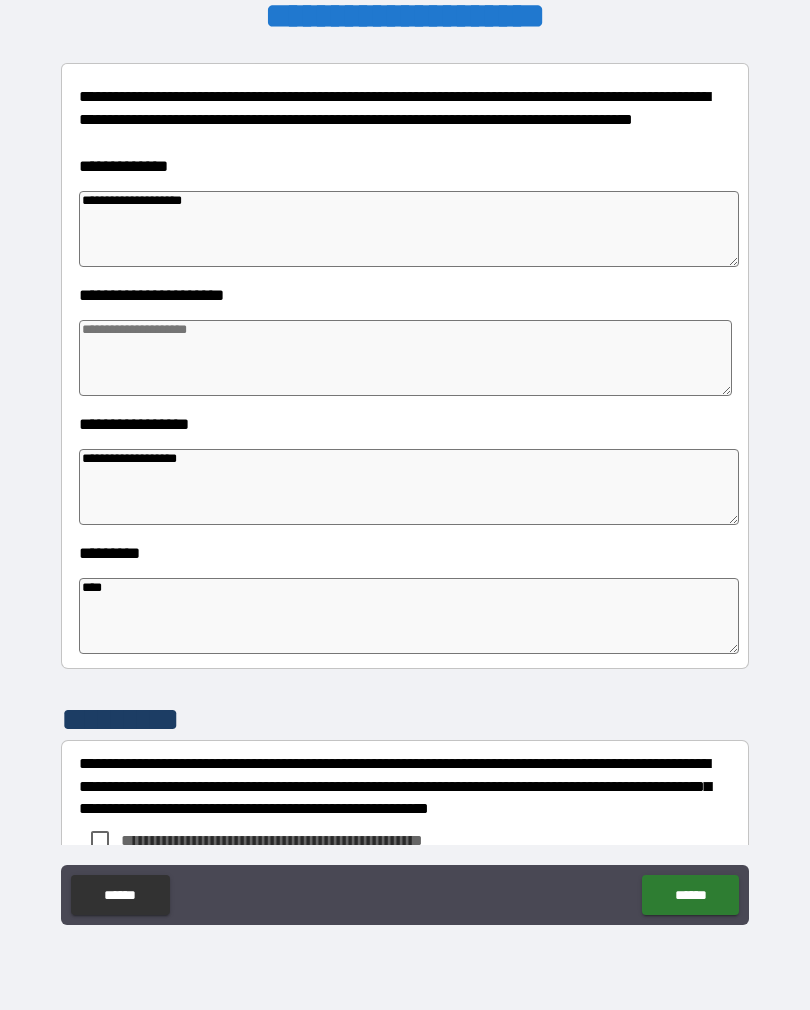 click at bounding box center (405, 358) 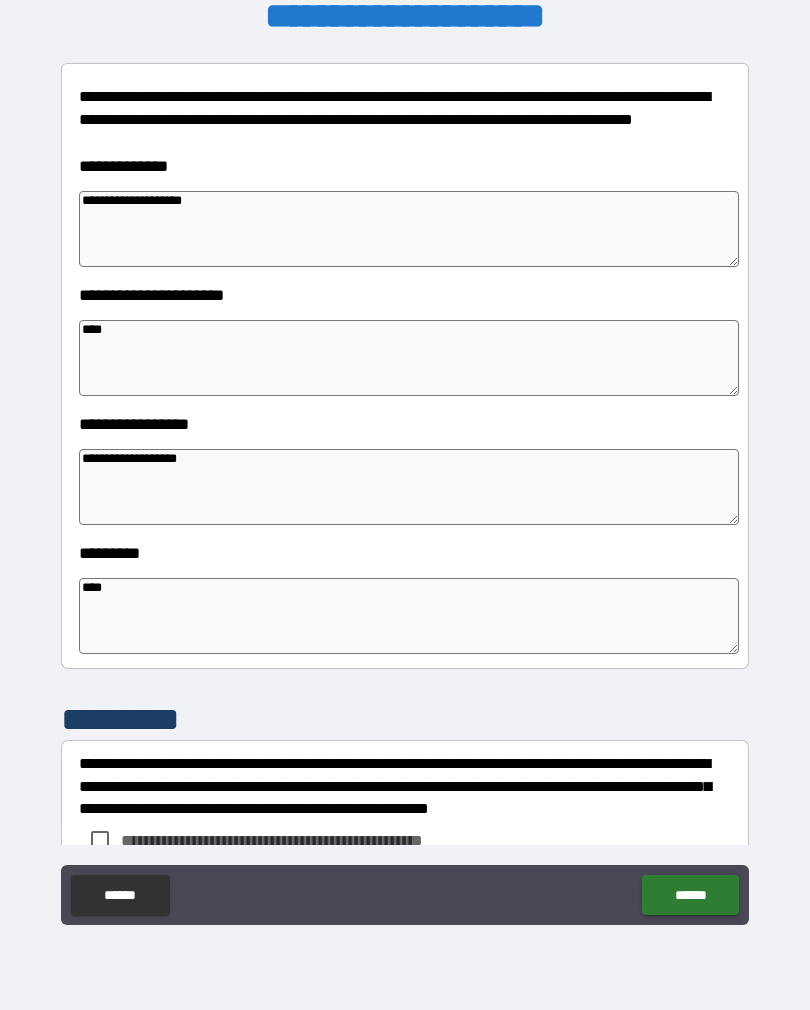 click on "***" at bounding box center [409, 358] 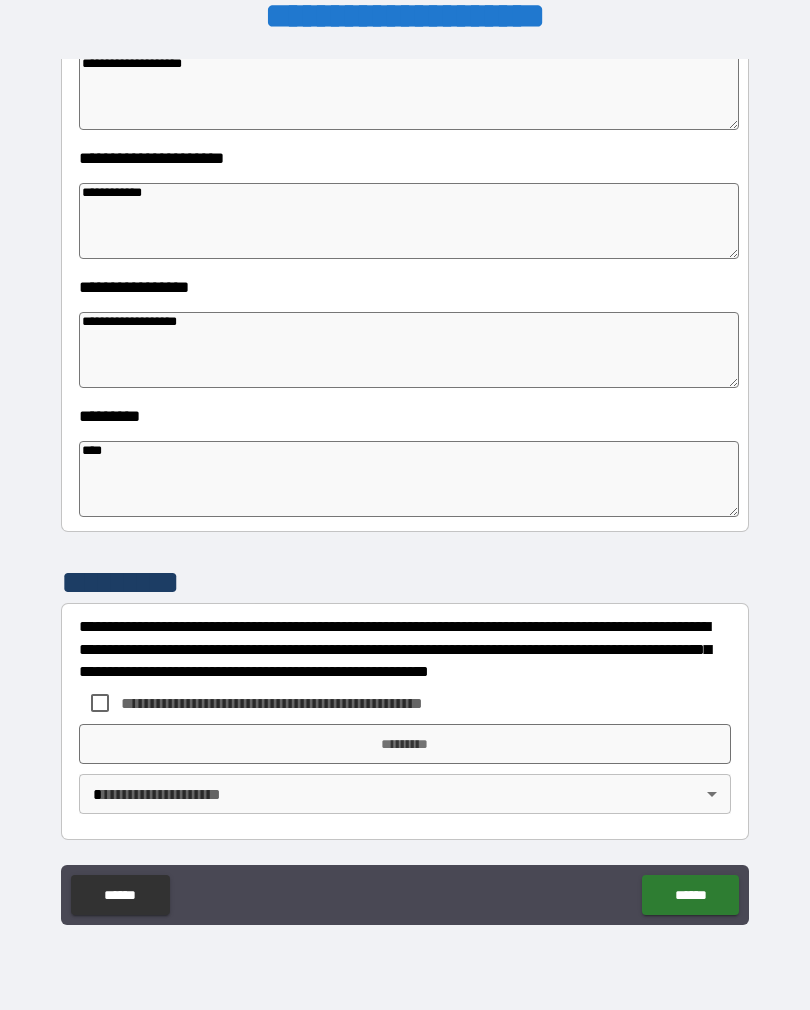 scroll, scrollTop: 392, scrollLeft: 0, axis: vertical 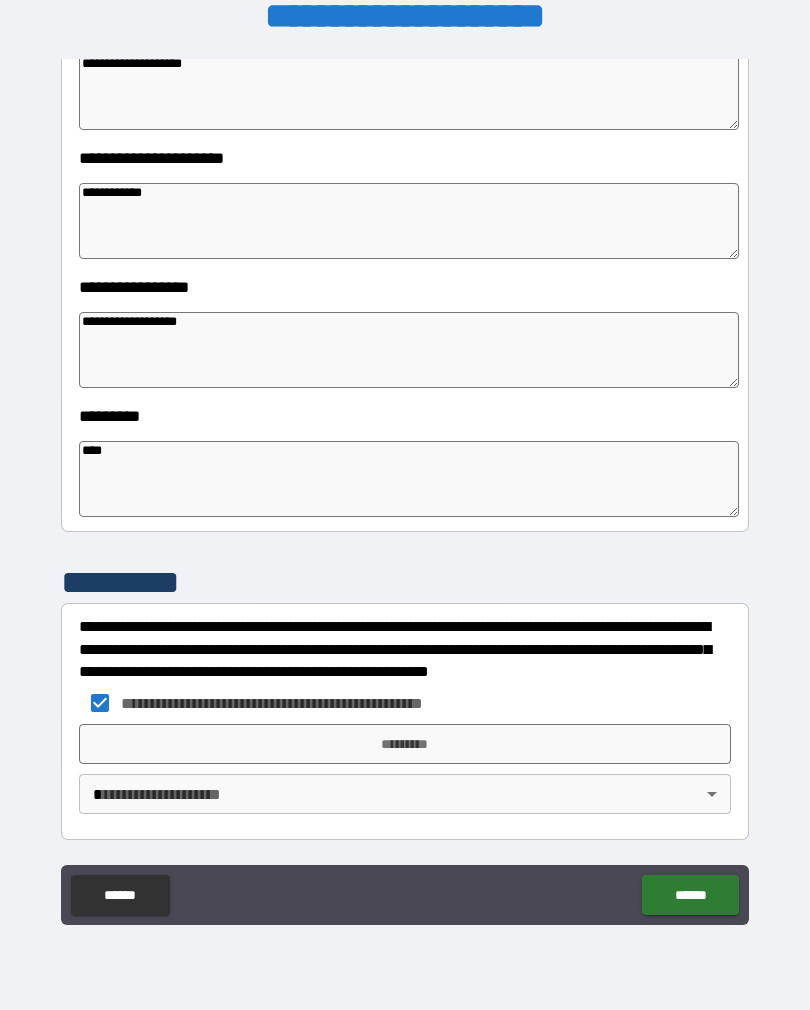 click on "**********" at bounding box center [405, 489] 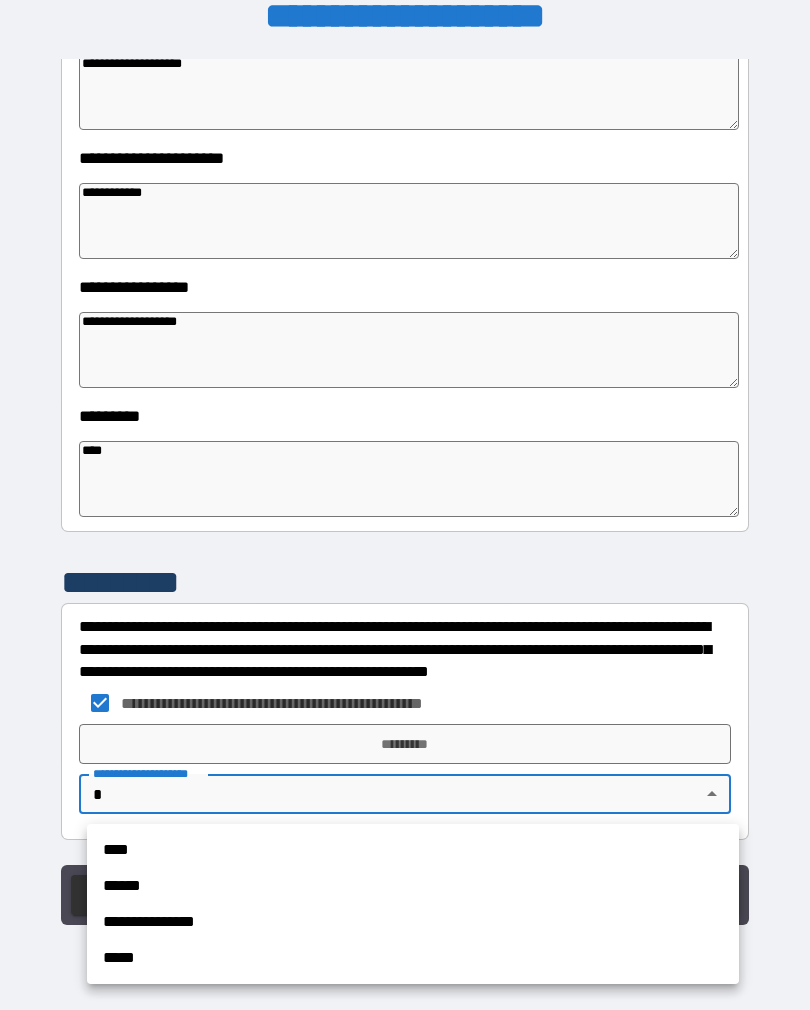 click on "****" at bounding box center [413, 850] 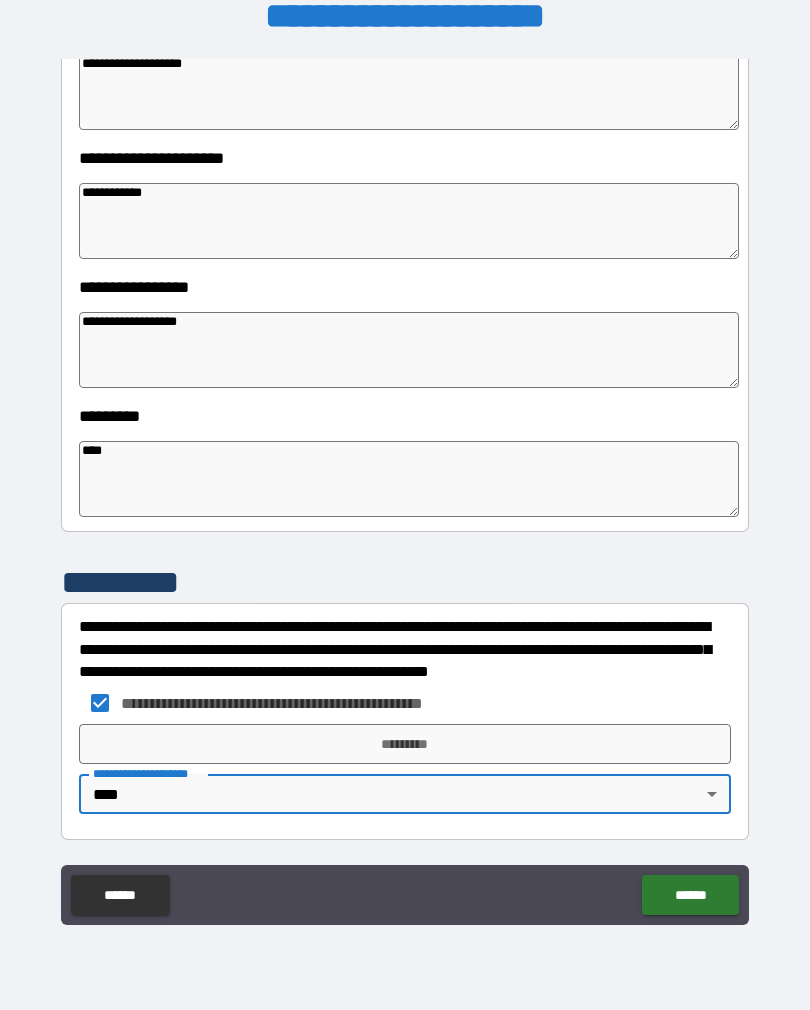 click on "*********" at bounding box center [405, 744] 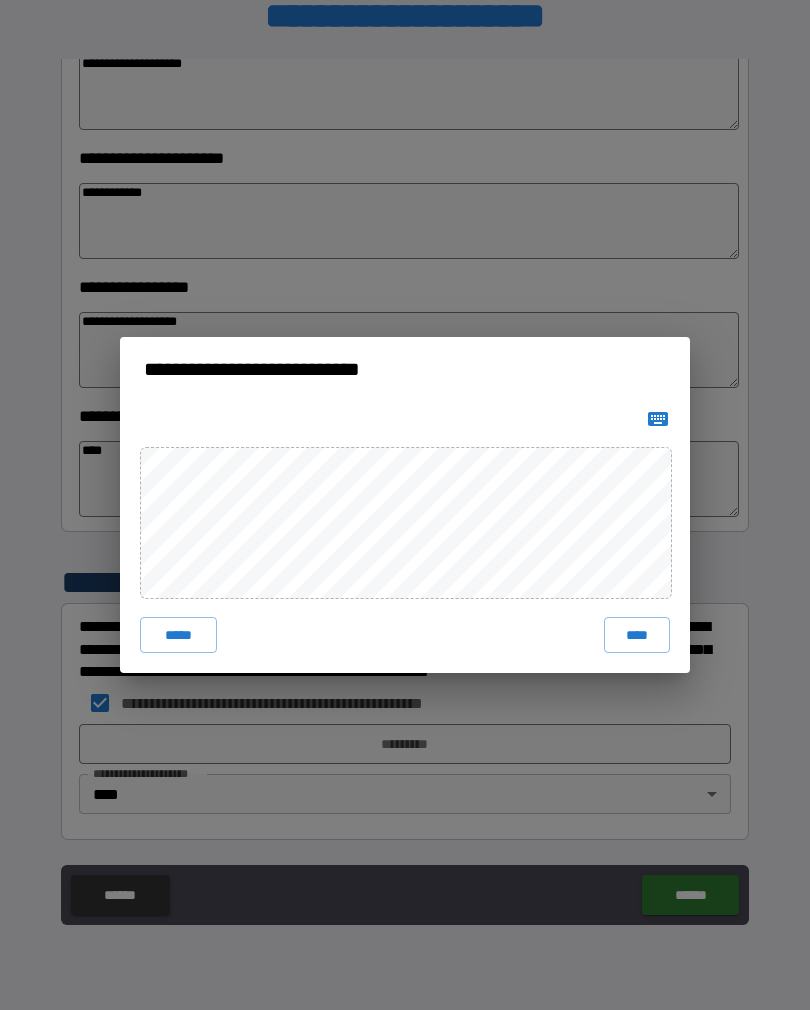 click on "****" at bounding box center [637, 635] 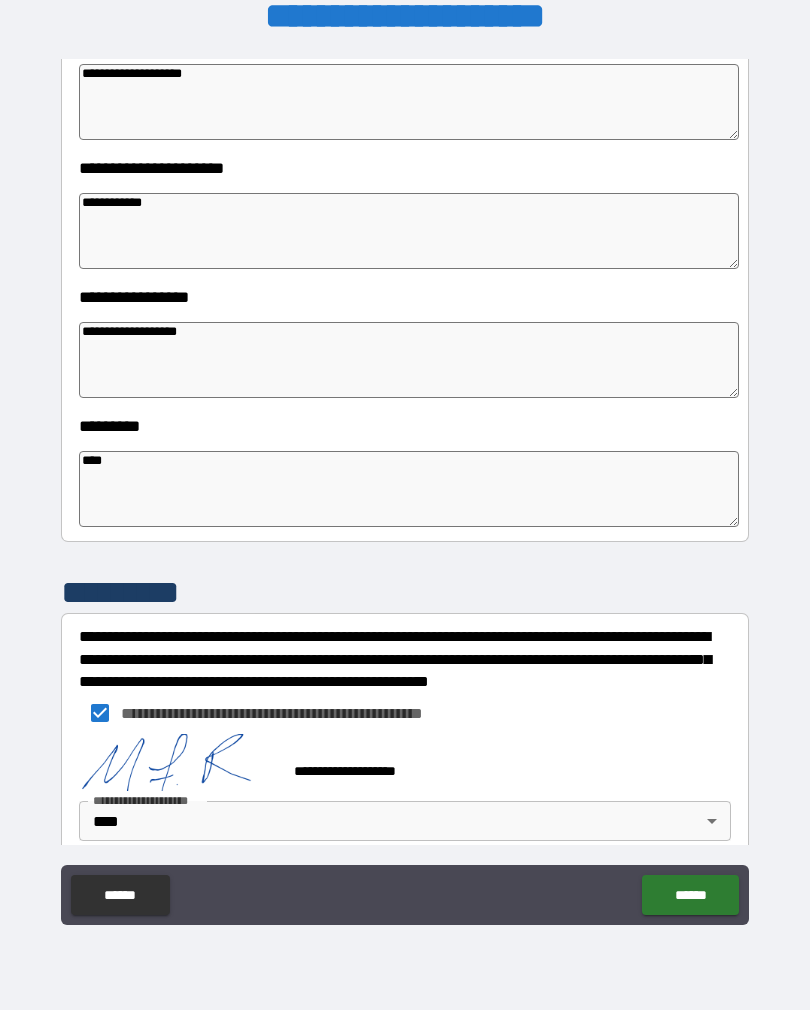 click on "******" at bounding box center (690, 895) 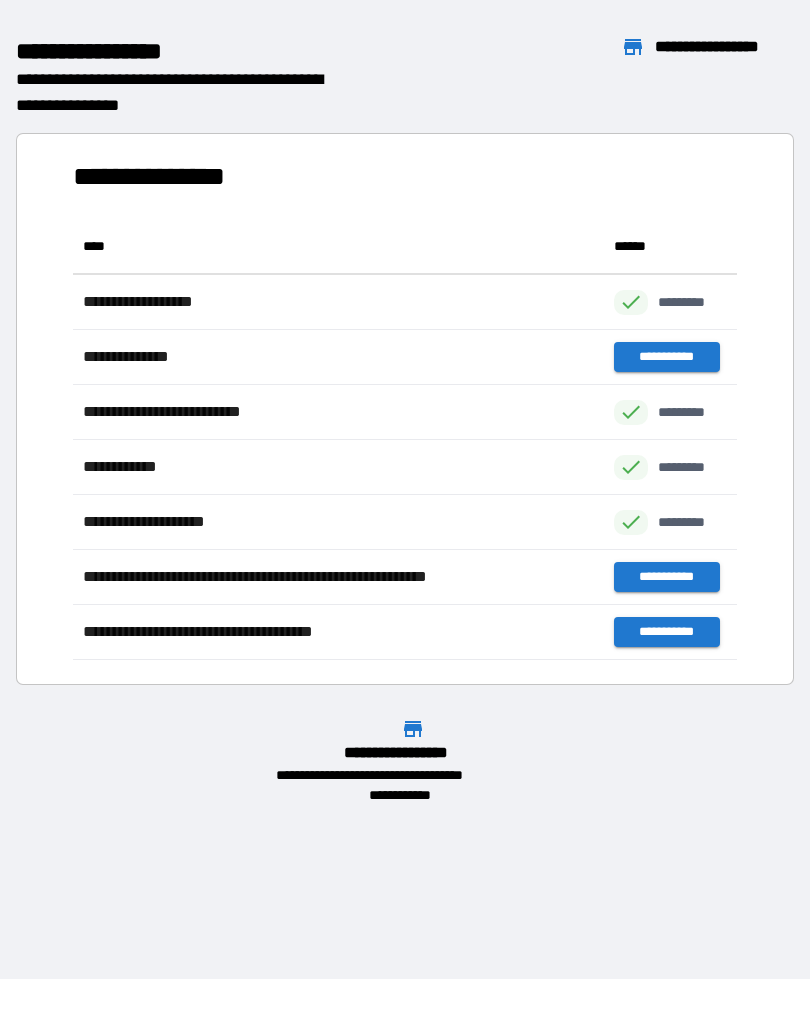 scroll, scrollTop: 1, scrollLeft: 1, axis: both 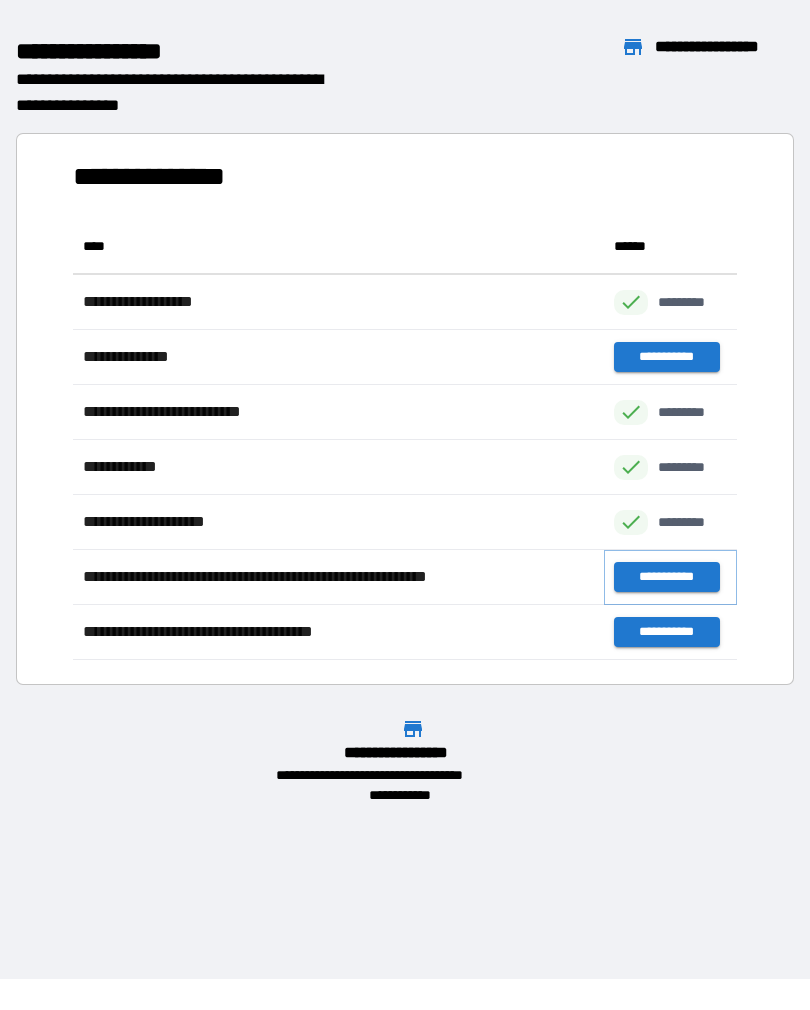 click on "**********" at bounding box center [666, 577] 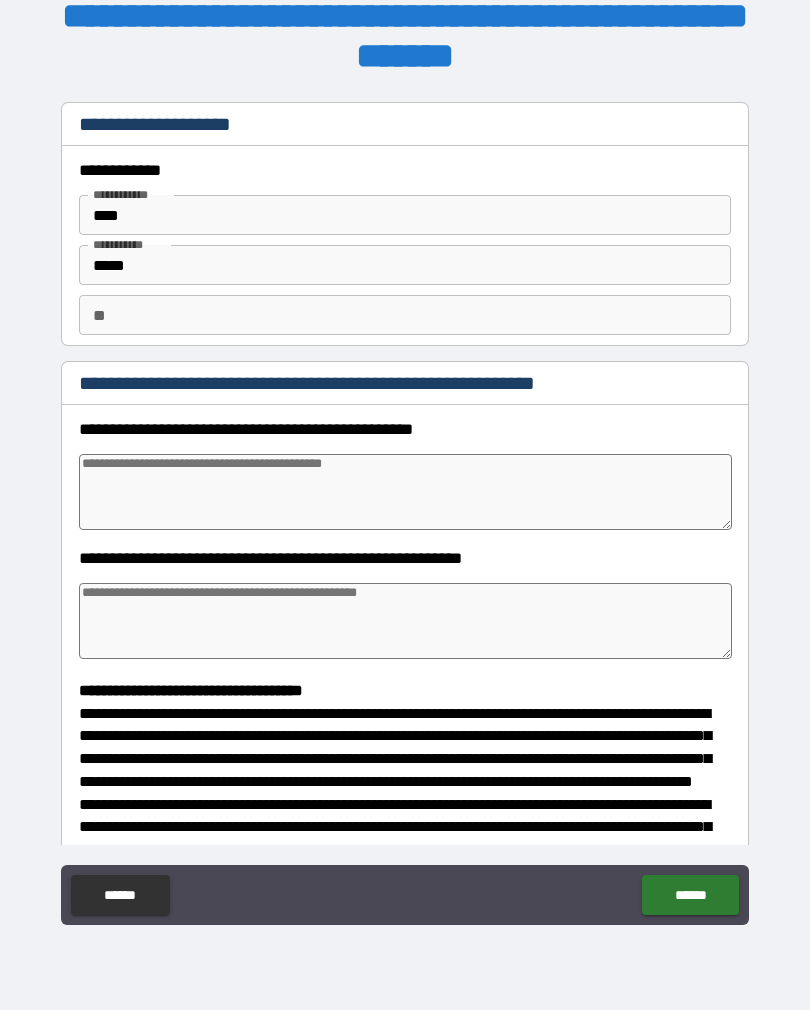 click at bounding box center [405, 492] 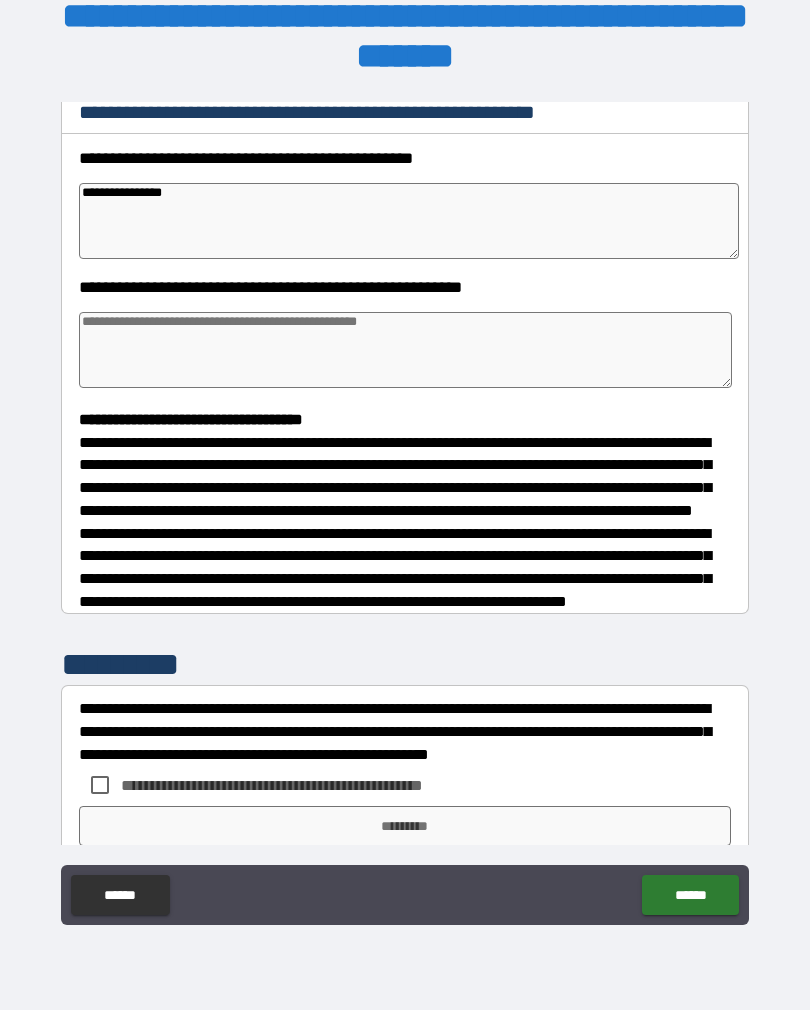 scroll, scrollTop: 273, scrollLeft: 0, axis: vertical 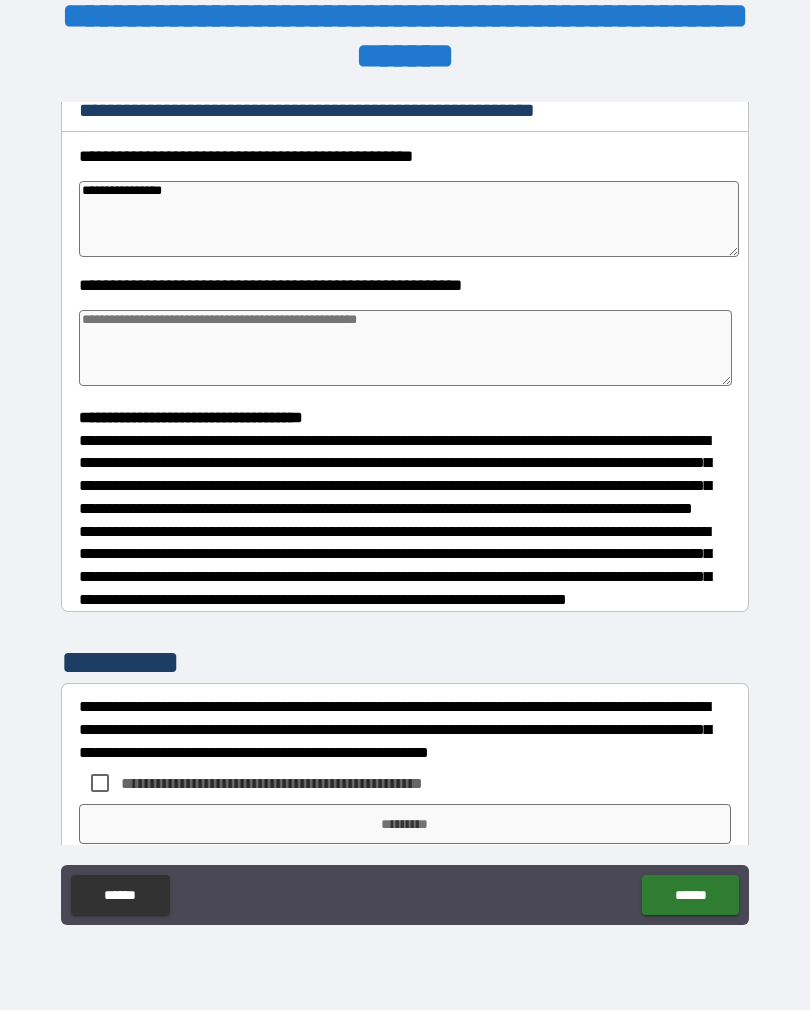 click at bounding box center [405, 348] 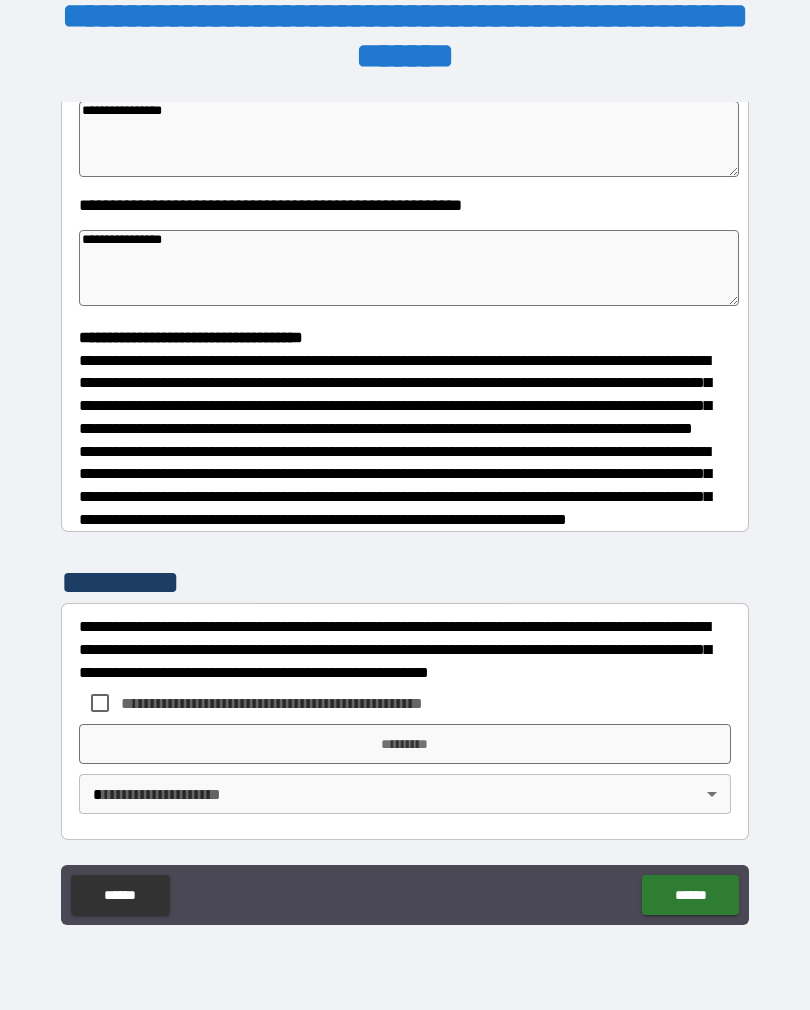scroll, scrollTop: 391, scrollLeft: 0, axis: vertical 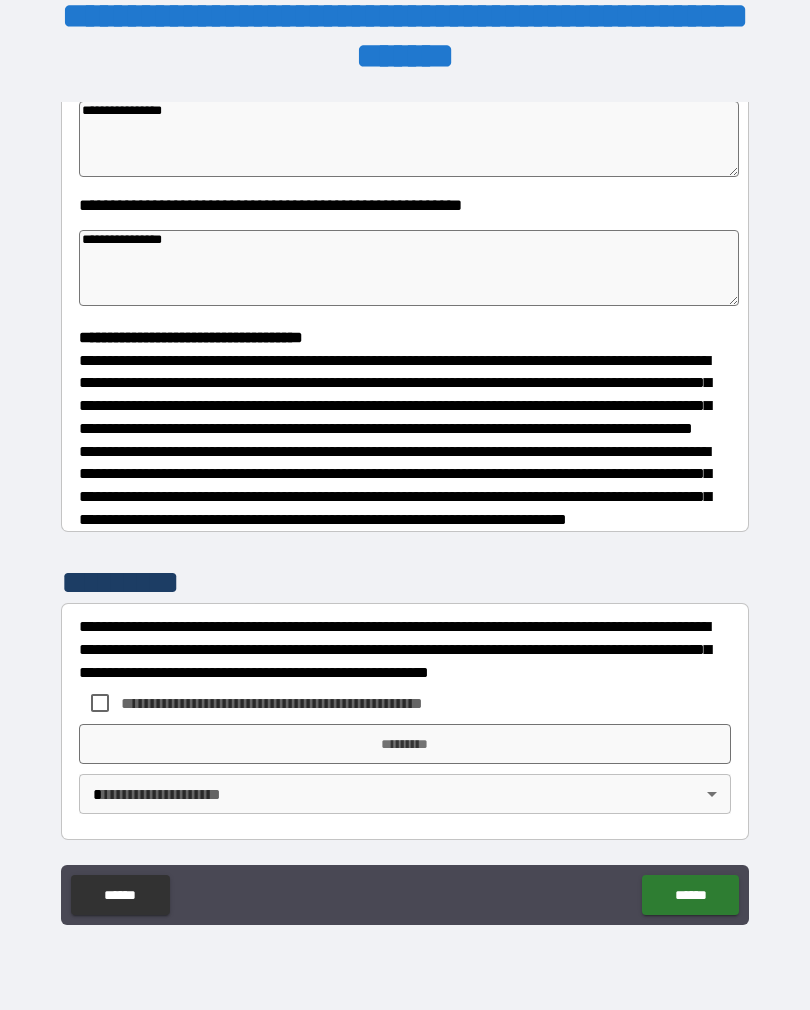 click on "**********" at bounding box center (405, 492) 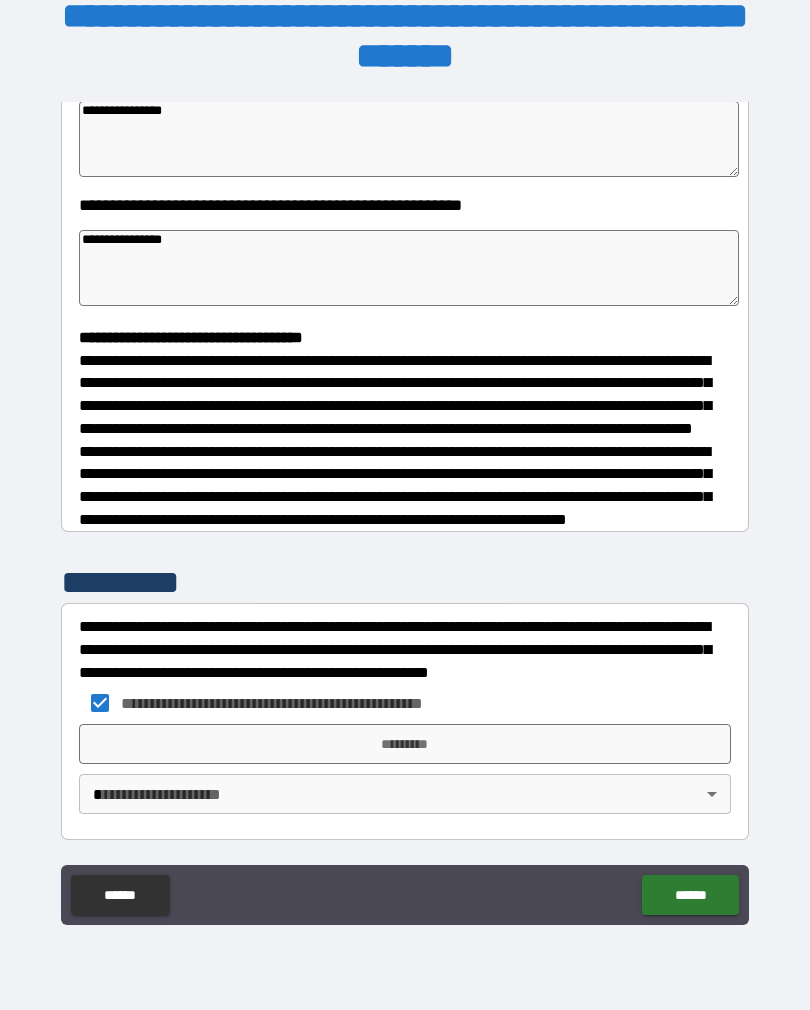 click on "**********" at bounding box center (405, 489) 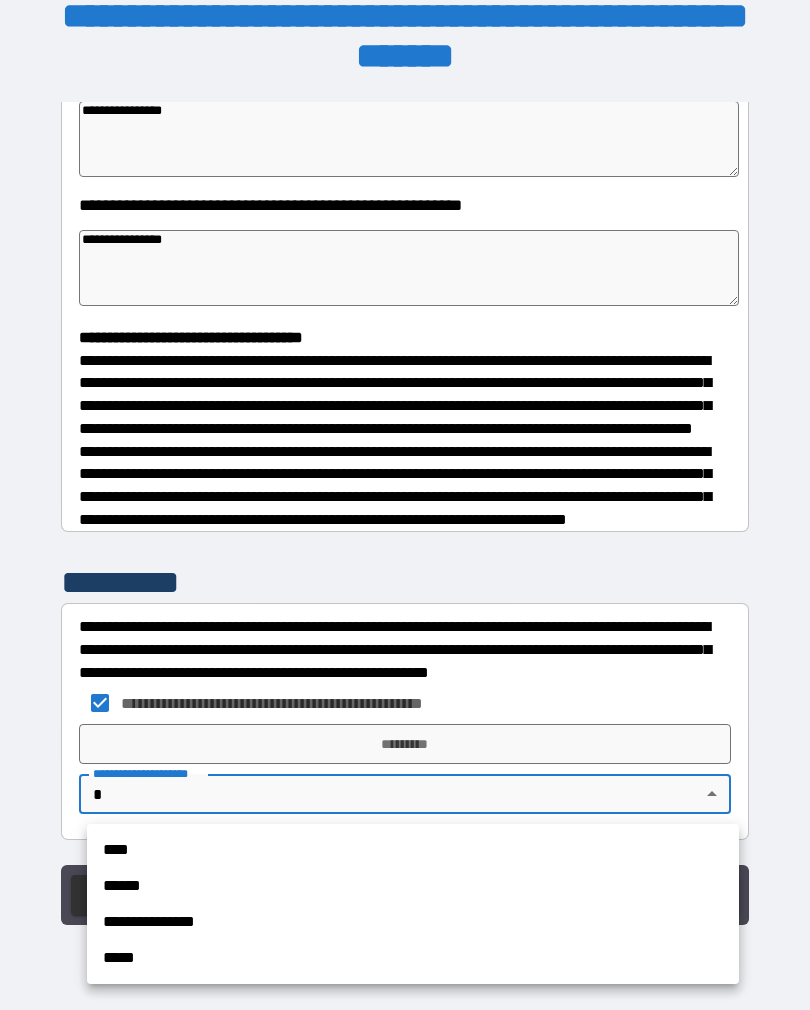click on "****" at bounding box center (413, 850) 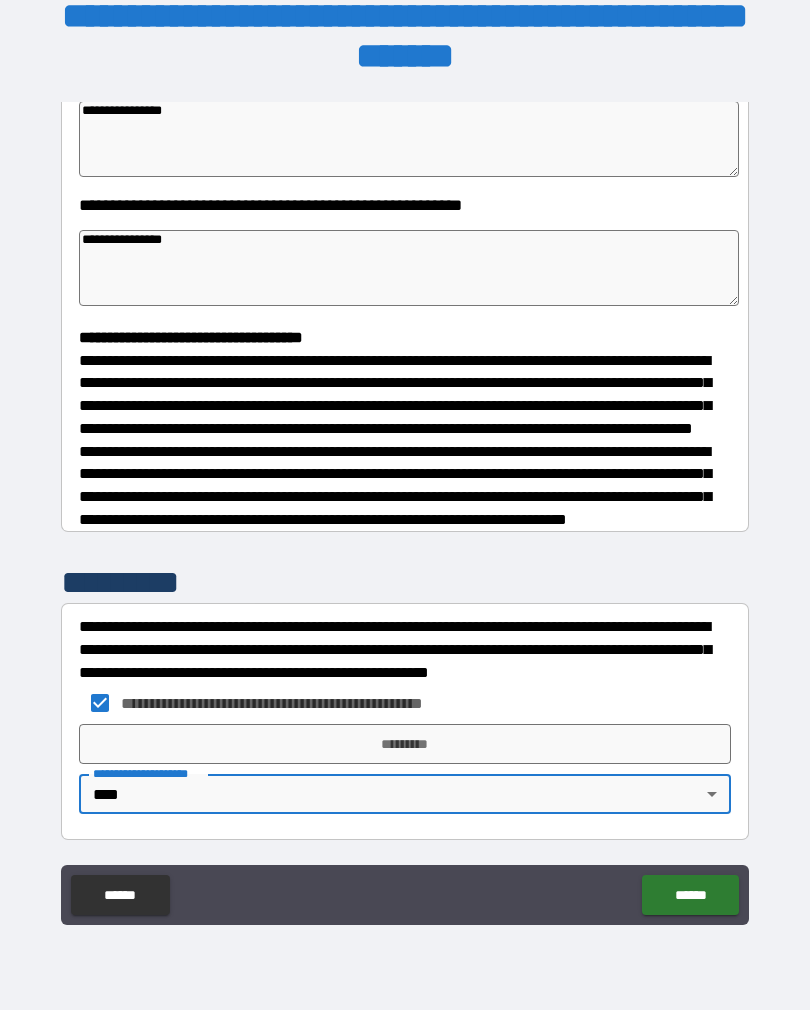 click on "*********" at bounding box center [405, 744] 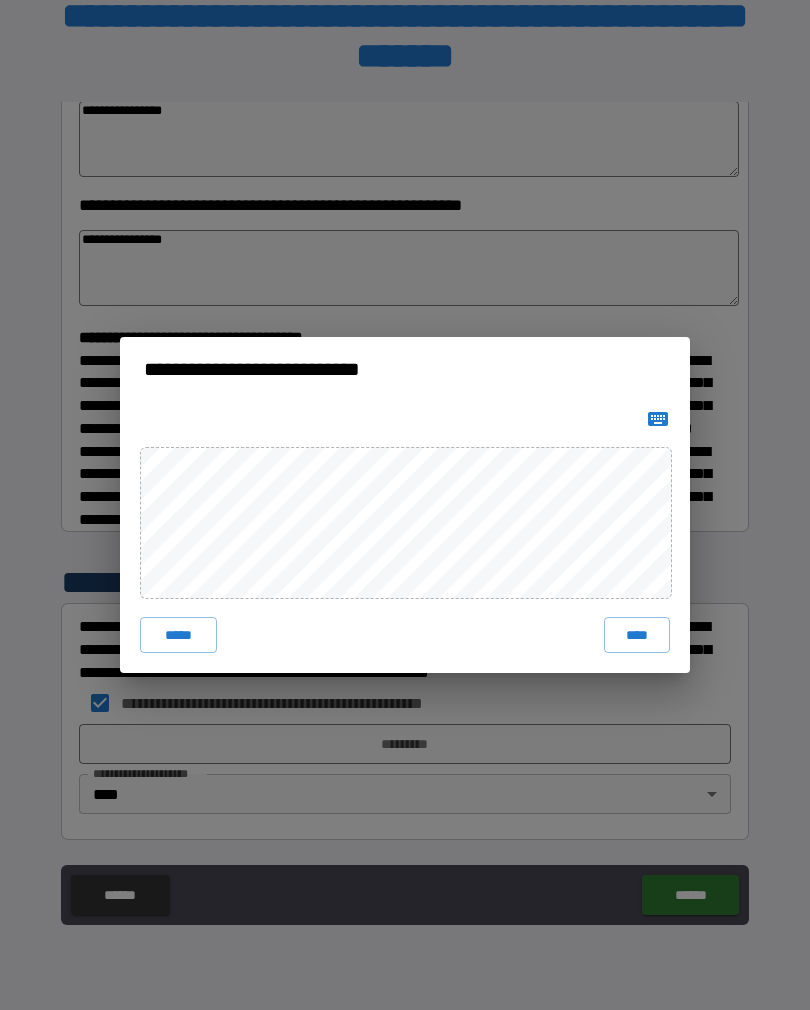 click on "****" at bounding box center [637, 635] 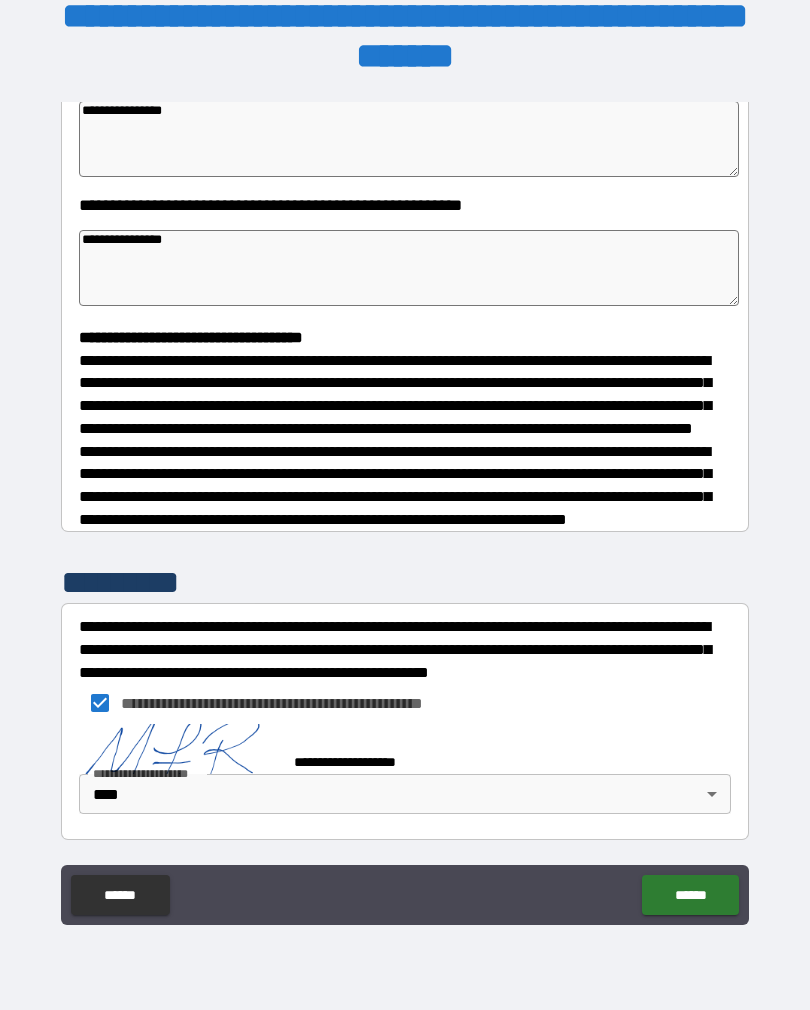 scroll, scrollTop: 381, scrollLeft: 0, axis: vertical 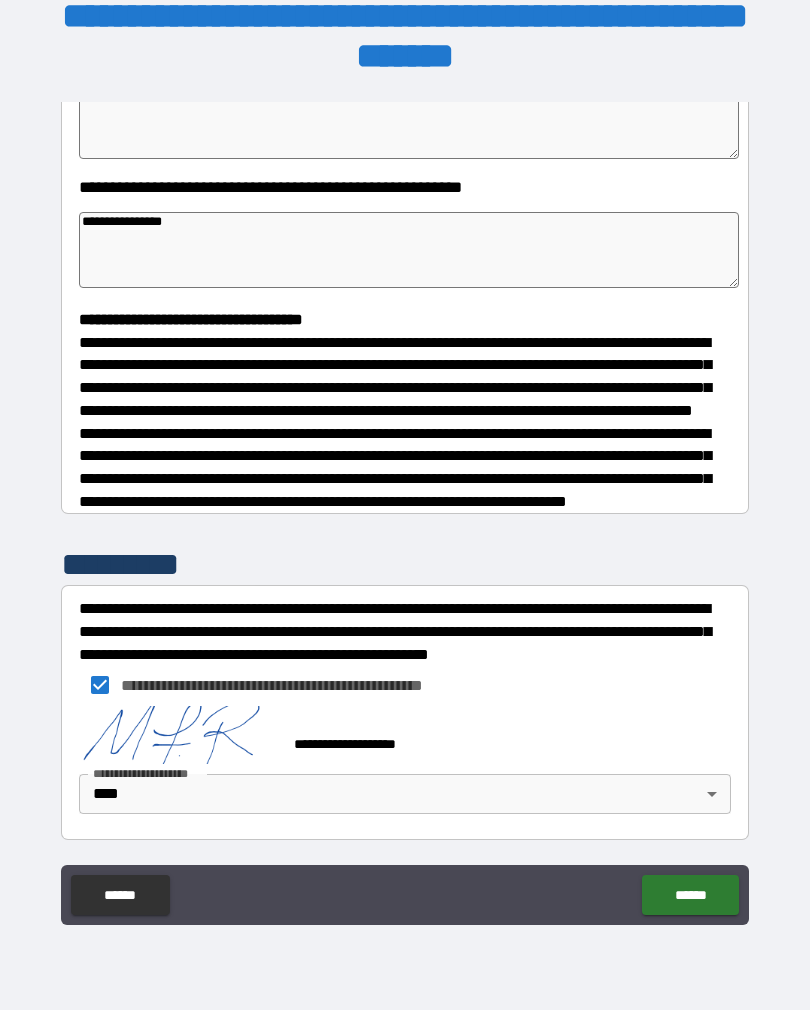 click on "******" at bounding box center (690, 895) 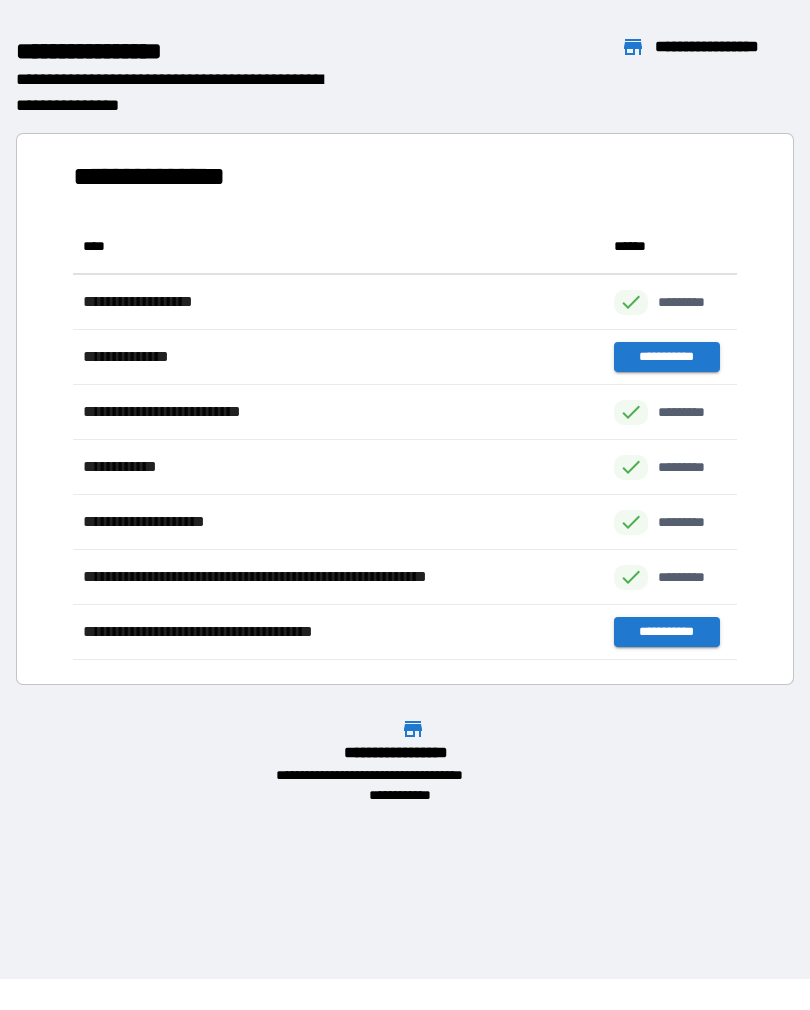 scroll, scrollTop: 1, scrollLeft: 1, axis: both 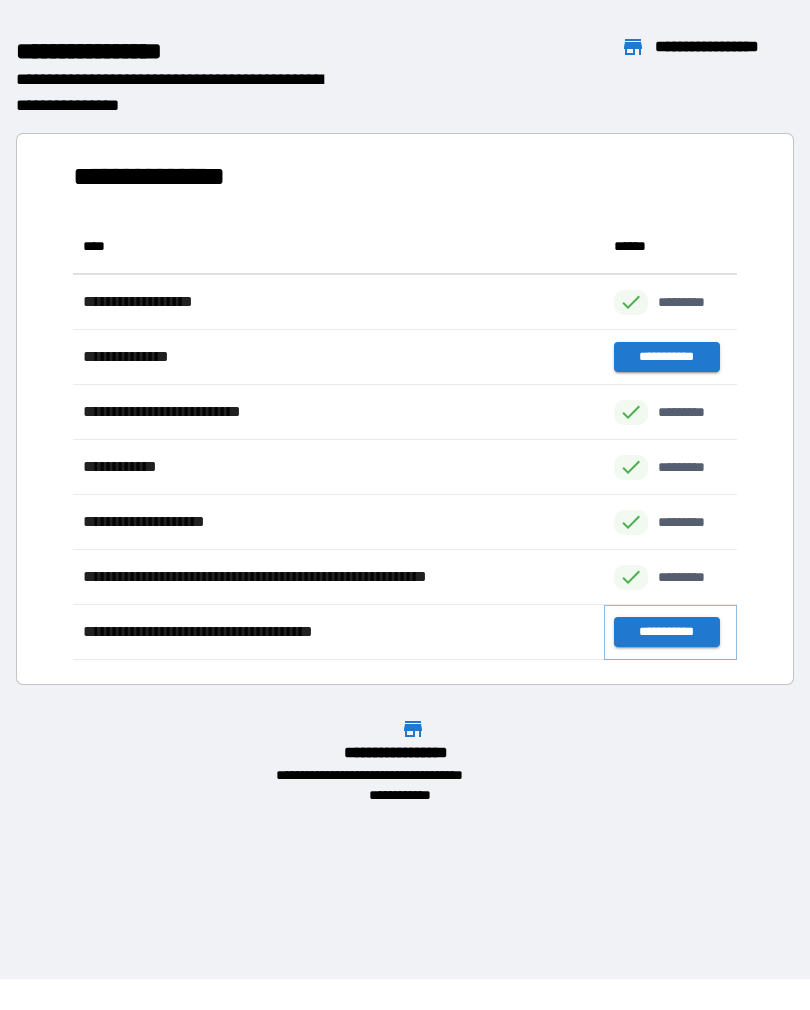 click on "**********" at bounding box center (666, 632) 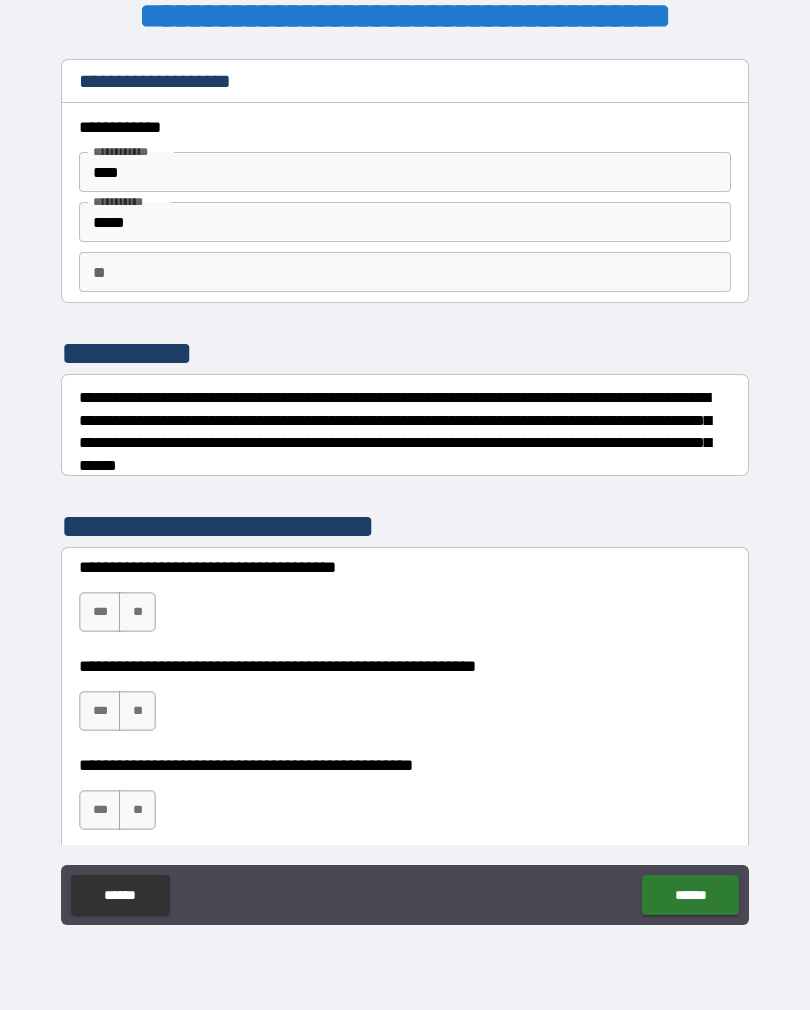 click on "**" at bounding box center (137, 612) 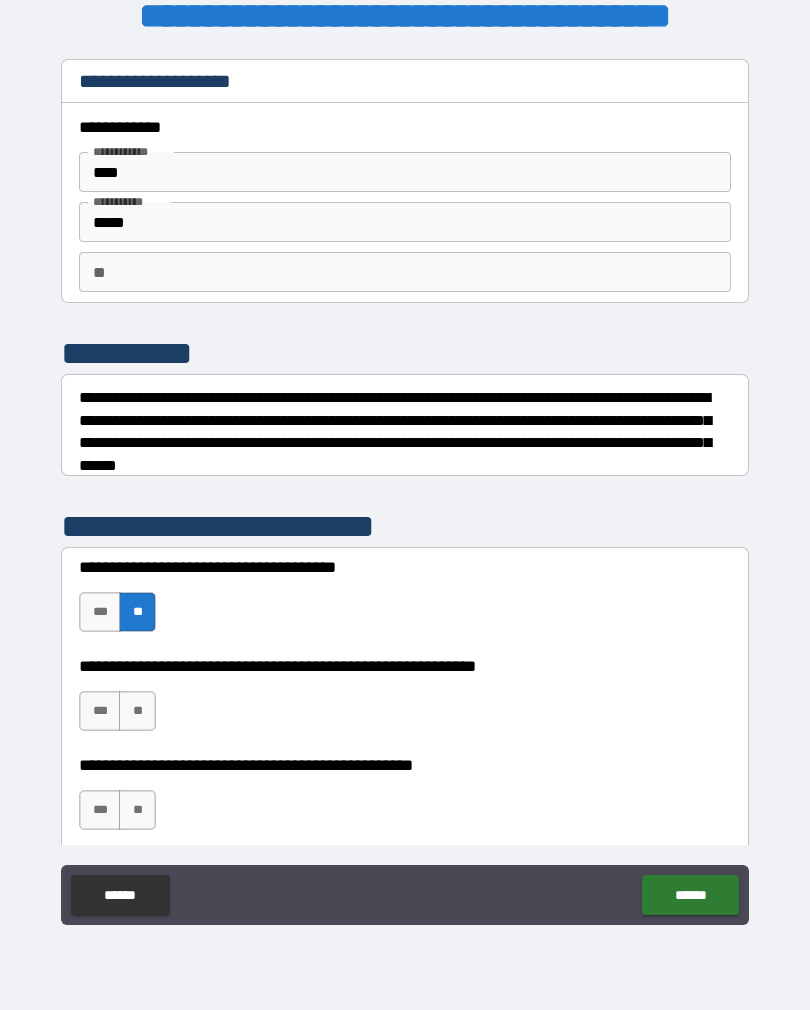 click on "**" at bounding box center [137, 711] 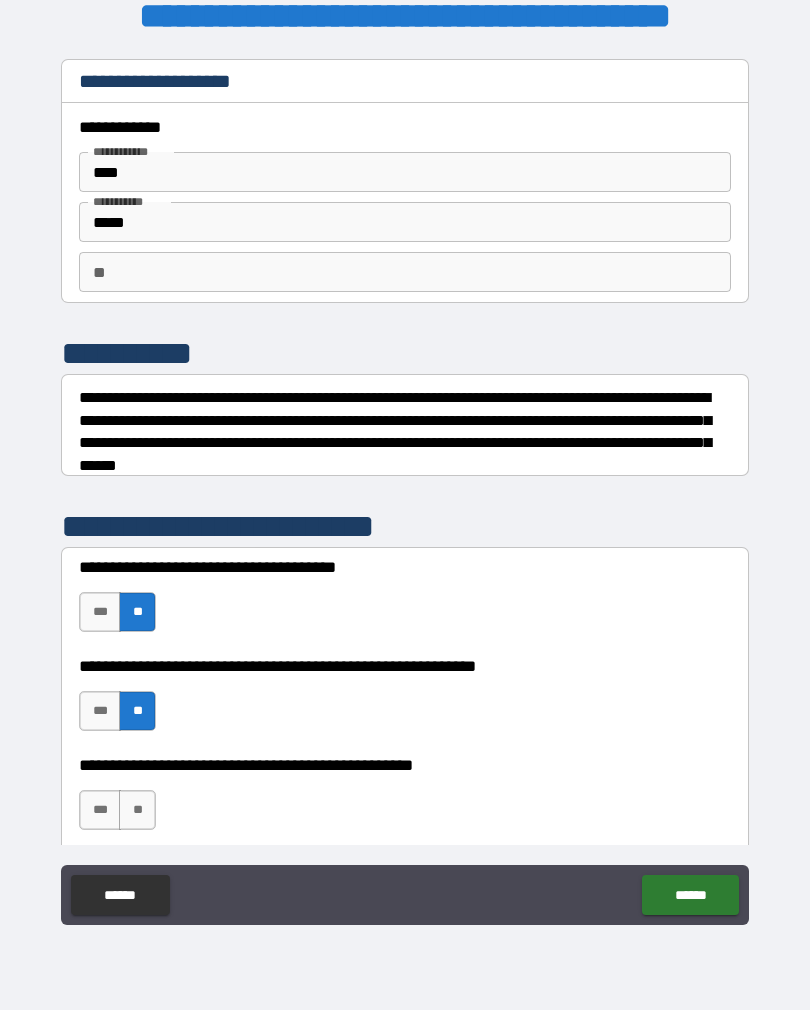 click on "***" at bounding box center (100, 711) 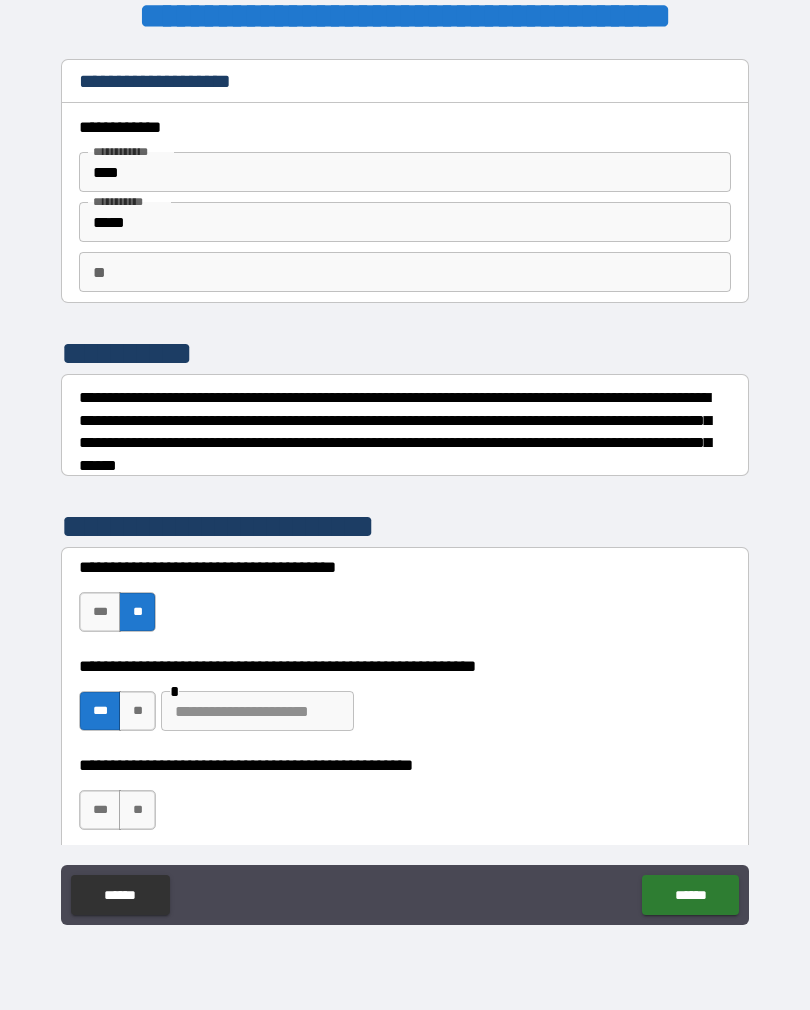 click at bounding box center [257, 711] 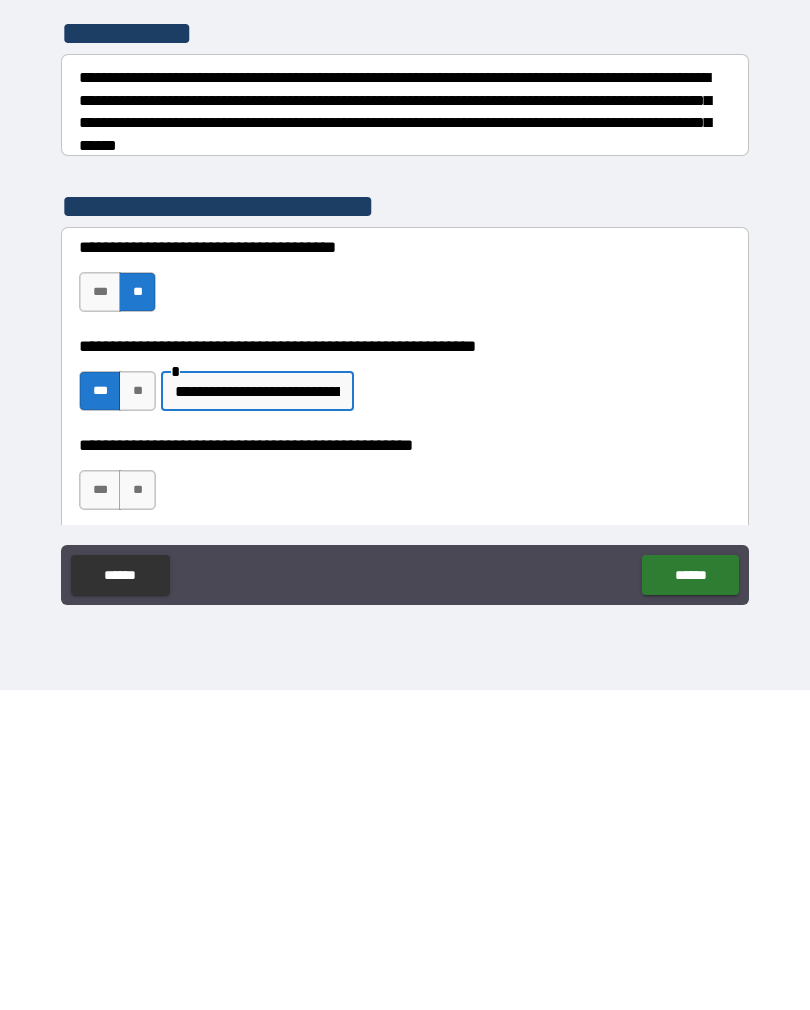 click on "**" at bounding box center [137, 810] 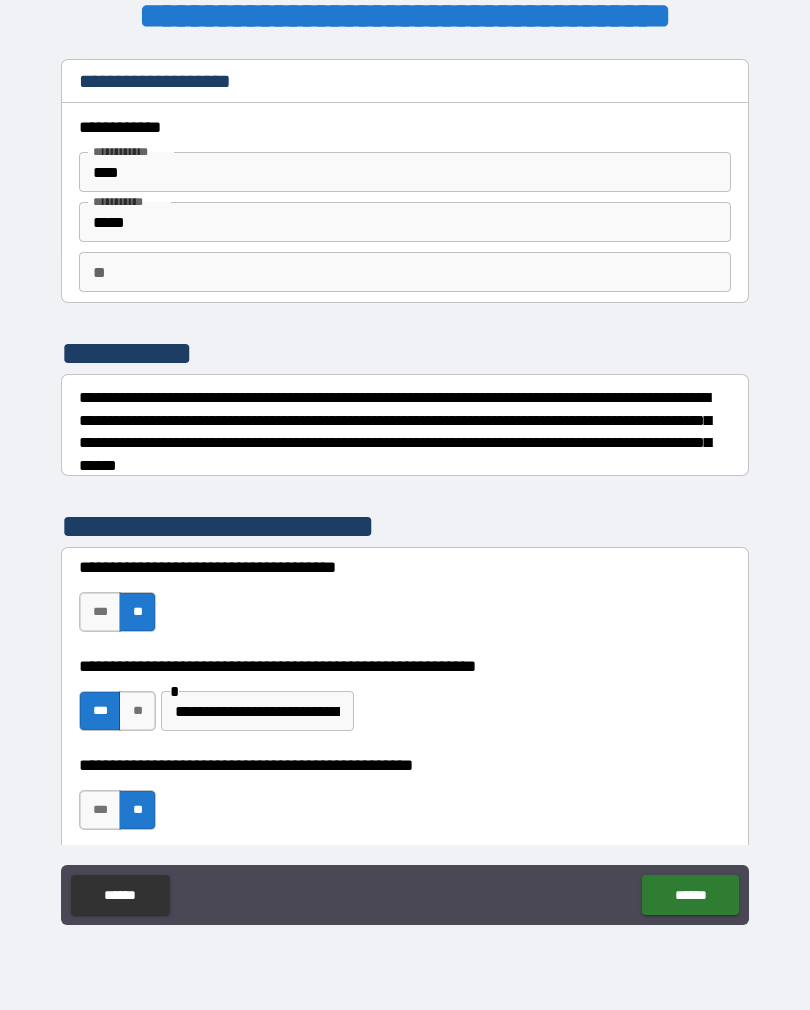 click on "******" at bounding box center (690, 895) 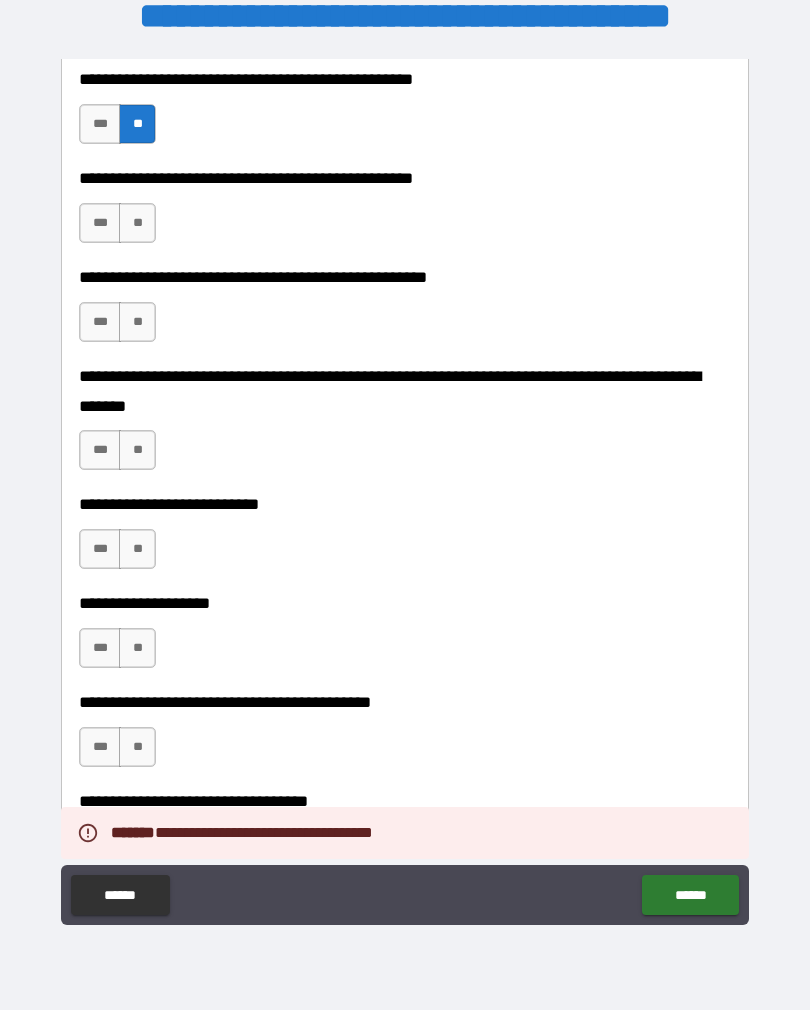 scroll, scrollTop: 678, scrollLeft: 0, axis: vertical 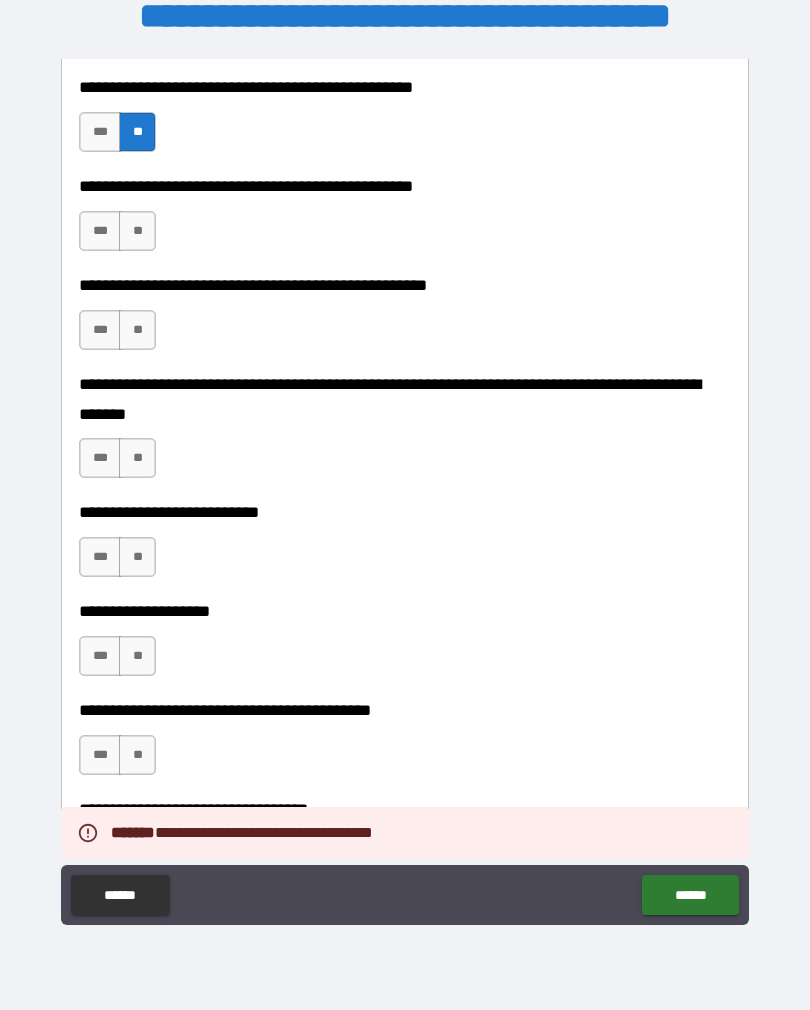 click on "**" at bounding box center [137, 231] 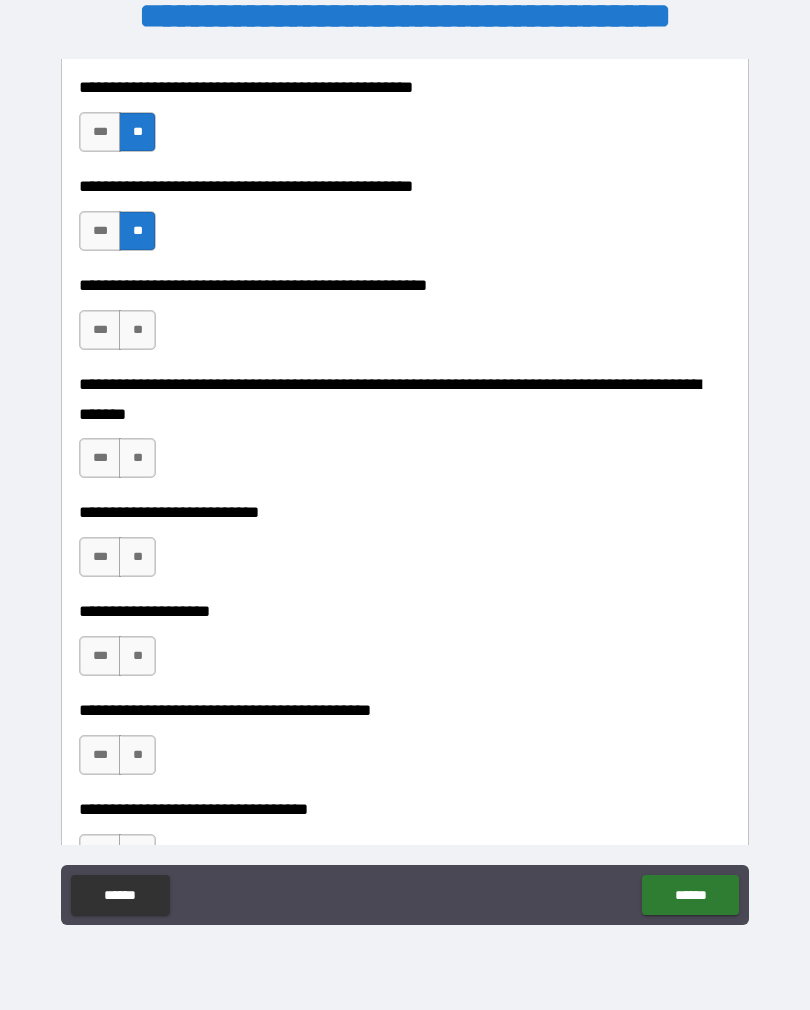 click on "**" at bounding box center [137, 330] 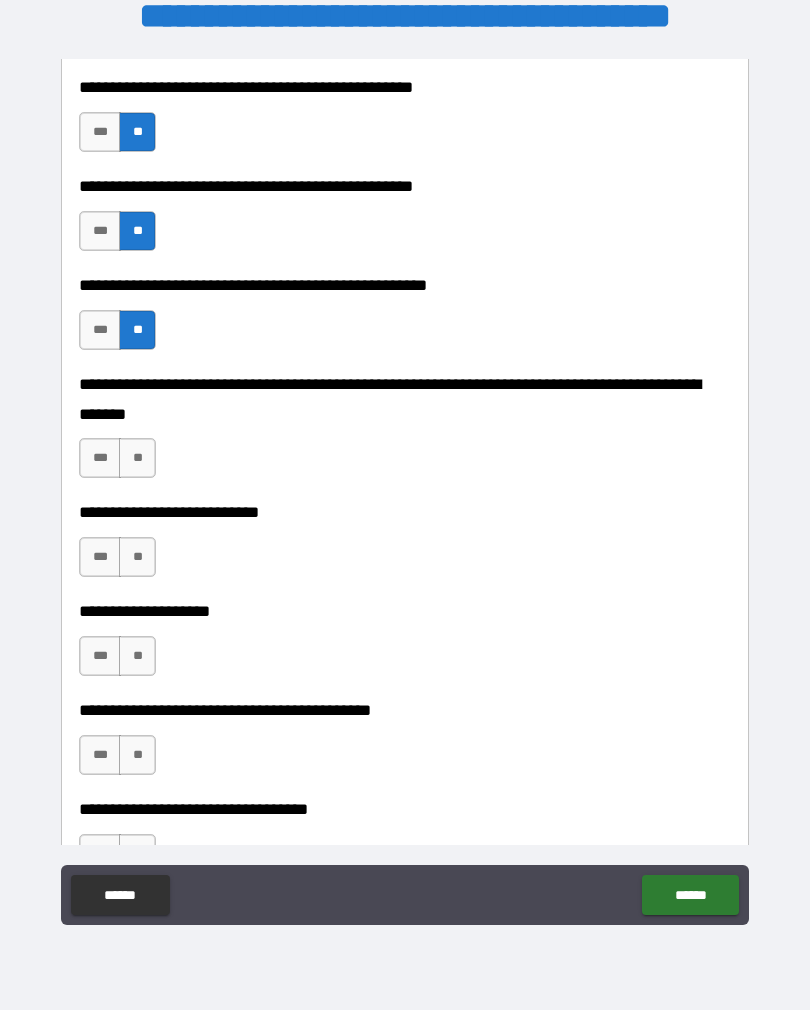 click on "**" at bounding box center [137, 458] 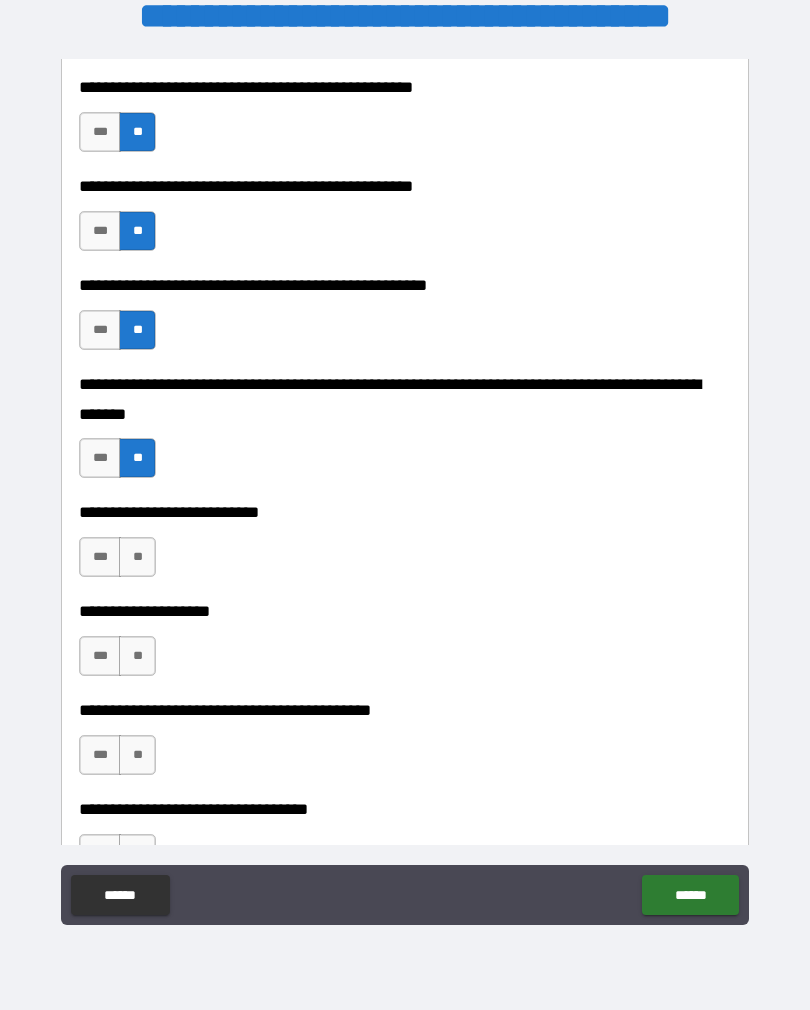 click on "**" at bounding box center (137, 557) 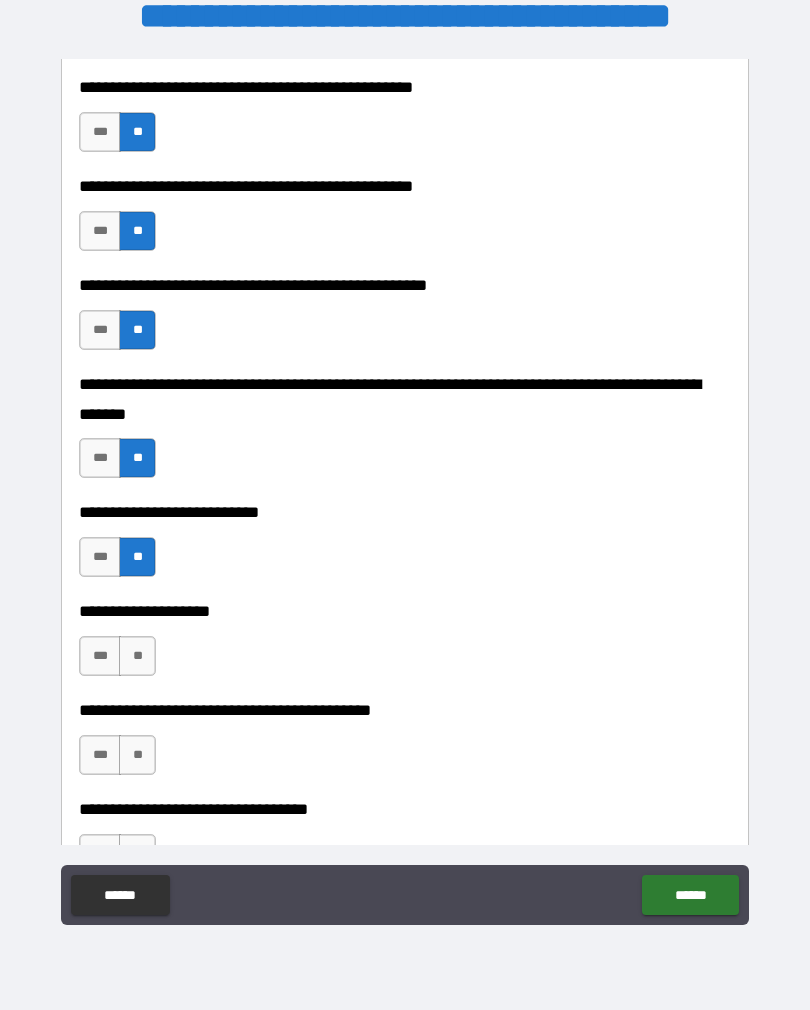 click on "**" at bounding box center [137, 656] 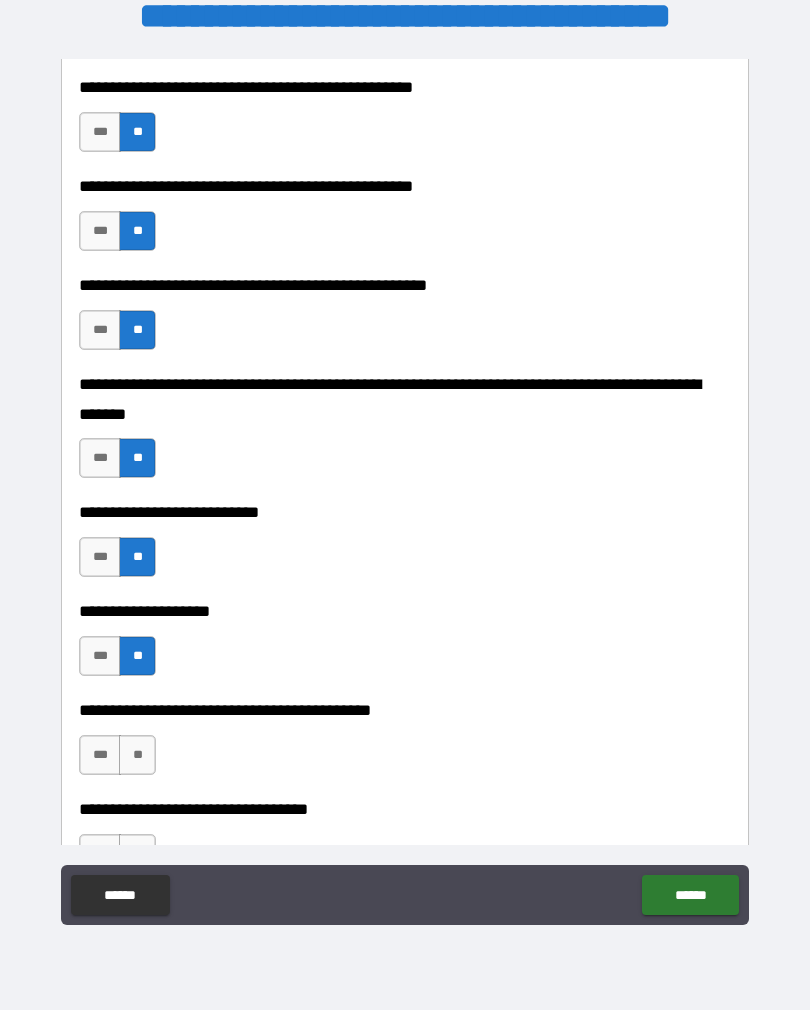 click on "**" at bounding box center [137, 755] 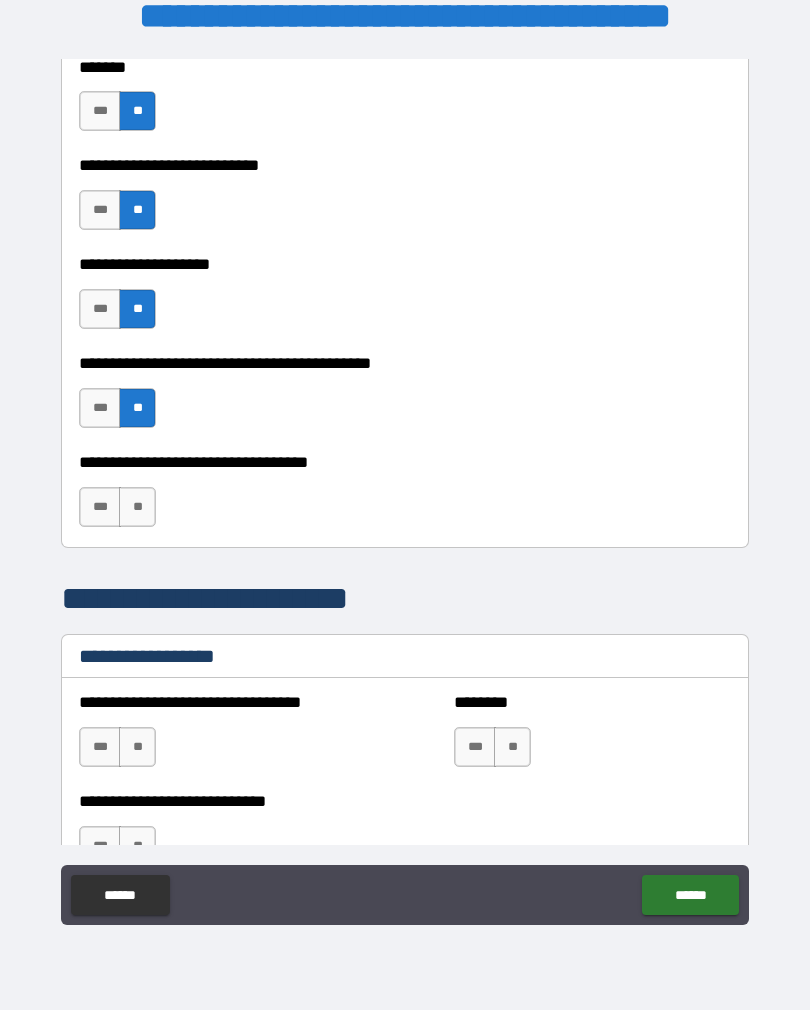 scroll, scrollTop: 1026, scrollLeft: 0, axis: vertical 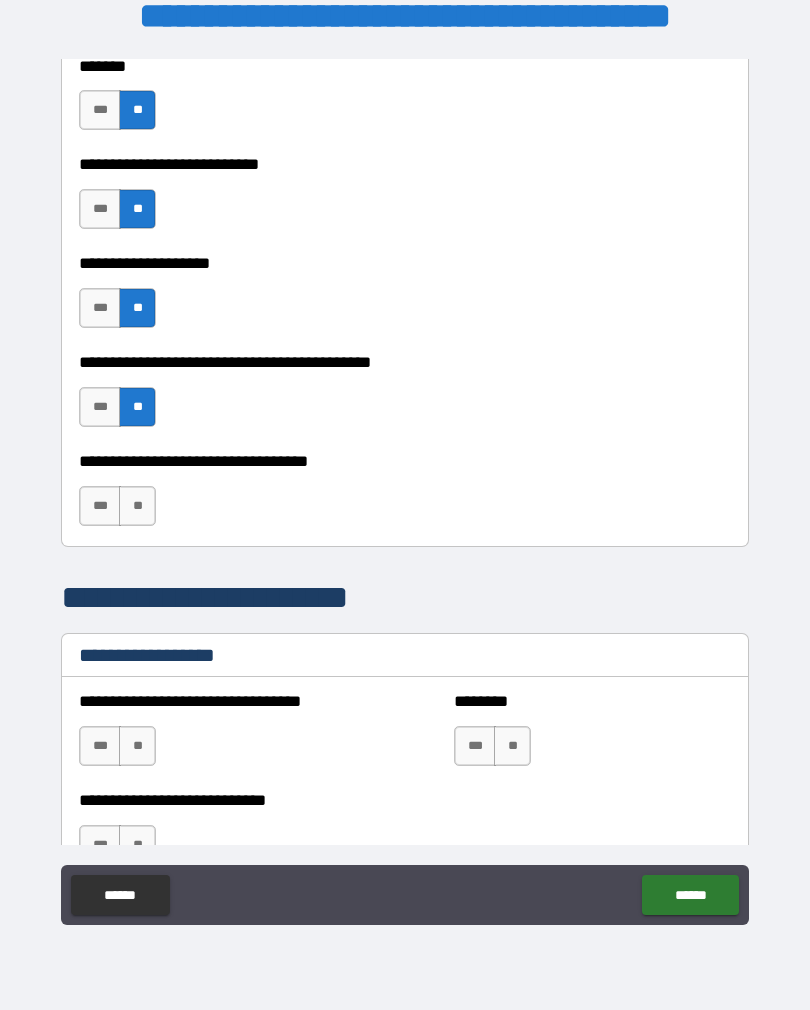 click on "**" at bounding box center [137, 506] 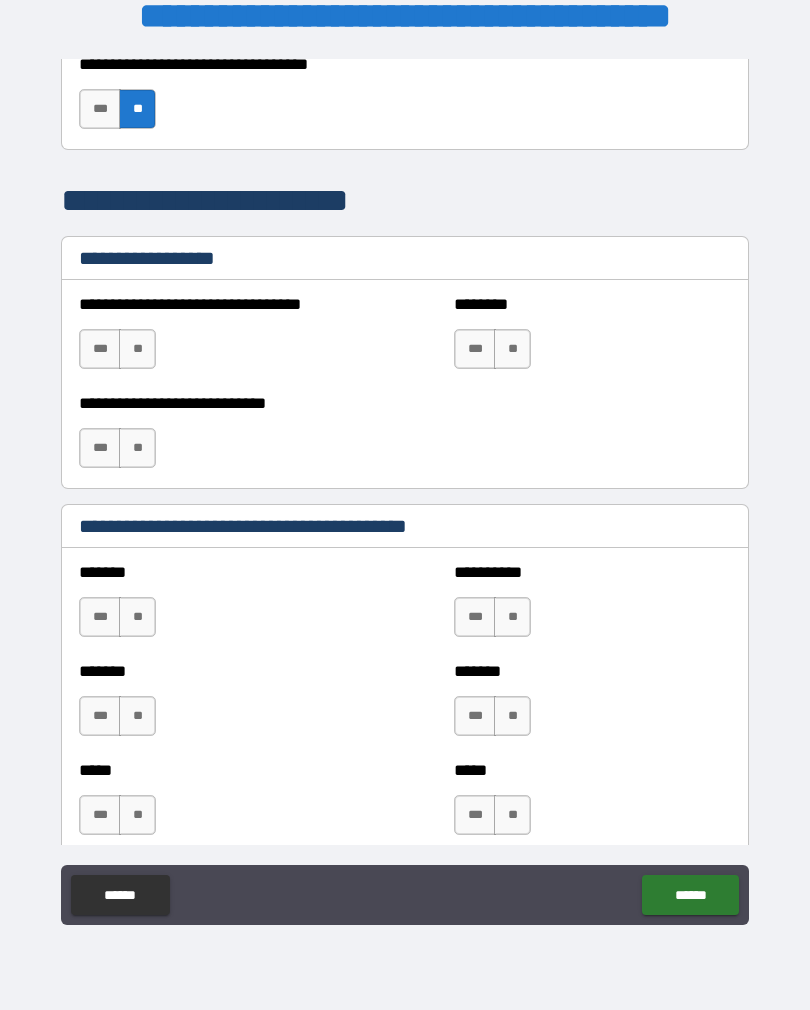 scroll, scrollTop: 1424, scrollLeft: 0, axis: vertical 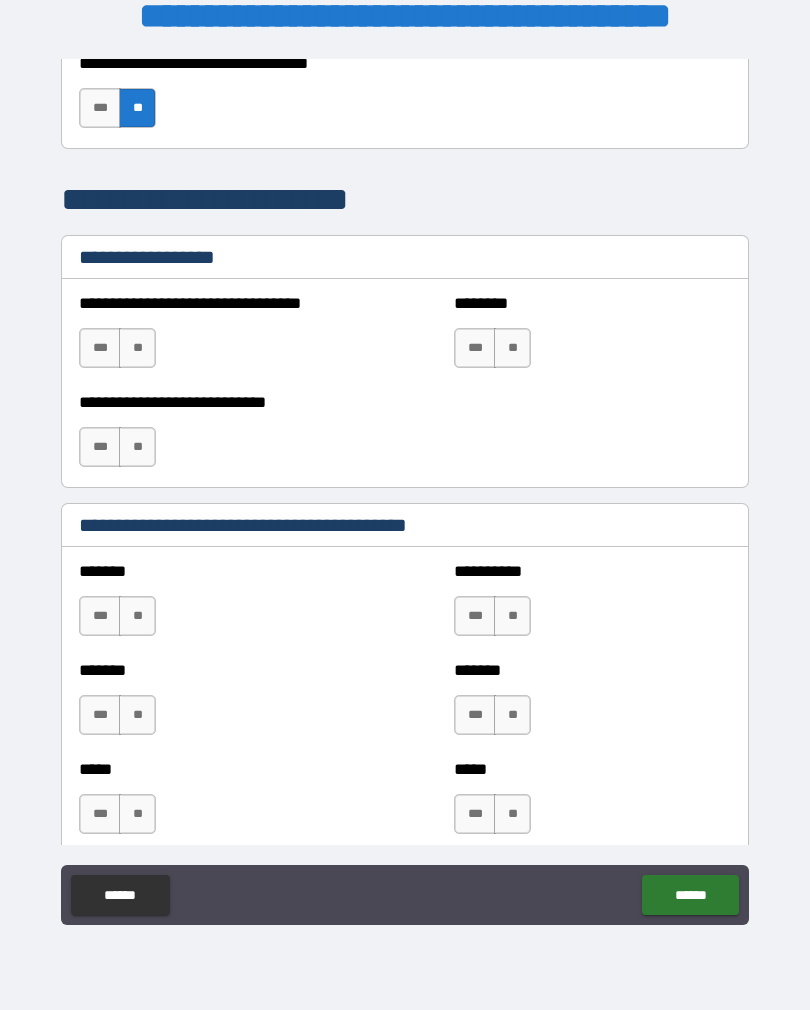 click on "**" at bounding box center (137, 348) 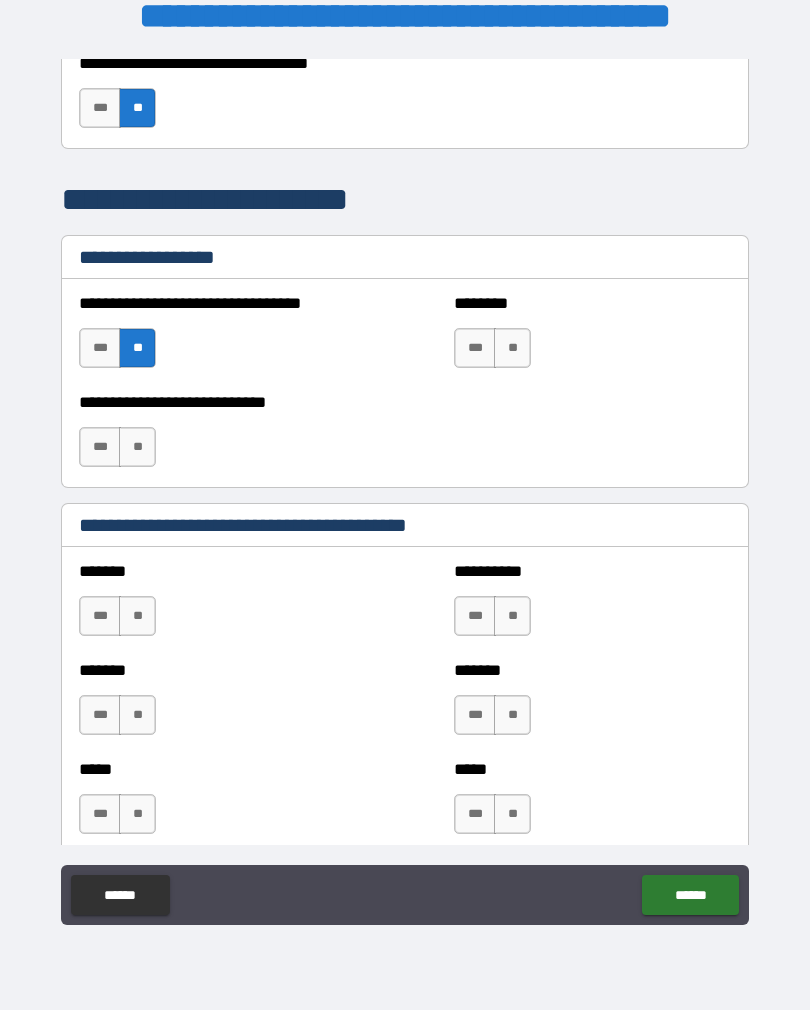 click on "**" at bounding box center [512, 348] 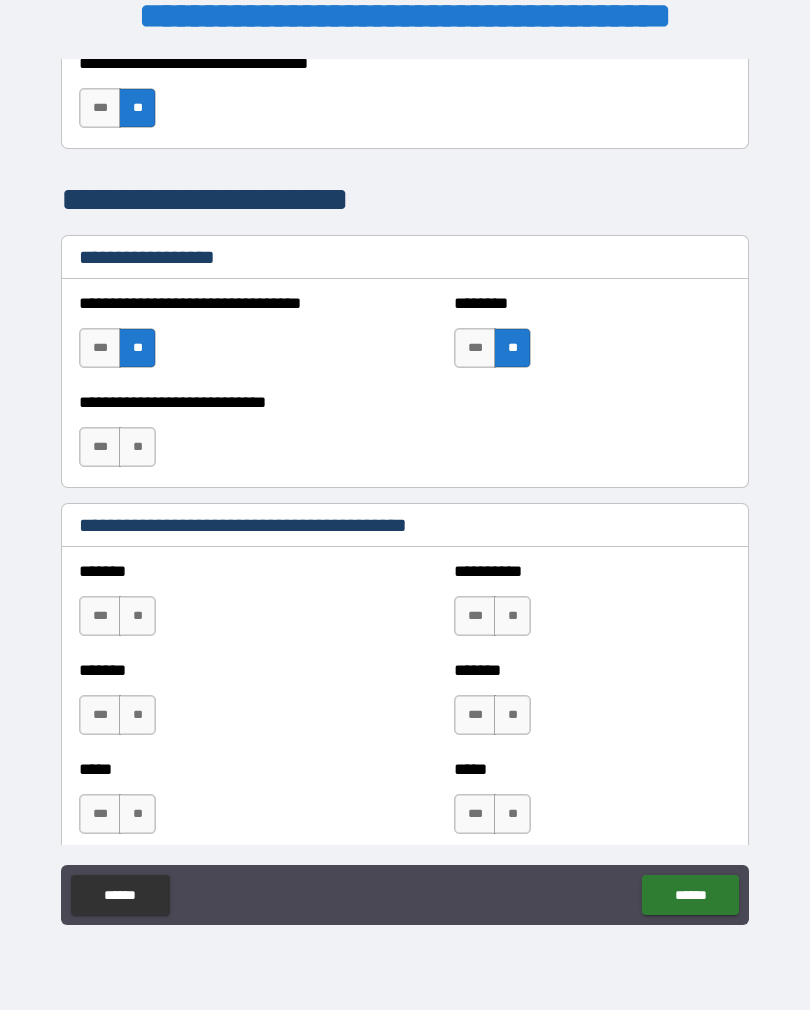 click on "**" at bounding box center (137, 447) 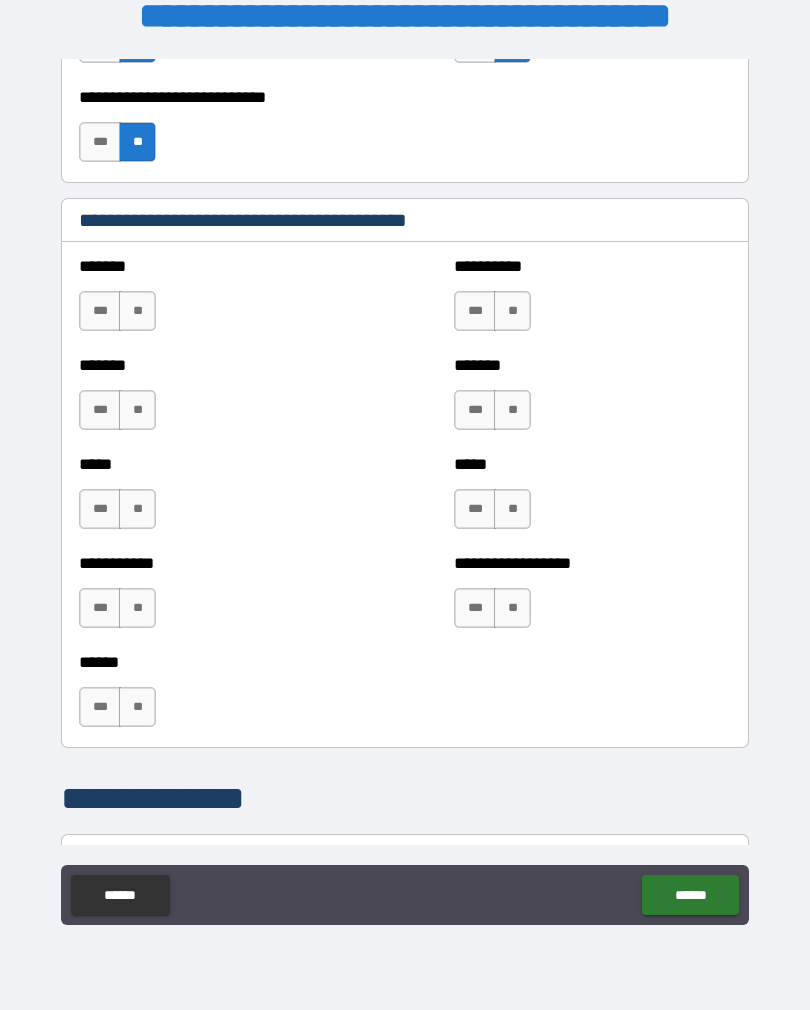 scroll, scrollTop: 1732, scrollLeft: 0, axis: vertical 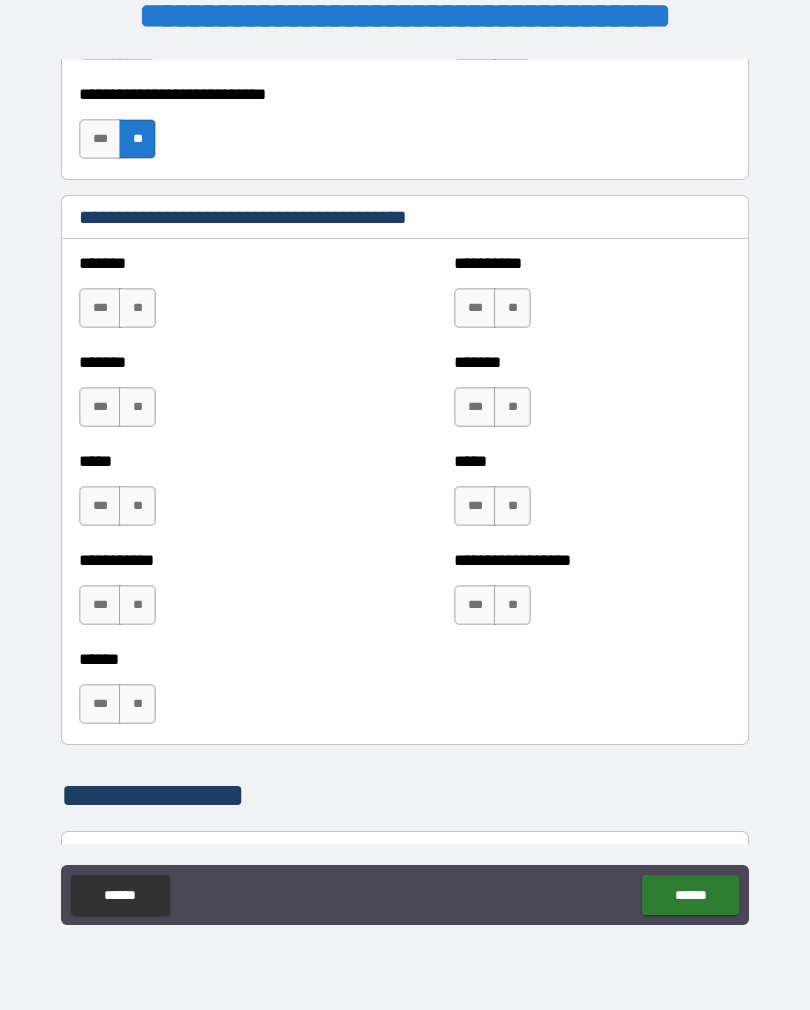 click on "**" at bounding box center [137, 308] 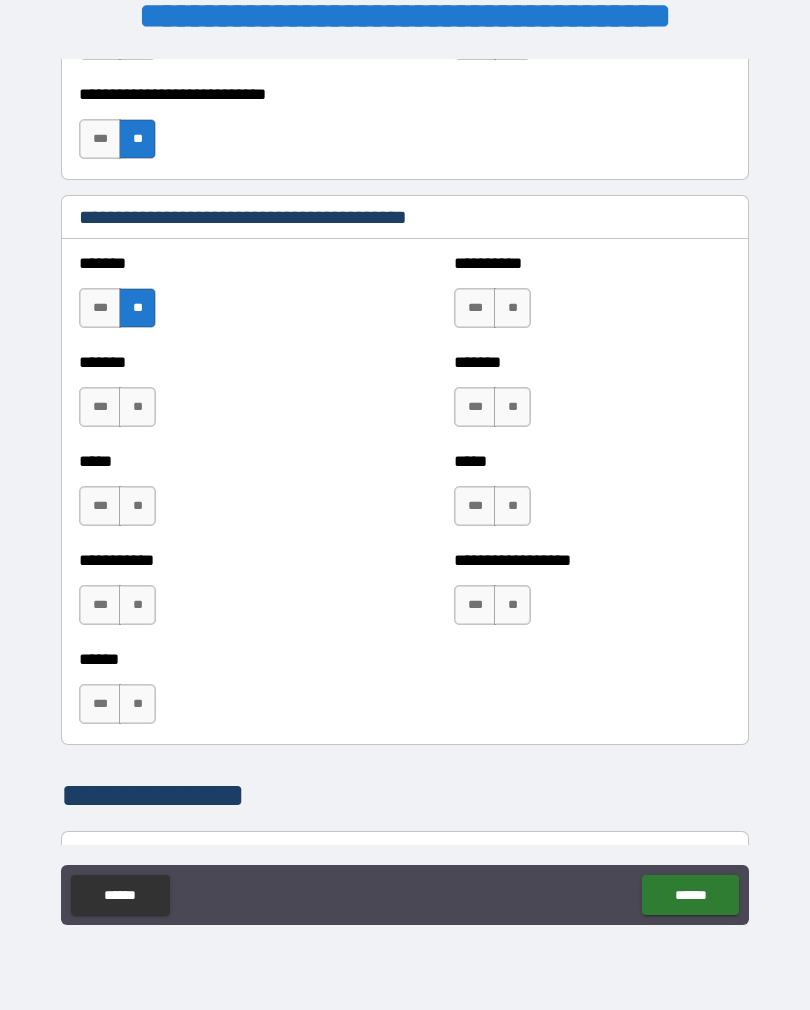 click on "**" at bounding box center (137, 407) 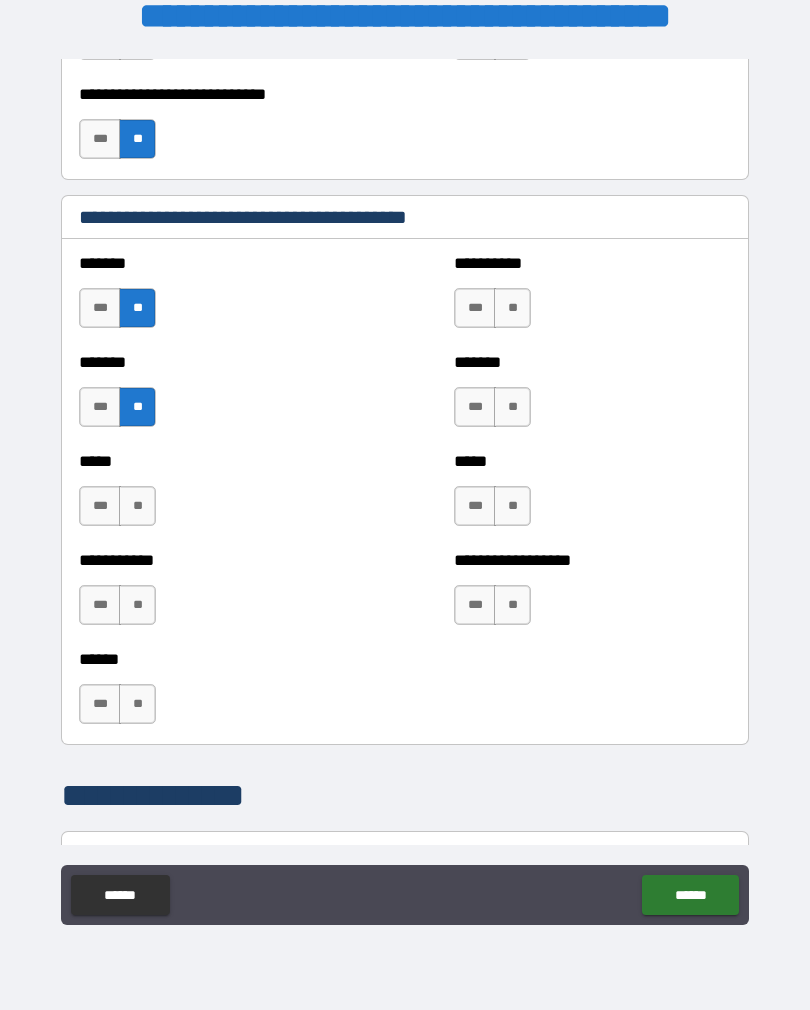 click on "**" at bounding box center [137, 506] 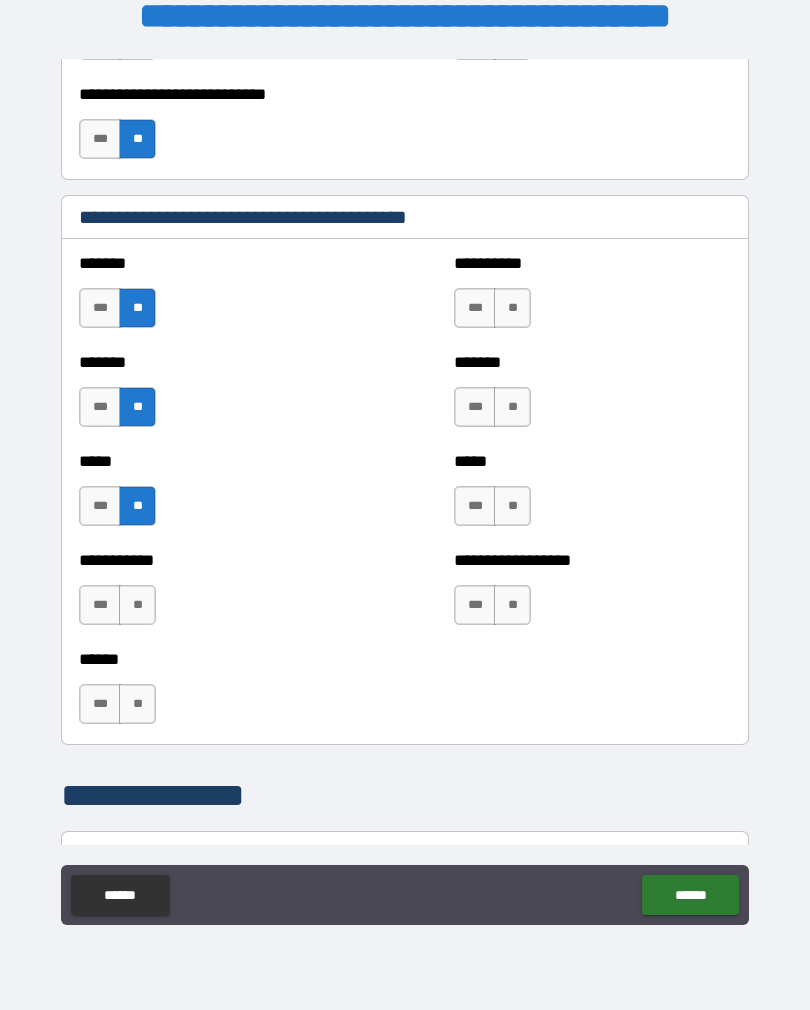 click on "**" at bounding box center [137, 605] 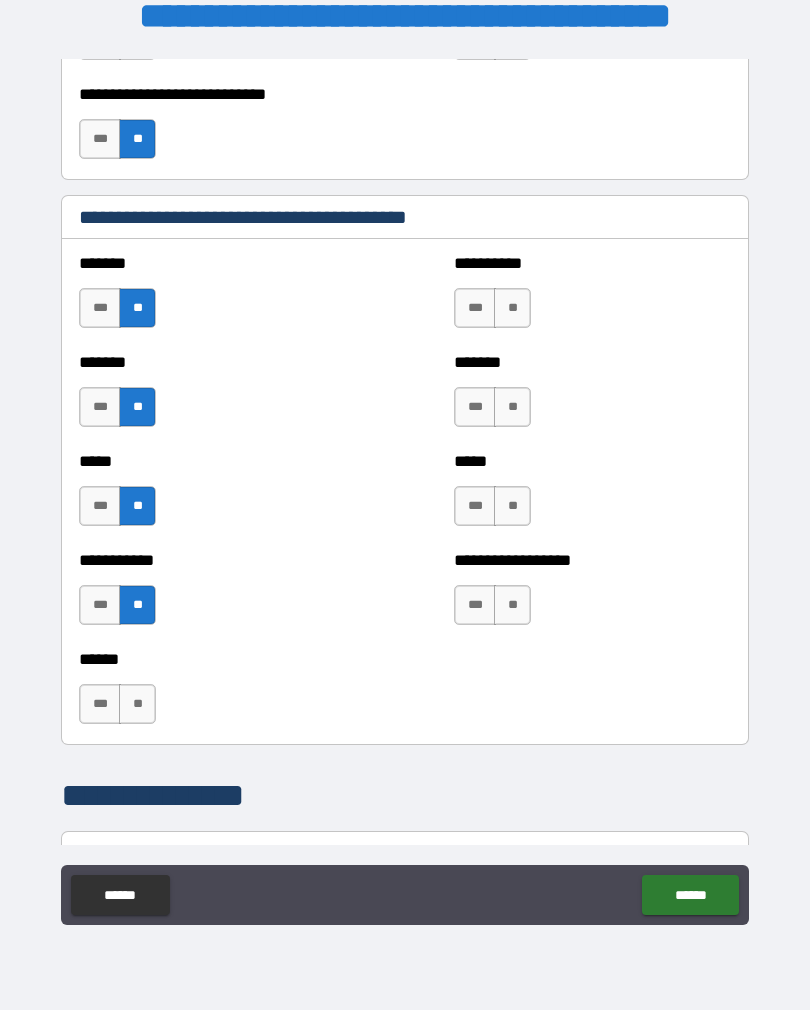 click on "**" at bounding box center (137, 704) 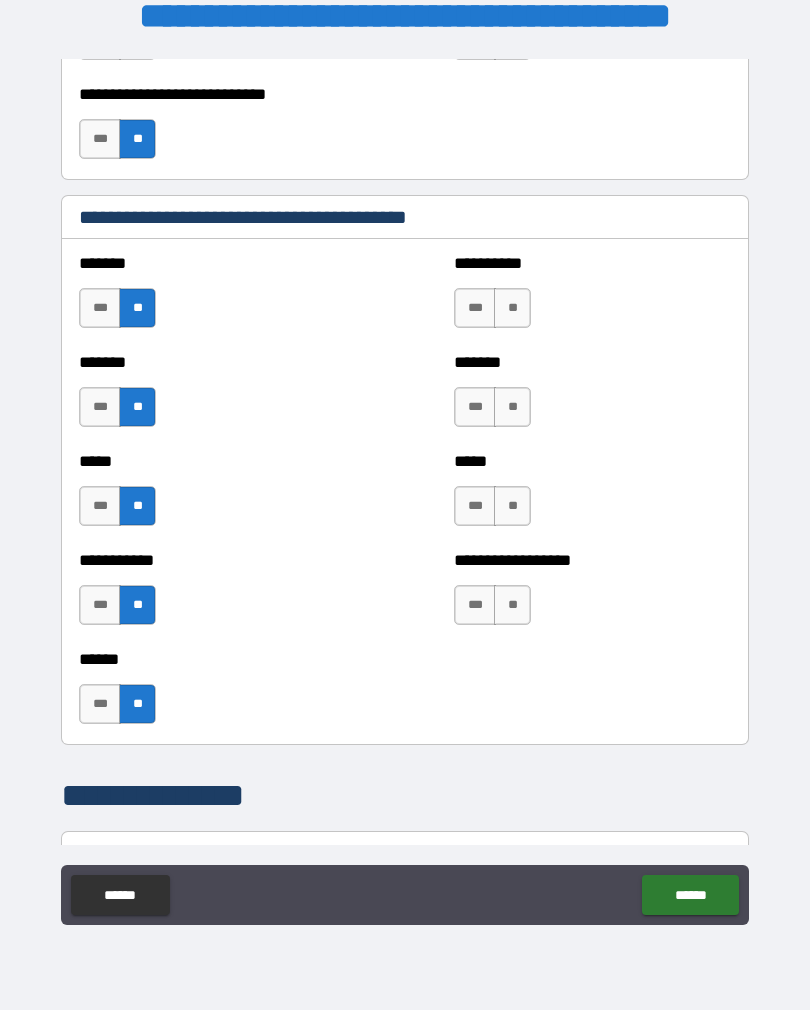click on "**" at bounding box center (512, 308) 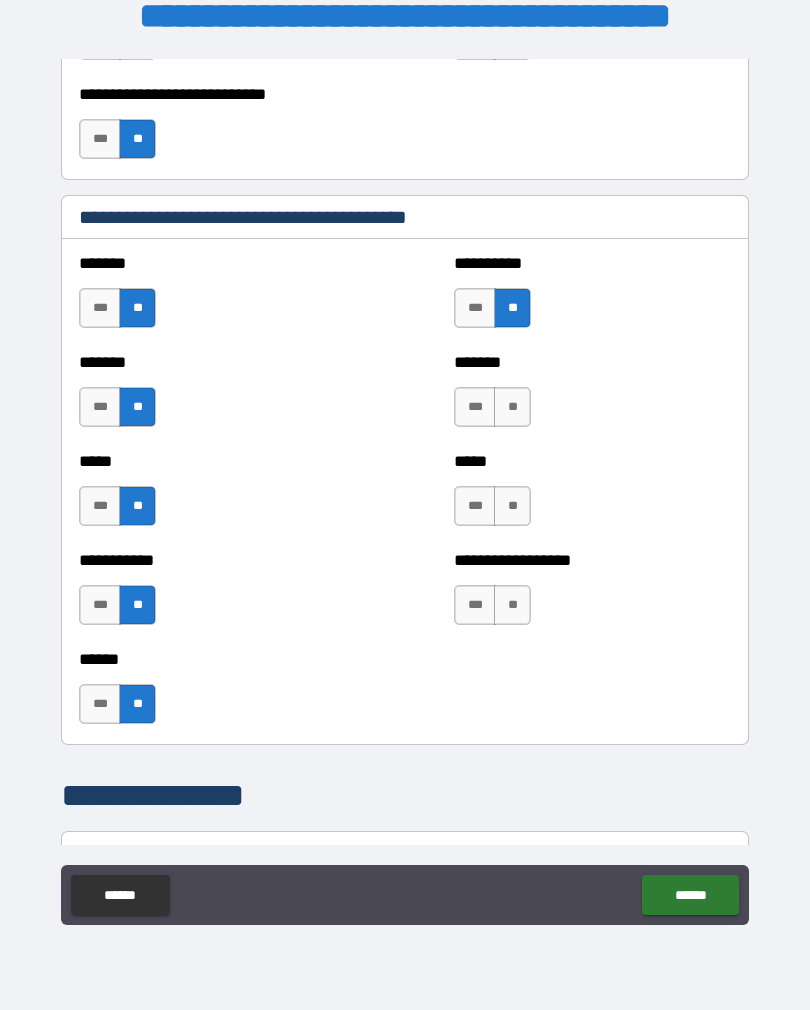 click on "**" at bounding box center (512, 407) 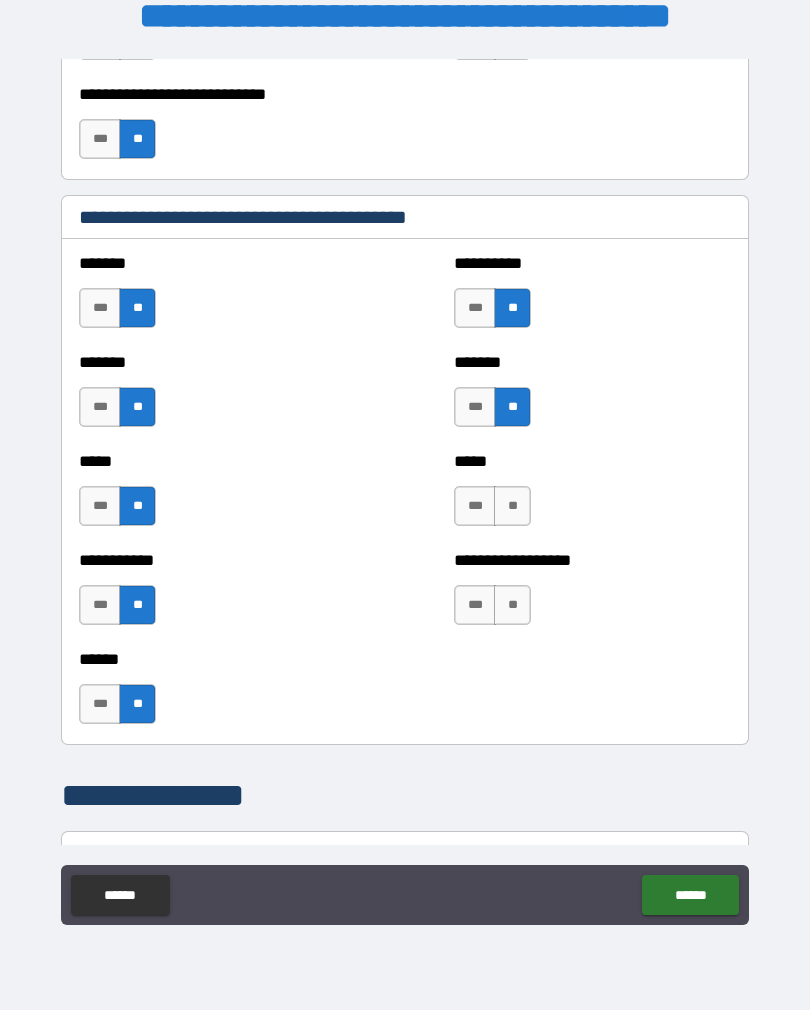click on "**" at bounding box center [512, 506] 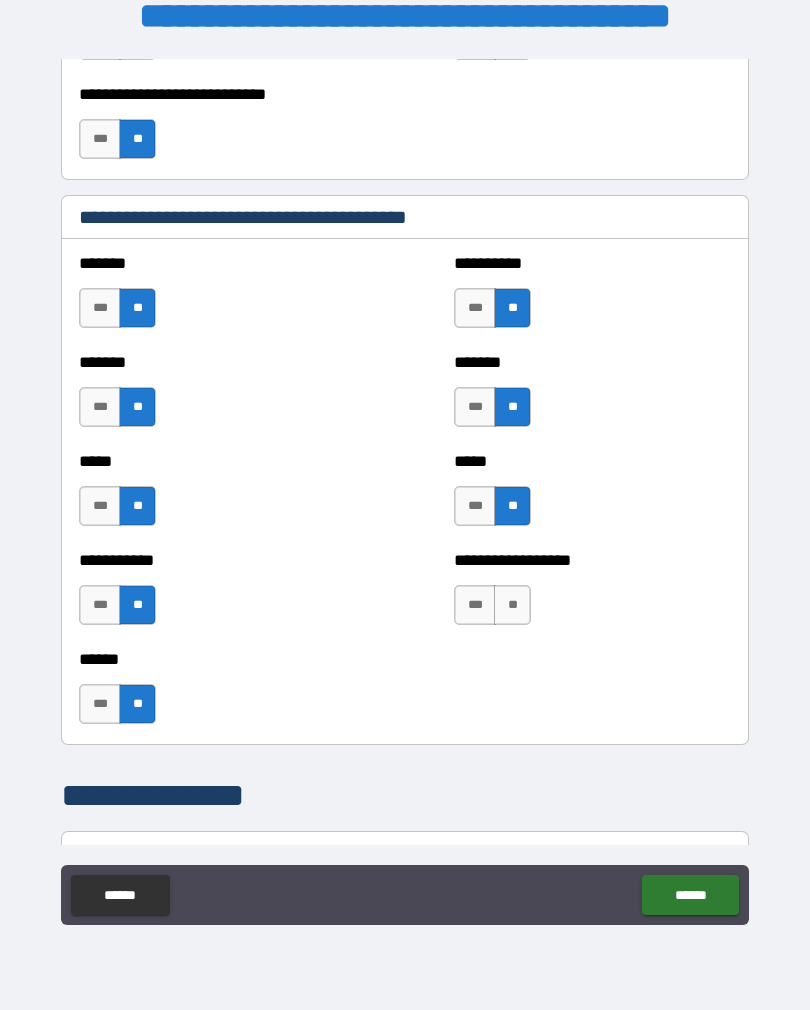 click on "**" at bounding box center [512, 605] 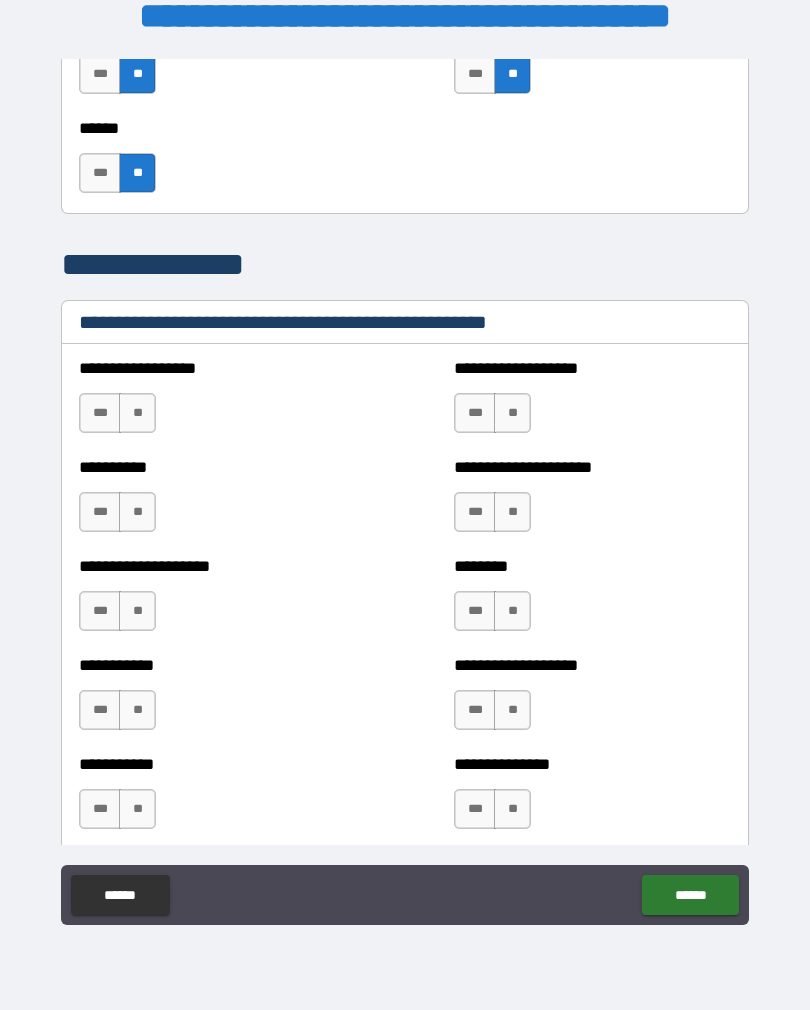 scroll, scrollTop: 2266, scrollLeft: 0, axis: vertical 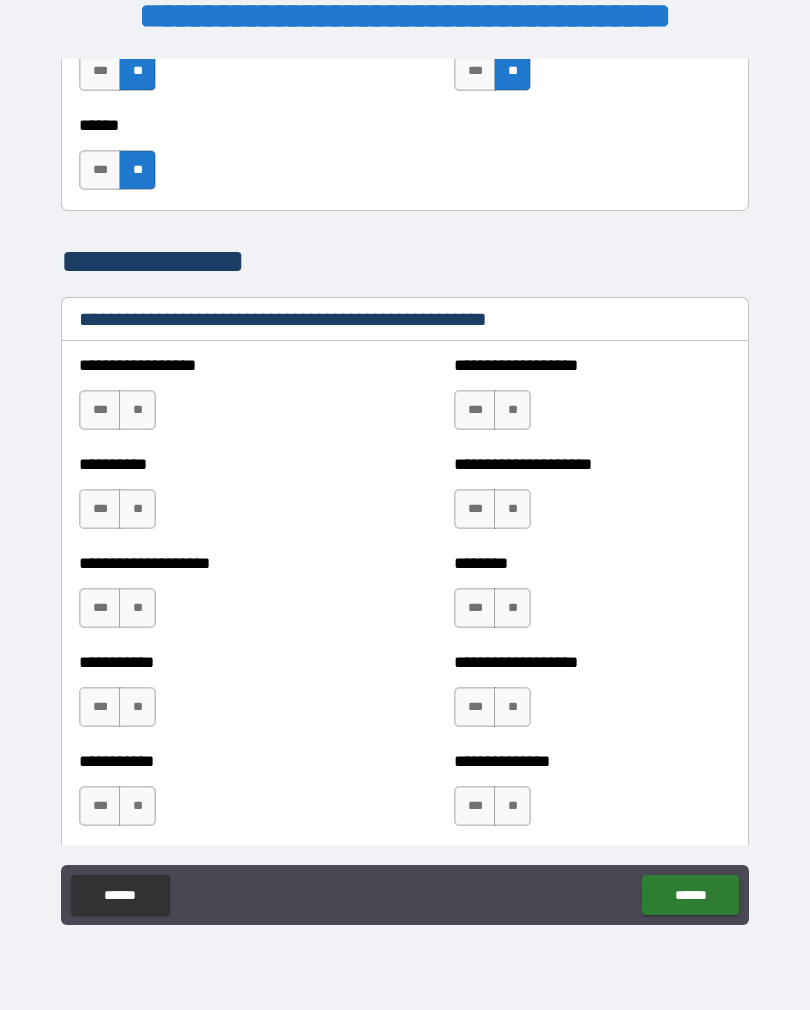 click on "**" at bounding box center (137, 410) 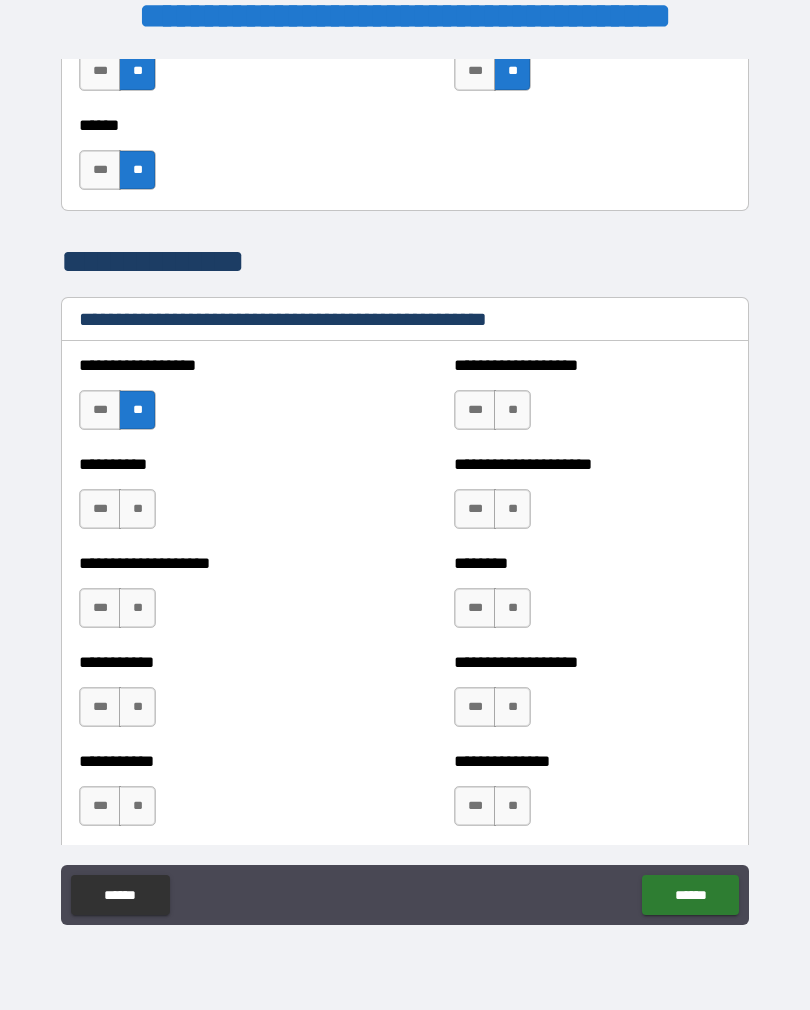 click on "**" at bounding box center (137, 509) 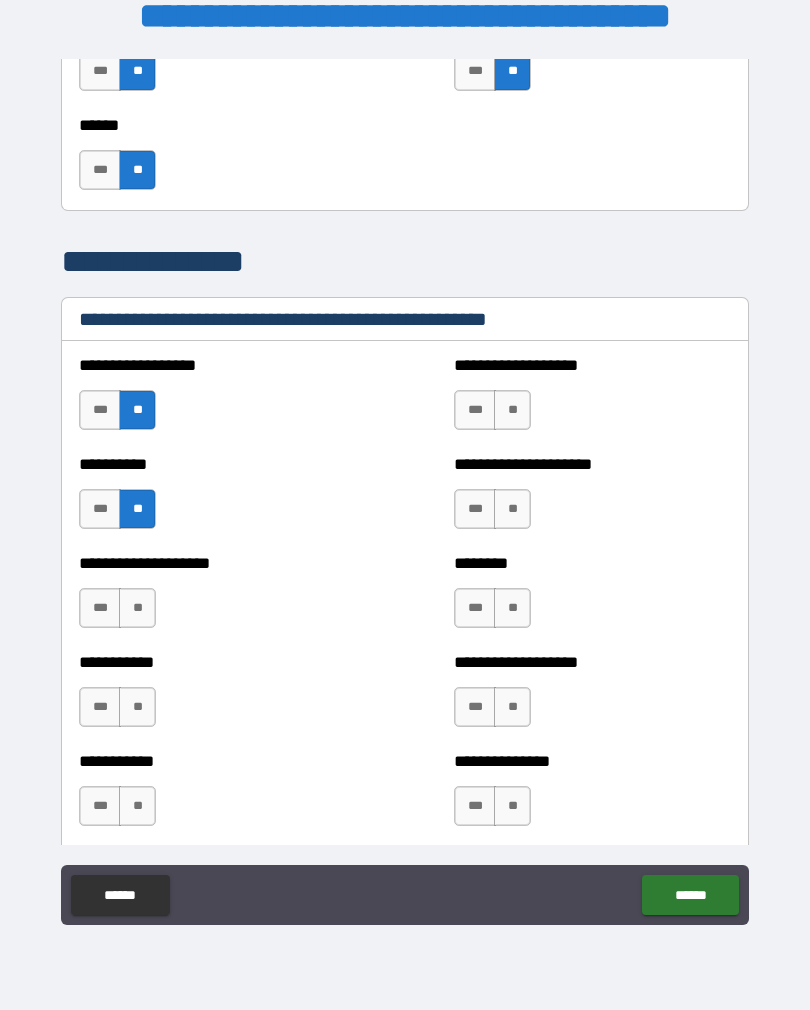 click on "**" at bounding box center (137, 608) 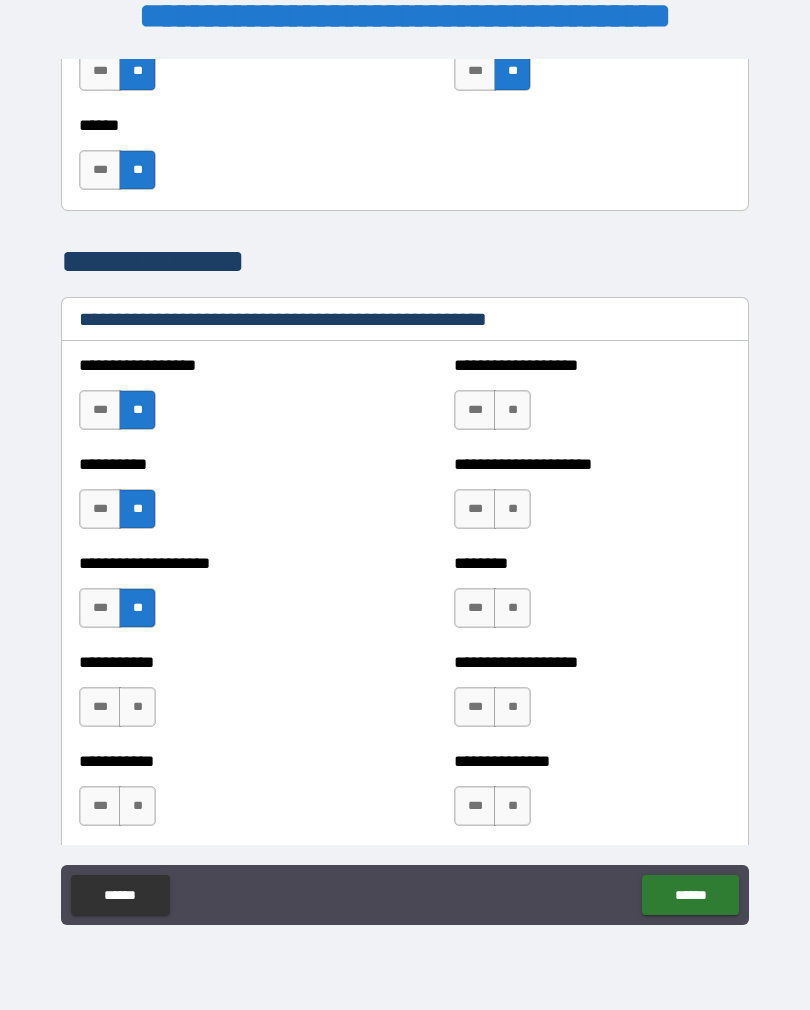 click on "**" at bounding box center (137, 707) 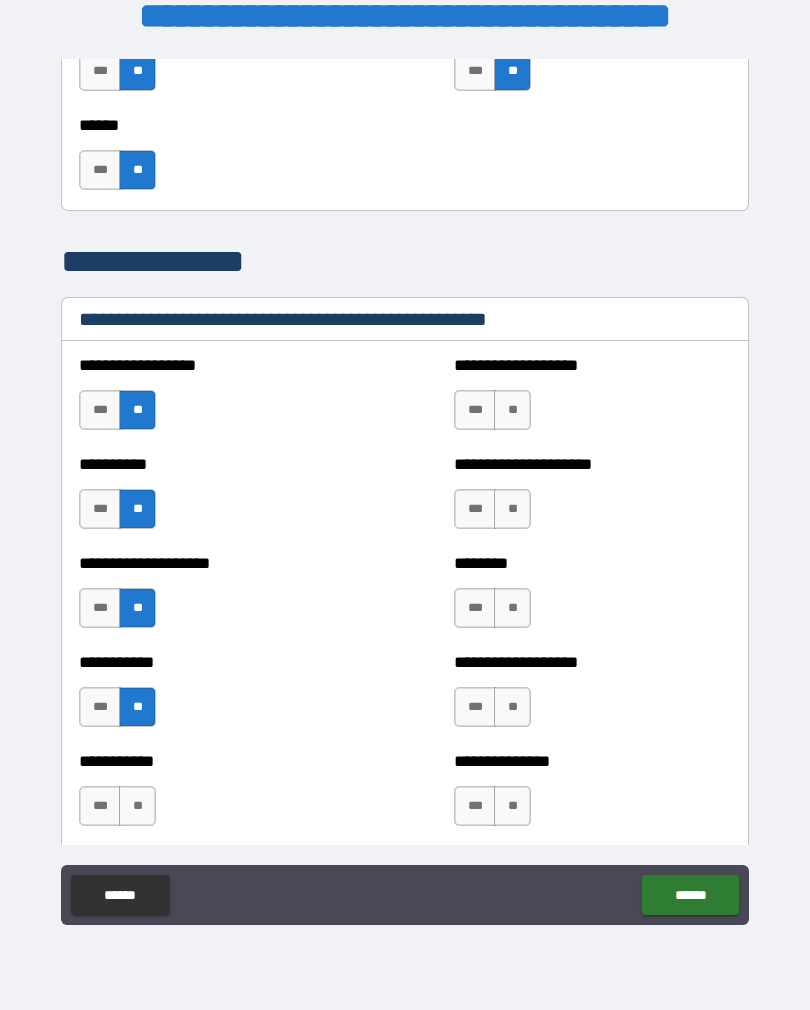 click on "**" at bounding box center [137, 806] 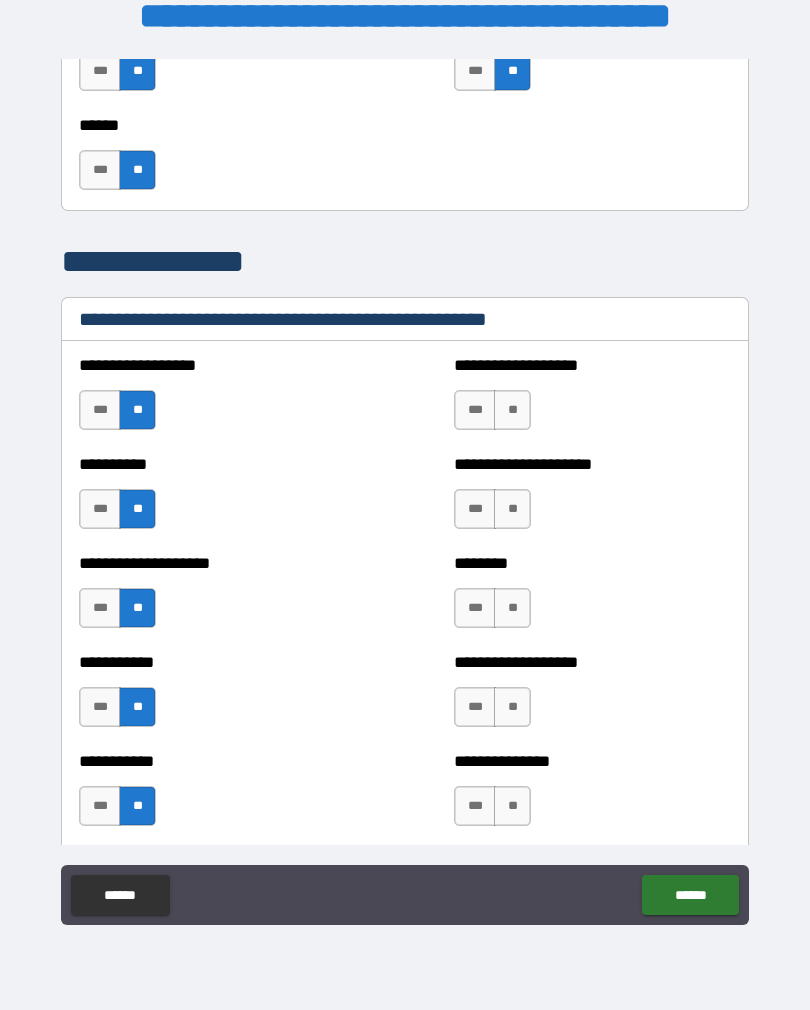 click on "**" at bounding box center (512, 410) 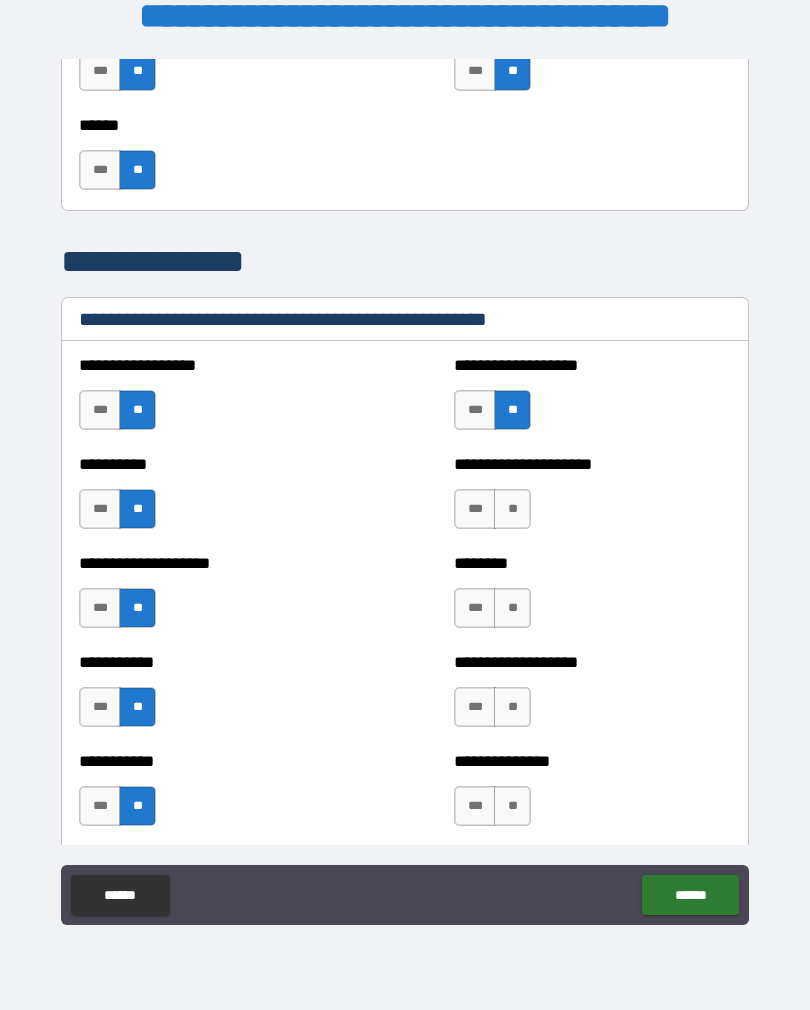 click on "**" at bounding box center (512, 509) 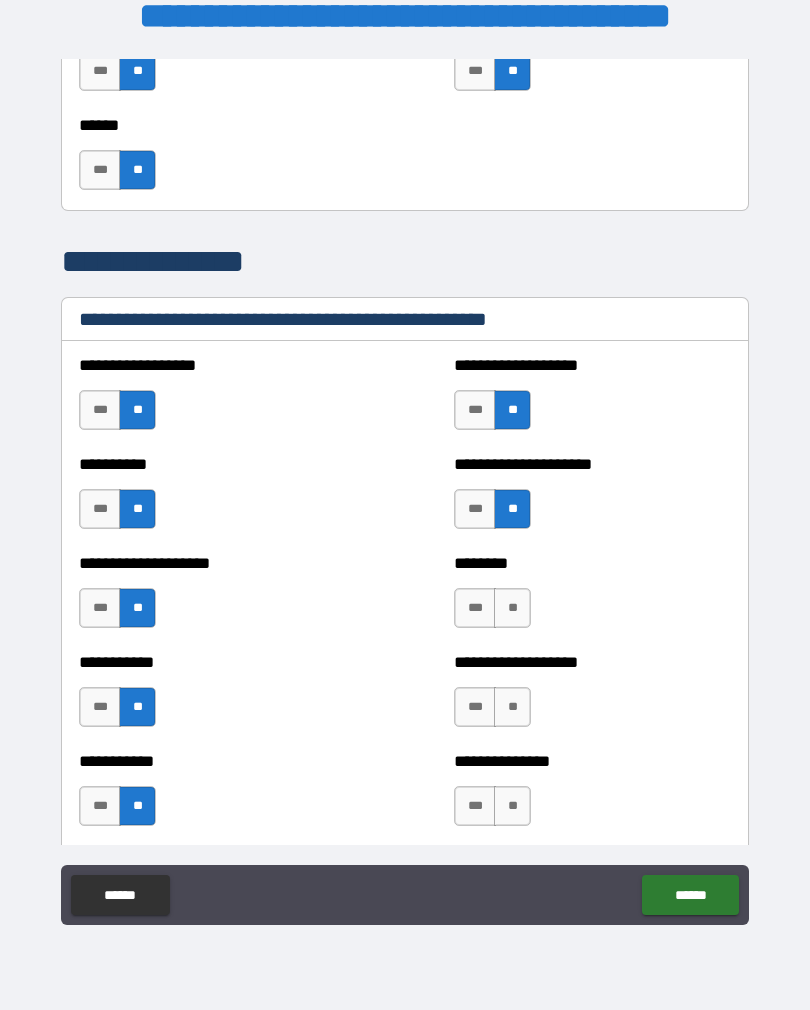 click on "**" at bounding box center [512, 608] 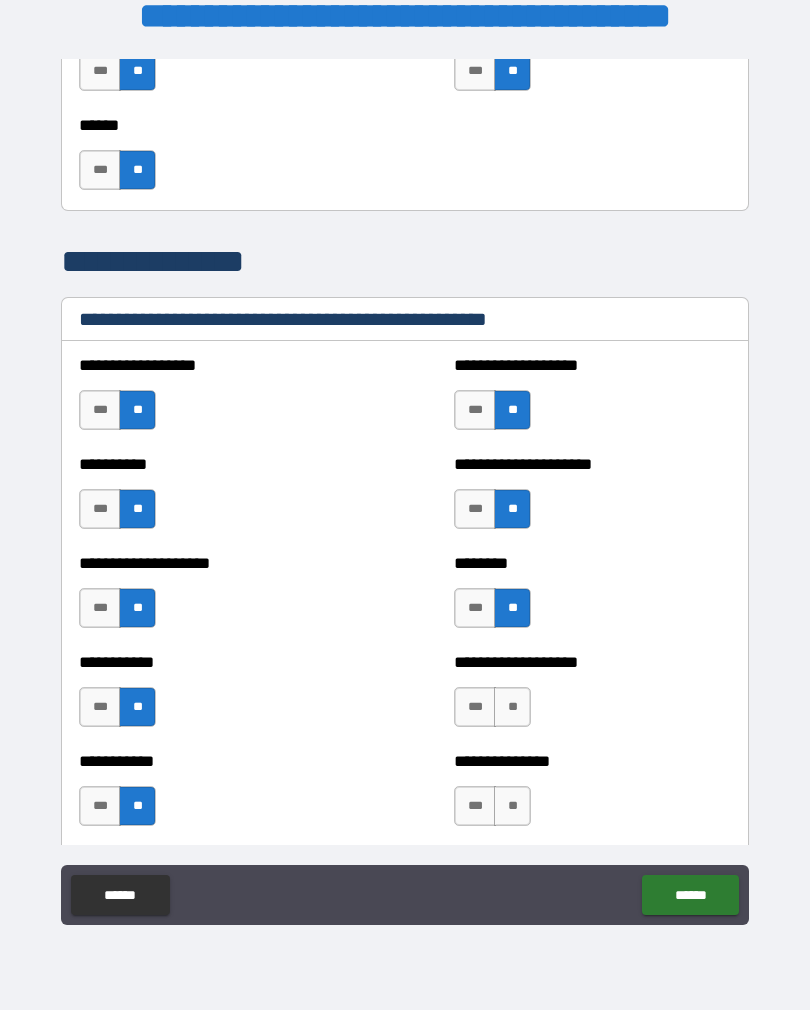 click on "**" at bounding box center [512, 707] 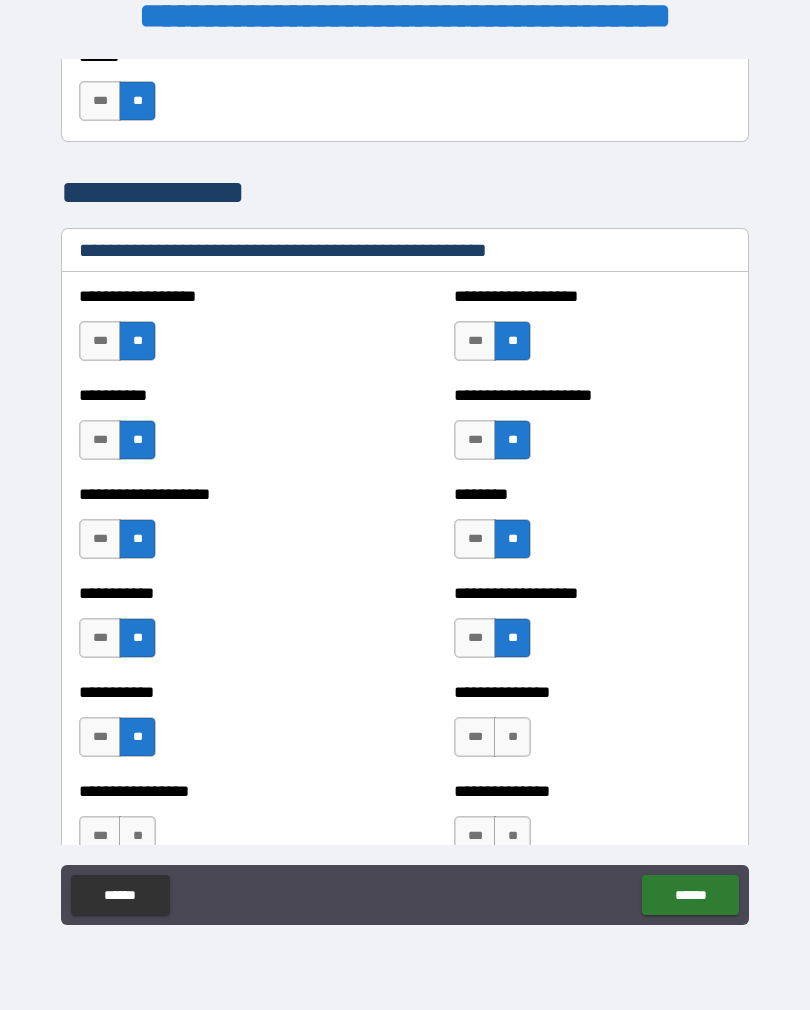 scroll, scrollTop: 2420, scrollLeft: 0, axis: vertical 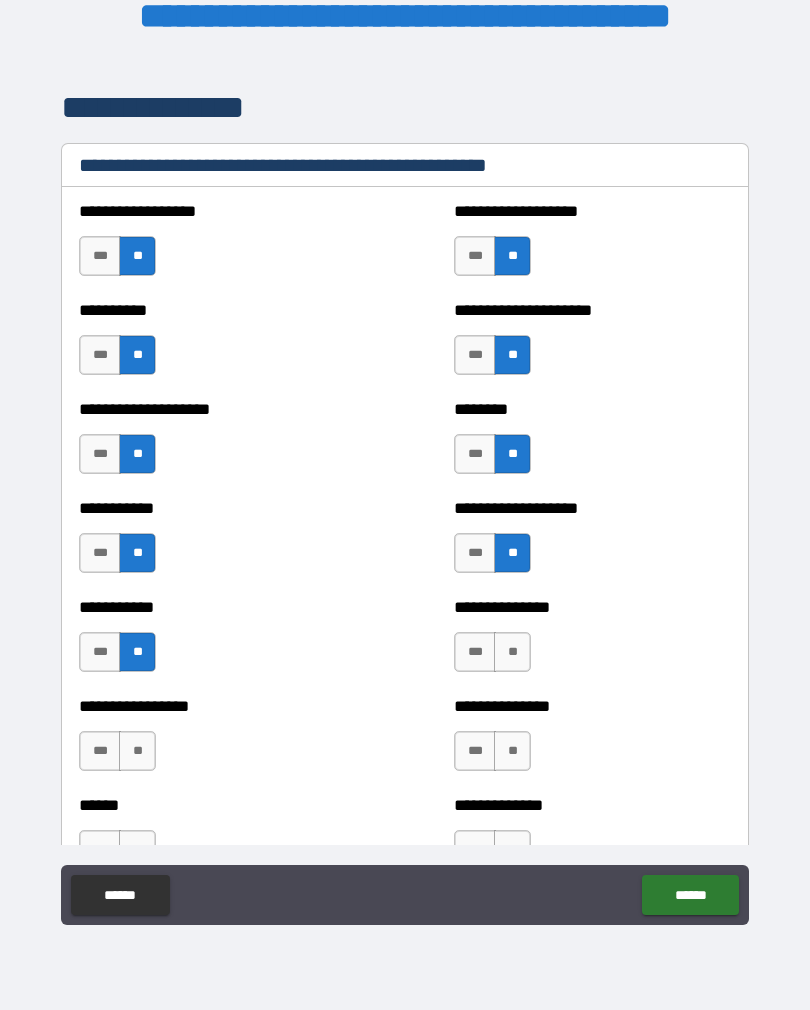 click on "**" at bounding box center (512, 652) 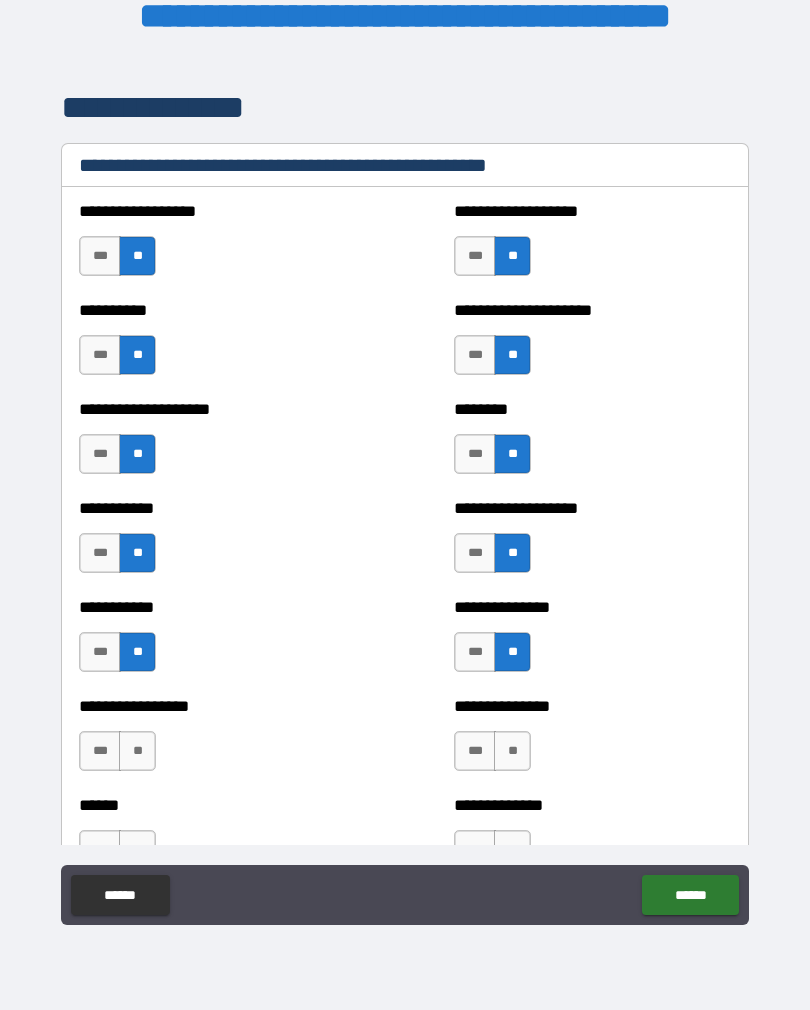 click on "**" at bounding box center [512, 751] 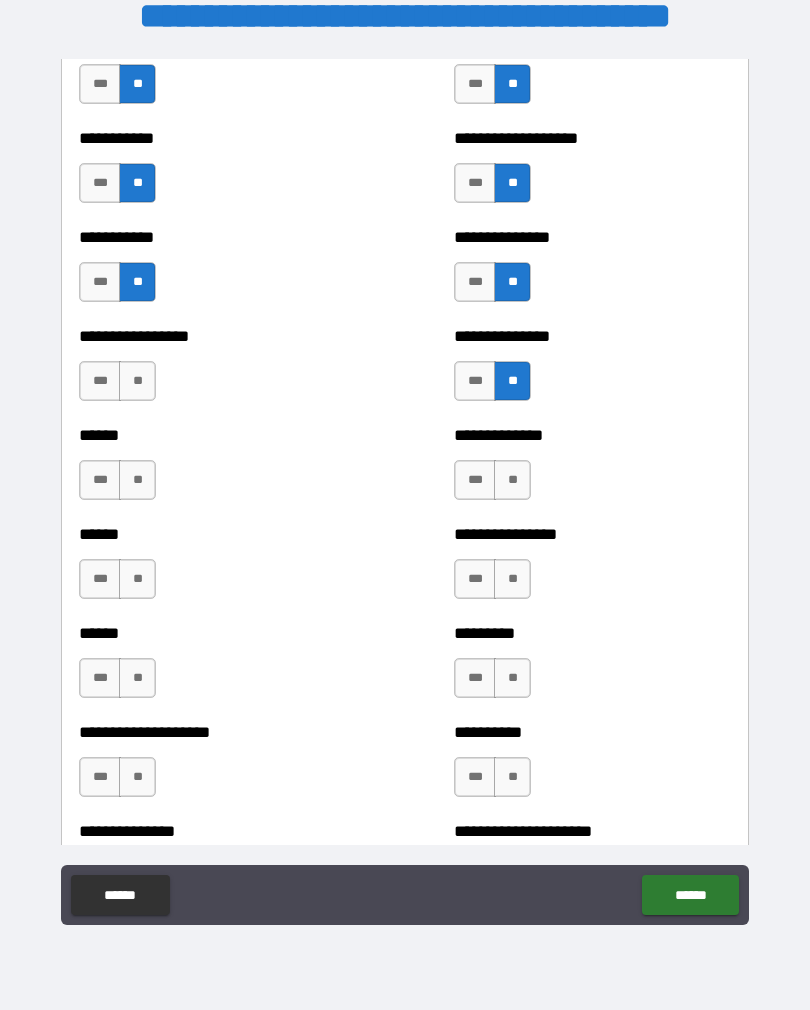 scroll, scrollTop: 2787, scrollLeft: 0, axis: vertical 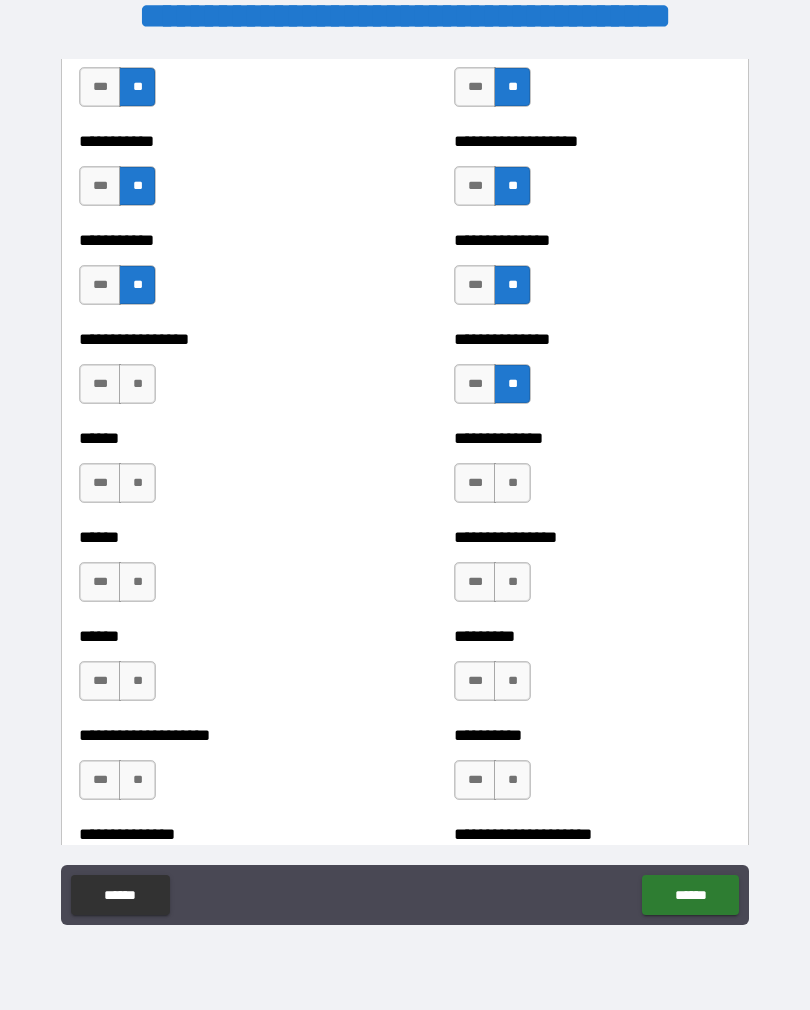 click on "**" at bounding box center (137, 384) 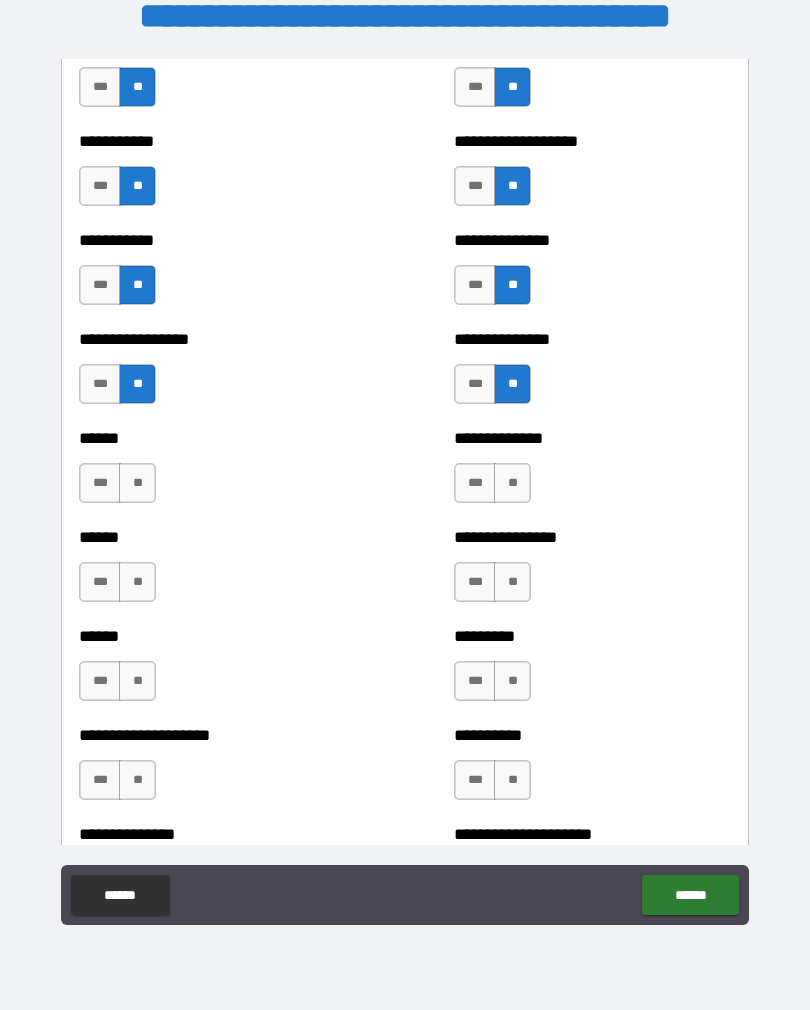 click on "**" at bounding box center (137, 483) 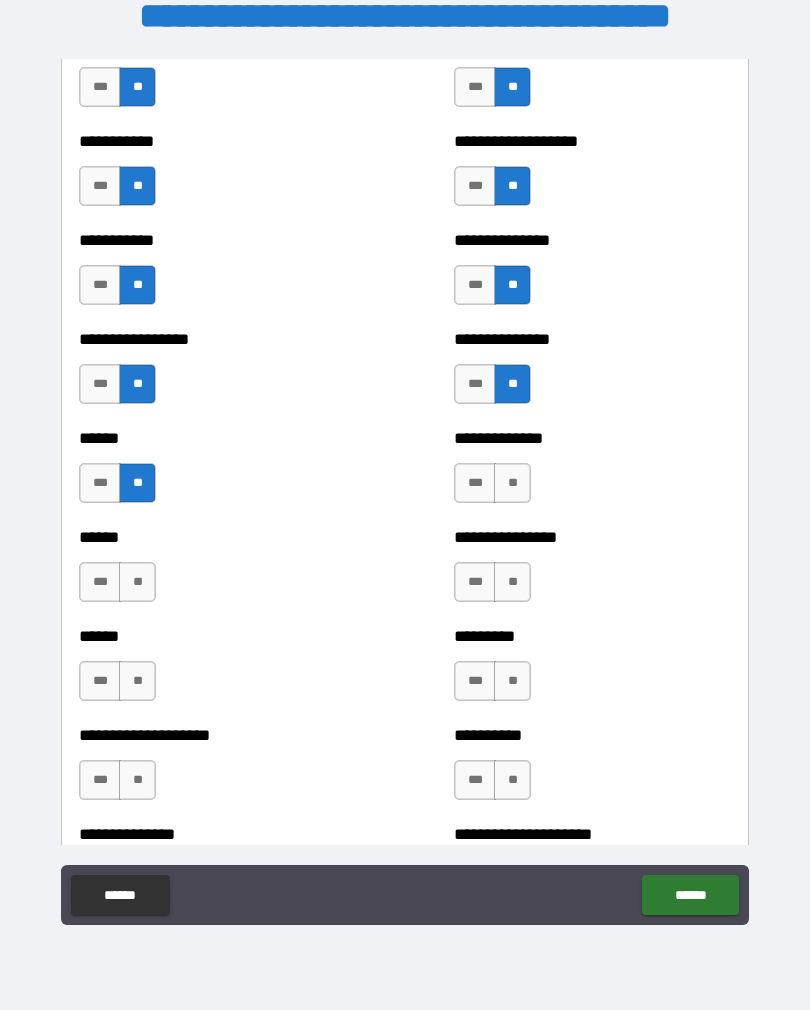 click on "**" at bounding box center [137, 582] 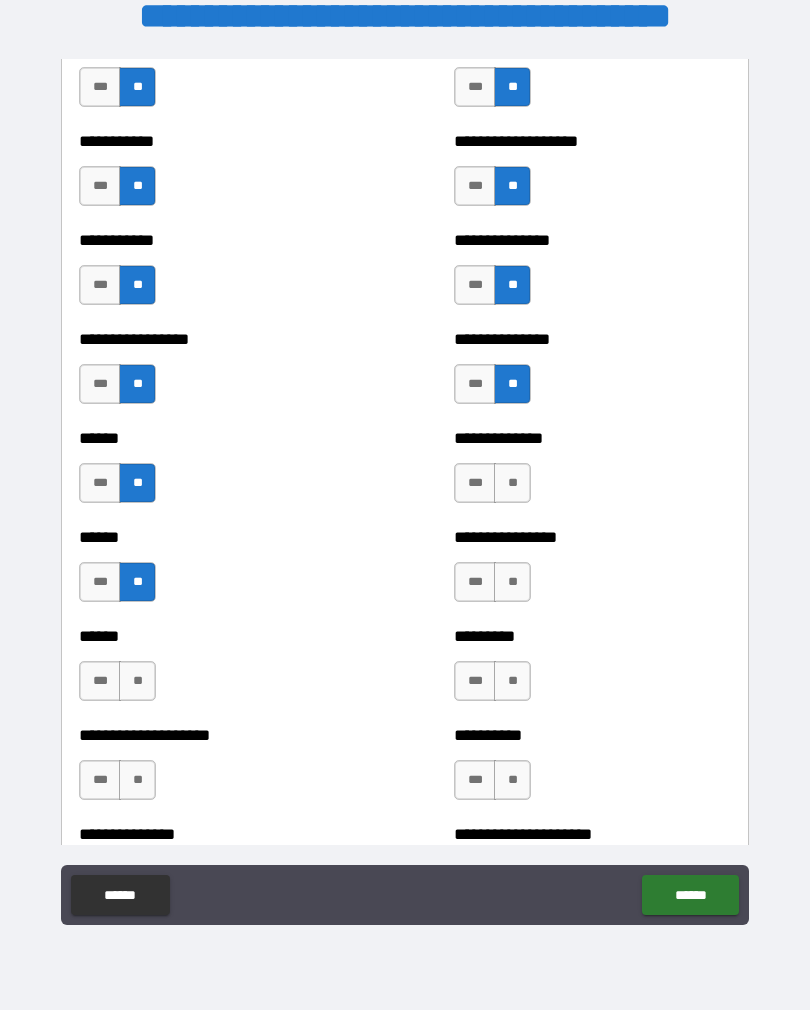click on "**" at bounding box center [137, 681] 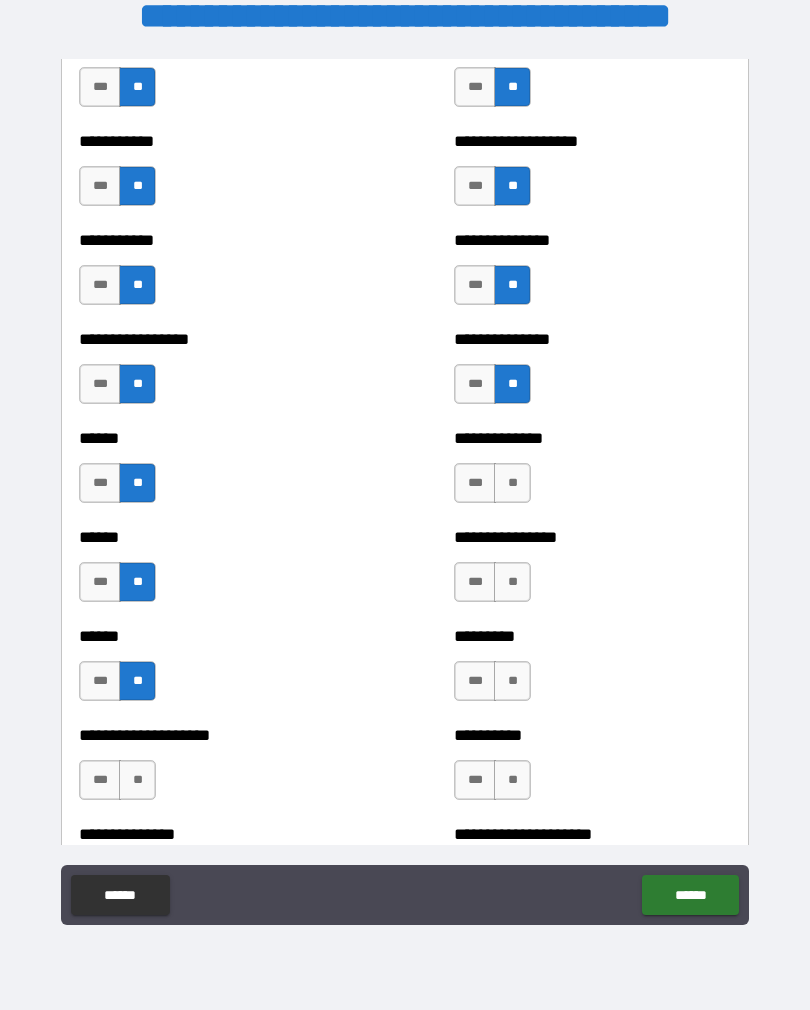 click on "**" at bounding box center [137, 780] 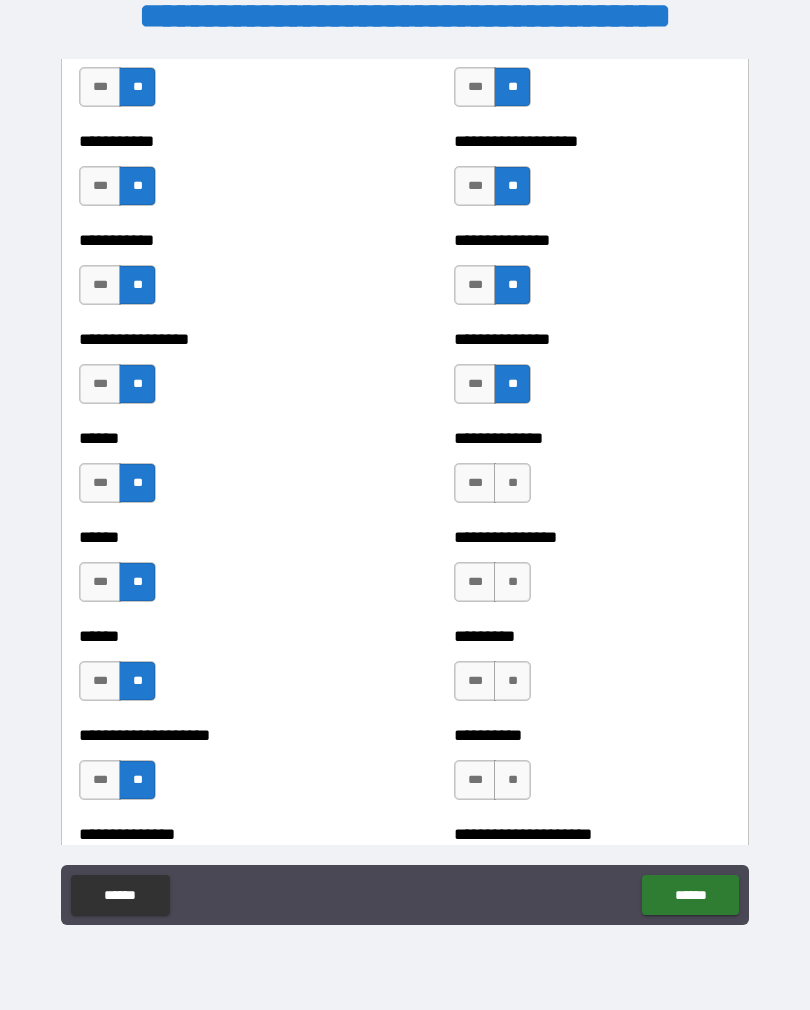 click on "**" at bounding box center (512, 483) 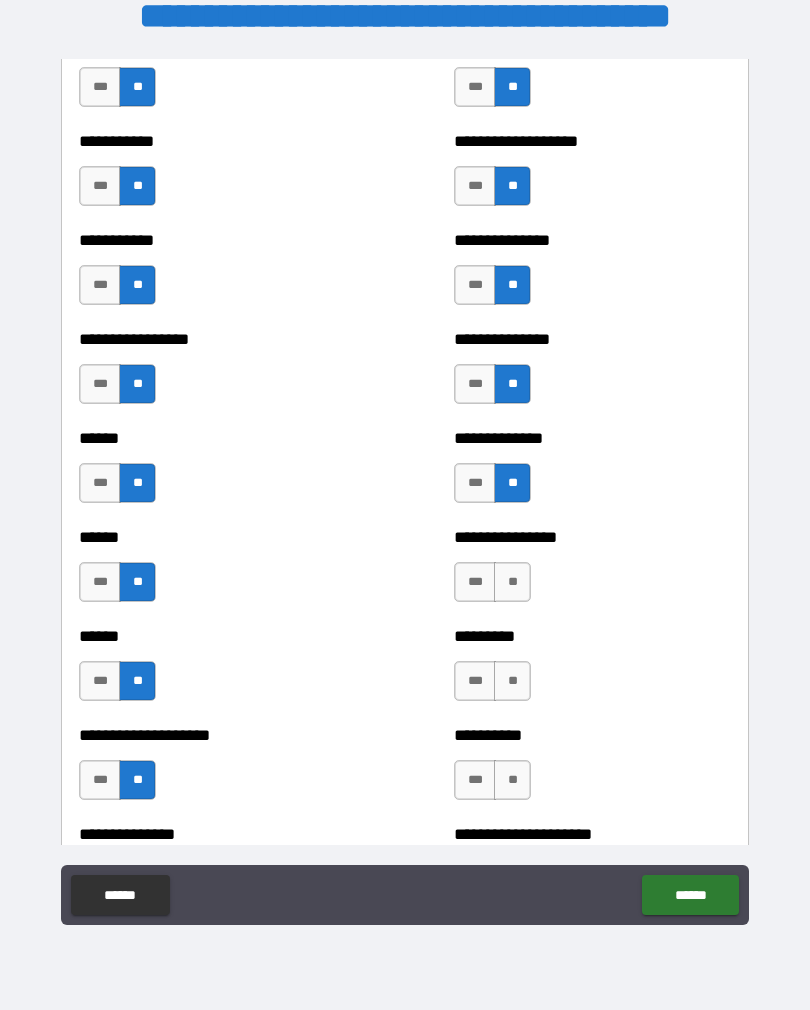 click on "**" at bounding box center [512, 582] 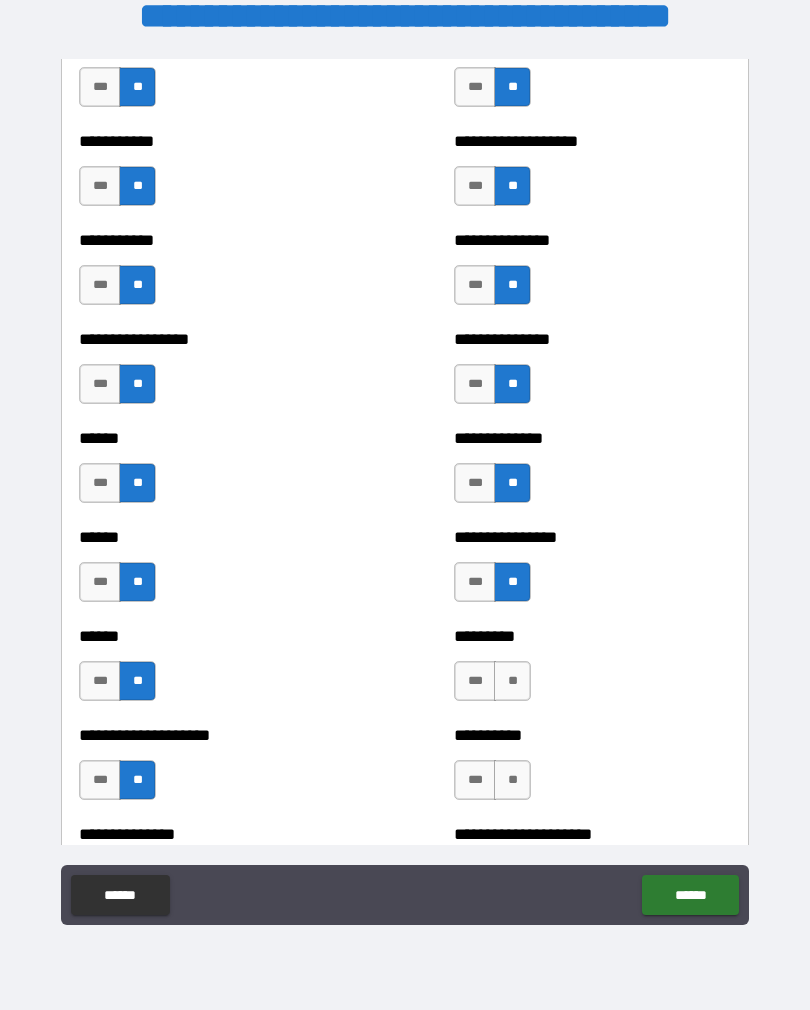 click on "**" at bounding box center (512, 681) 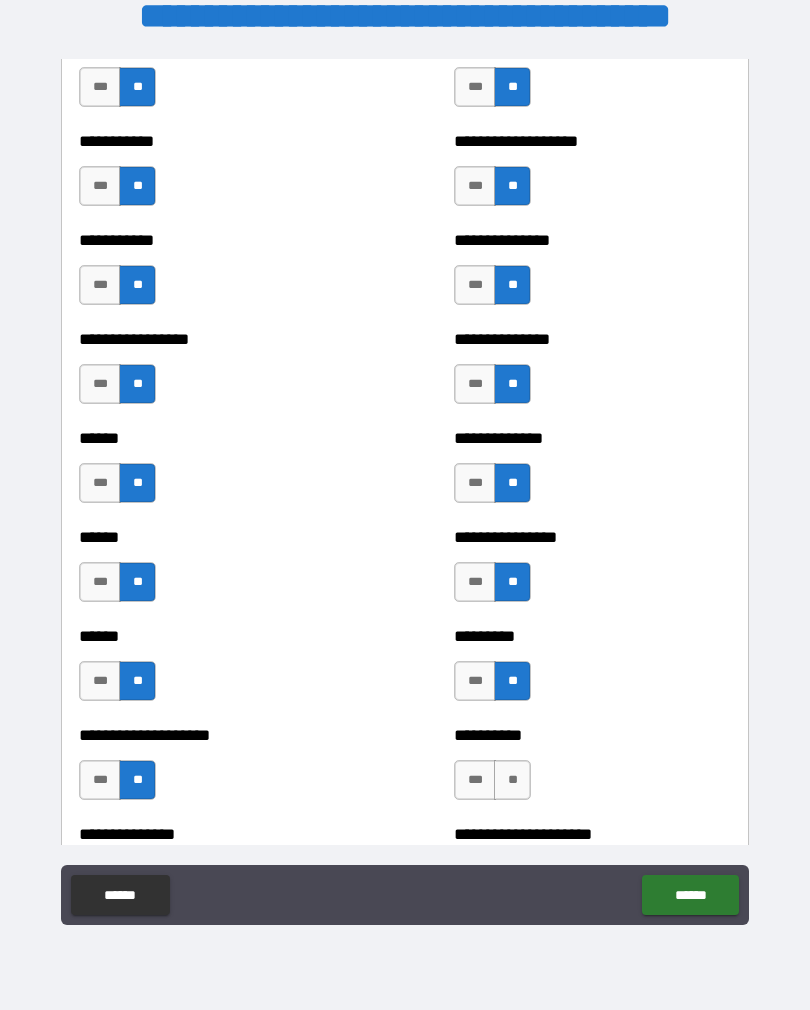 click on "**" at bounding box center (512, 780) 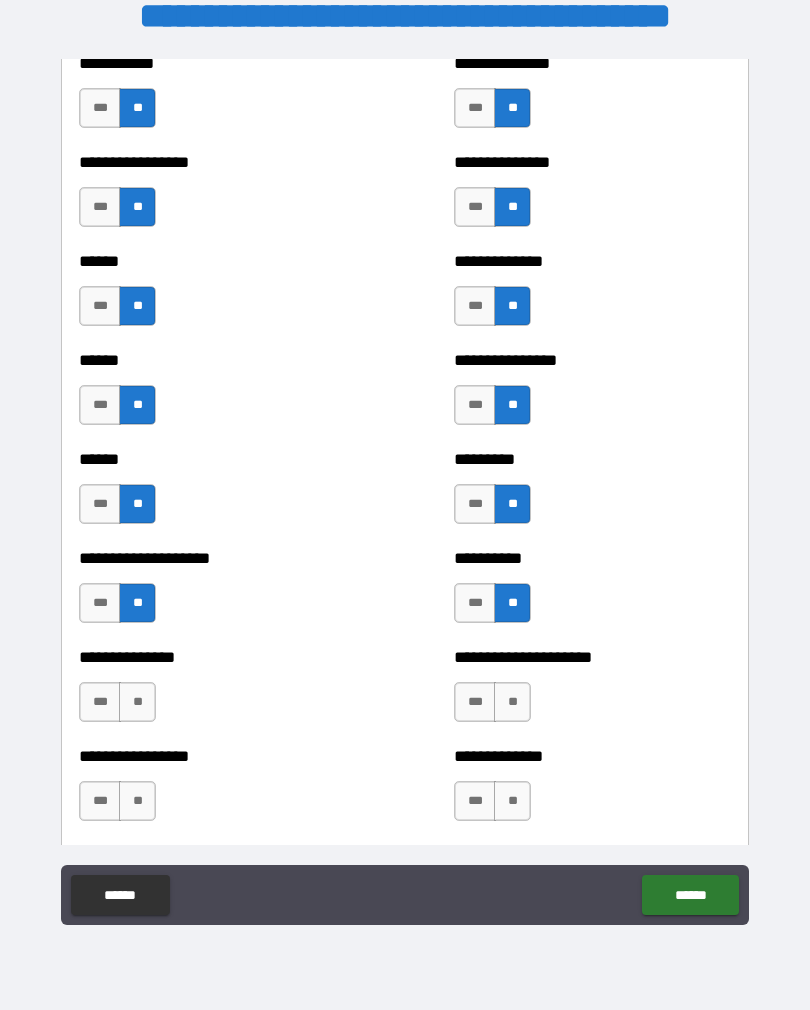 scroll, scrollTop: 2993, scrollLeft: 0, axis: vertical 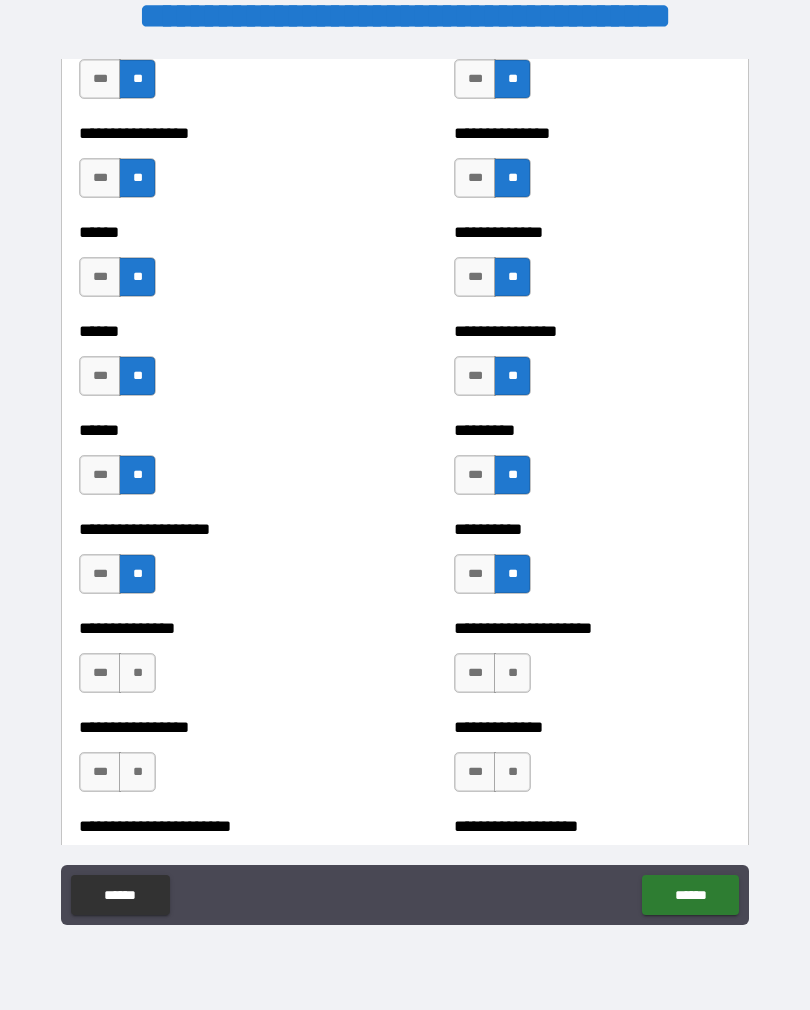 click on "**" at bounding box center (512, 673) 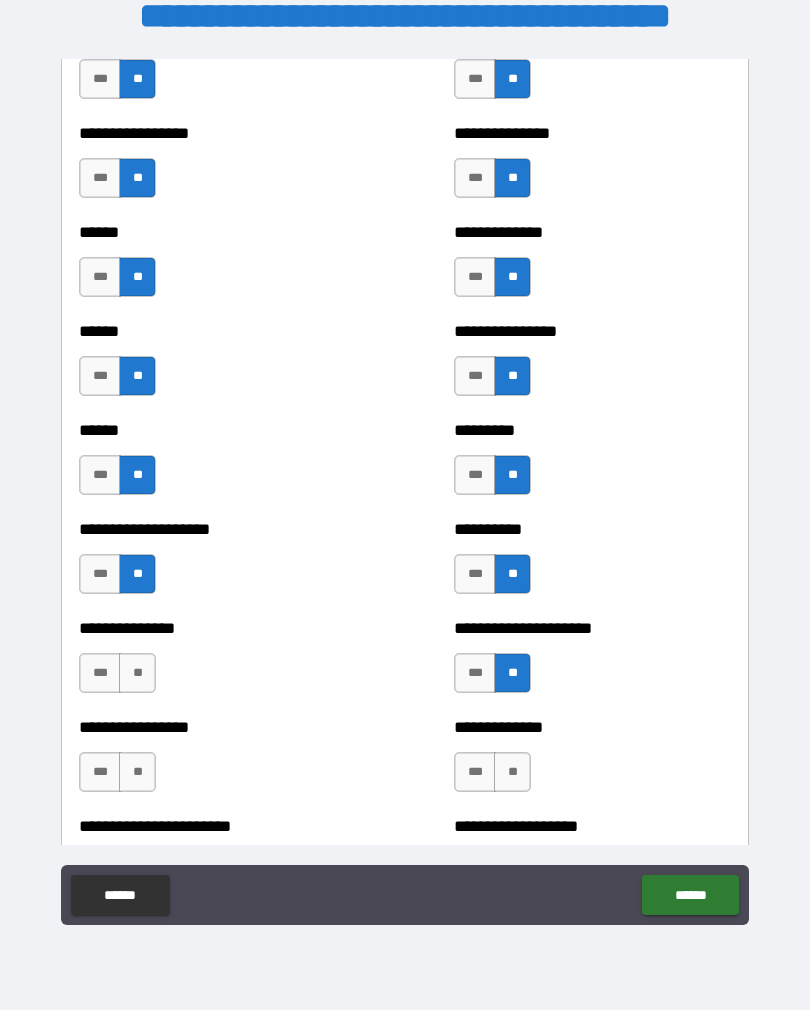 click on "**" at bounding box center [137, 673] 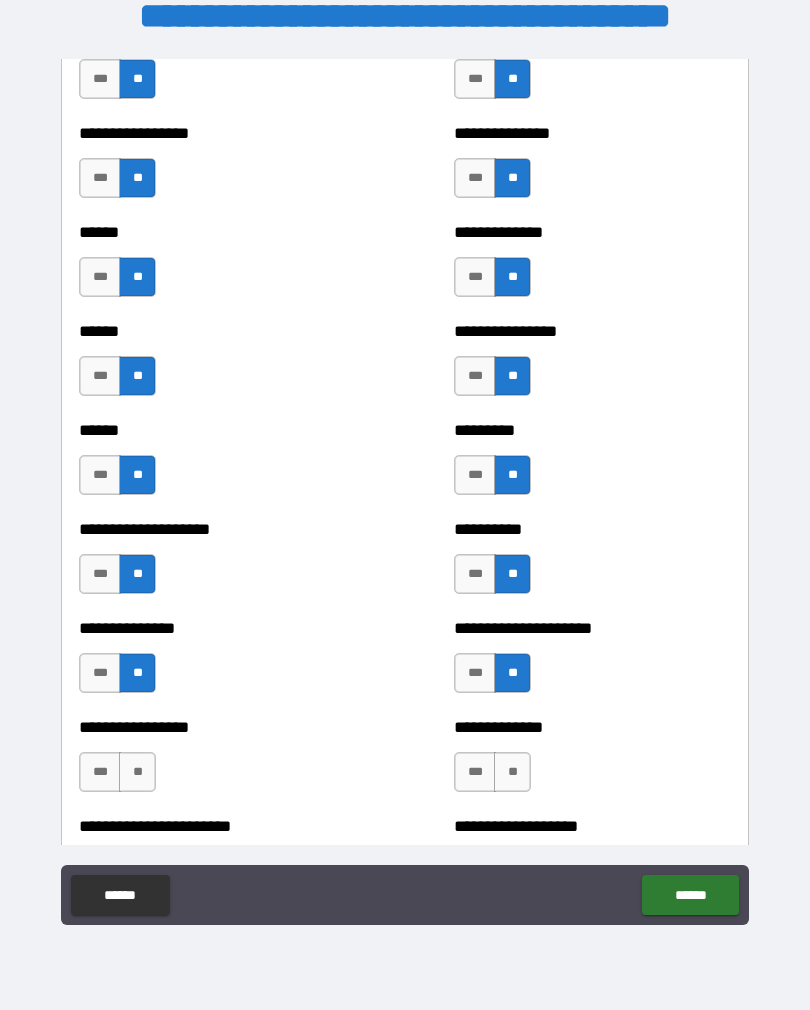 click on "**" at bounding box center [137, 772] 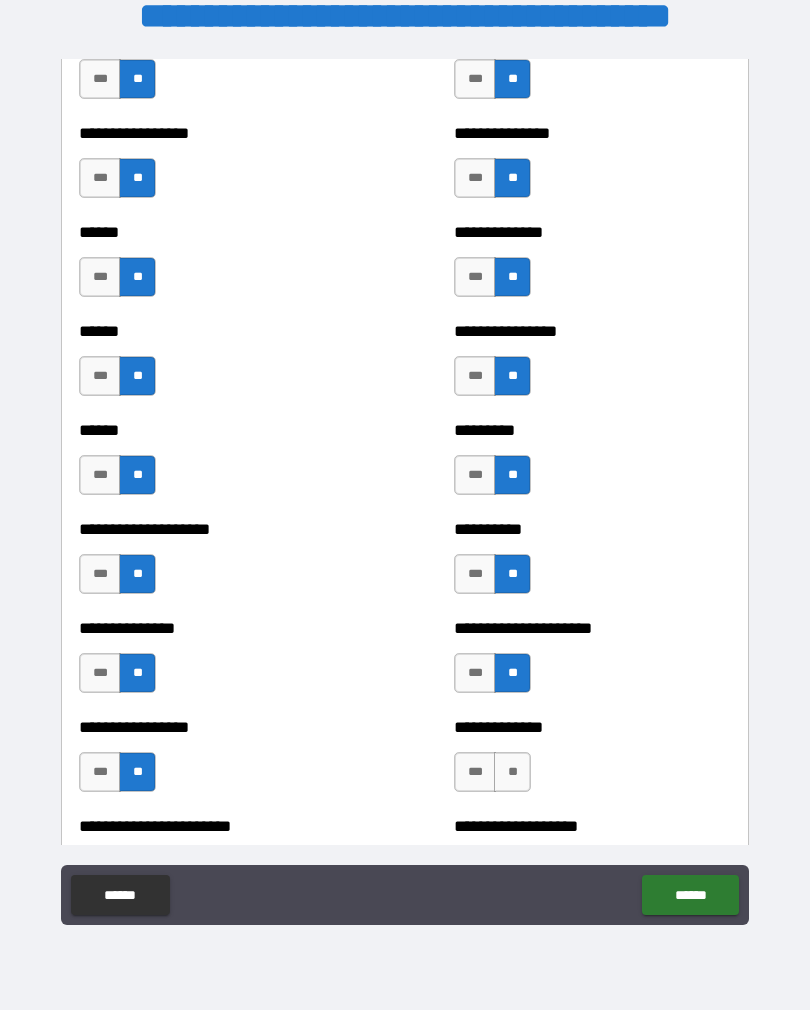 click on "**" at bounding box center [512, 772] 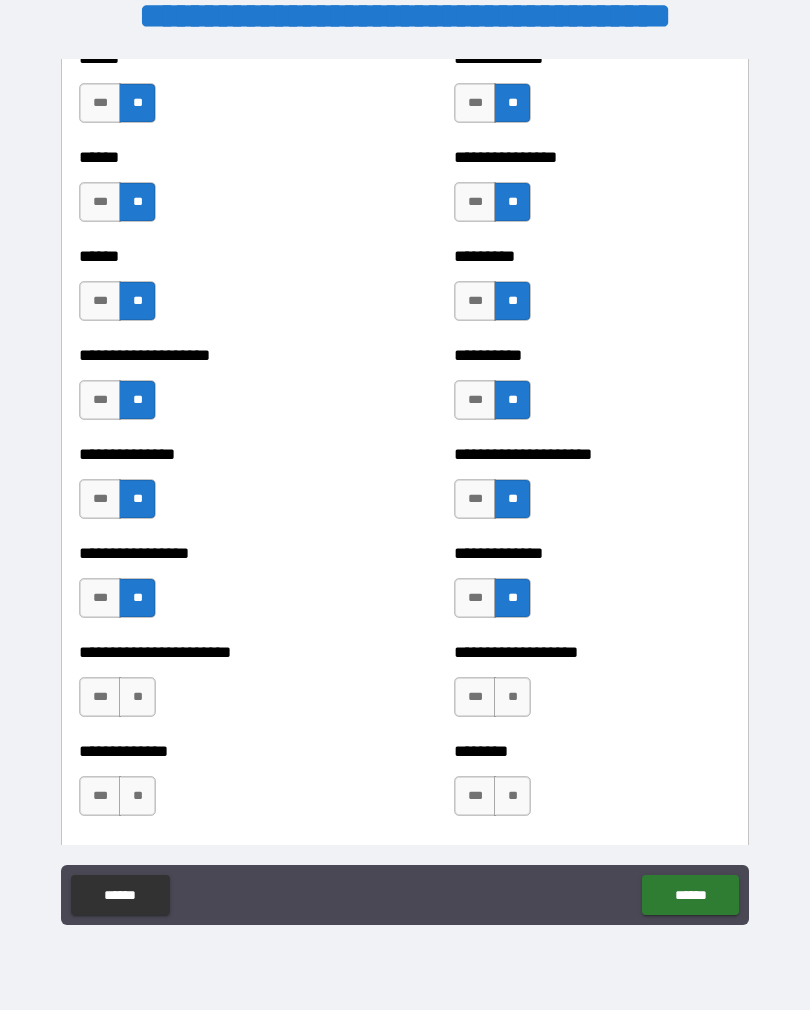 scroll, scrollTop: 3178, scrollLeft: 0, axis: vertical 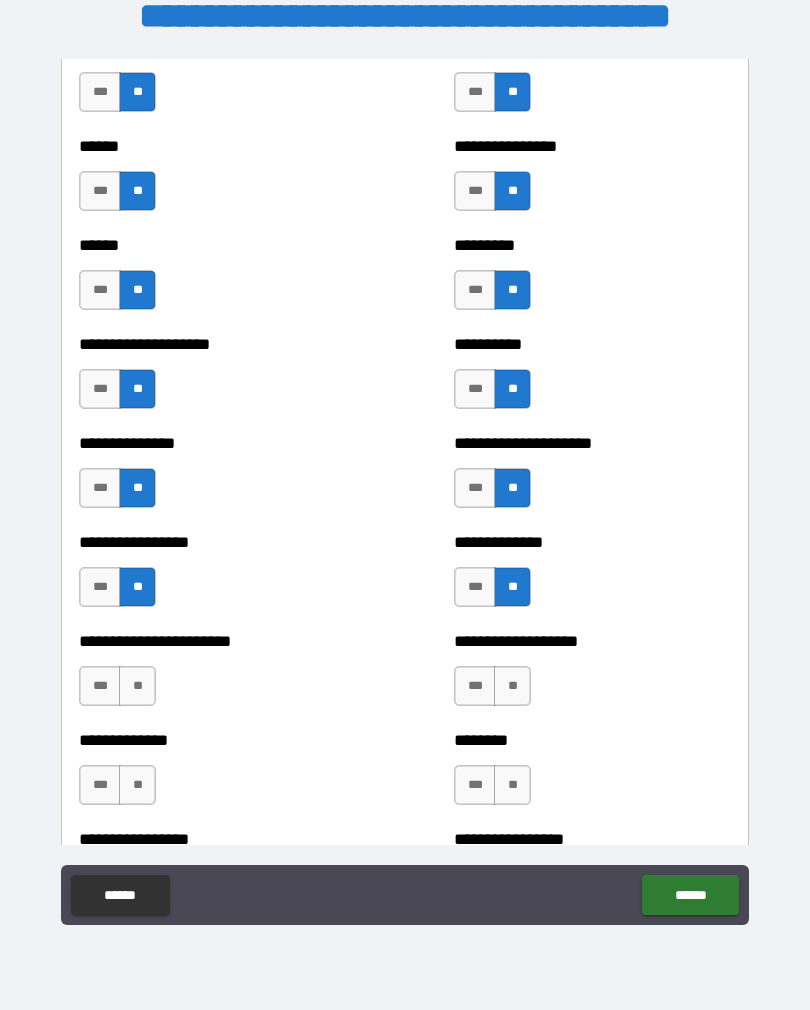 click on "**" at bounding box center (137, 686) 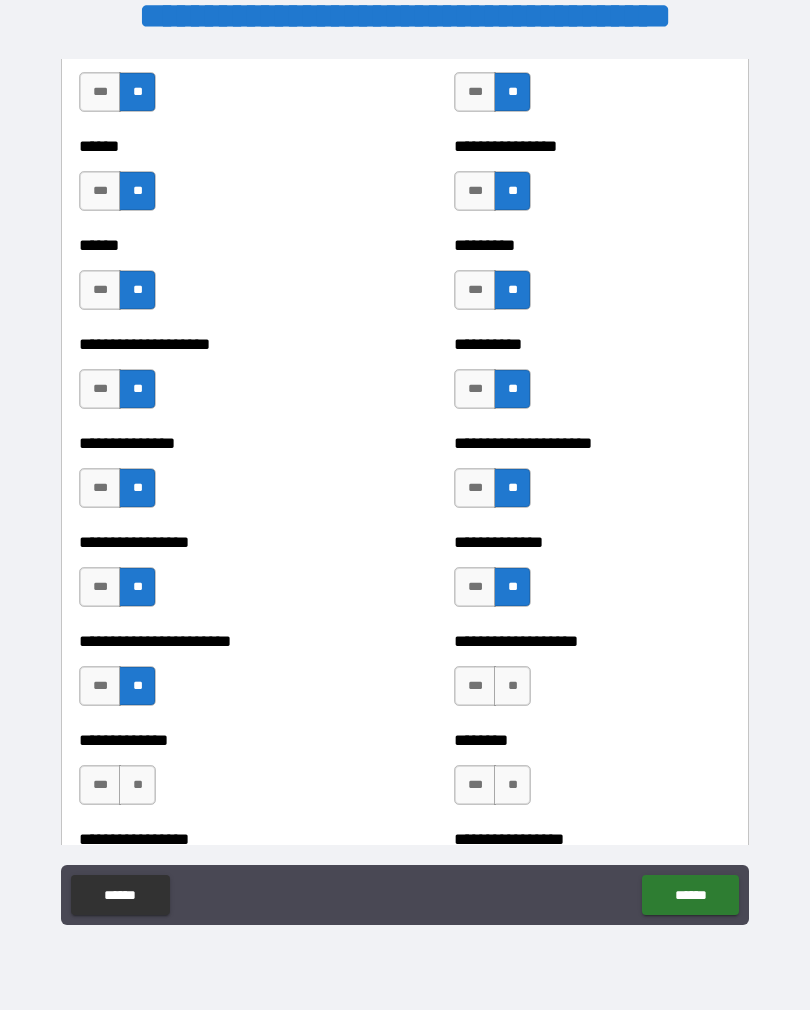 click on "**" at bounding box center (137, 785) 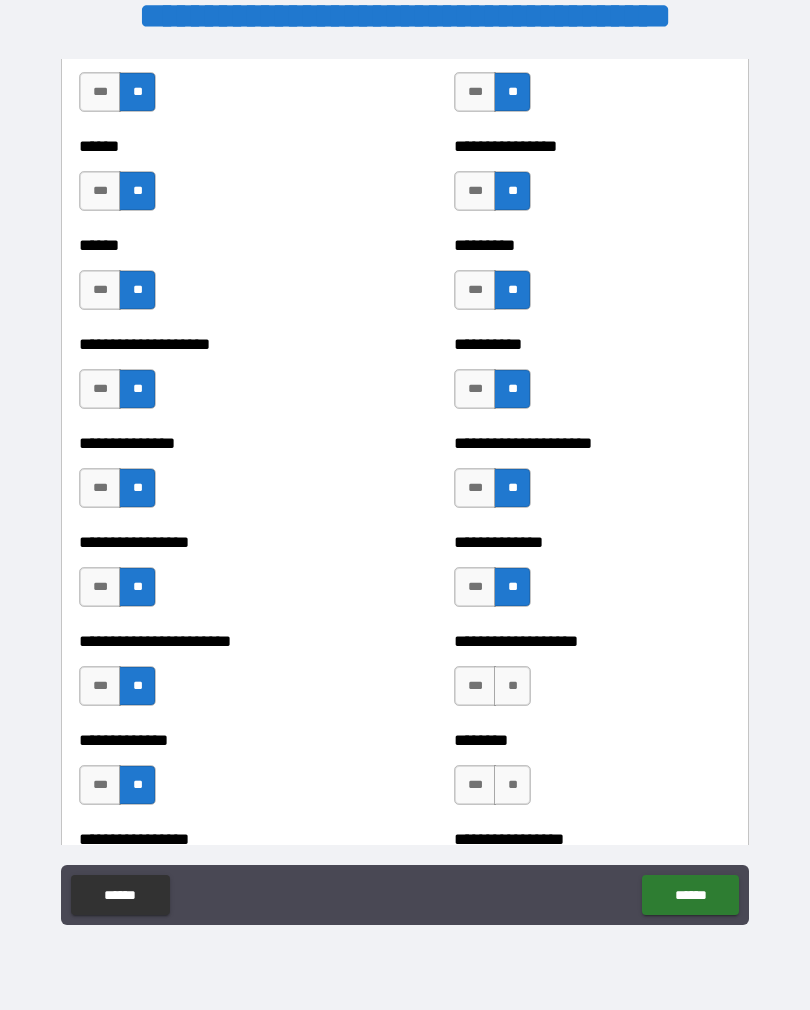 click on "**" at bounding box center (512, 686) 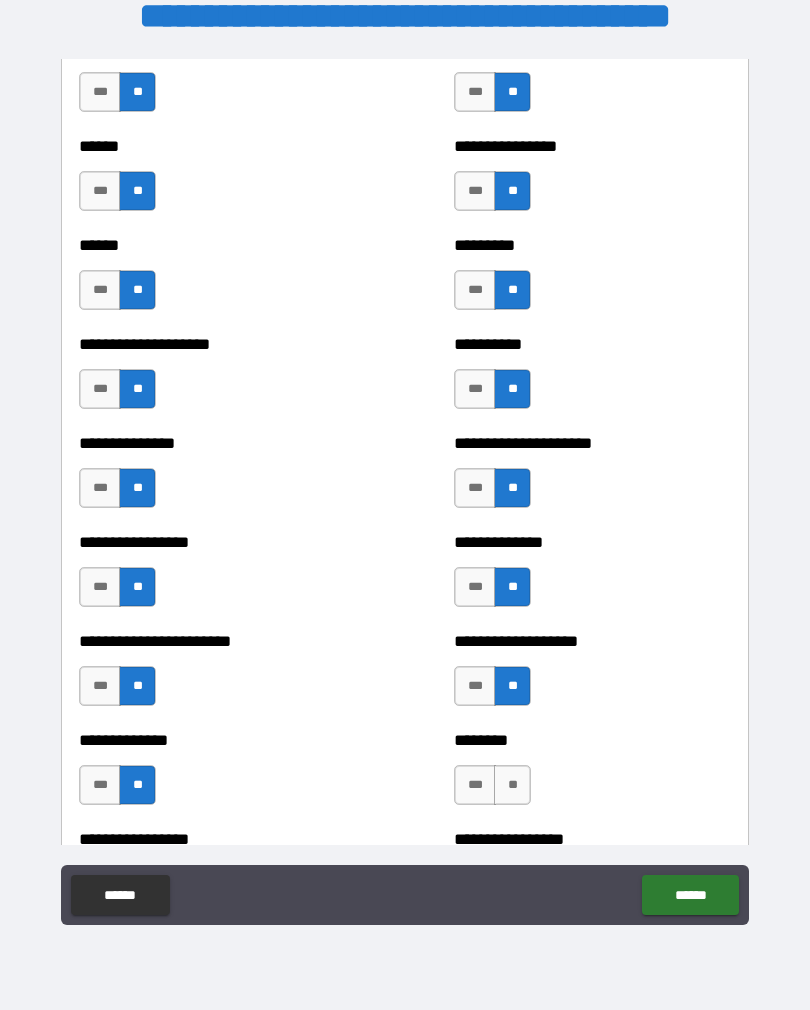 click on "**" at bounding box center [512, 785] 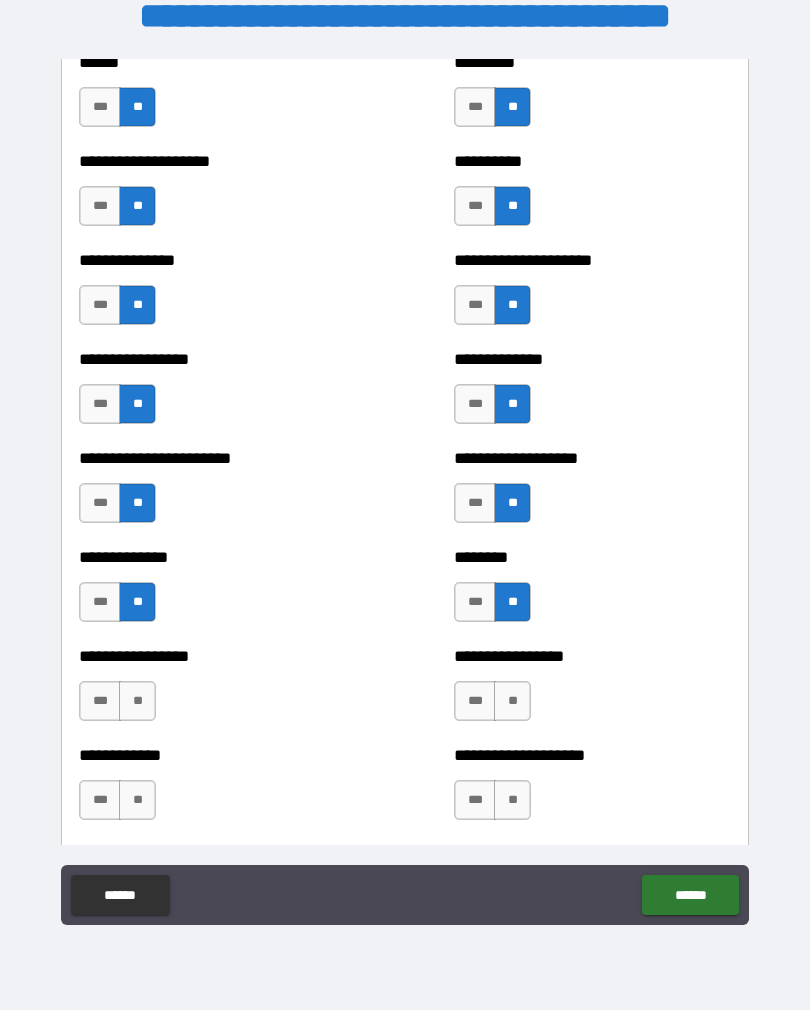 scroll, scrollTop: 3367, scrollLeft: 0, axis: vertical 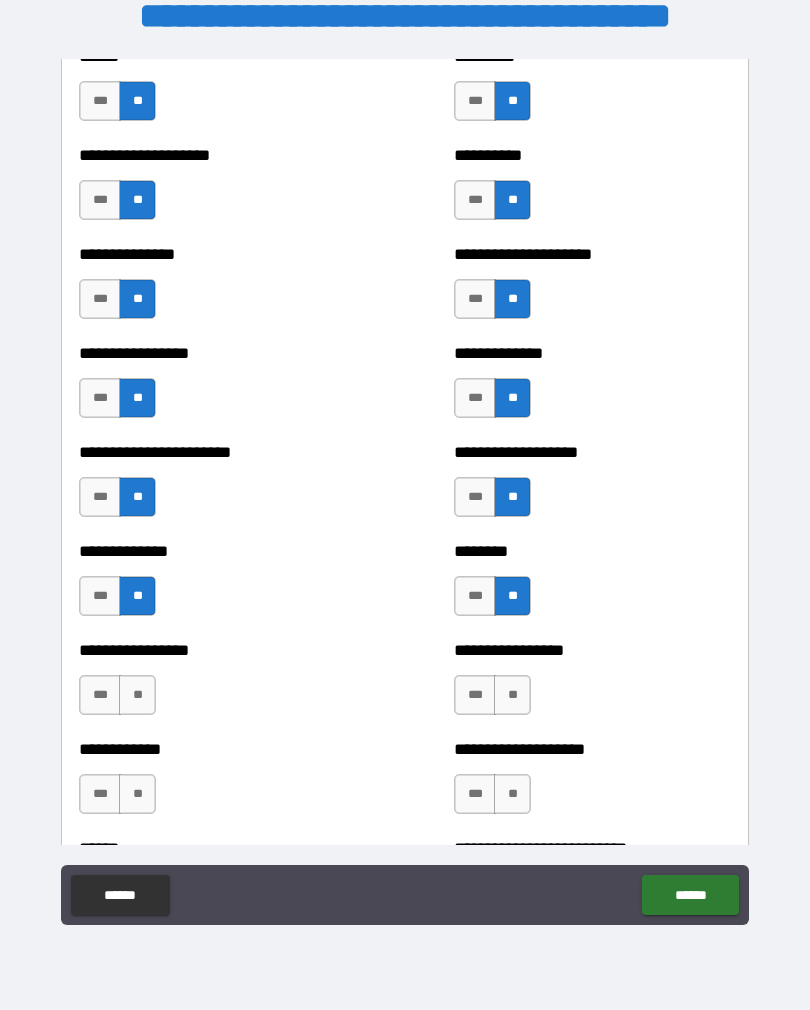 click on "**" at bounding box center [137, 695] 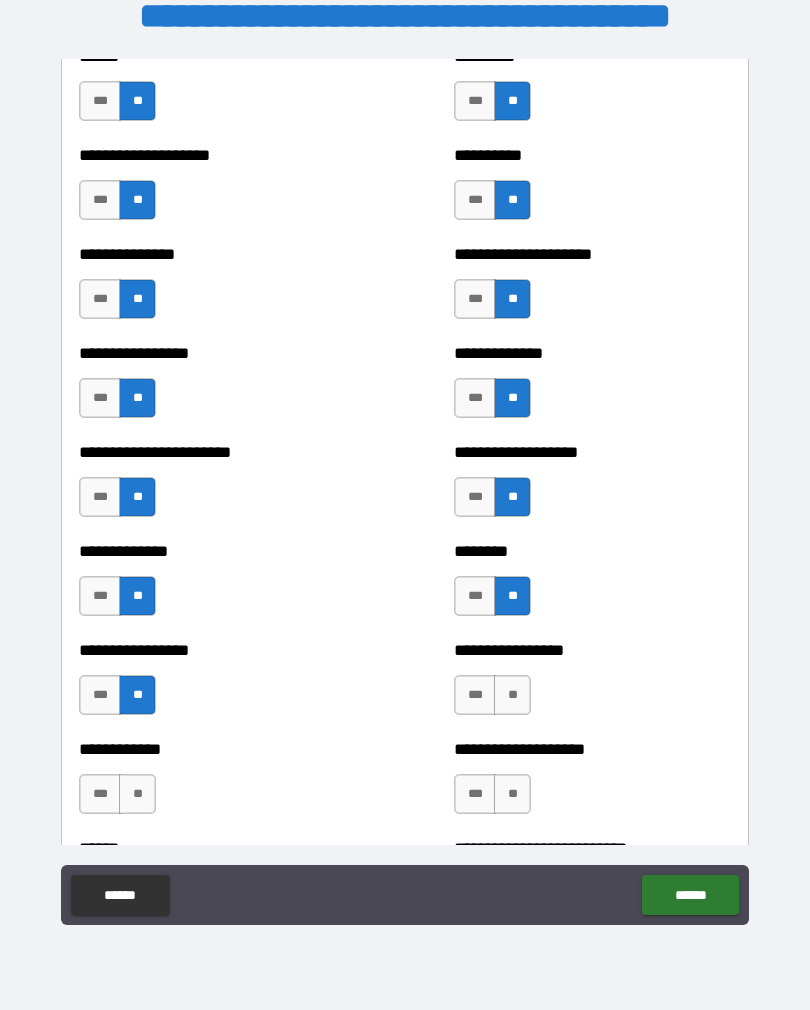 click on "**" at bounding box center [137, 794] 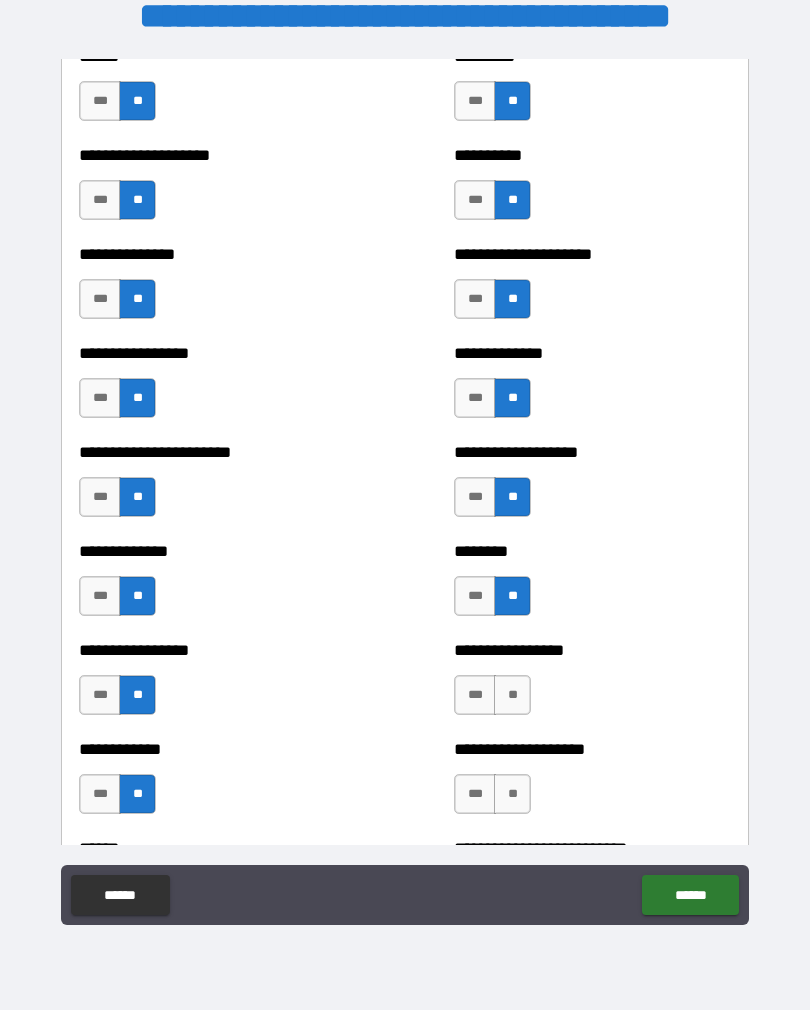 click on "**" at bounding box center (512, 695) 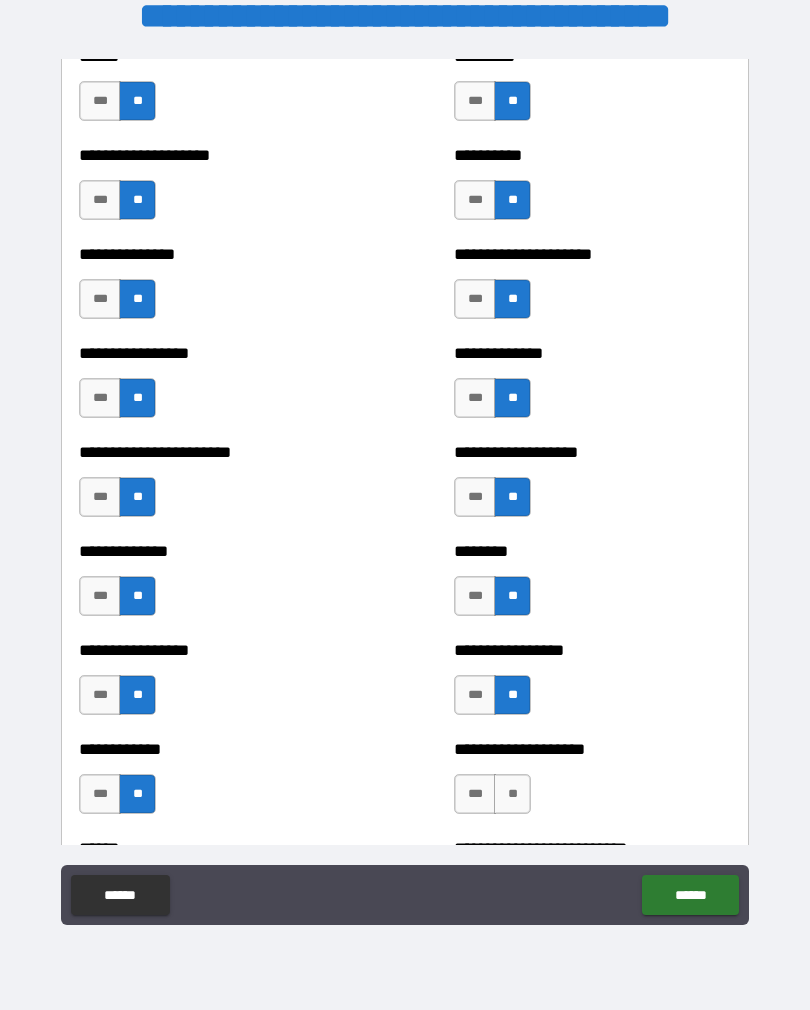 click on "**" at bounding box center [512, 794] 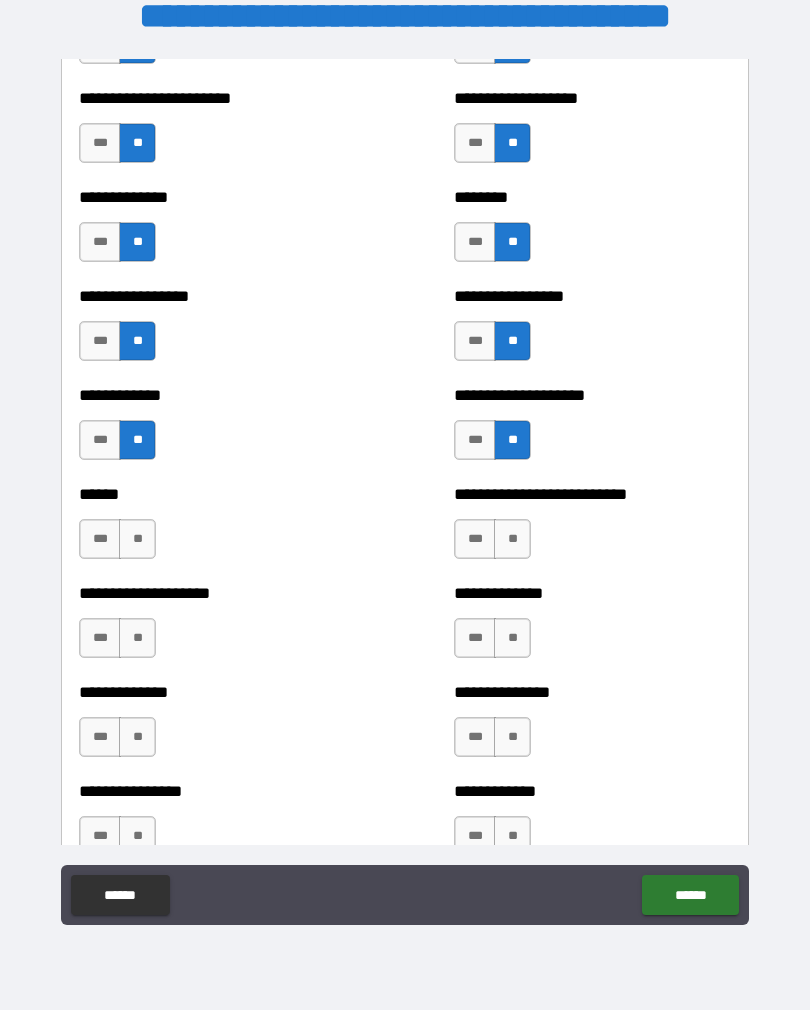 scroll, scrollTop: 3754, scrollLeft: 0, axis: vertical 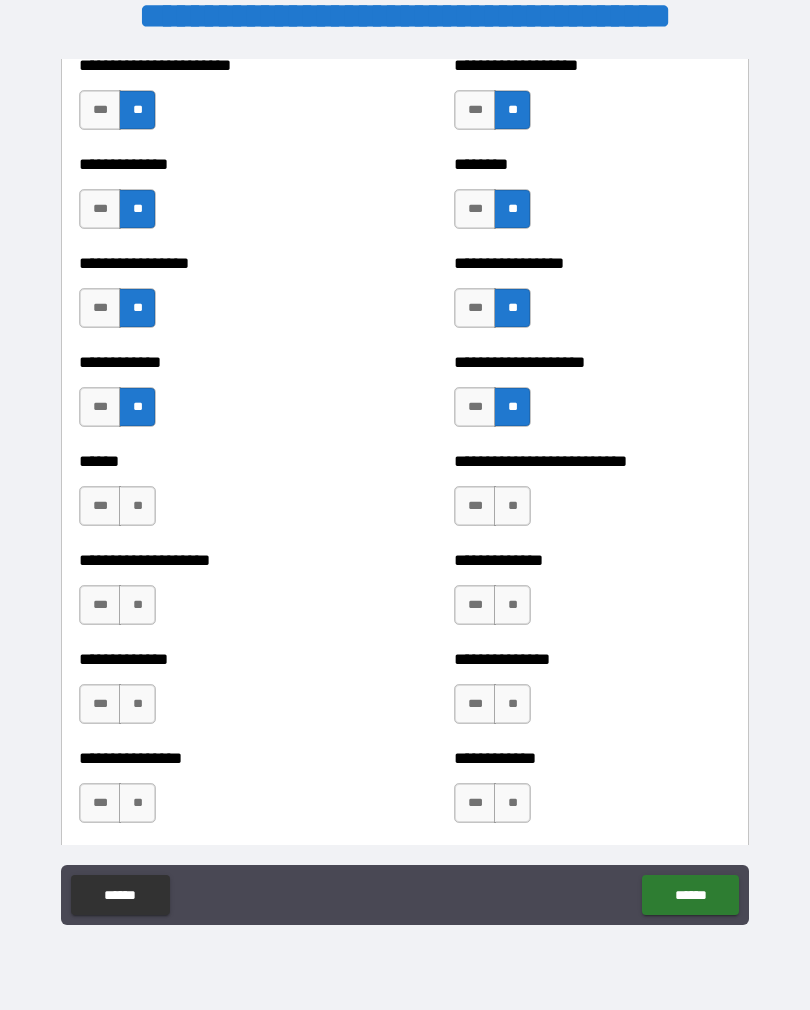 click on "**" at bounding box center [137, 506] 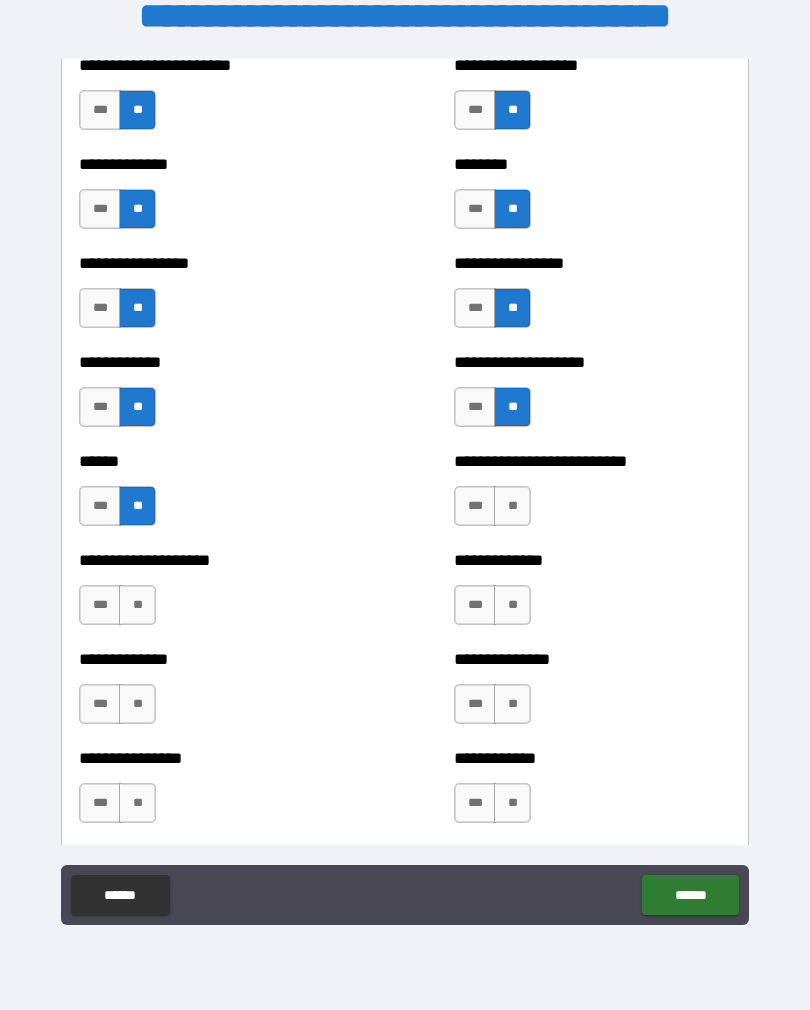 click on "**" at bounding box center (137, 605) 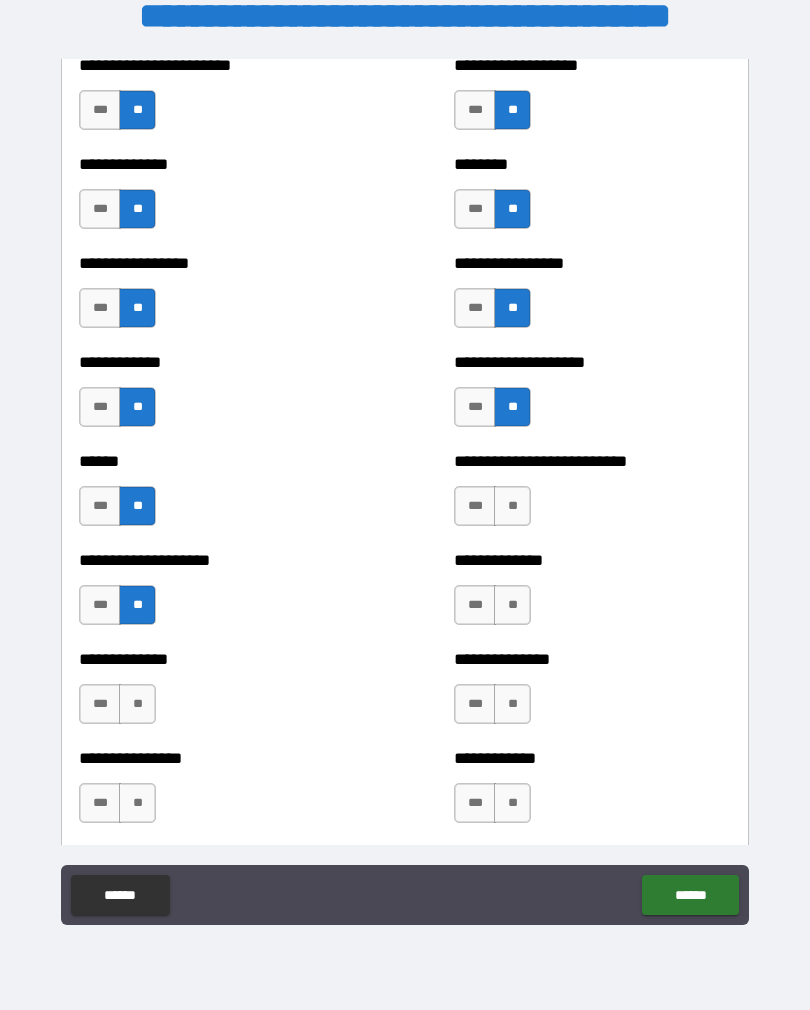 click on "**" at bounding box center (137, 704) 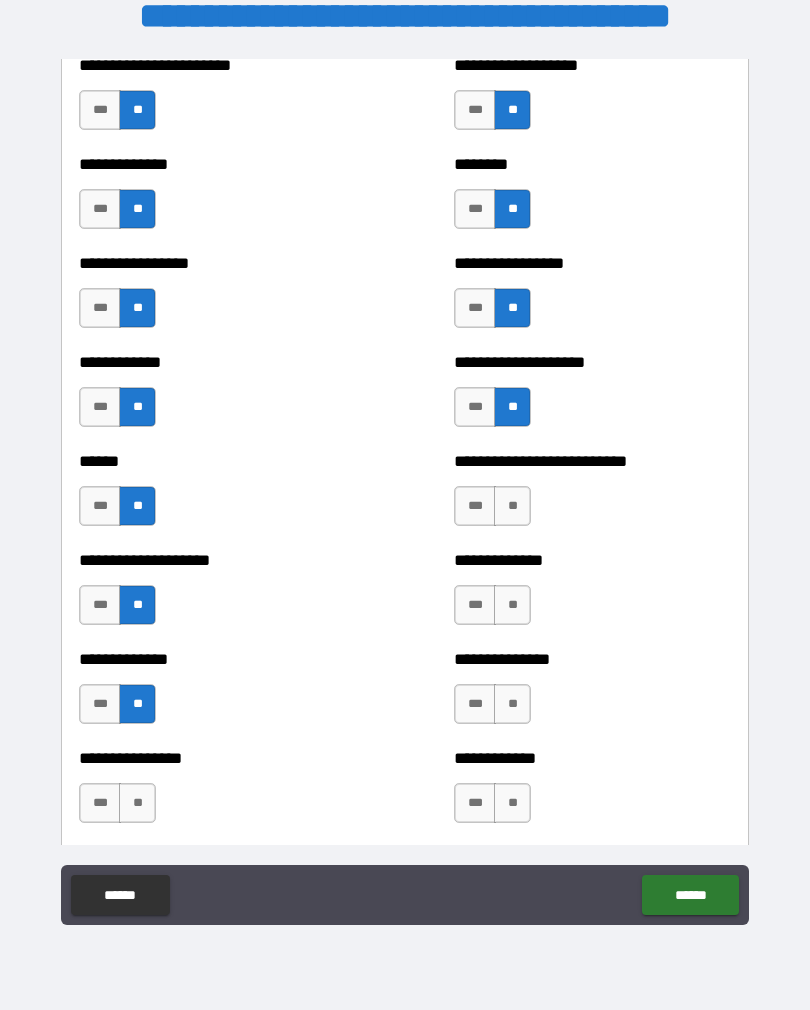 click on "**" at bounding box center (137, 803) 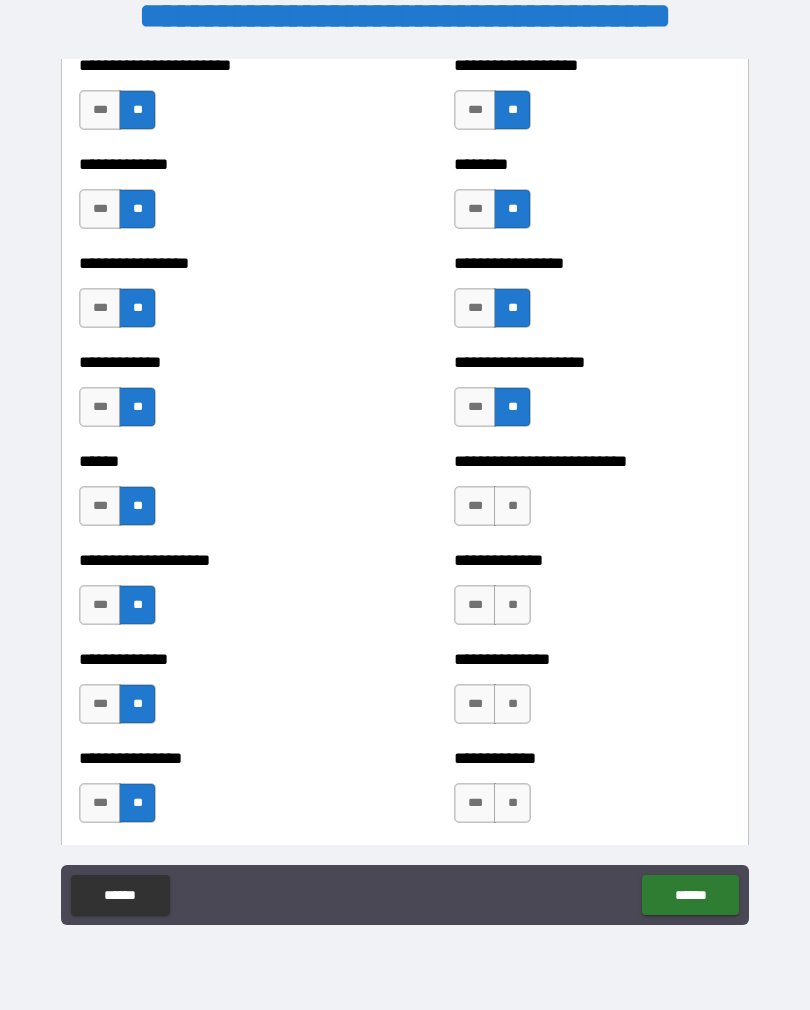 click on "**" at bounding box center (512, 605) 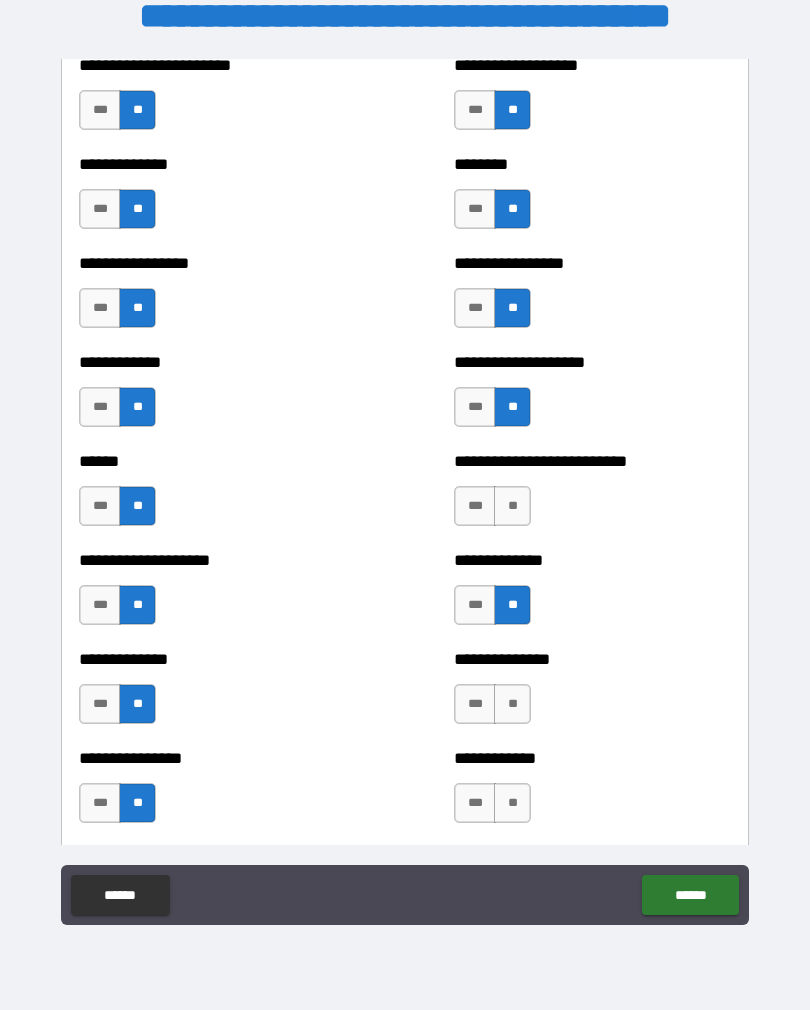 click on "**" at bounding box center (512, 506) 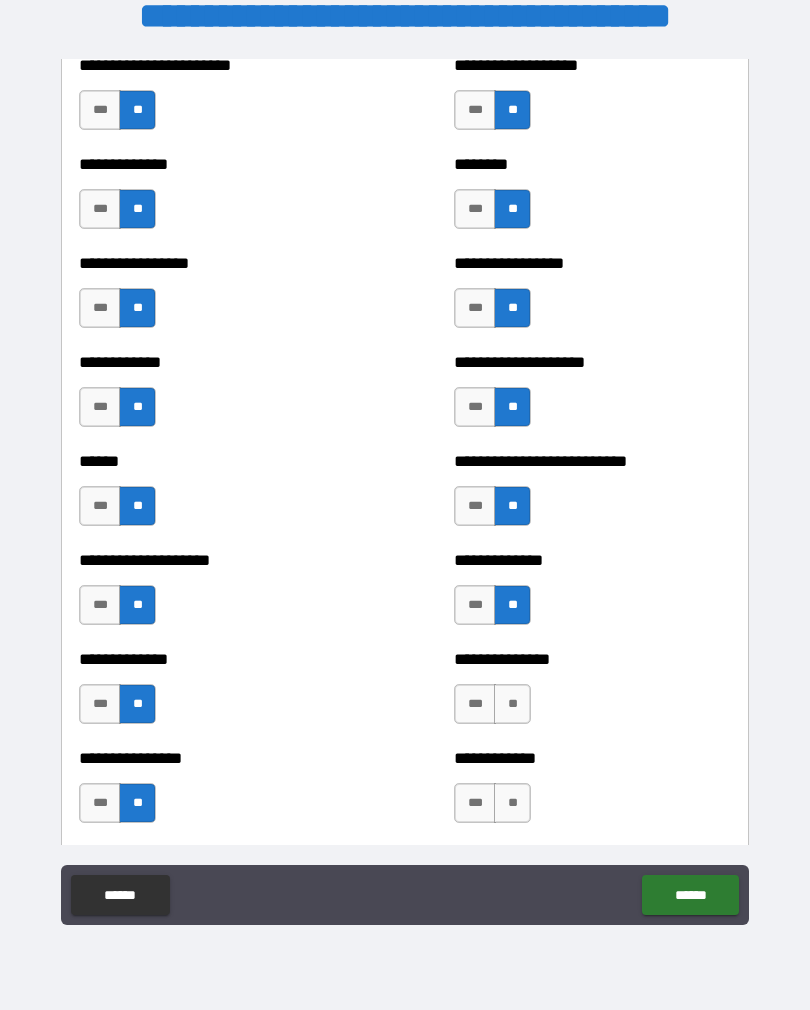 click on "**" at bounding box center [512, 704] 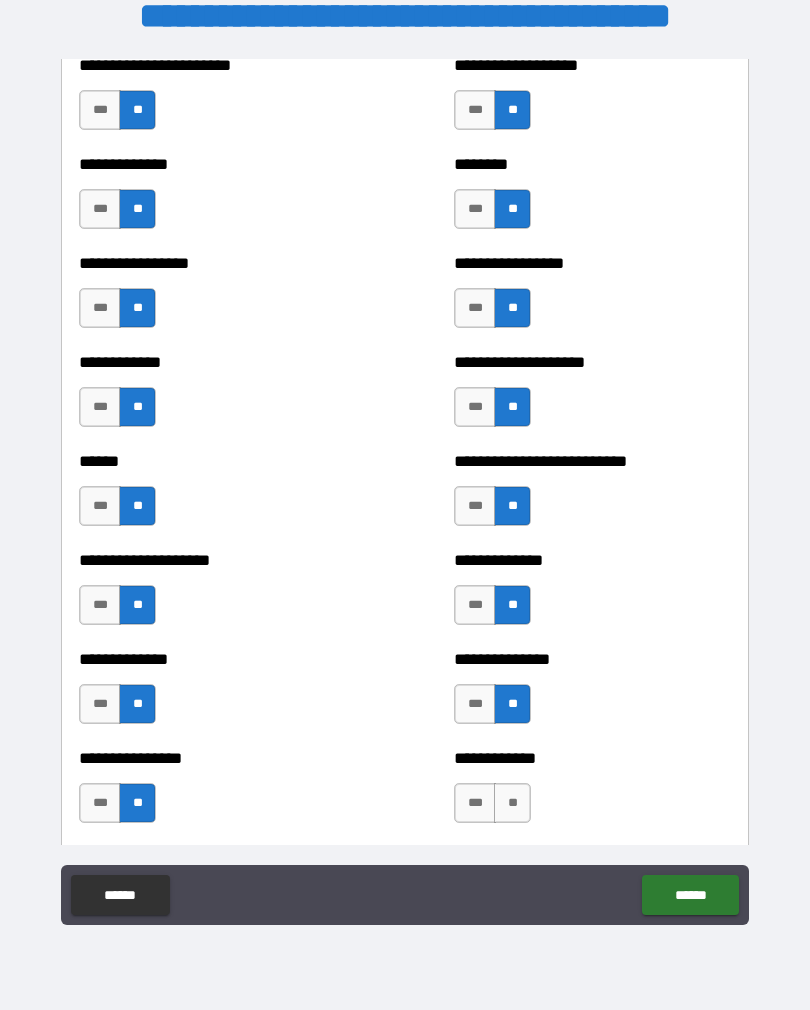 click on "**" at bounding box center [512, 803] 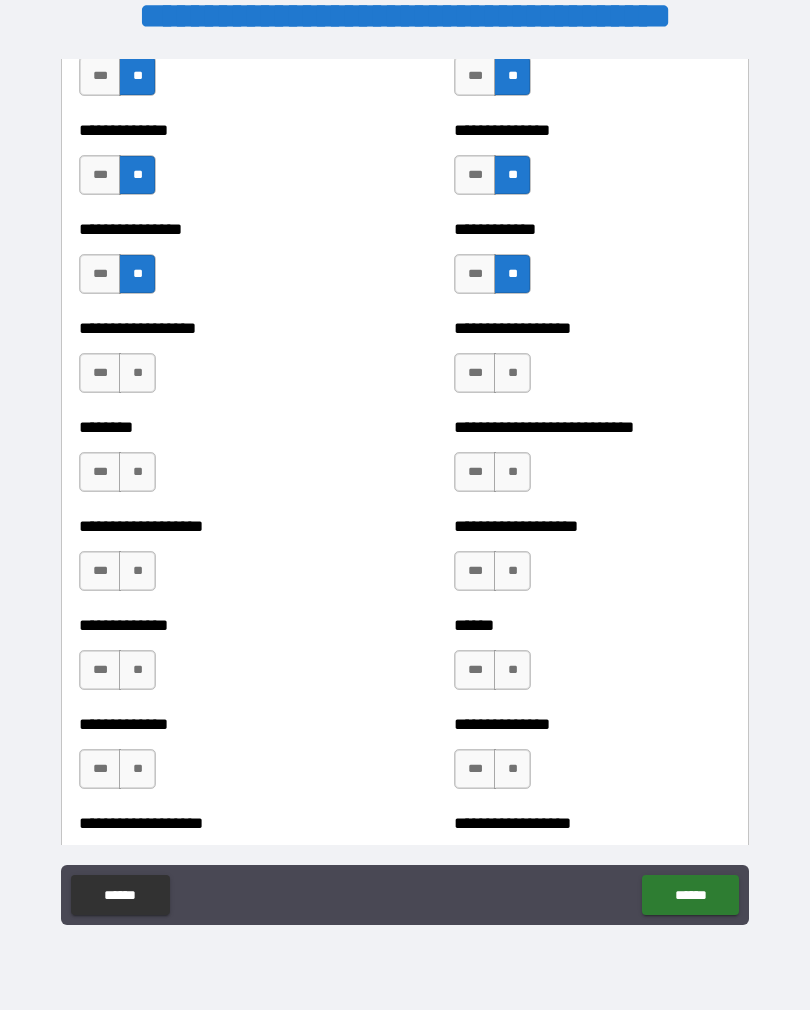 scroll, scrollTop: 4284, scrollLeft: 0, axis: vertical 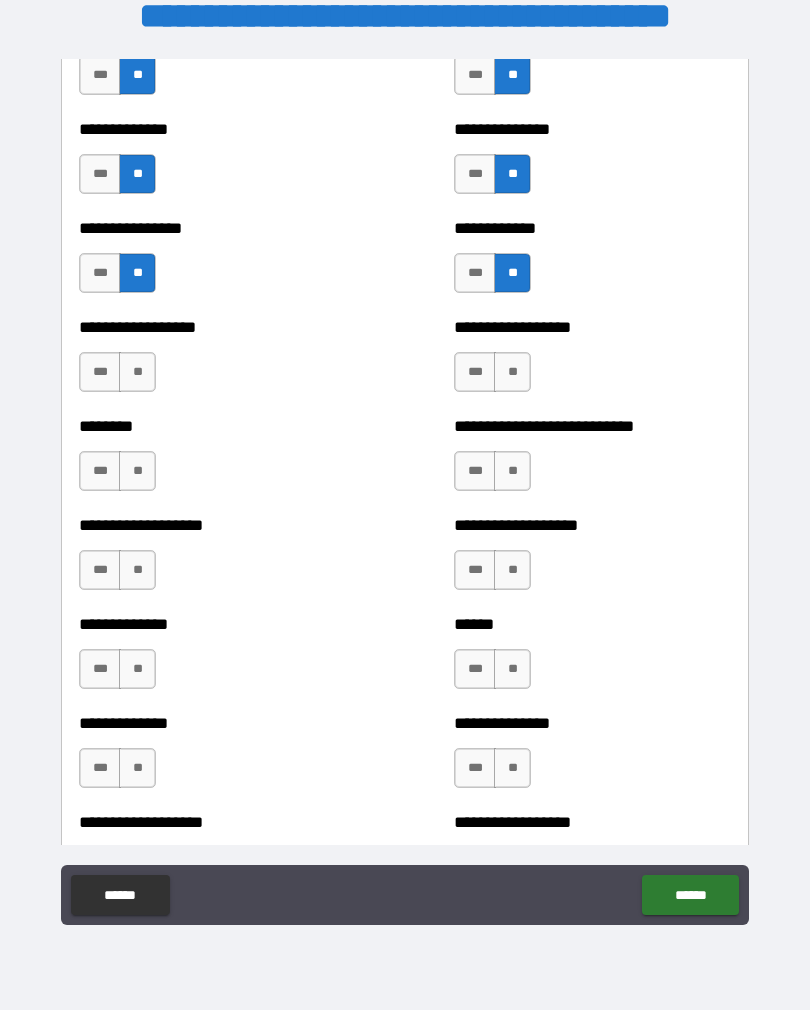 click on "**" at bounding box center [137, 372] 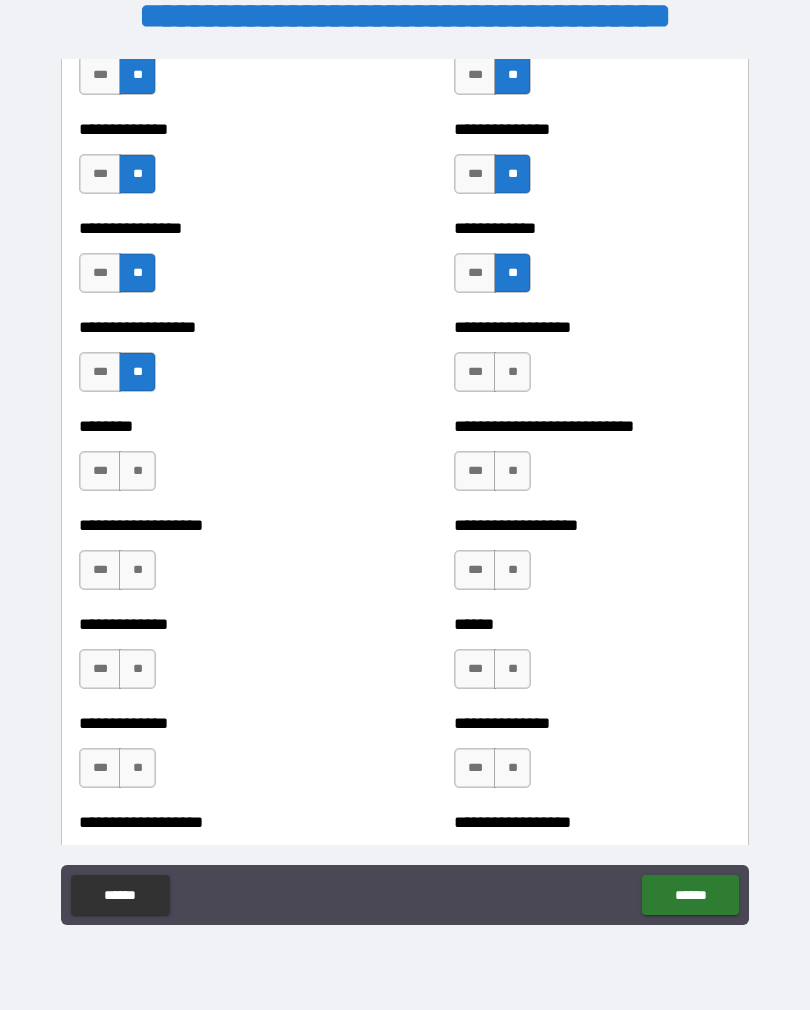 click on "**" at bounding box center [137, 471] 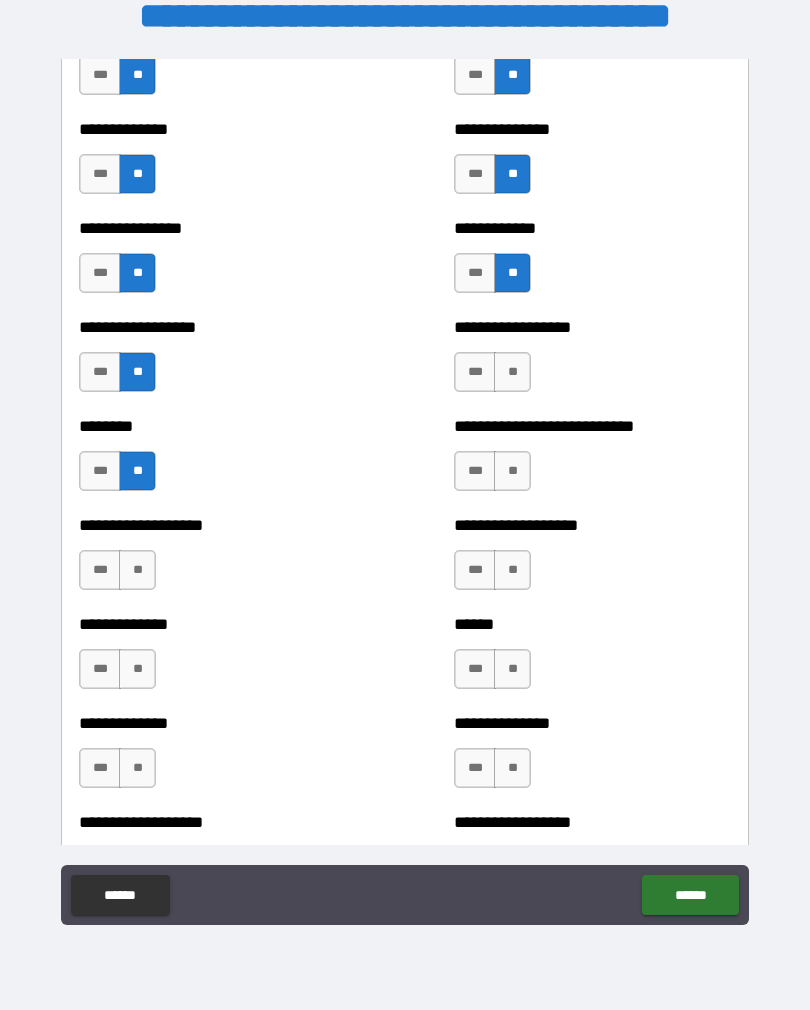 click on "**" at bounding box center [137, 570] 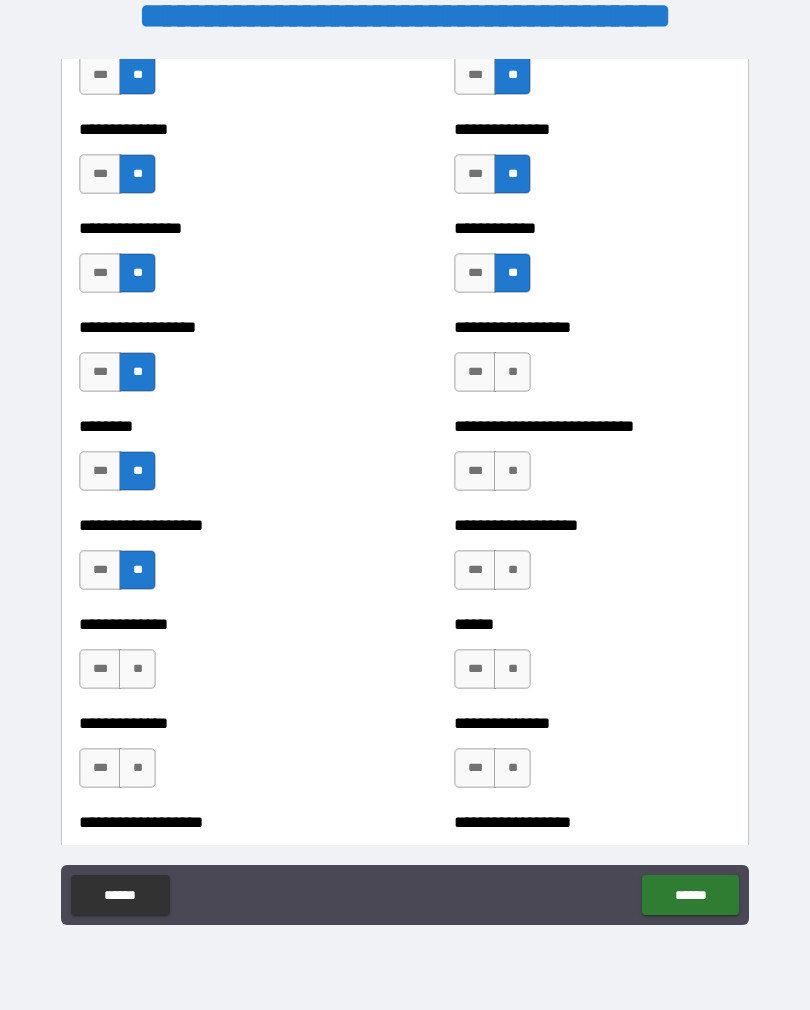 click on "**" at bounding box center (137, 669) 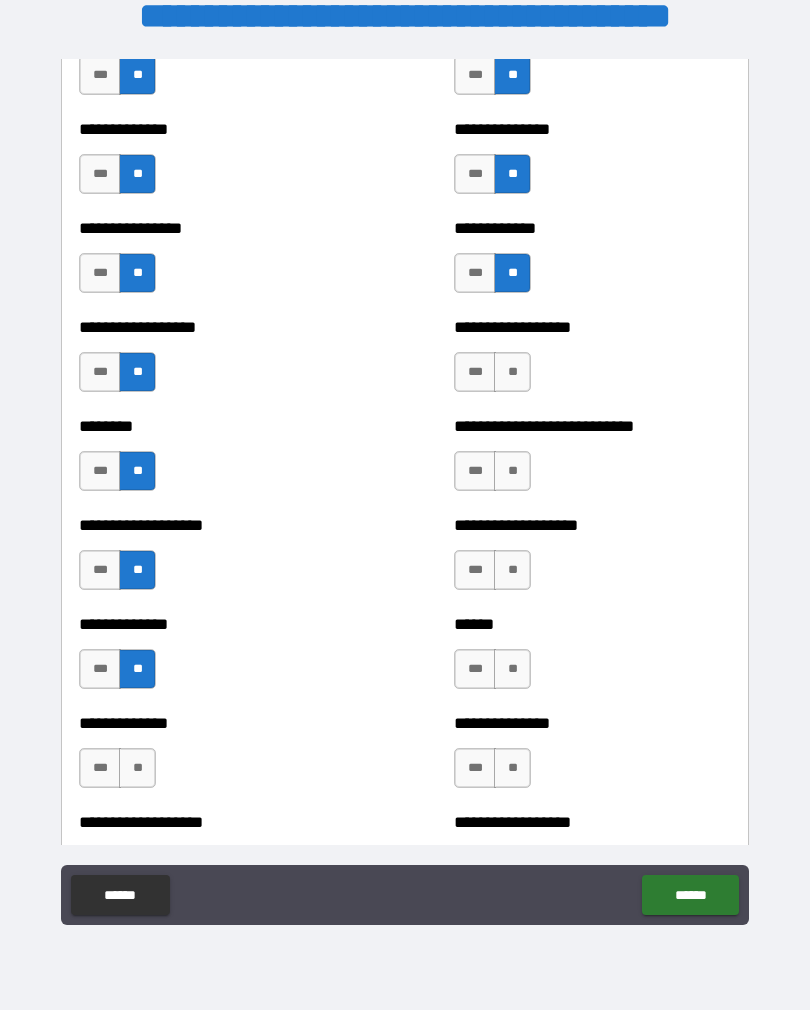 click on "**" at bounding box center (137, 768) 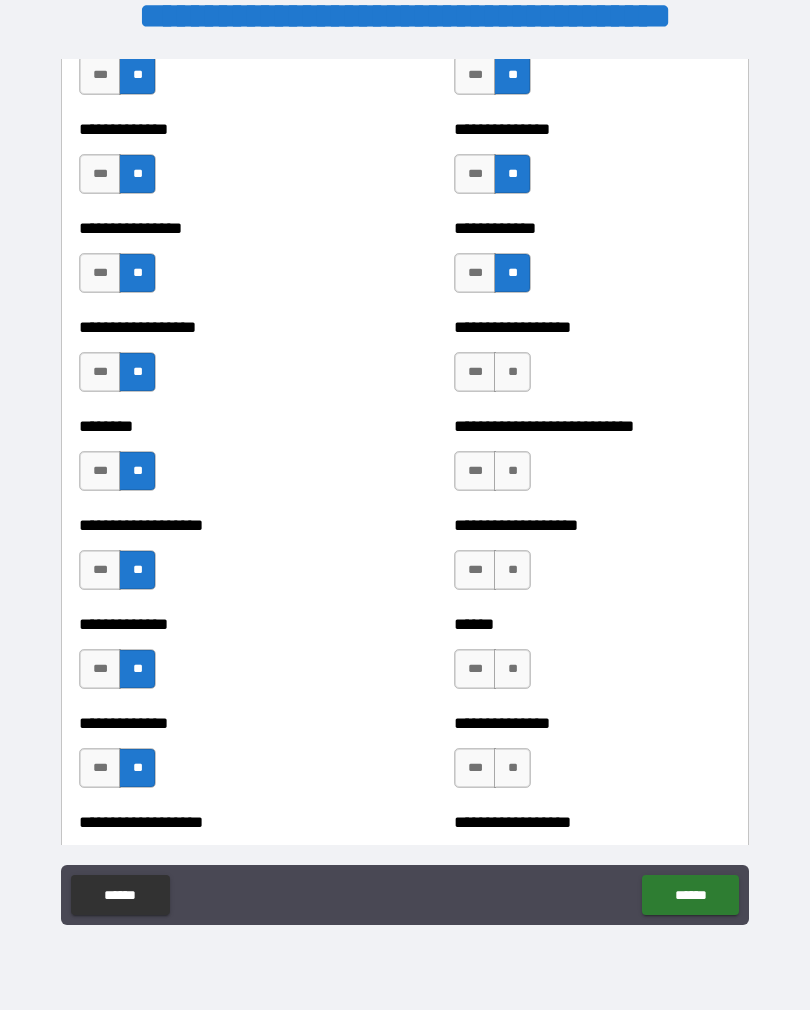 click on "**" at bounding box center (512, 372) 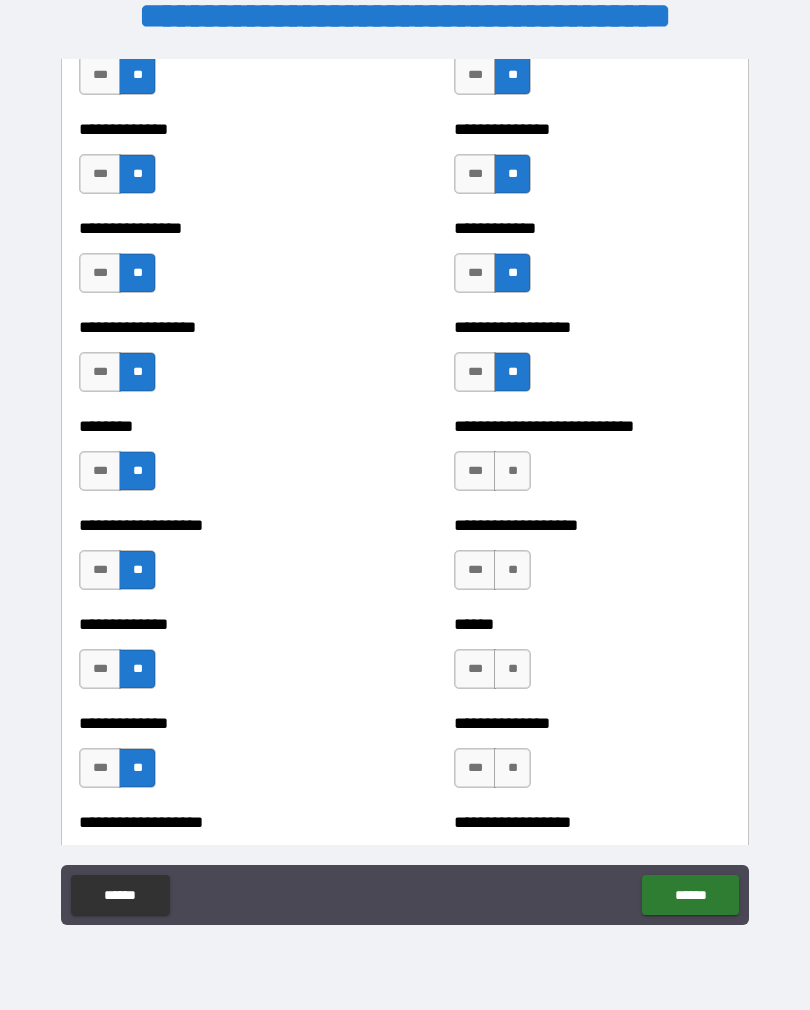 click on "**" at bounding box center [512, 471] 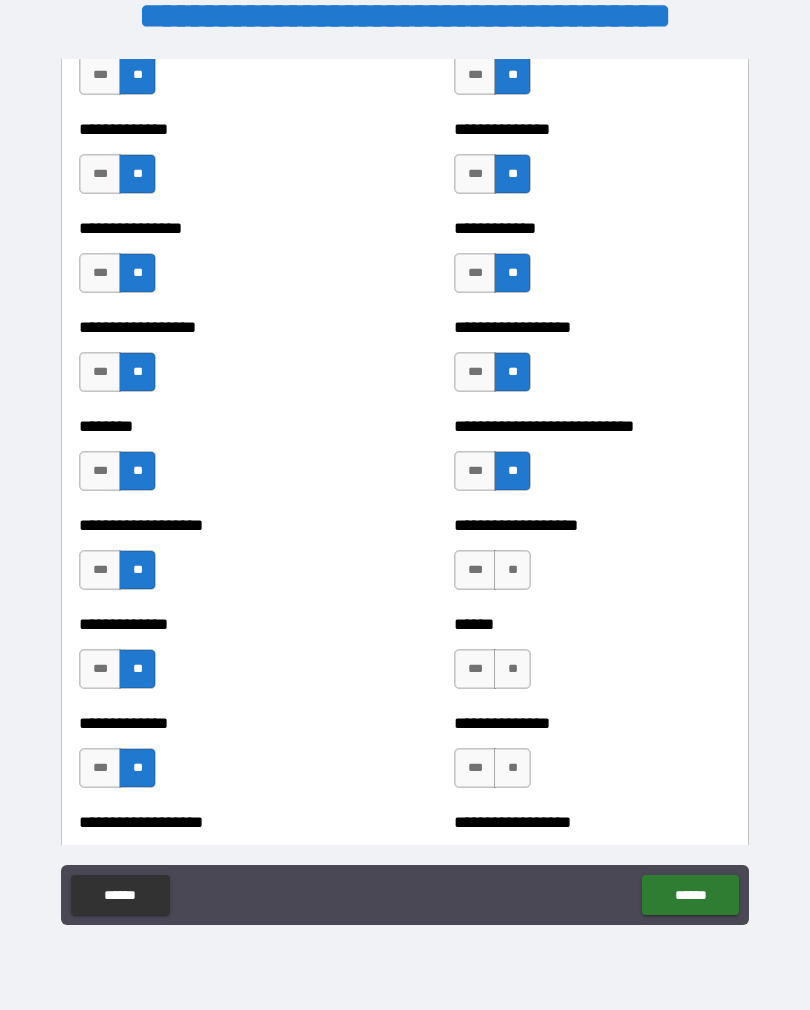 click on "**" at bounding box center (512, 570) 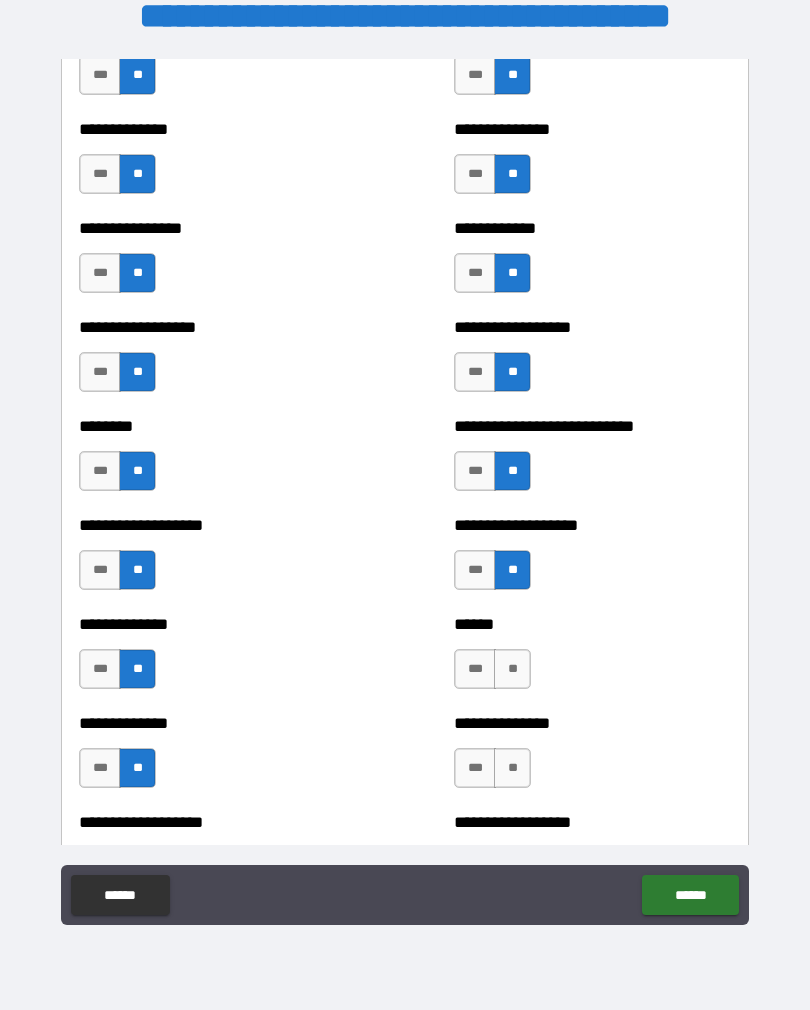 click on "**" at bounding box center [512, 669] 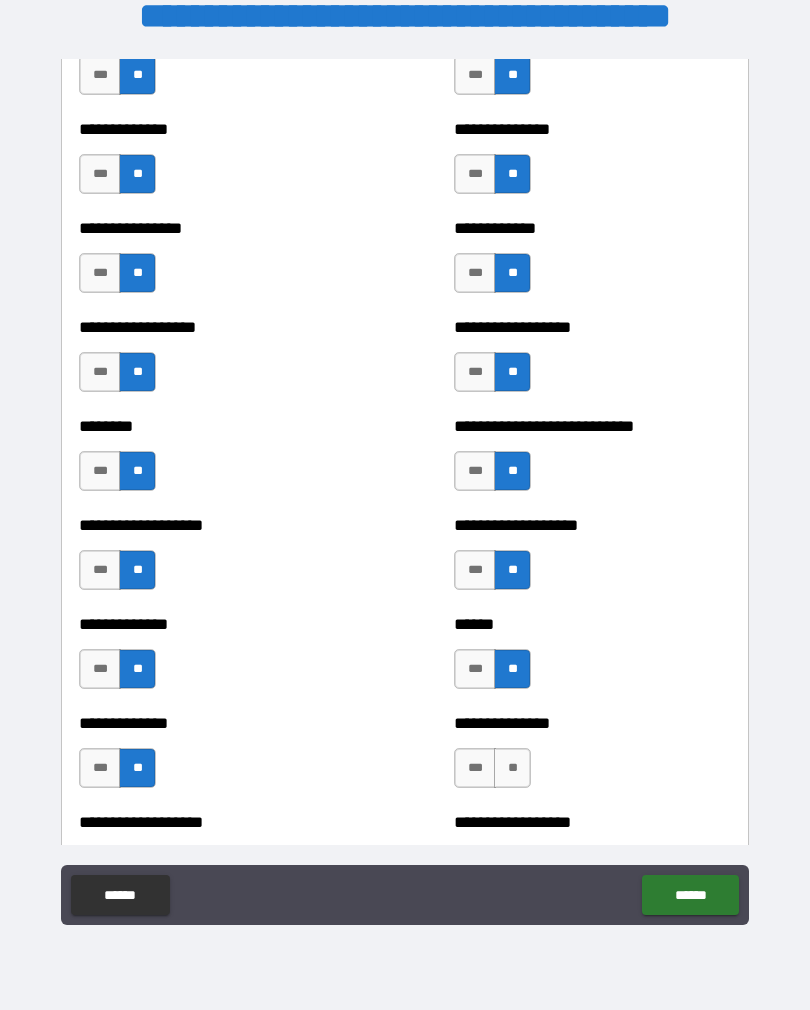 click on "**" at bounding box center [512, 768] 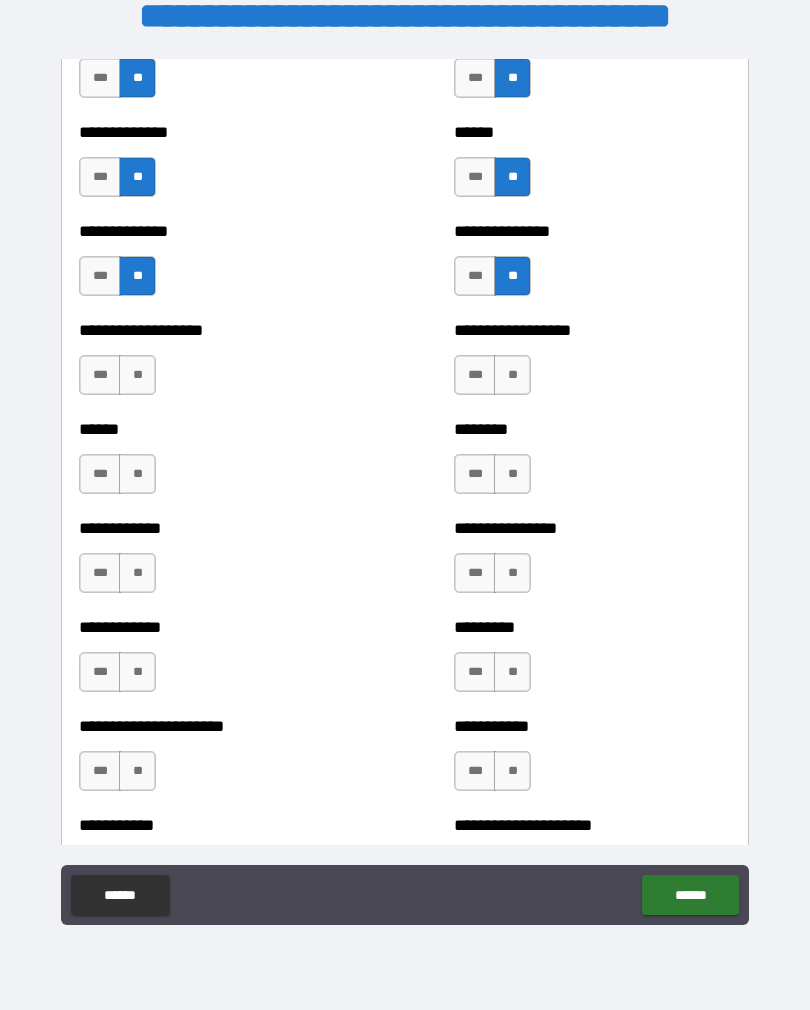scroll, scrollTop: 4781, scrollLeft: 0, axis: vertical 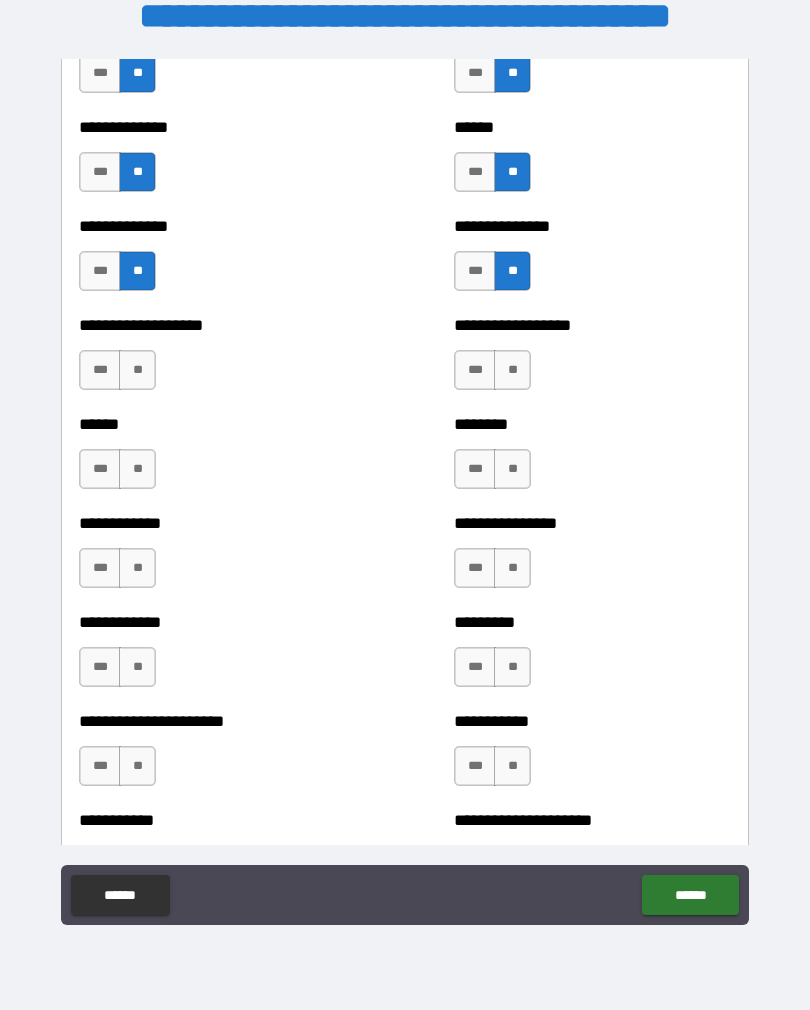click on "**" at bounding box center [512, 370] 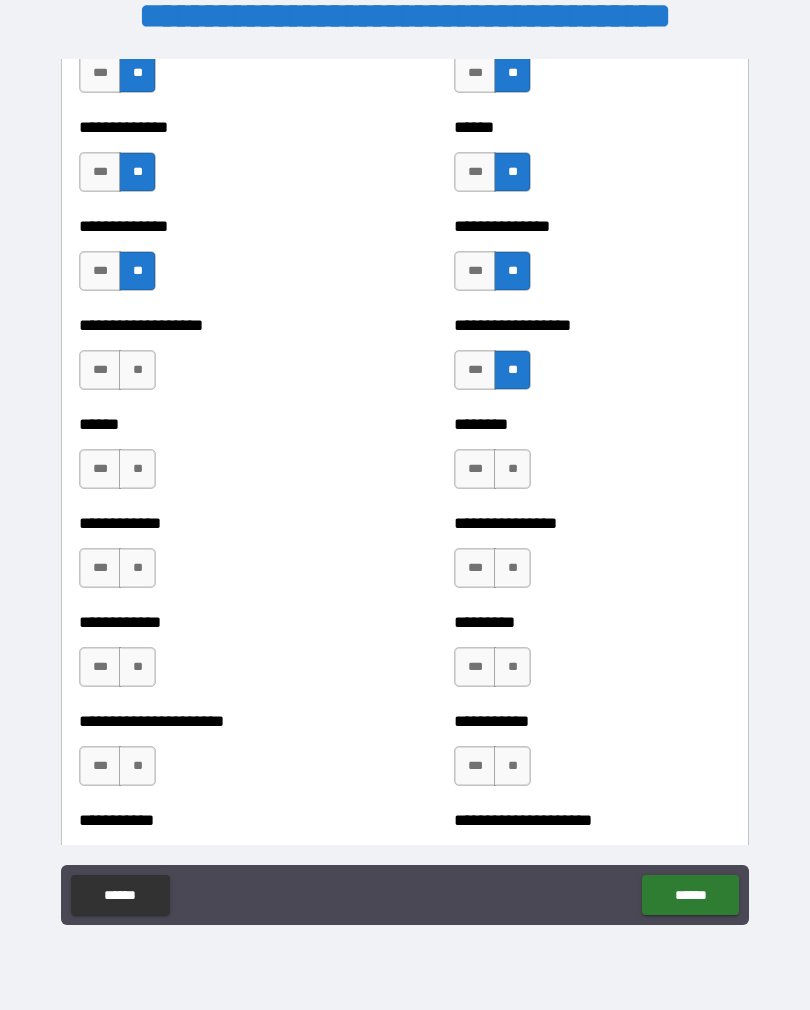 click on "**" at bounding box center (512, 469) 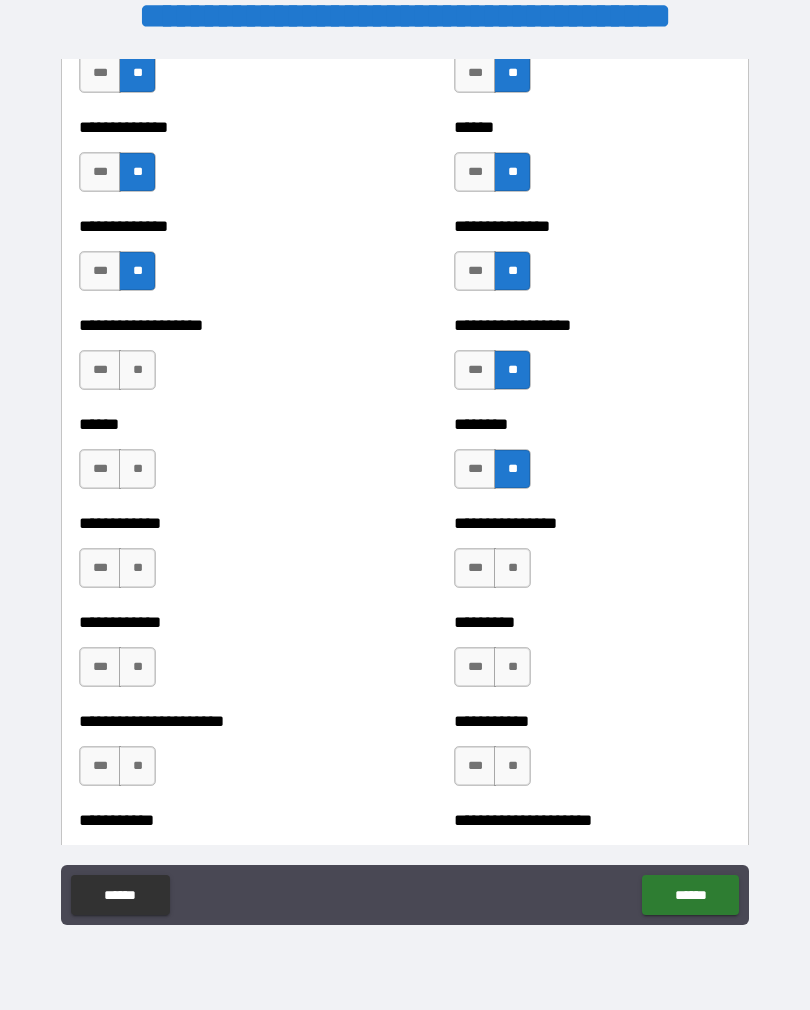 click on "**" at bounding box center [137, 370] 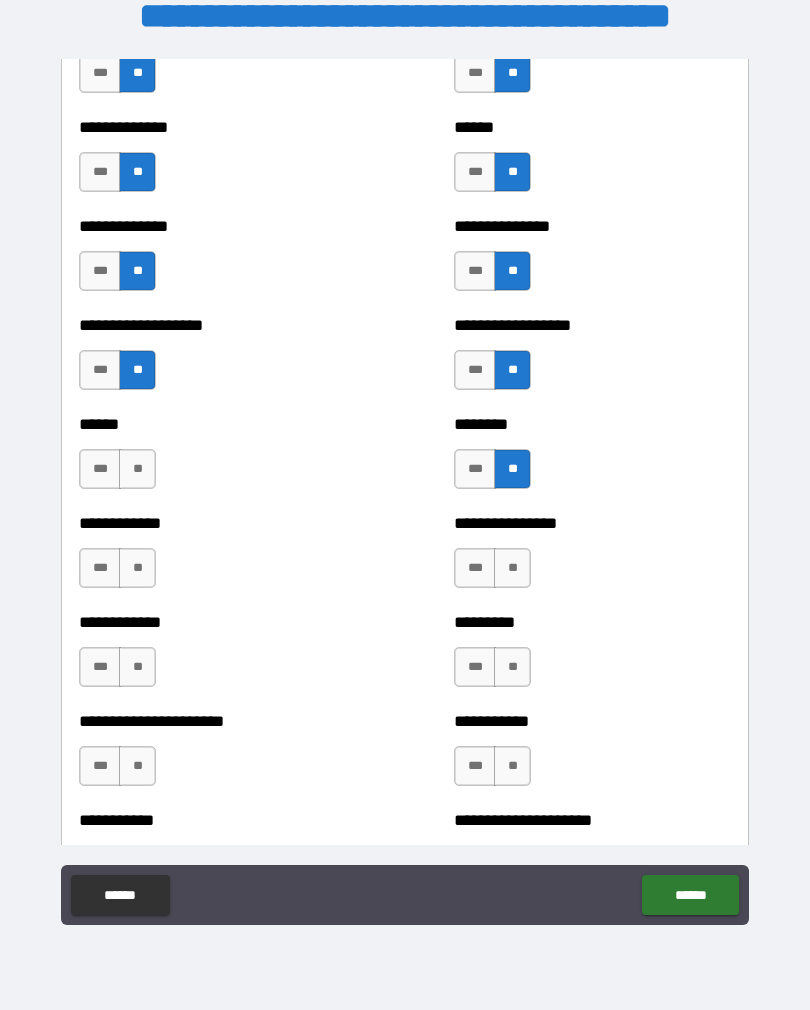 click on "**" at bounding box center (137, 469) 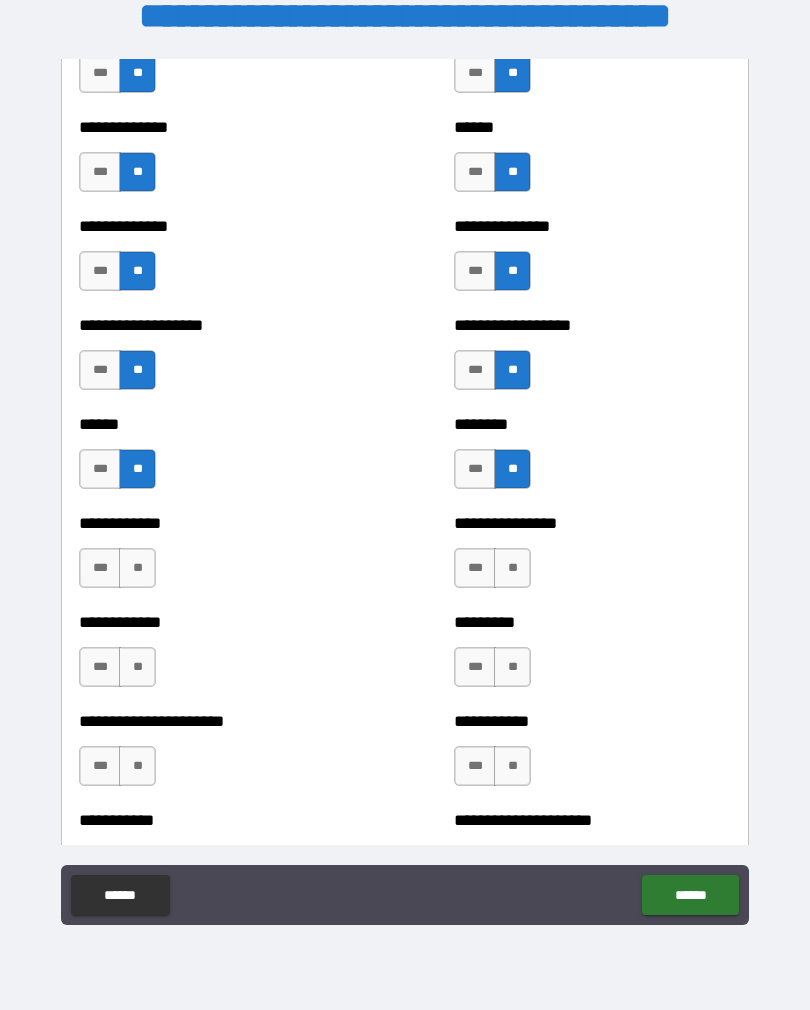 click on "**" at bounding box center (137, 568) 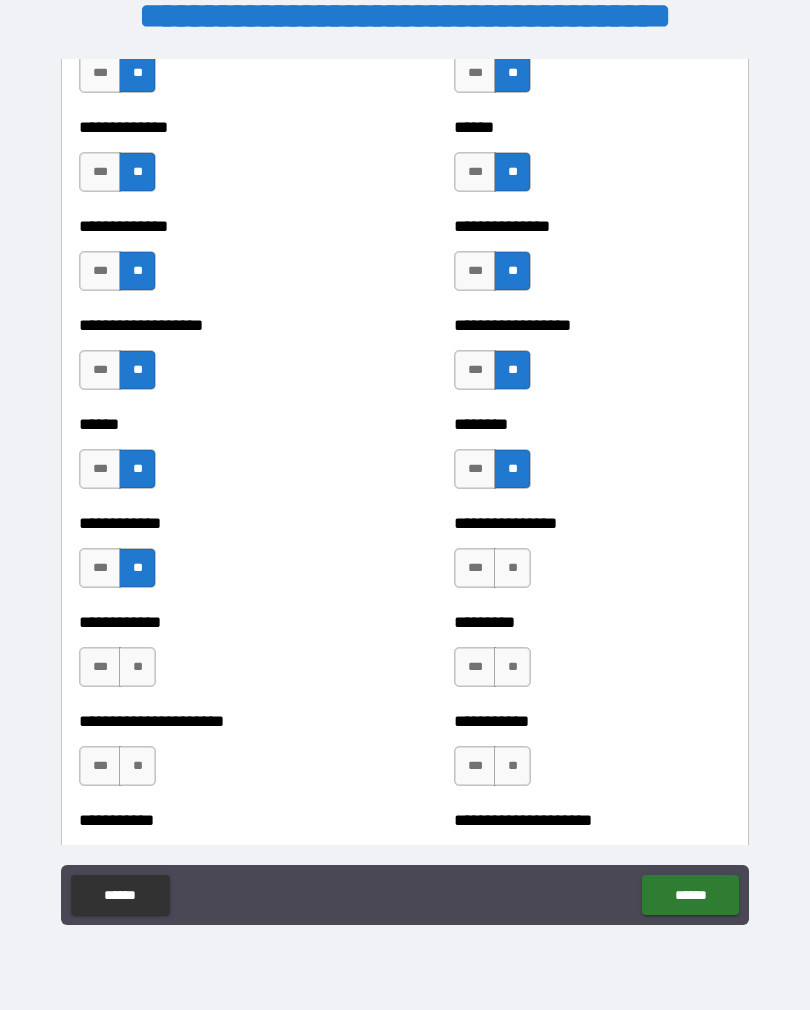 click on "**" at bounding box center [137, 667] 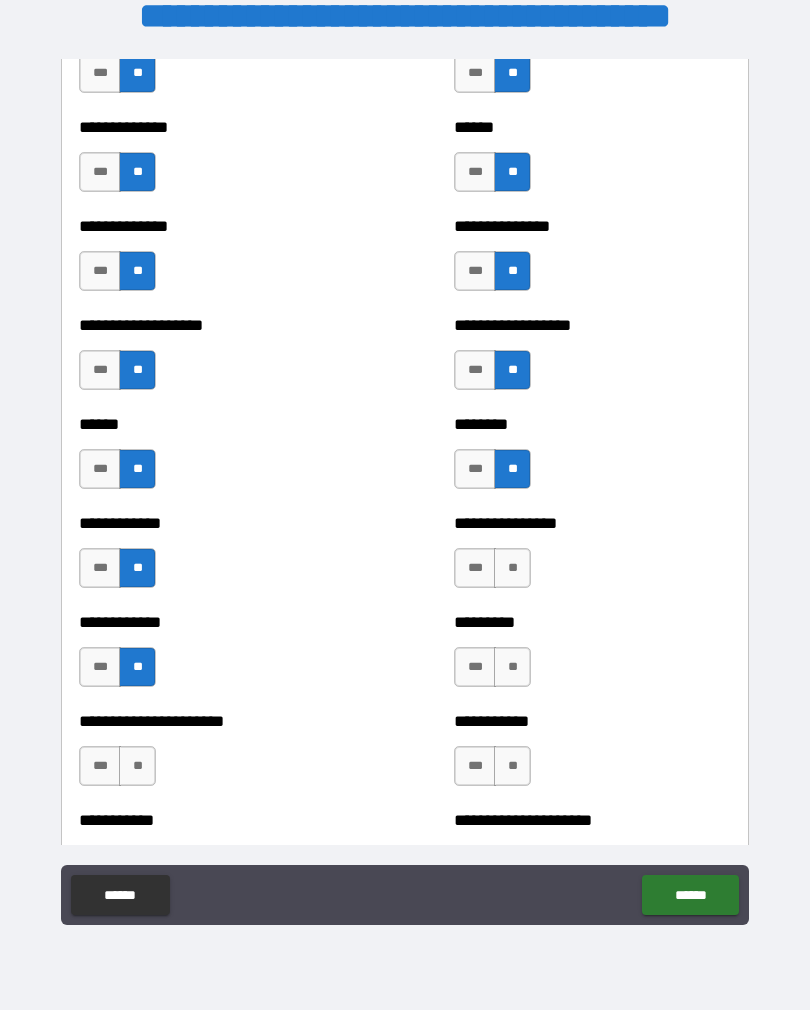 click on "**" at bounding box center (137, 766) 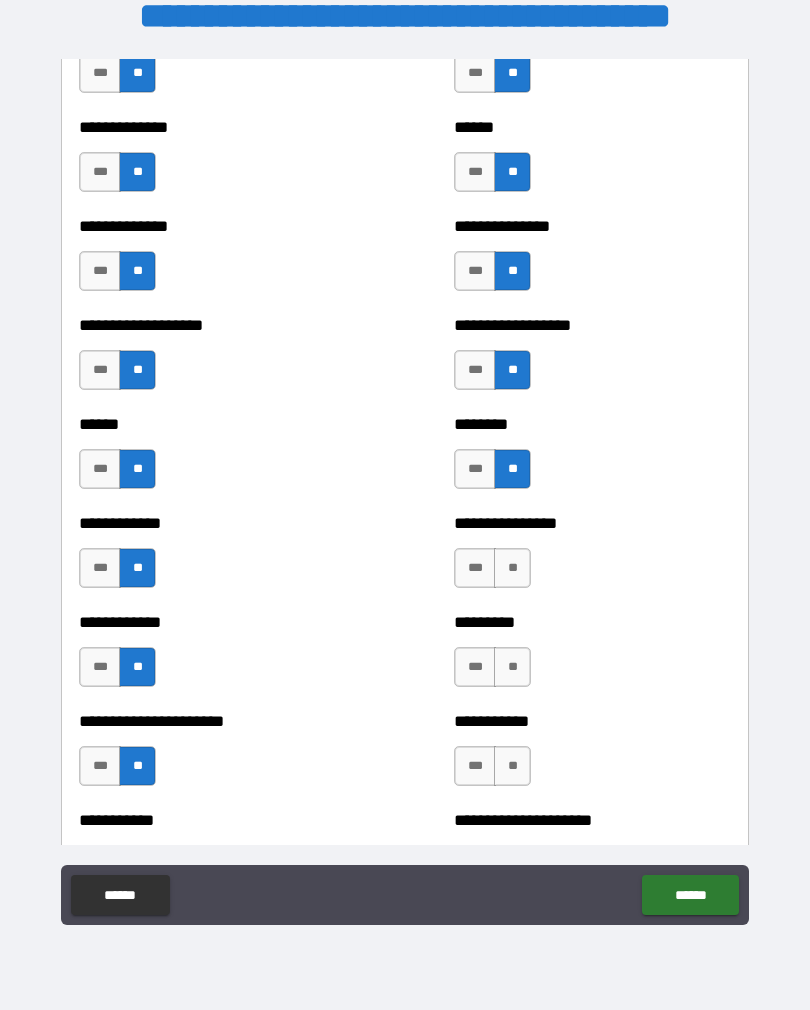 click on "**" at bounding box center (512, 568) 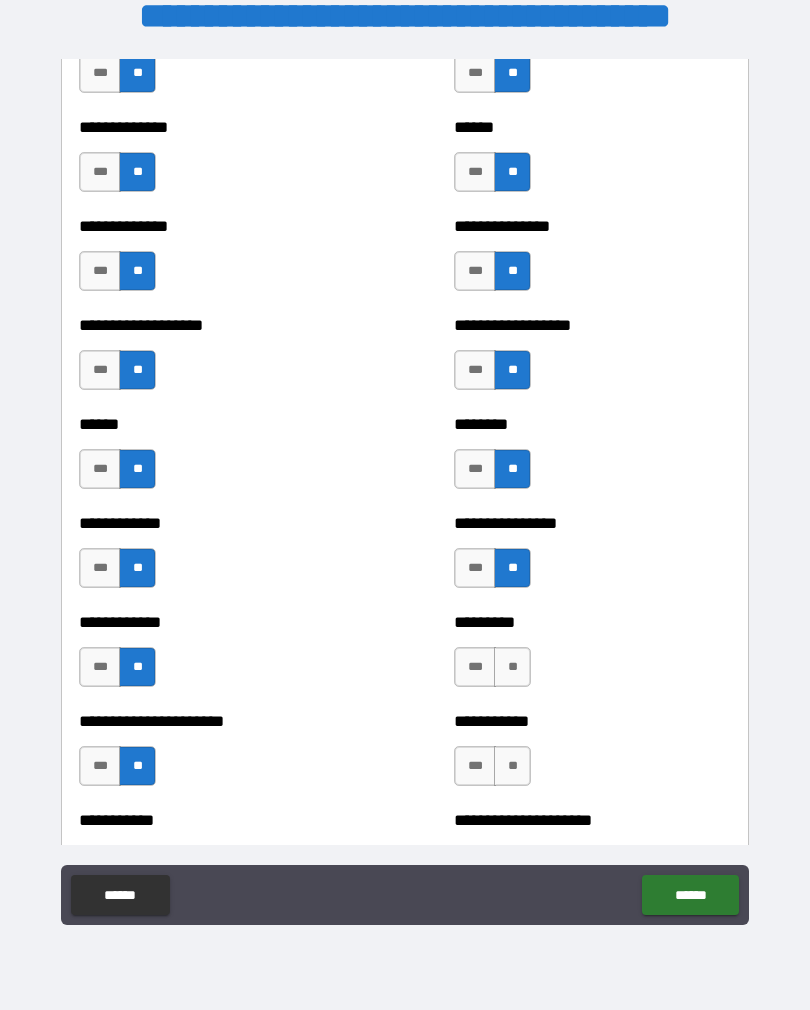 click on "**" at bounding box center (512, 667) 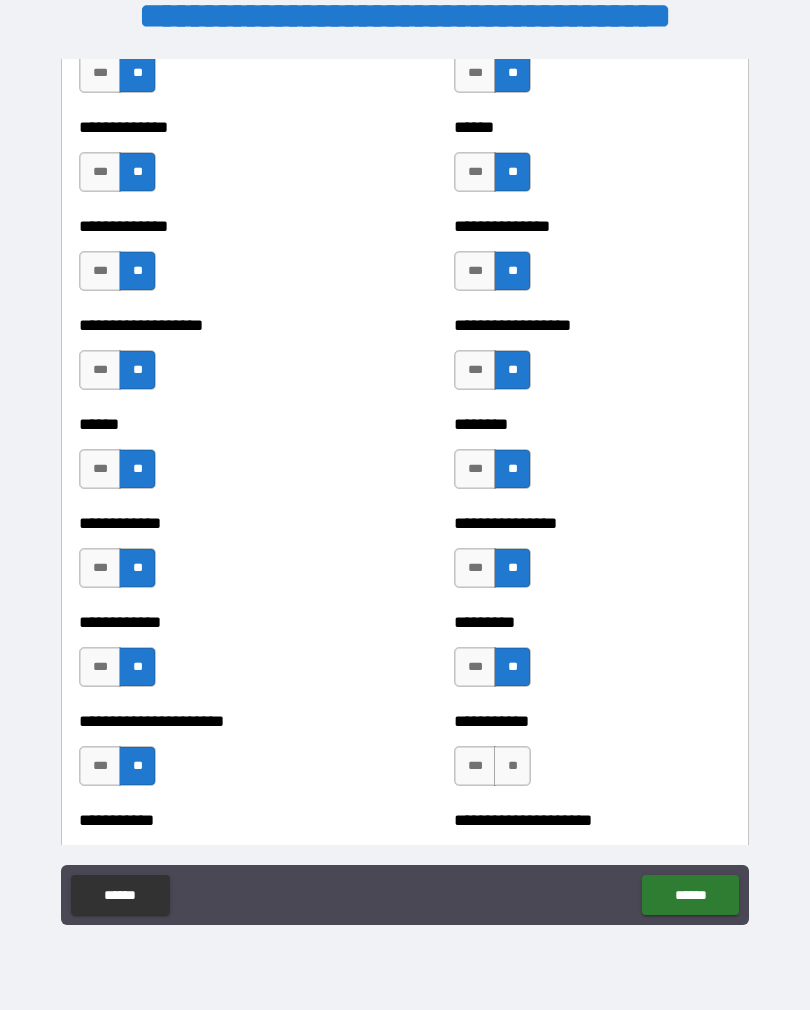 click on "**" at bounding box center [512, 766] 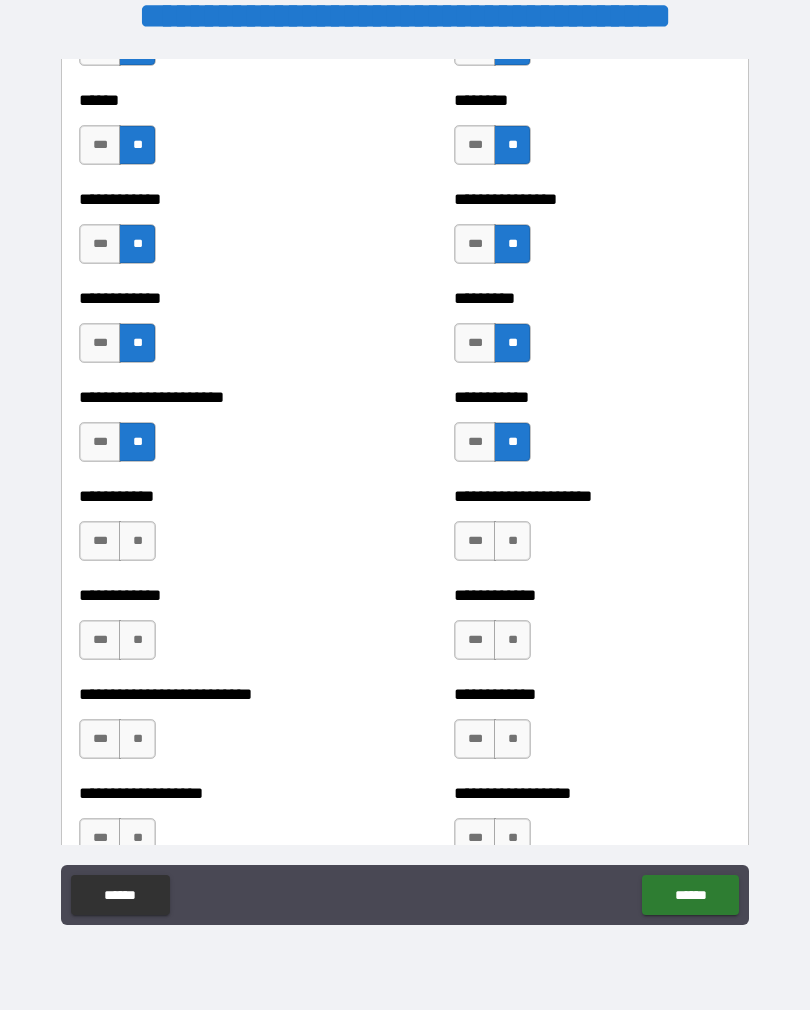 scroll, scrollTop: 5104, scrollLeft: 0, axis: vertical 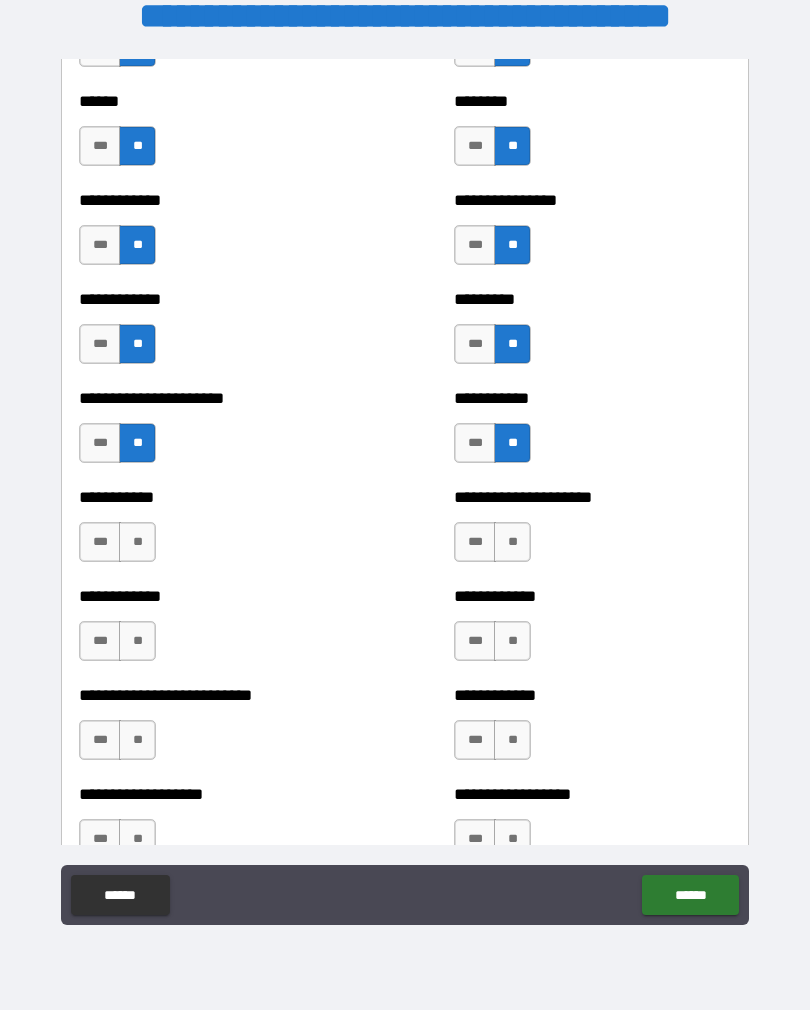 click on "**" at bounding box center [512, 542] 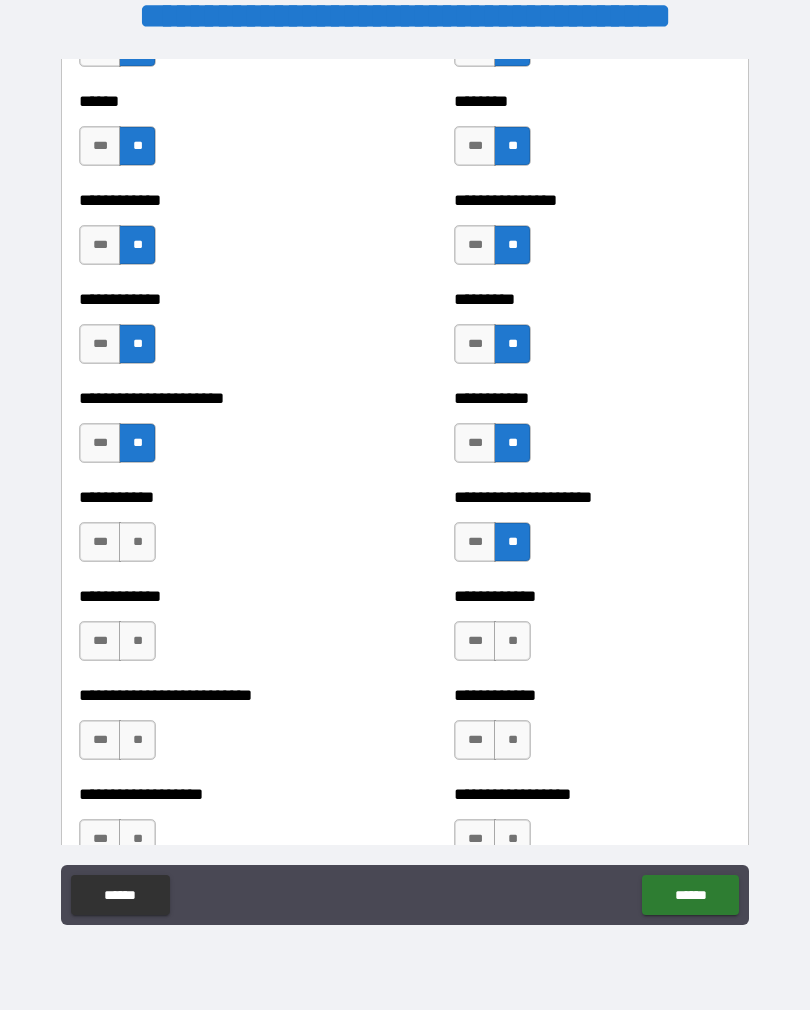 click on "**" at bounding box center [137, 542] 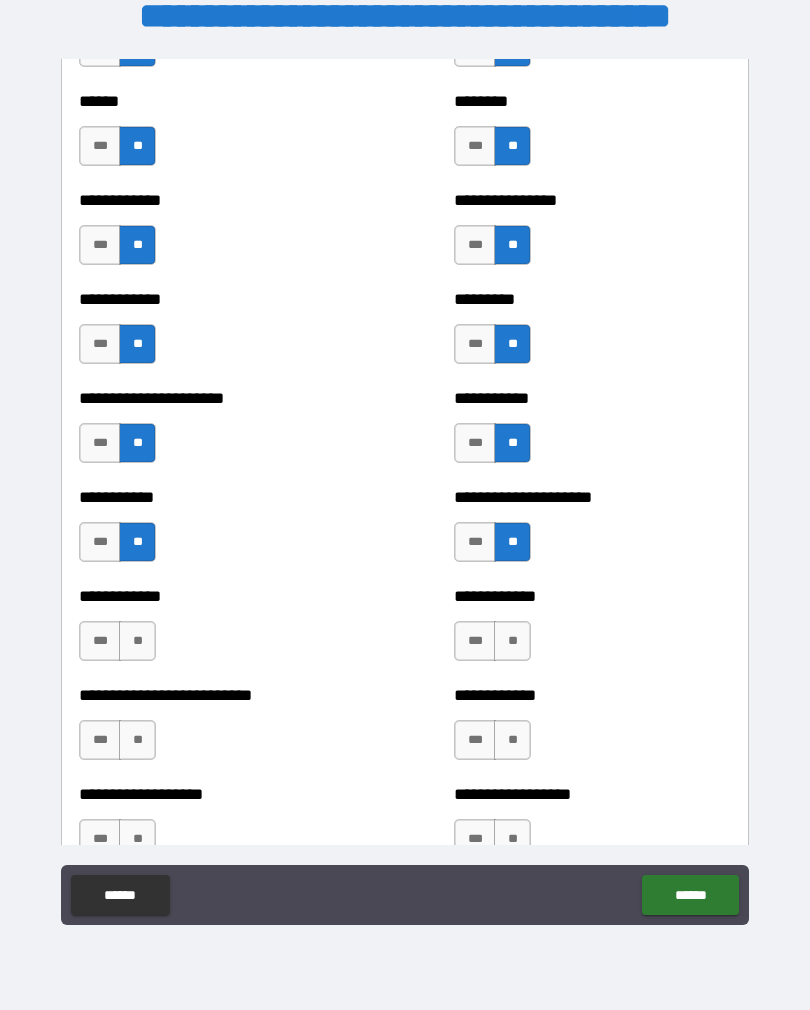 click on "**" at bounding box center (137, 641) 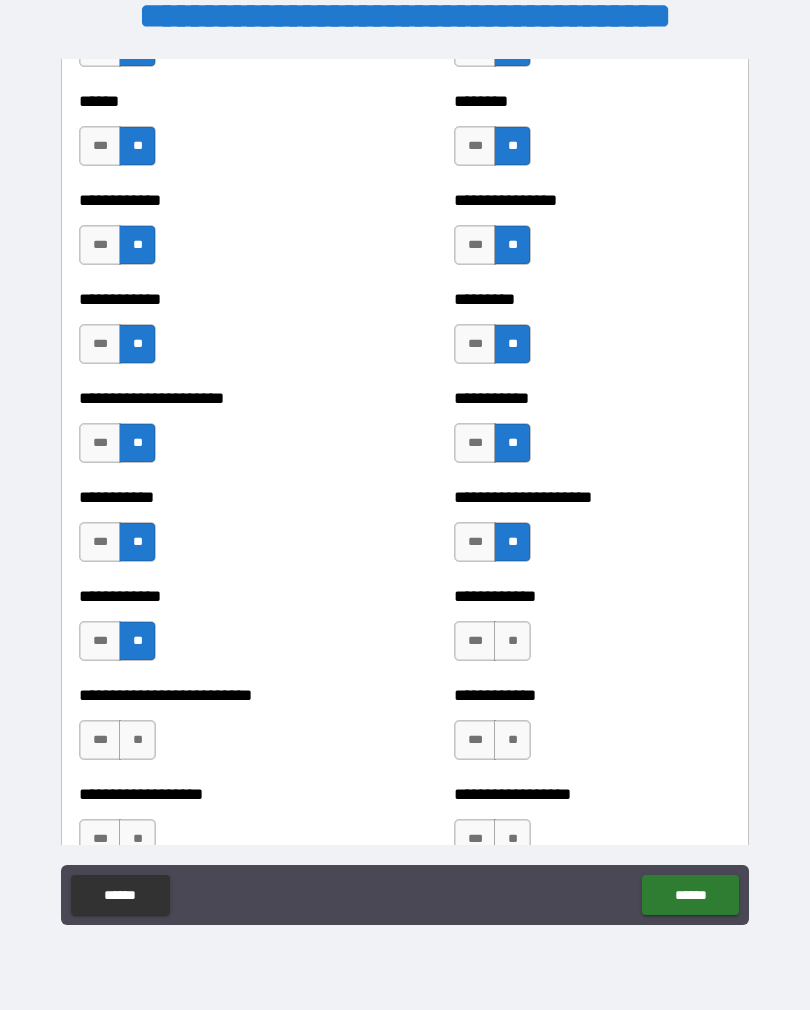 click on "**" at bounding box center (137, 740) 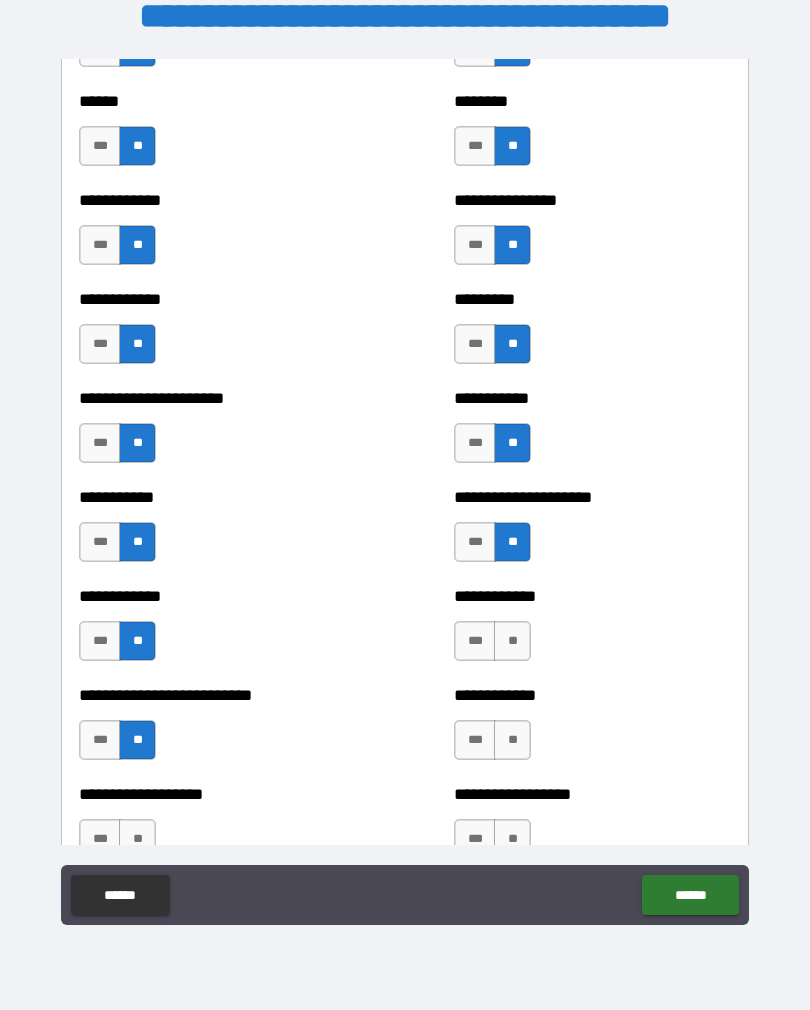 click on "**" at bounding box center [137, 839] 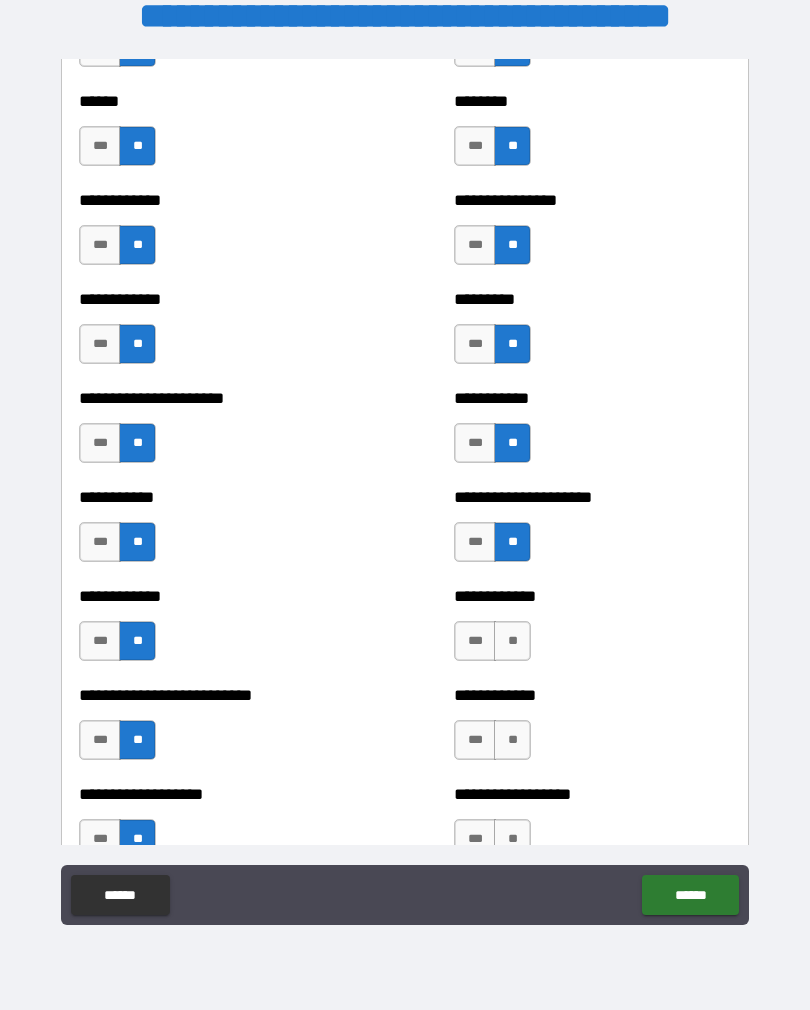 click on "**" at bounding box center [512, 740] 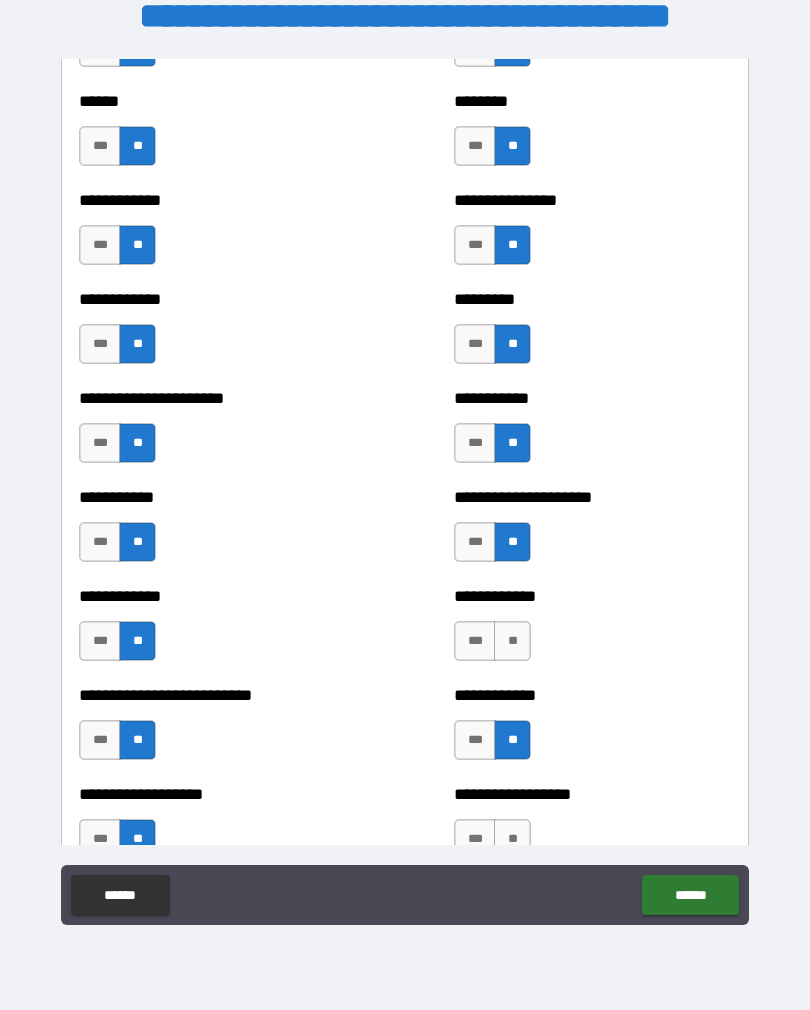 click on "**" at bounding box center (512, 641) 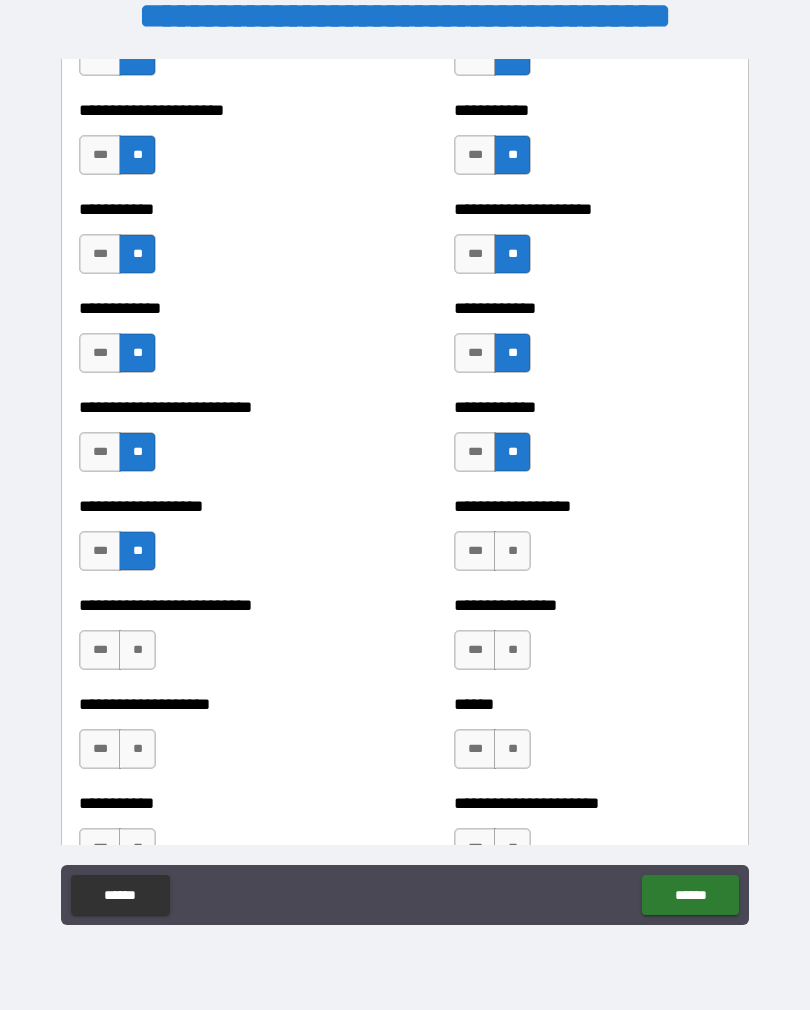 scroll, scrollTop: 5392, scrollLeft: 0, axis: vertical 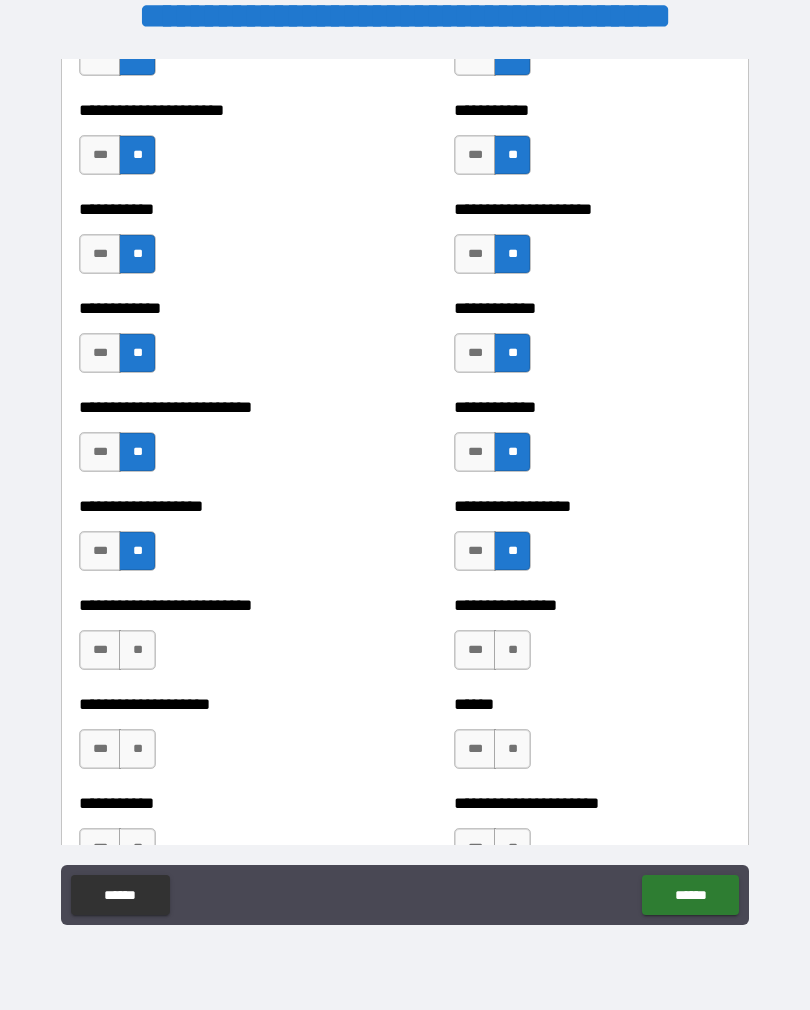 click on "**" at bounding box center [512, 650] 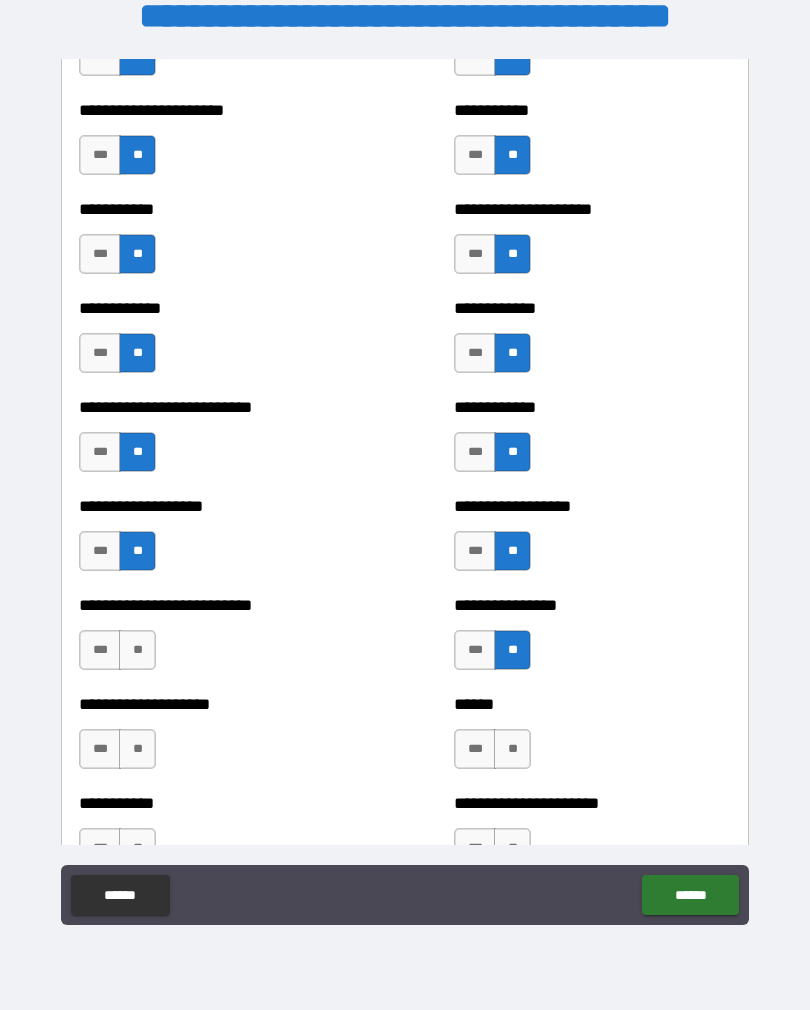 click on "**" at bounding box center (512, 749) 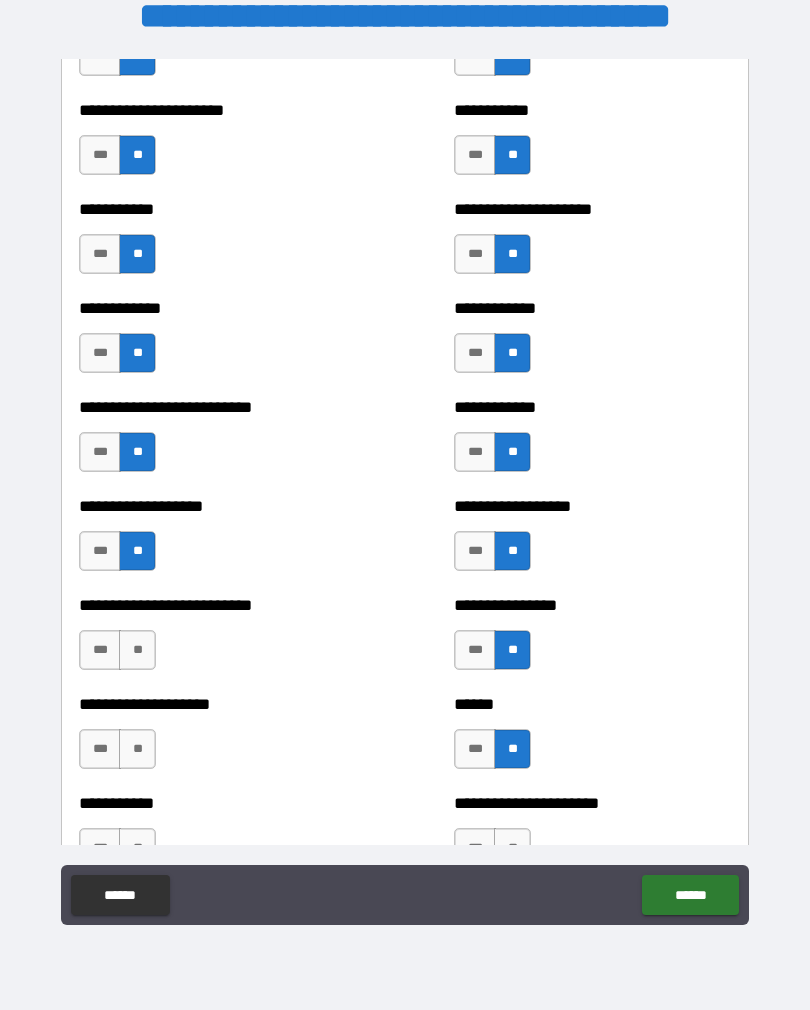 click on "**" at bounding box center (137, 650) 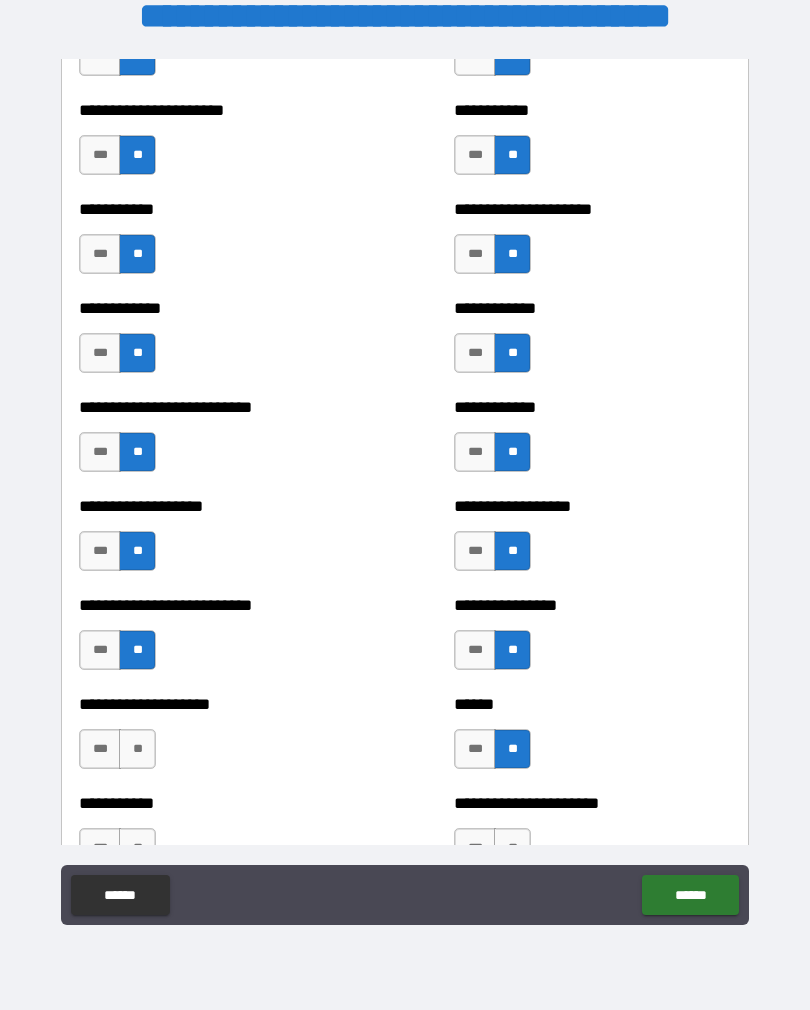 click on "**" at bounding box center (137, 749) 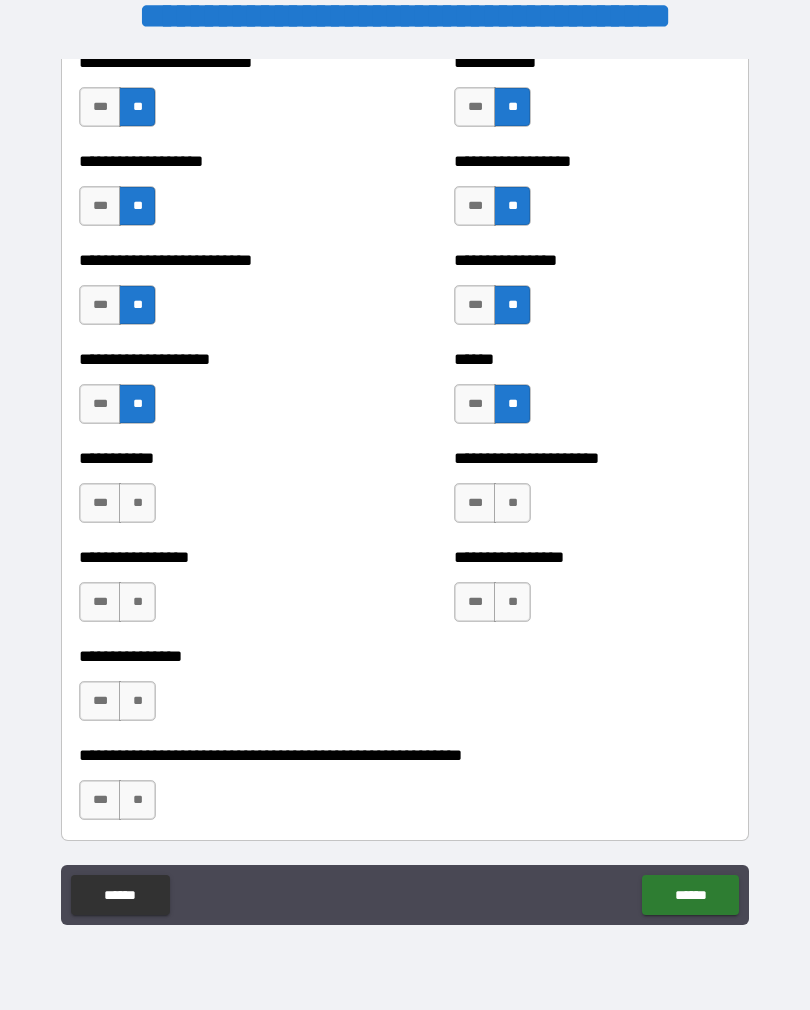scroll, scrollTop: 5736, scrollLeft: 0, axis: vertical 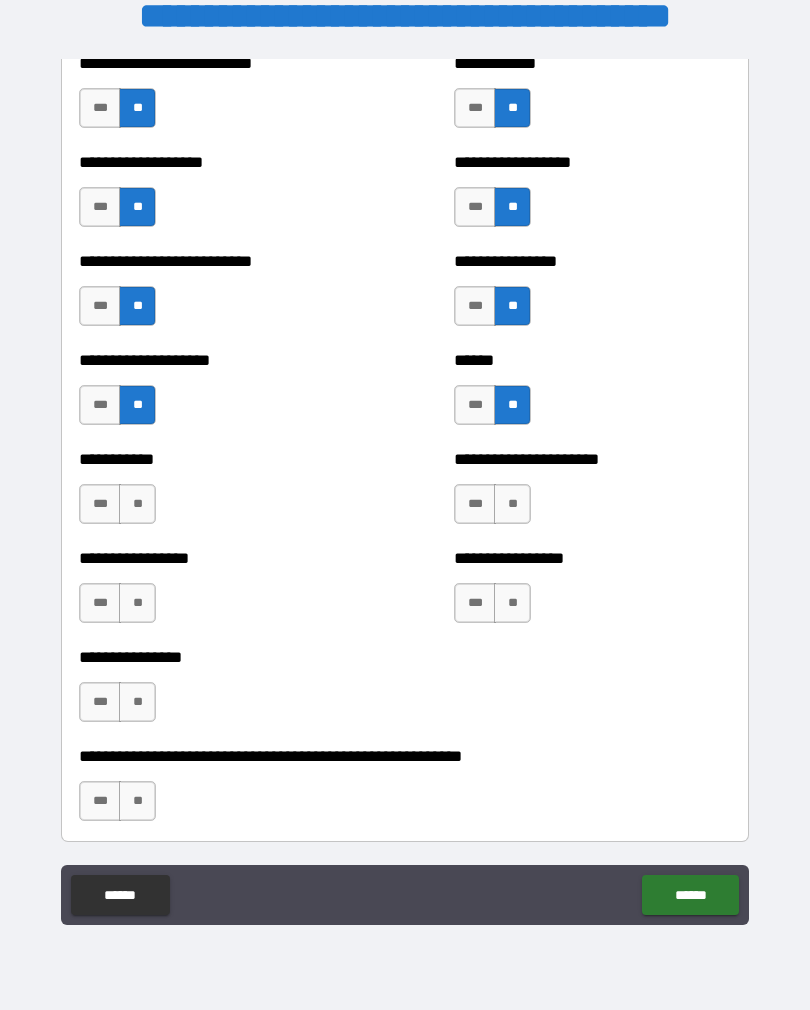 click on "**" at bounding box center [137, 504] 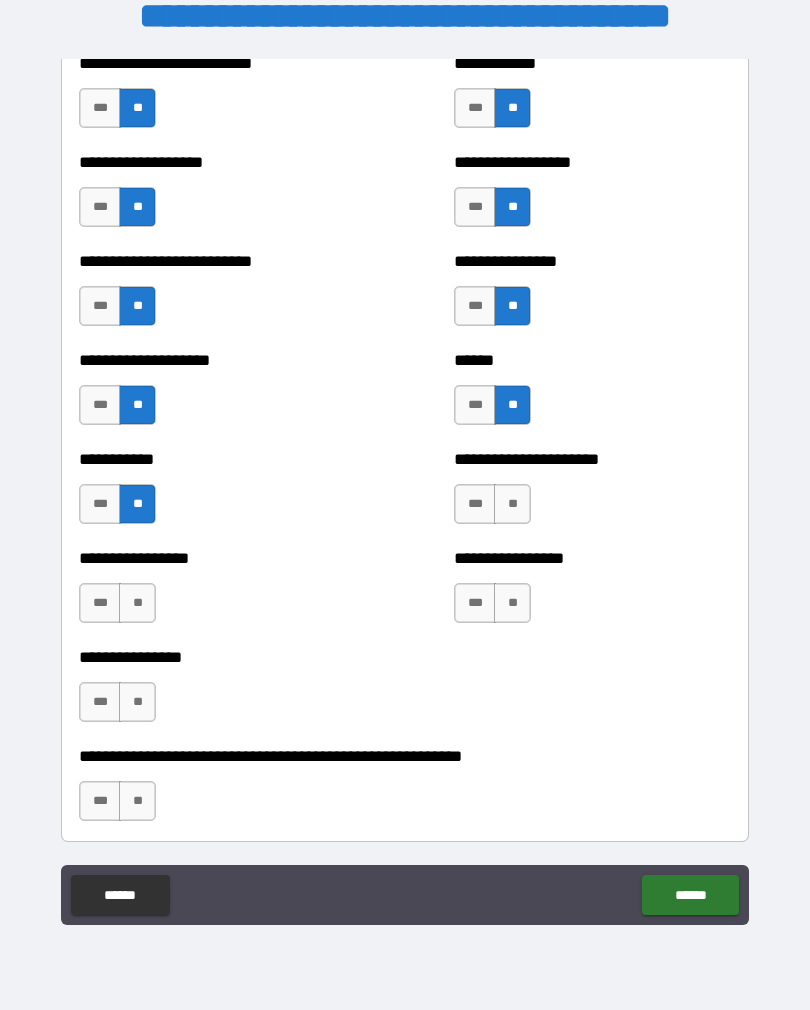 click on "**" at bounding box center (137, 603) 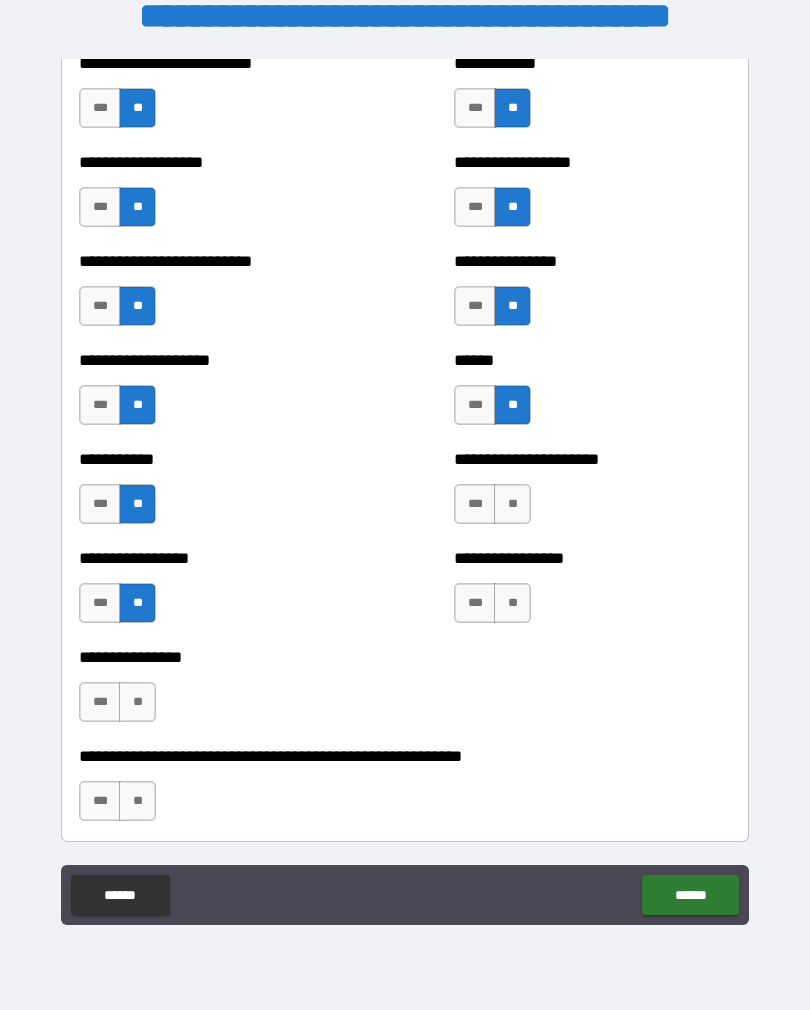 click on "**" at bounding box center (137, 702) 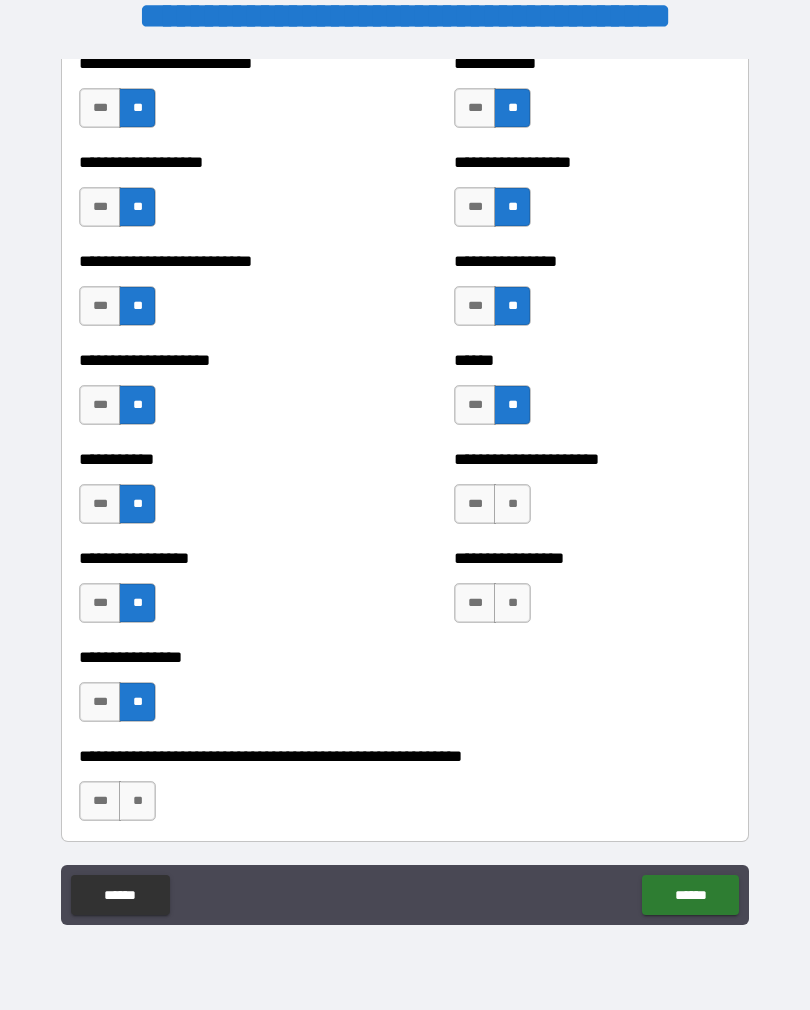 click on "**" at bounding box center [137, 801] 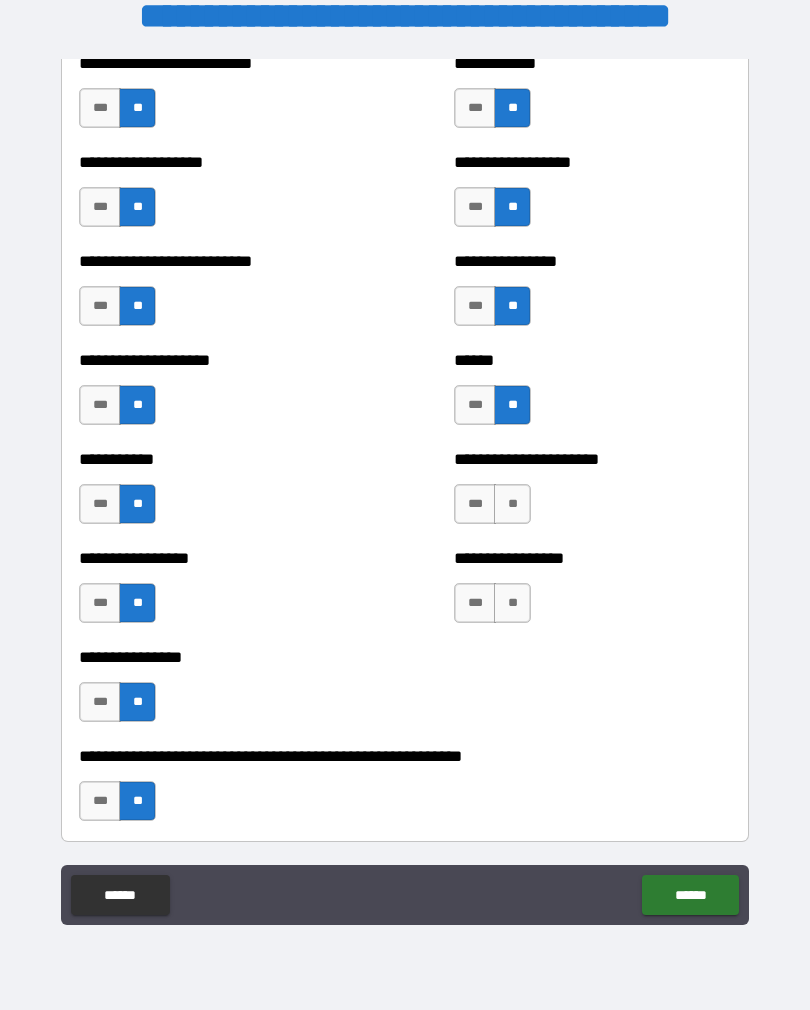 click on "**" at bounding box center (512, 504) 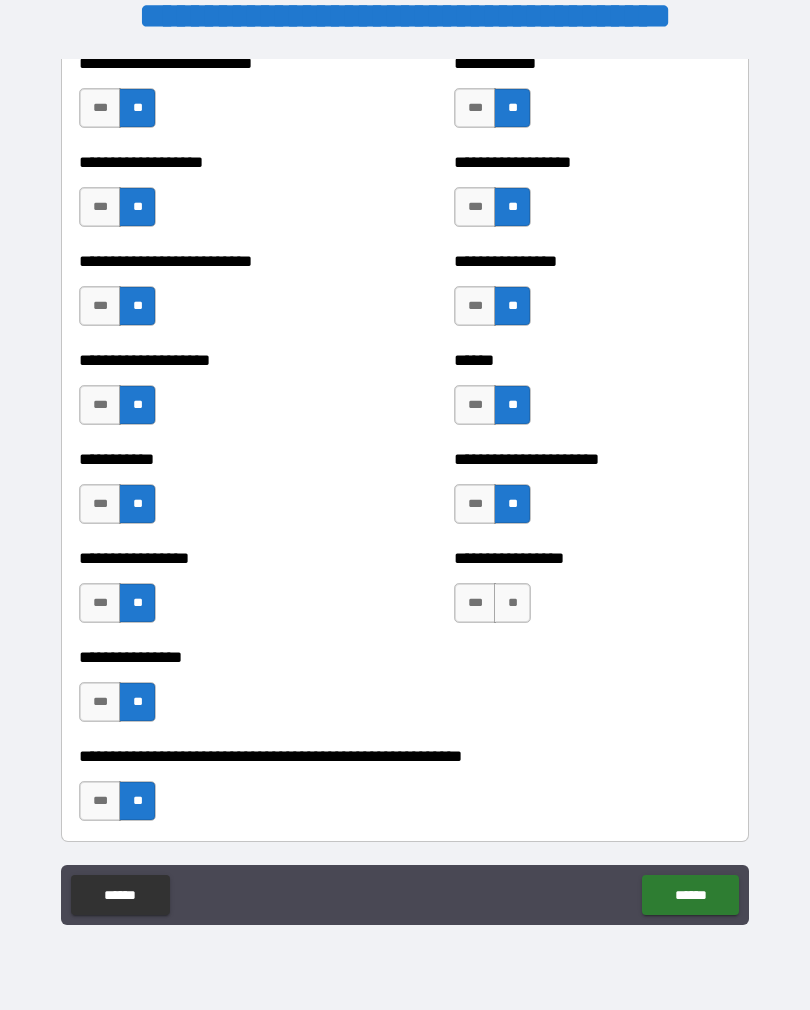 click on "**" at bounding box center [512, 603] 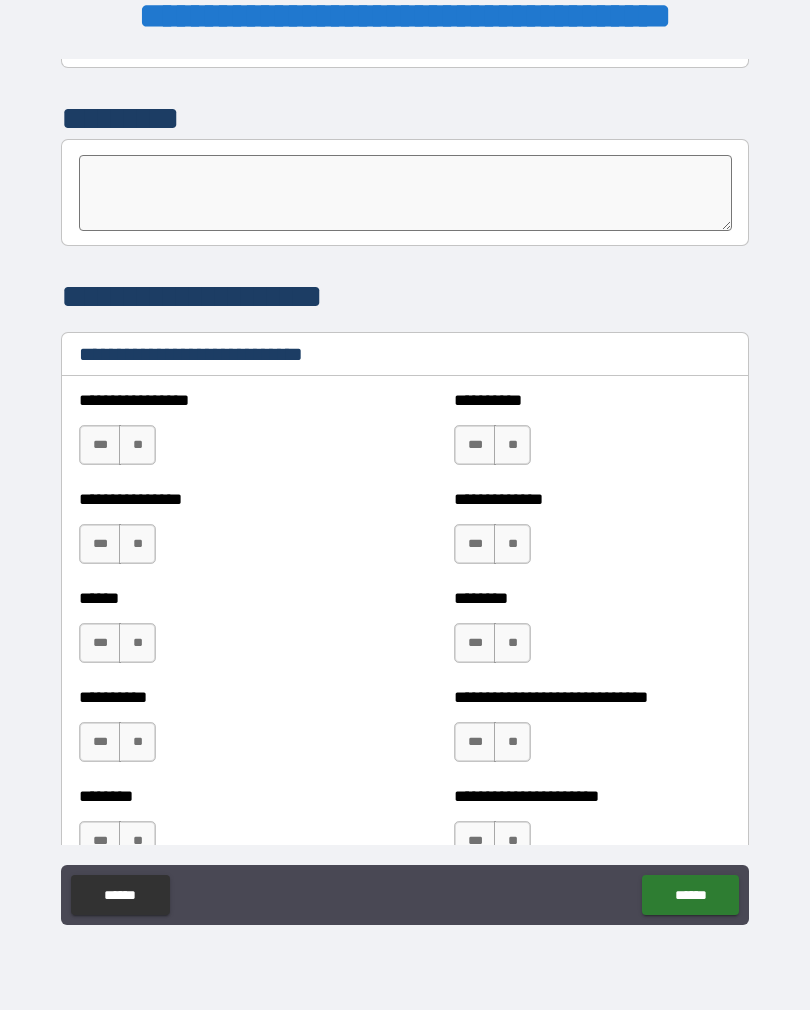 scroll, scrollTop: 6512, scrollLeft: 0, axis: vertical 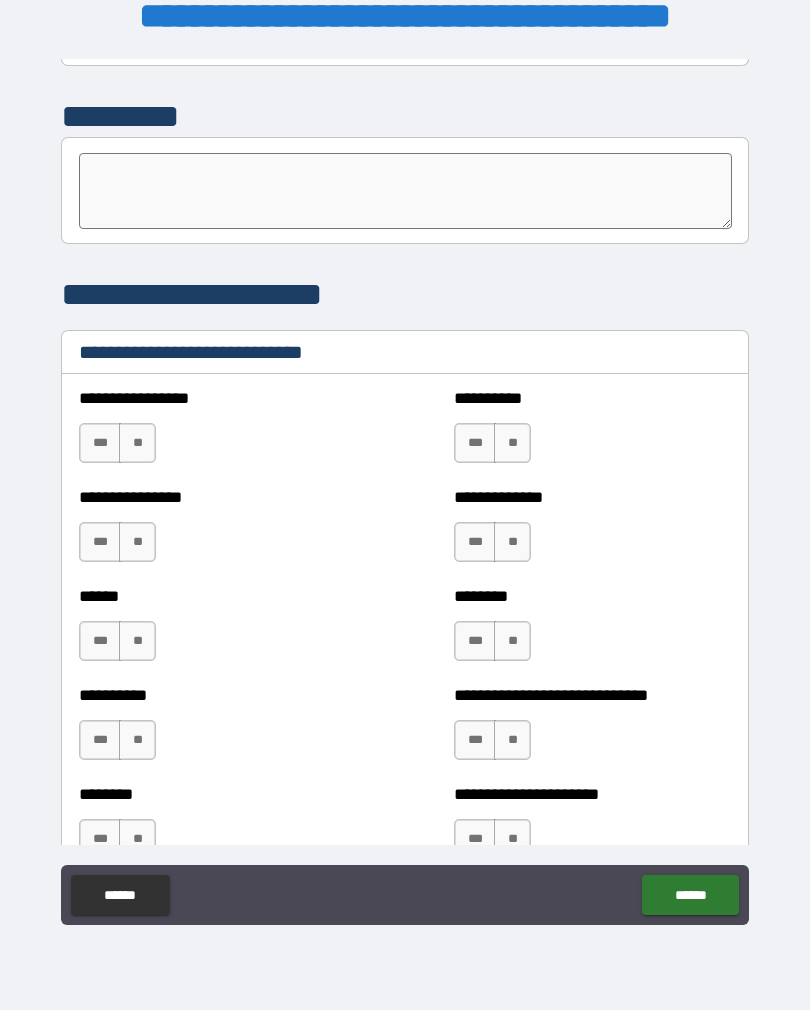 click on "***" at bounding box center (100, 443) 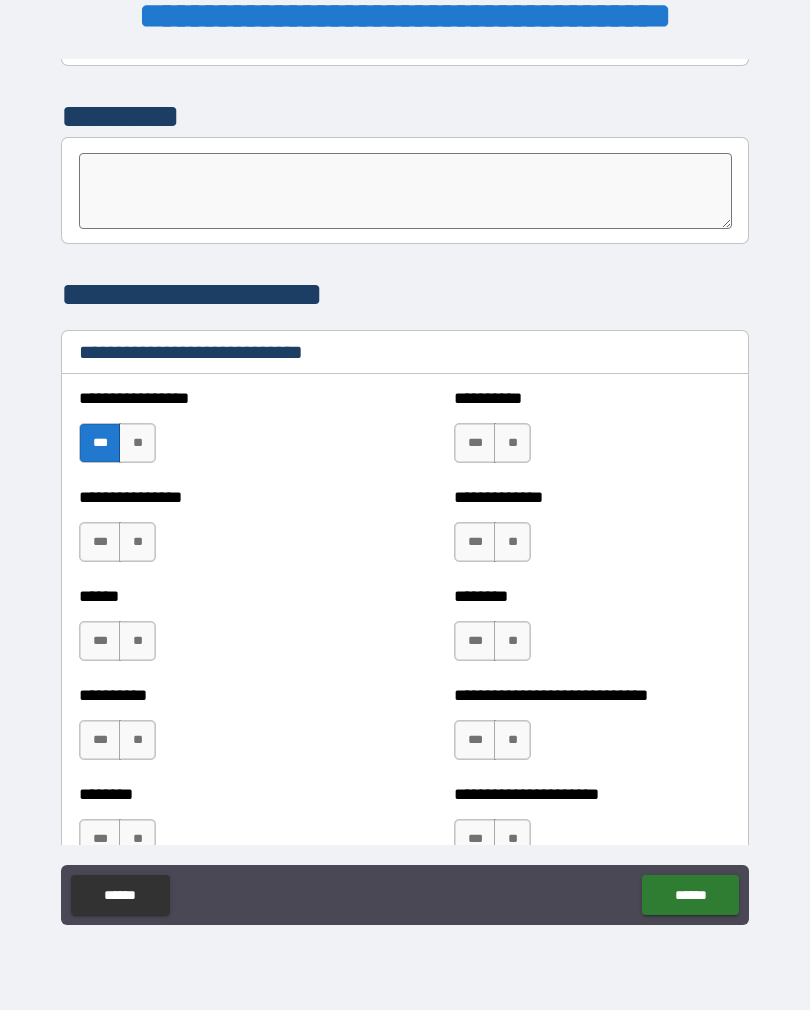 click on "***" at bounding box center (100, 542) 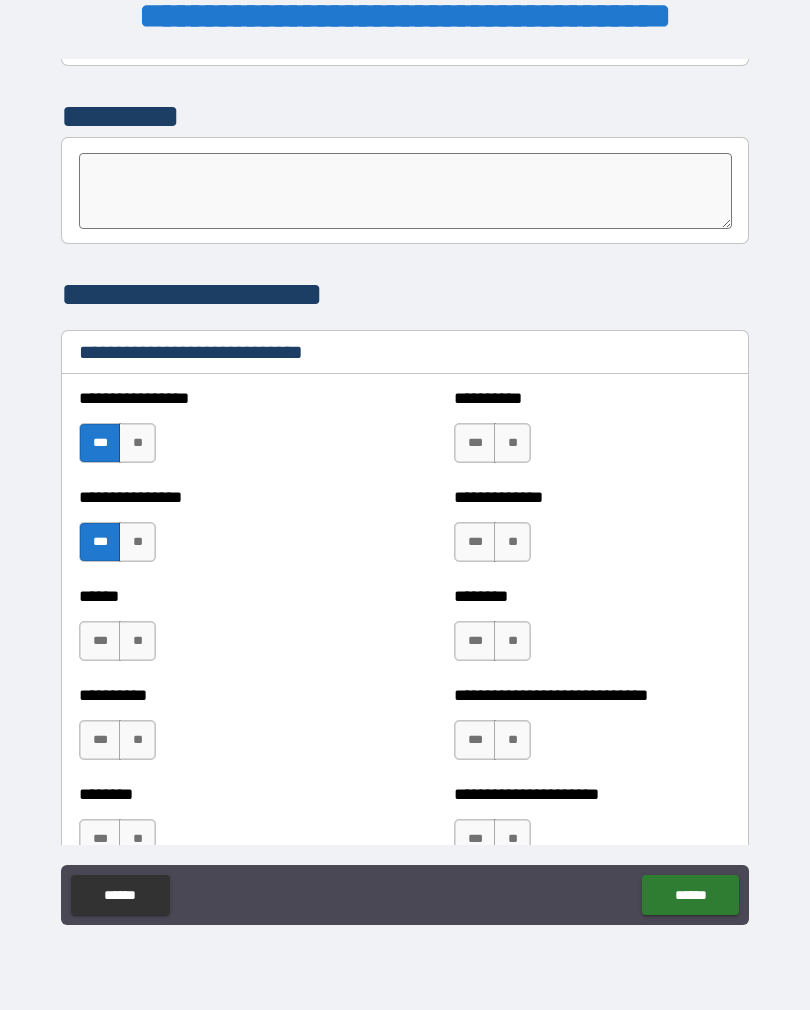 click on "***" at bounding box center (100, 641) 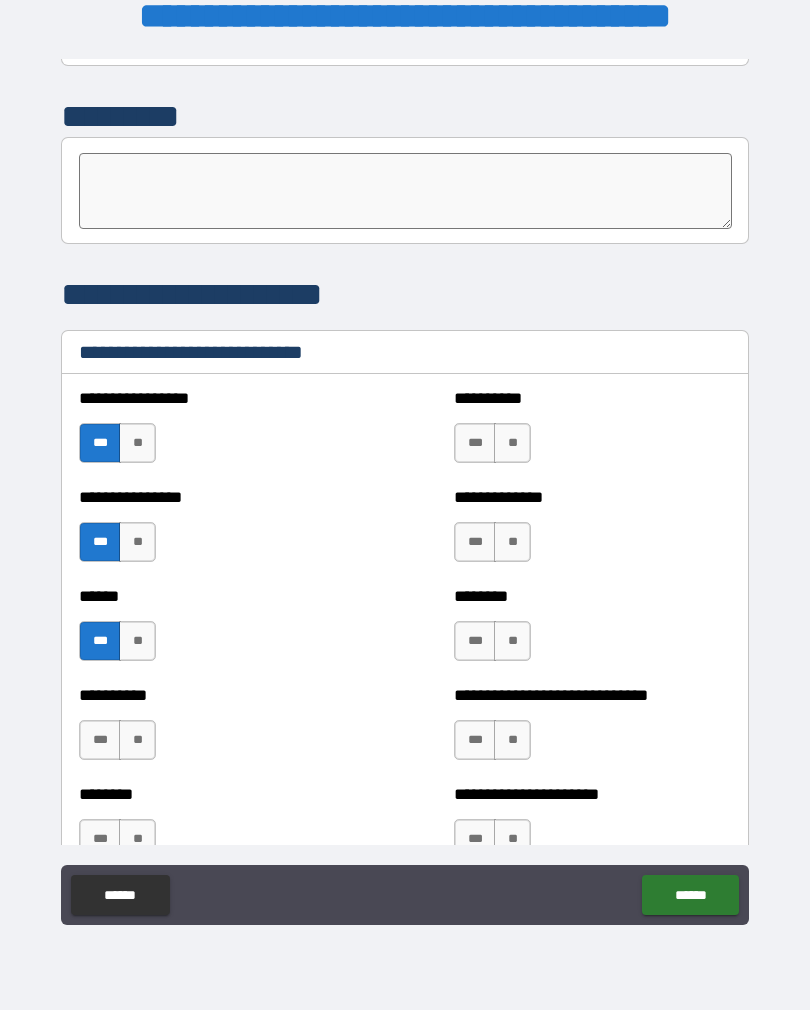 scroll, scrollTop: 6573, scrollLeft: 0, axis: vertical 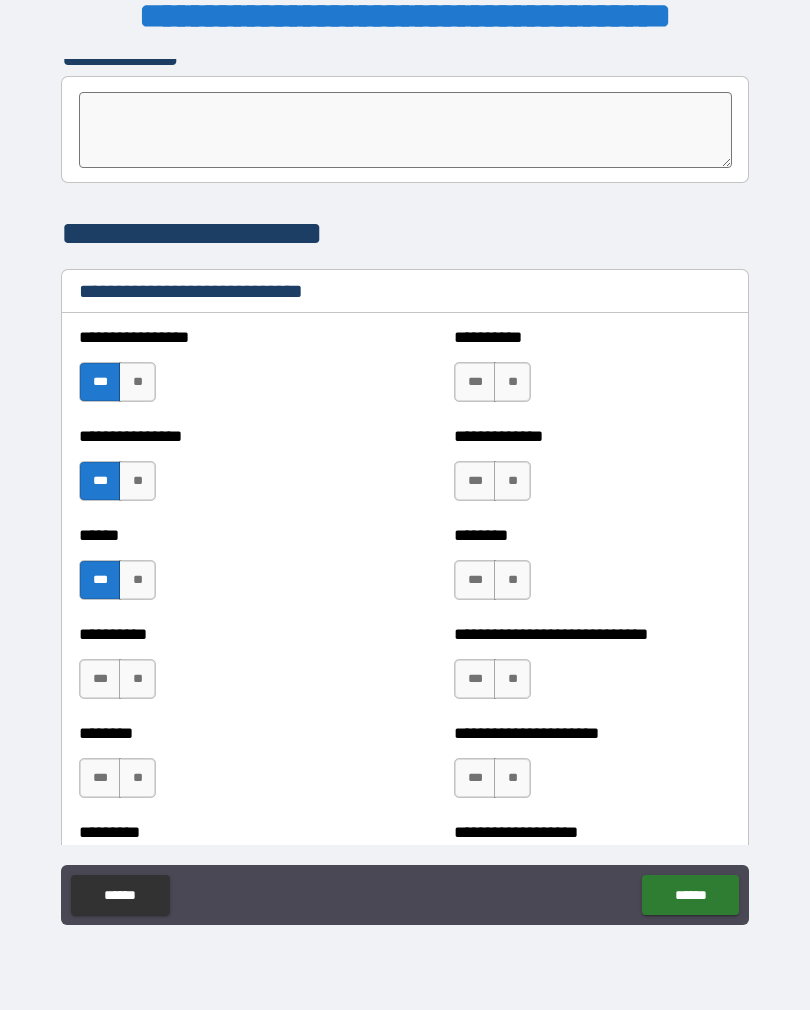 click on "***" at bounding box center (100, 778) 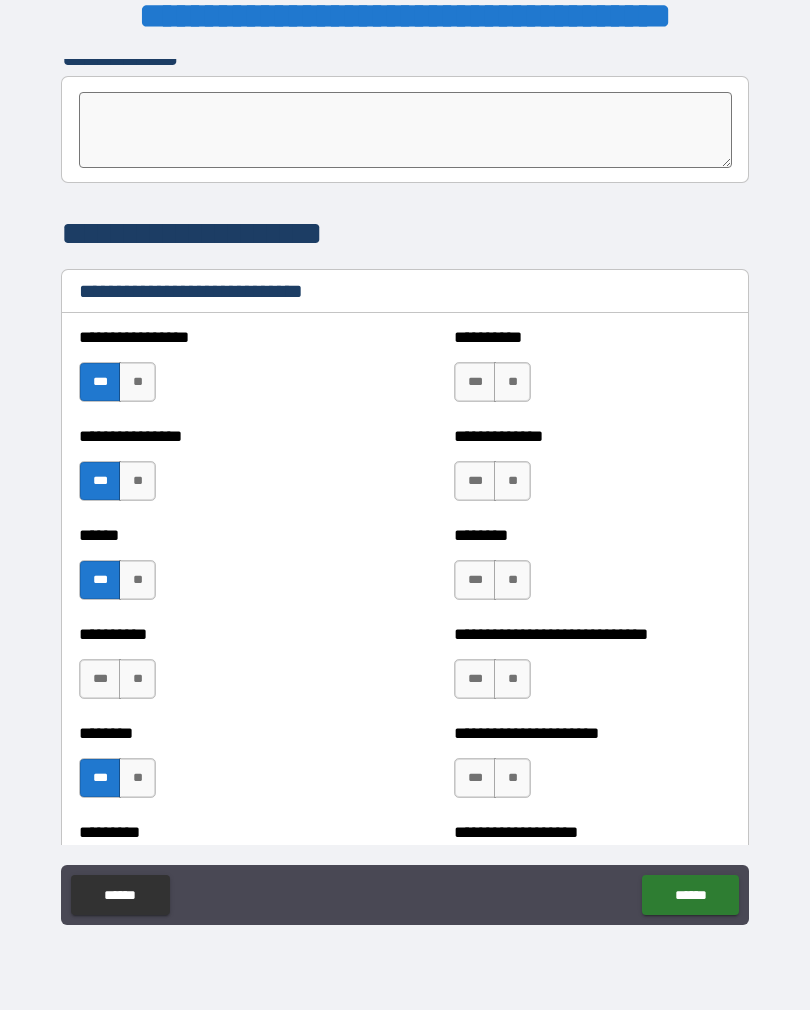 click on "***" at bounding box center (475, 382) 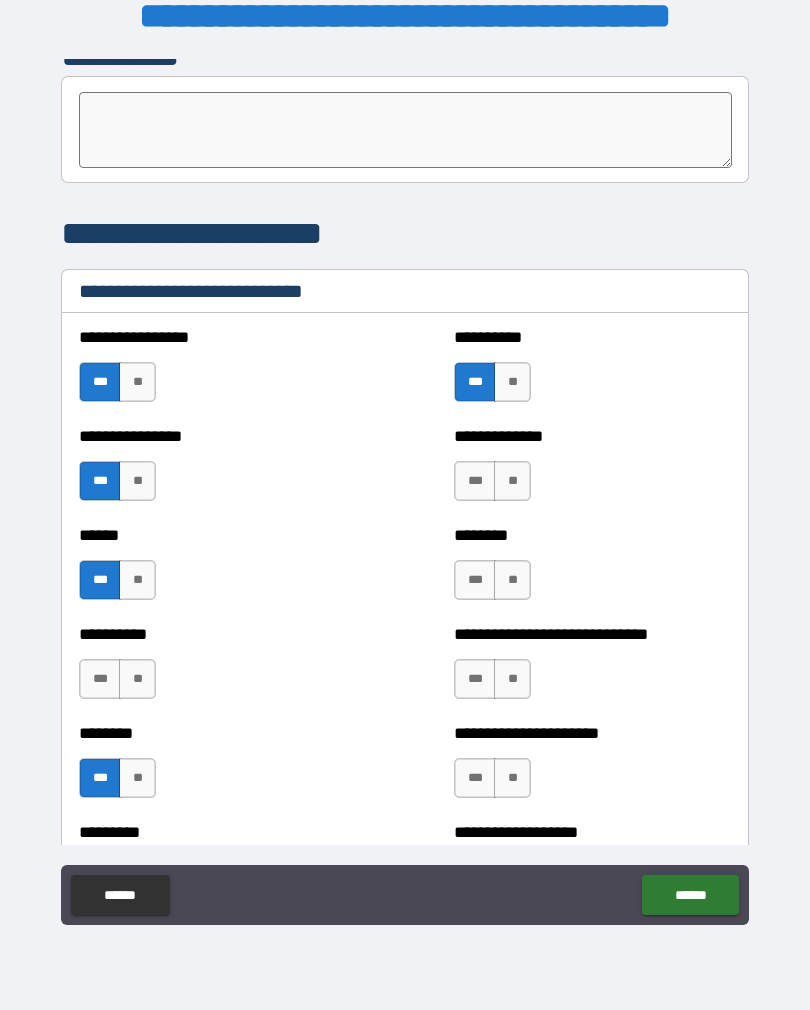 click on "***" at bounding box center [475, 481] 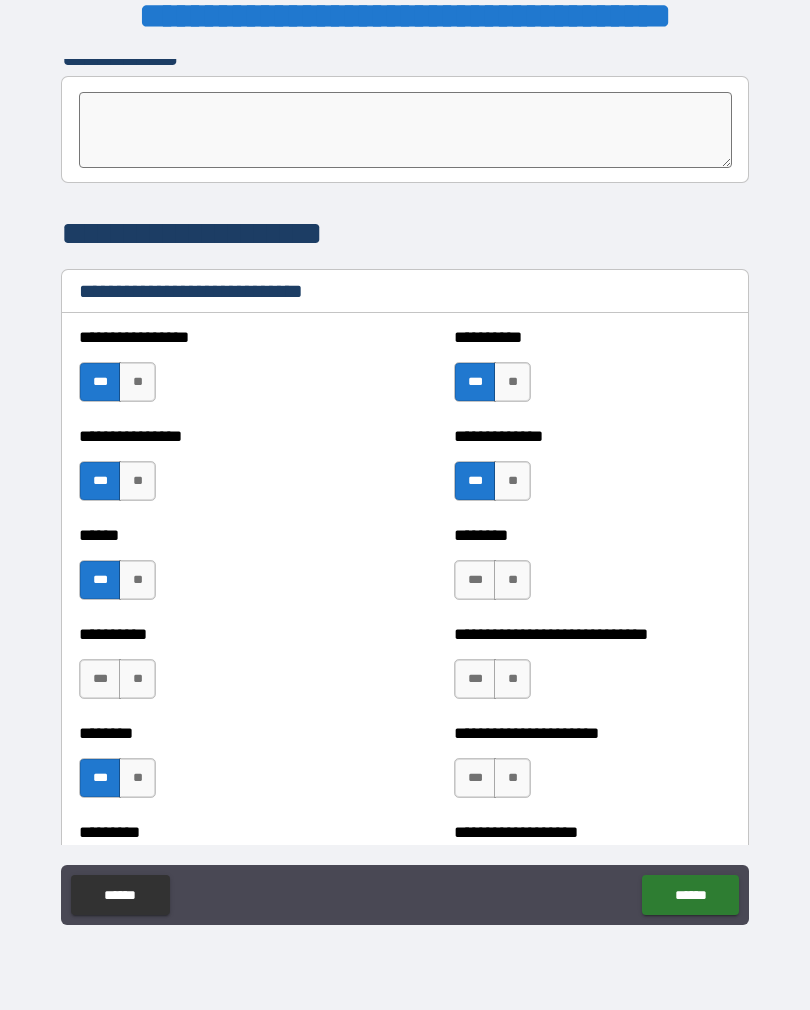 click on "***" at bounding box center [475, 580] 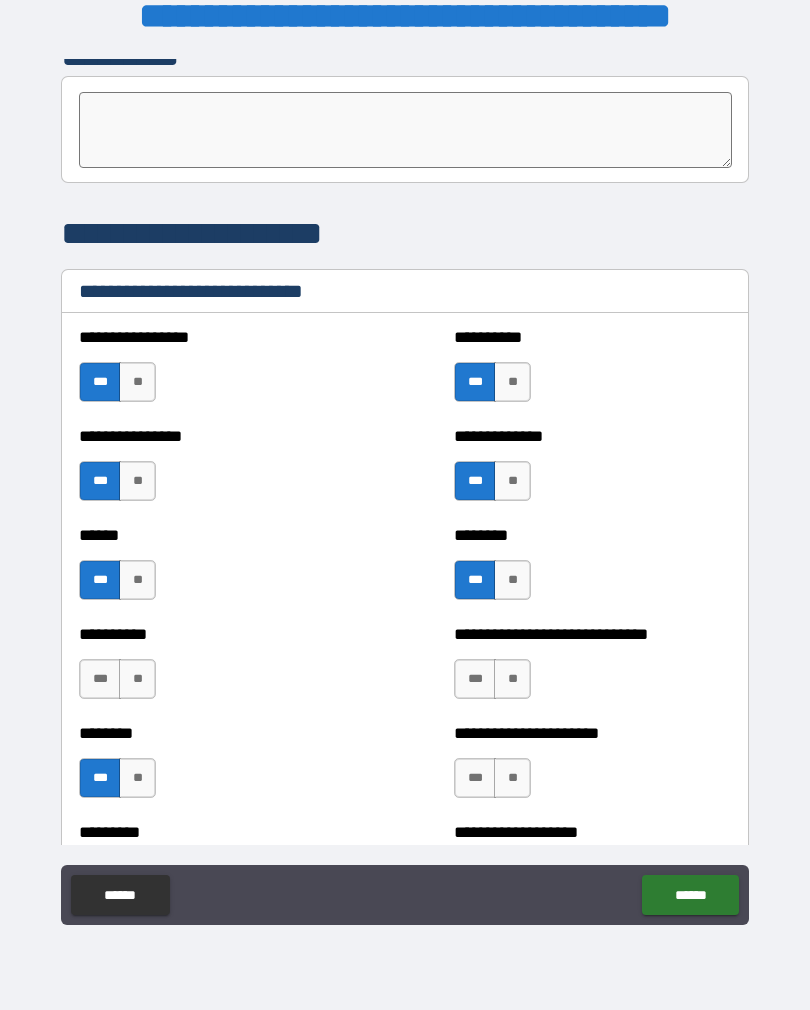 click on "***" at bounding box center [475, 679] 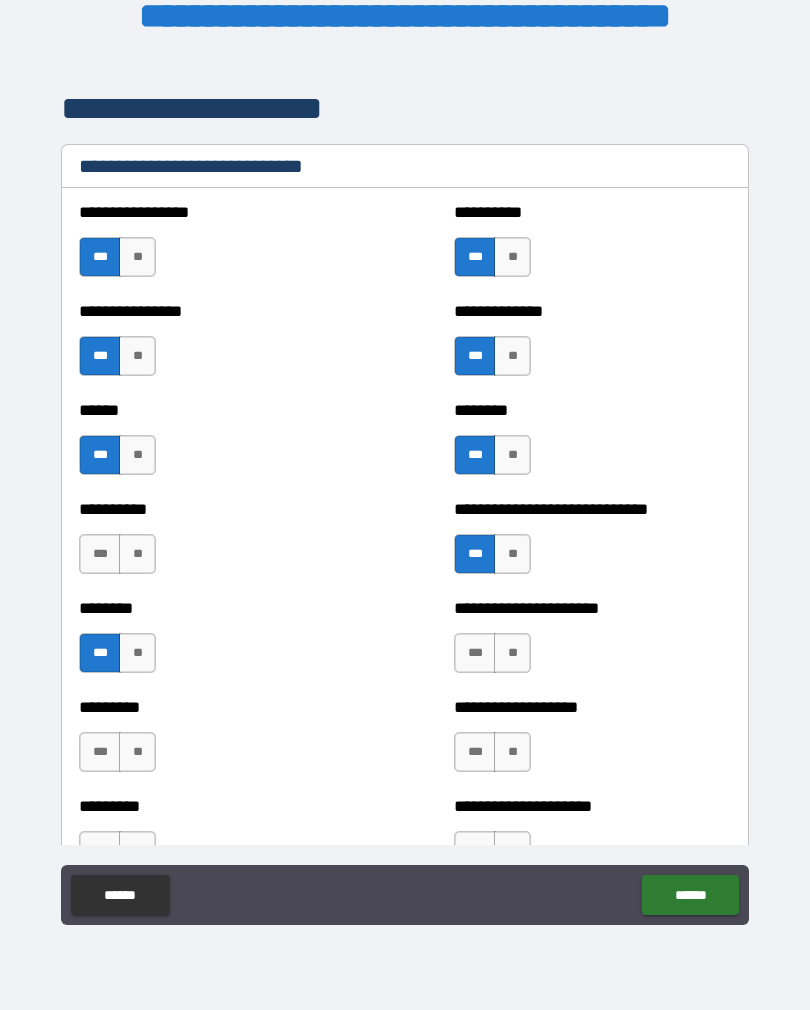 scroll, scrollTop: 6699, scrollLeft: 0, axis: vertical 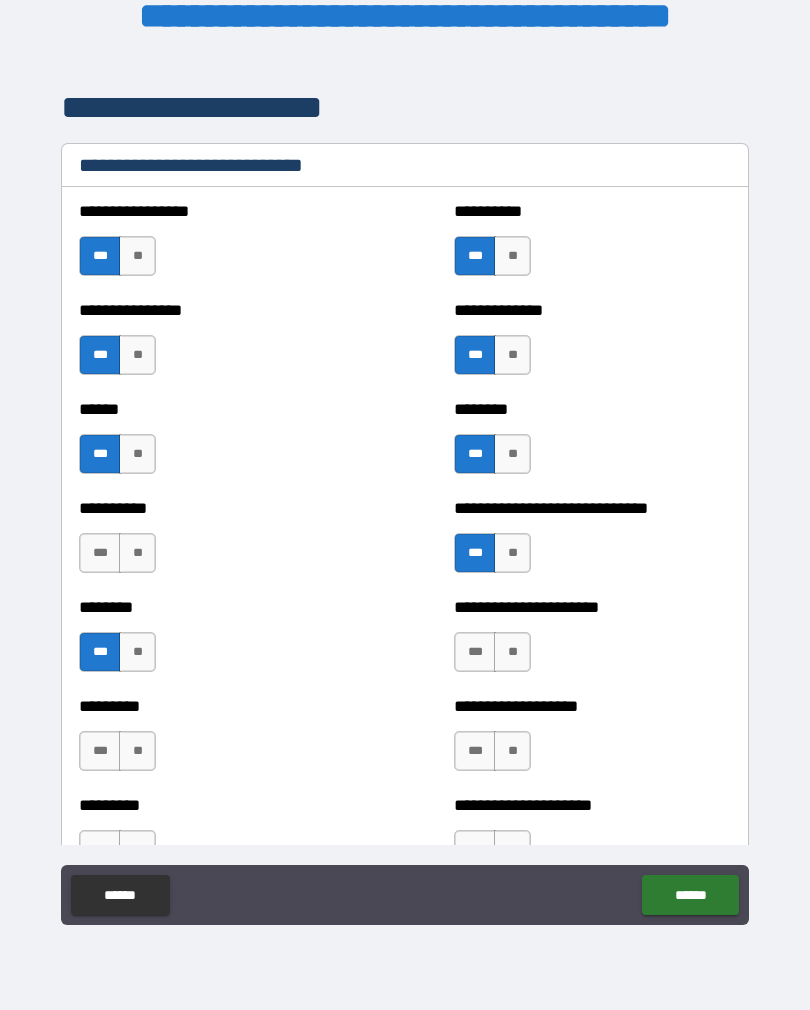 click on "***" at bounding box center [475, 652] 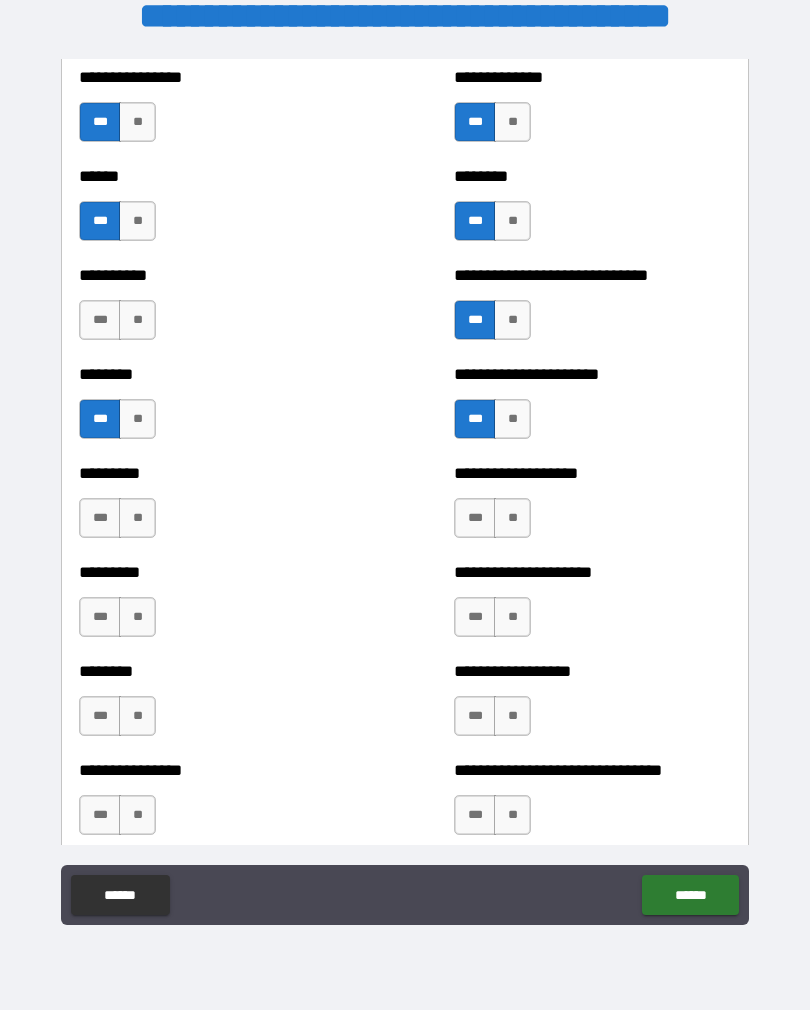 scroll, scrollTop: 6933, scrollLeft: 0, axis: vertical 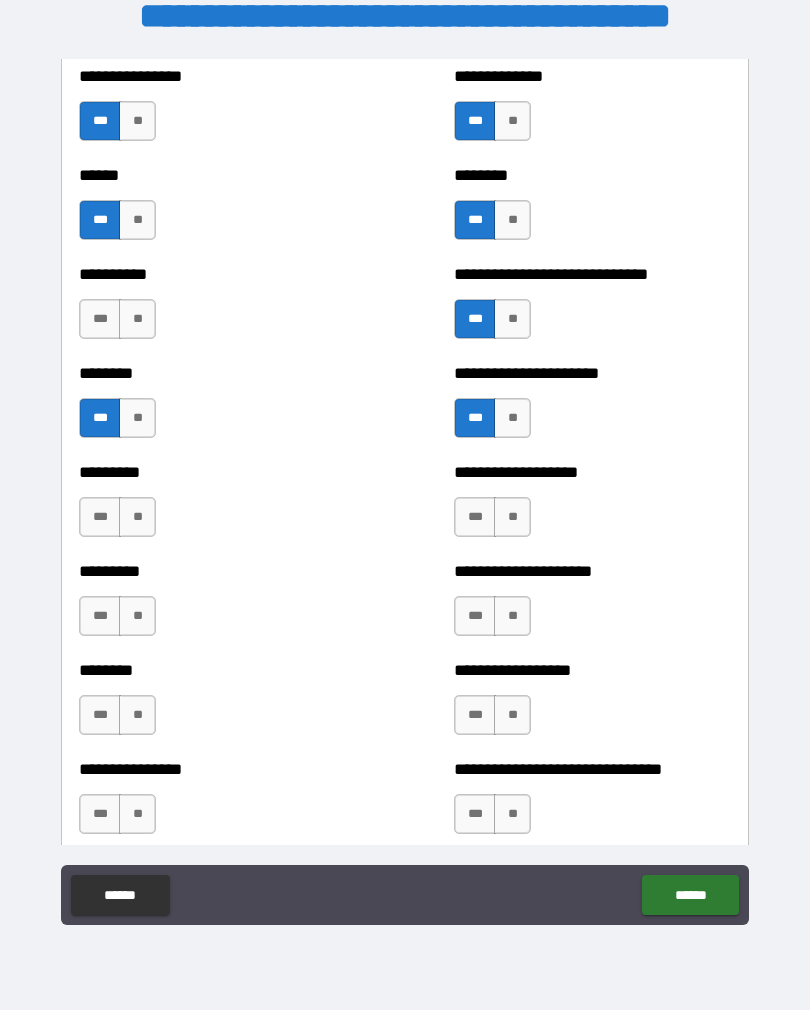 click on "**" at bounding box center [512, 517] 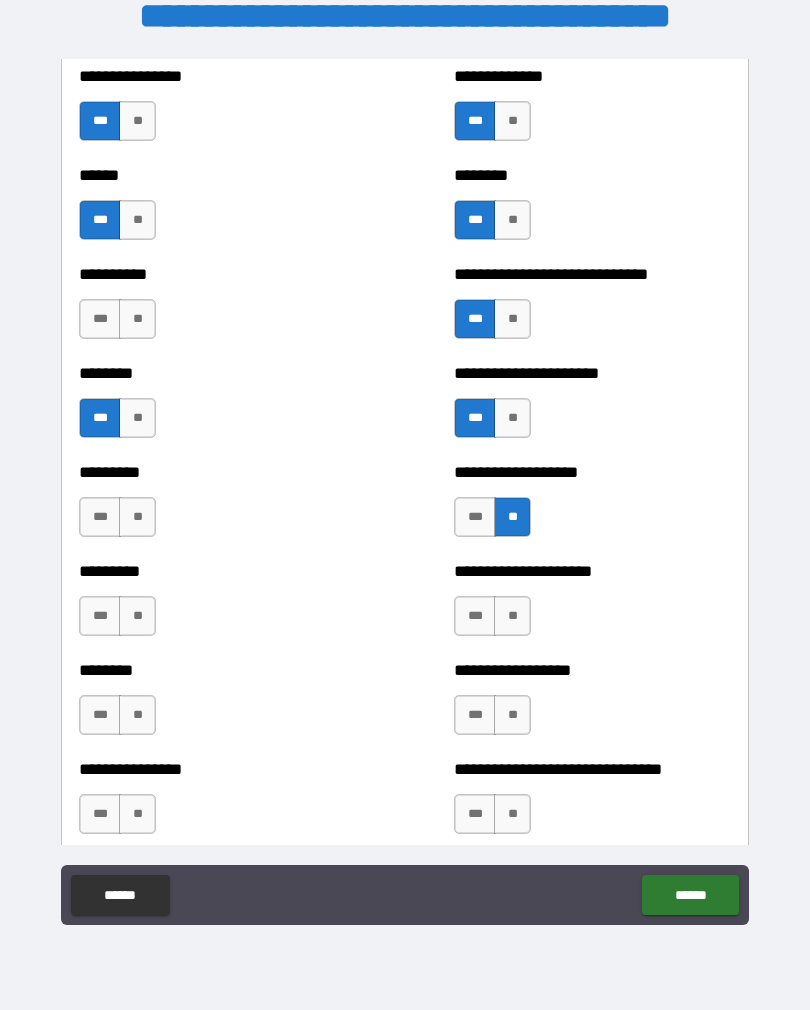 click on "**" at bounding box center (512, 616) 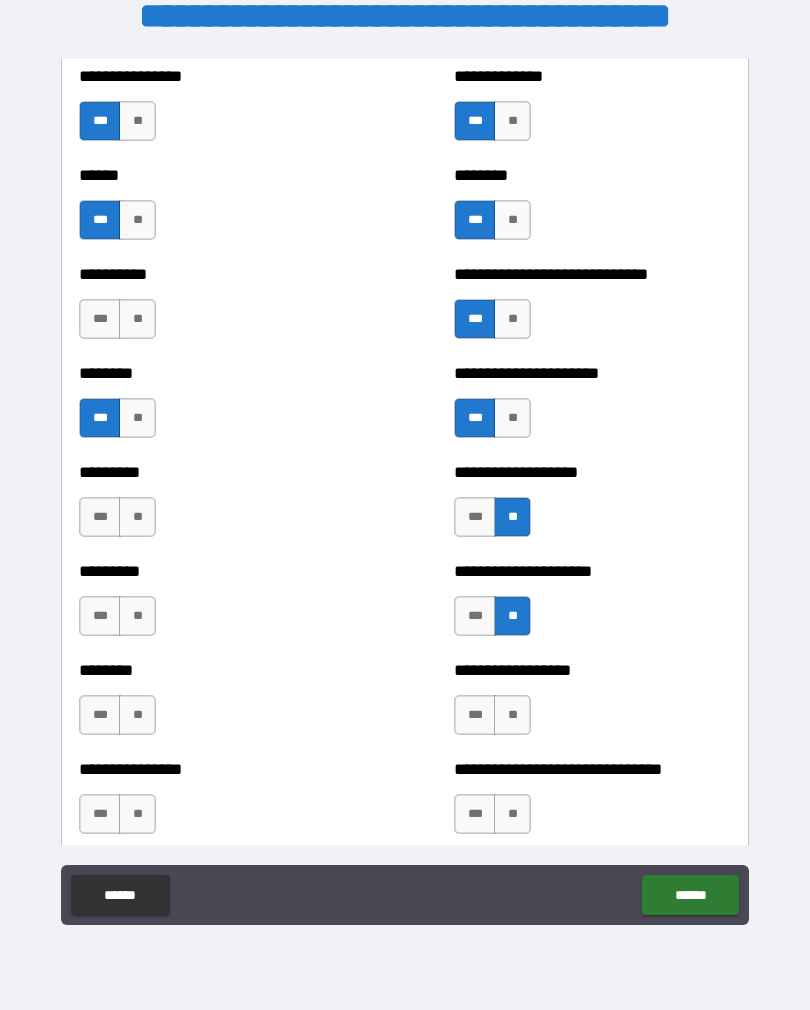 click on "***" at bounding box center [475, 715] 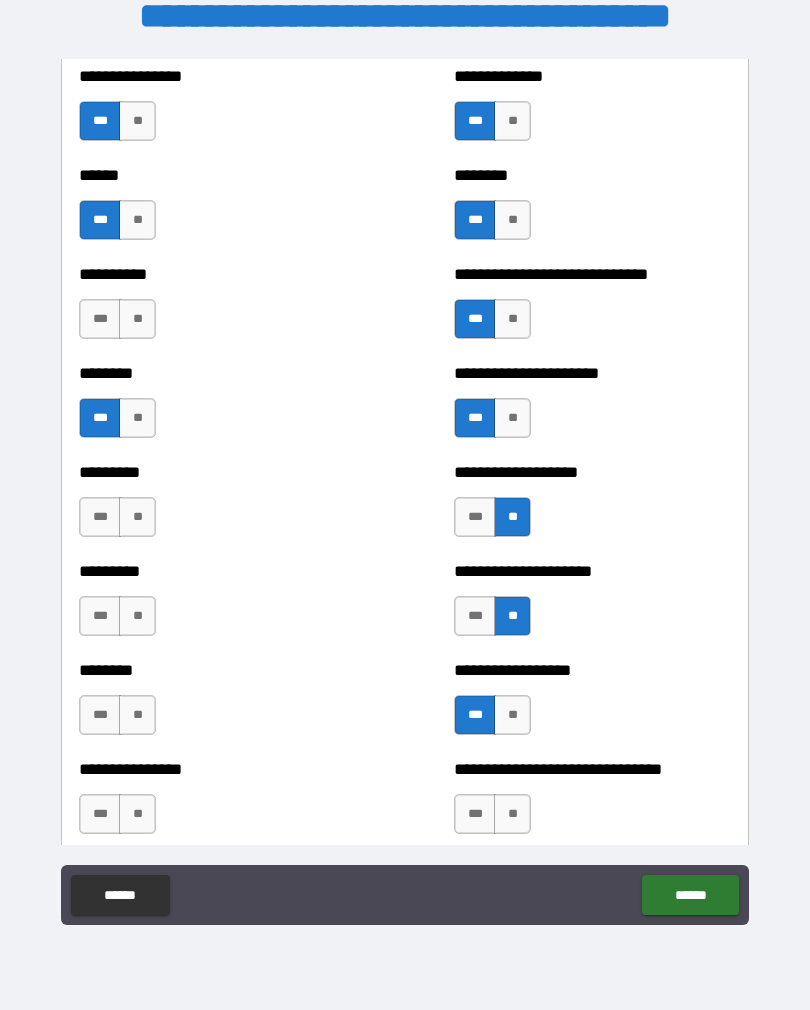 click on "**" at bounding box center (137, 616) 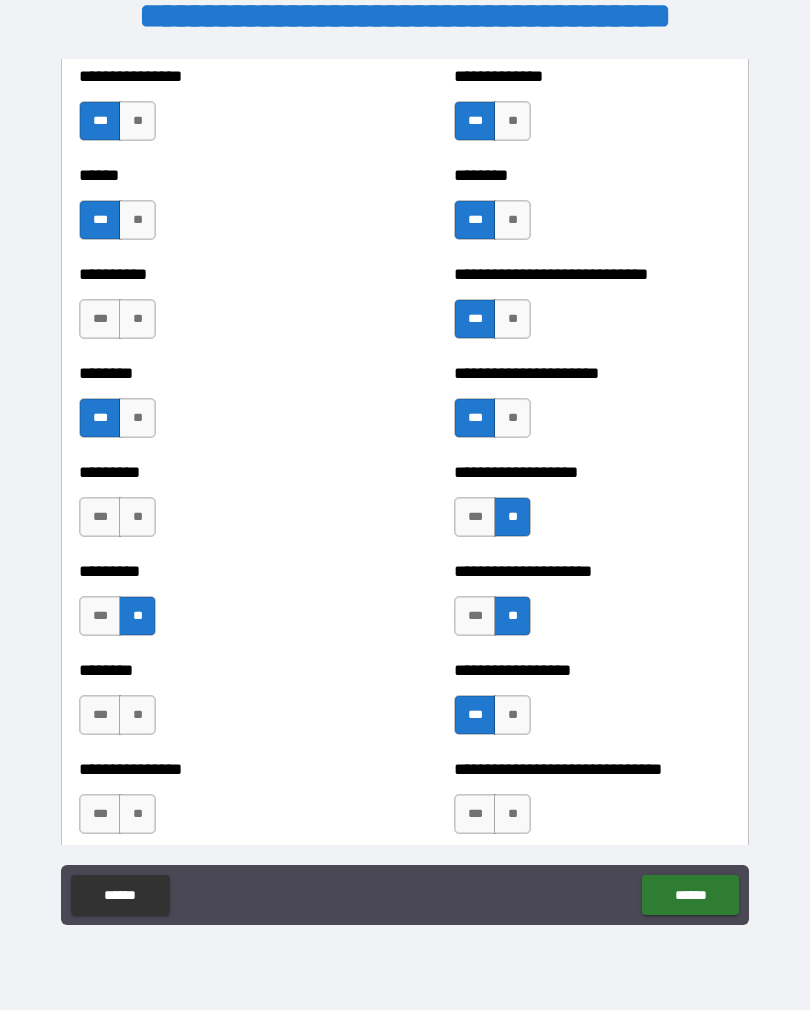 click on "***" at bounding box center (100, 517) 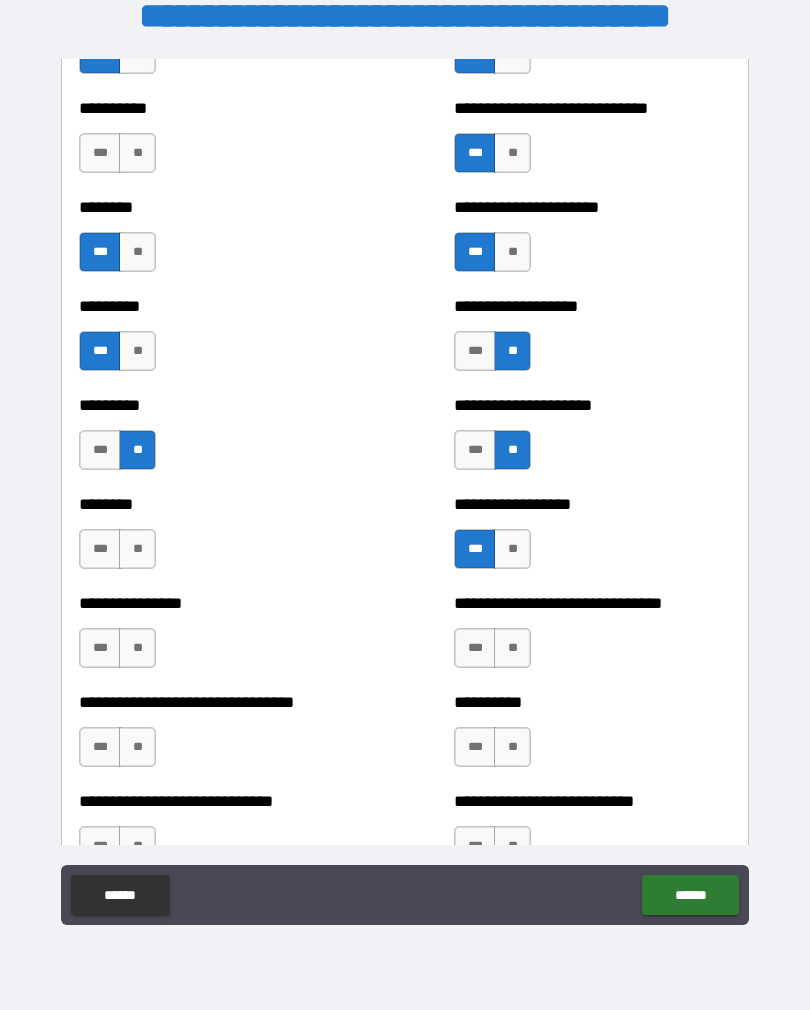 scroll, scrollTop: 7101, scrollLeft: 0, axis: vertical 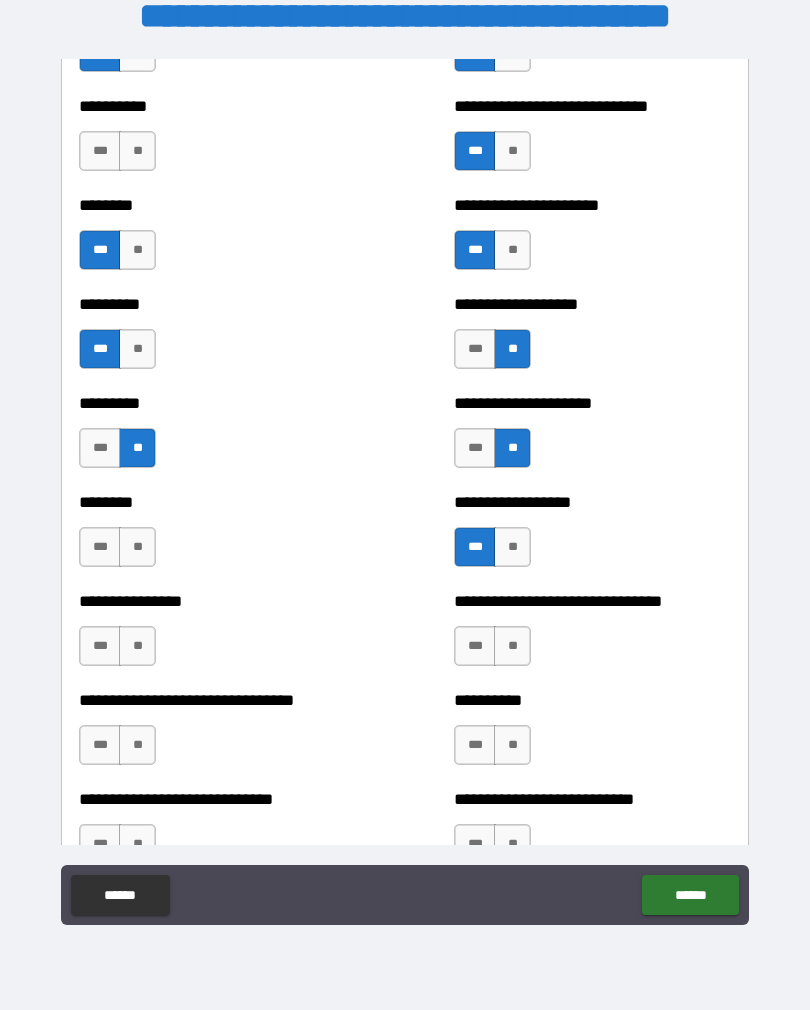 click on "***" at bounding box center [100, 547] 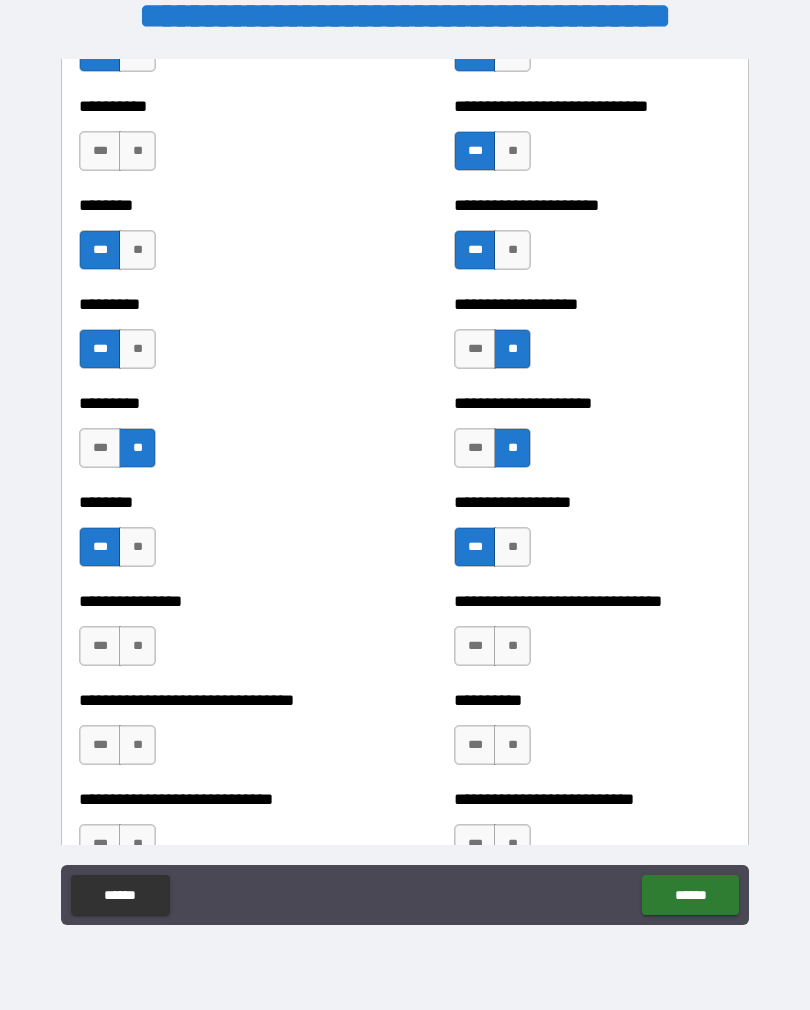 click on "**" at bounding box center [137, 646] 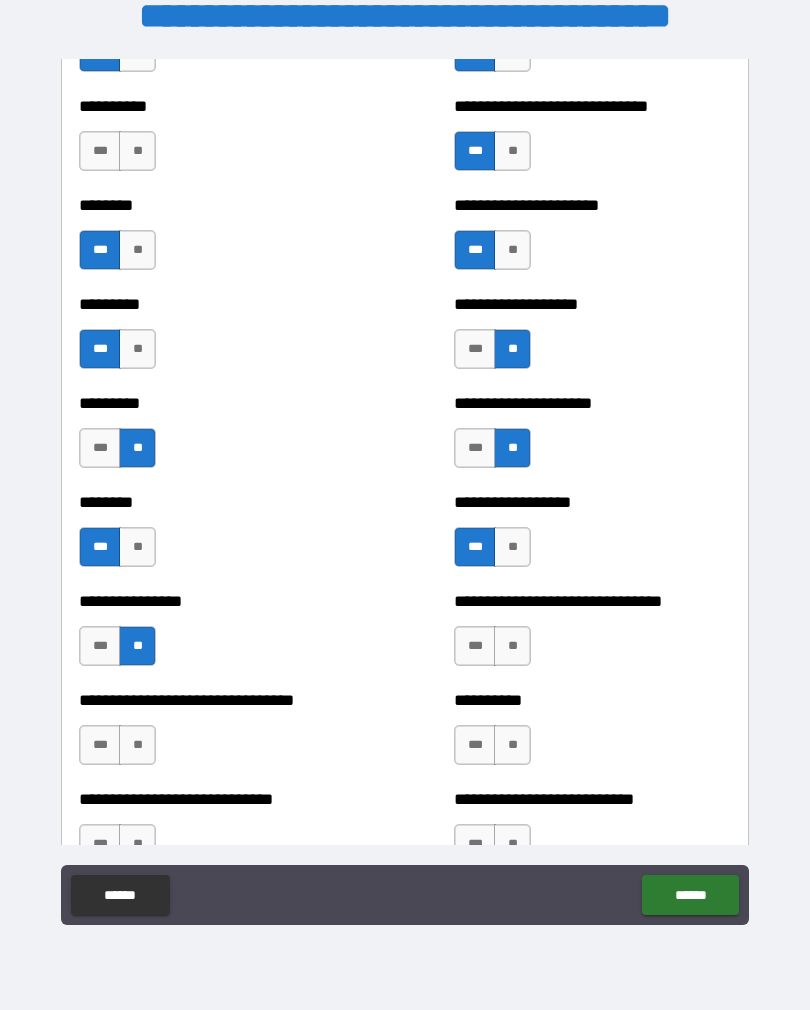 click on "***" at bounding box center [100, 745] 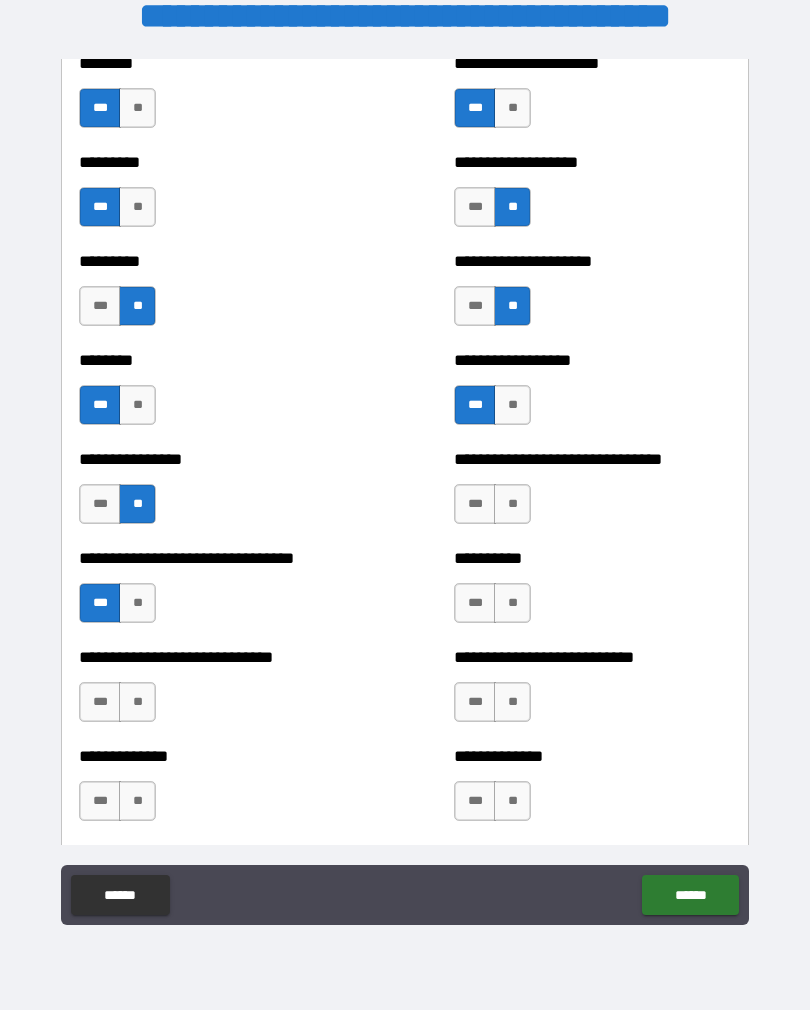 scroll, scrollTop: 7244, scrollLeft: 0, axis: vertical 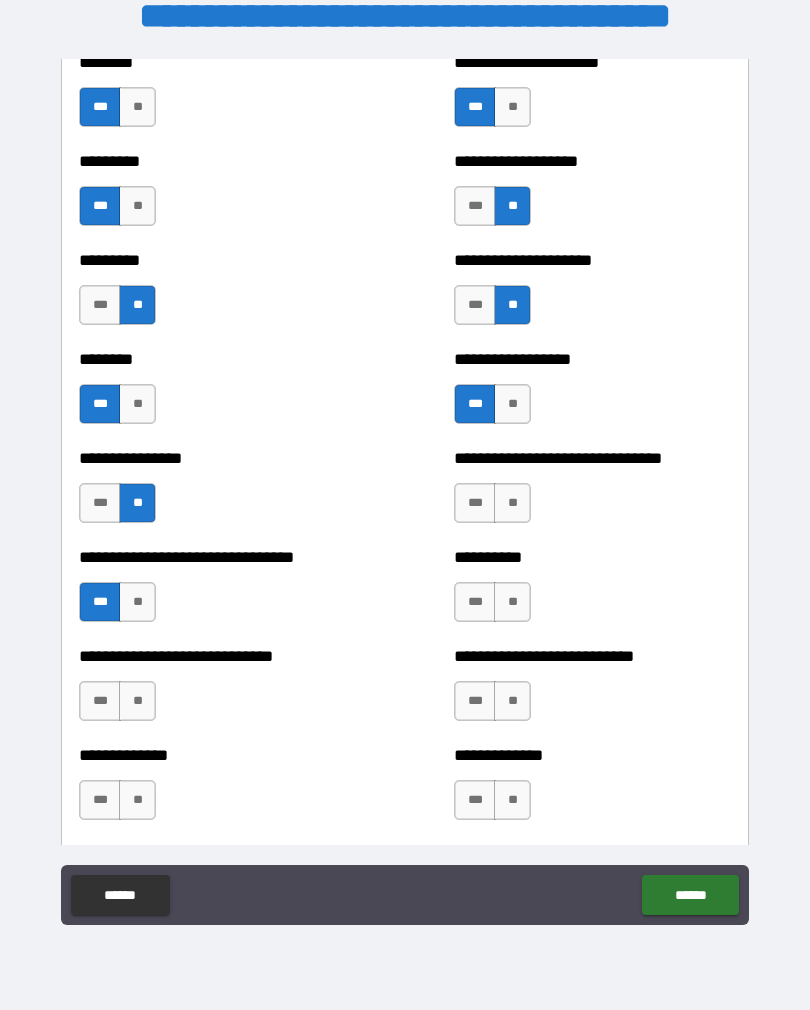 click on "***" at bounding box center [100, 701] 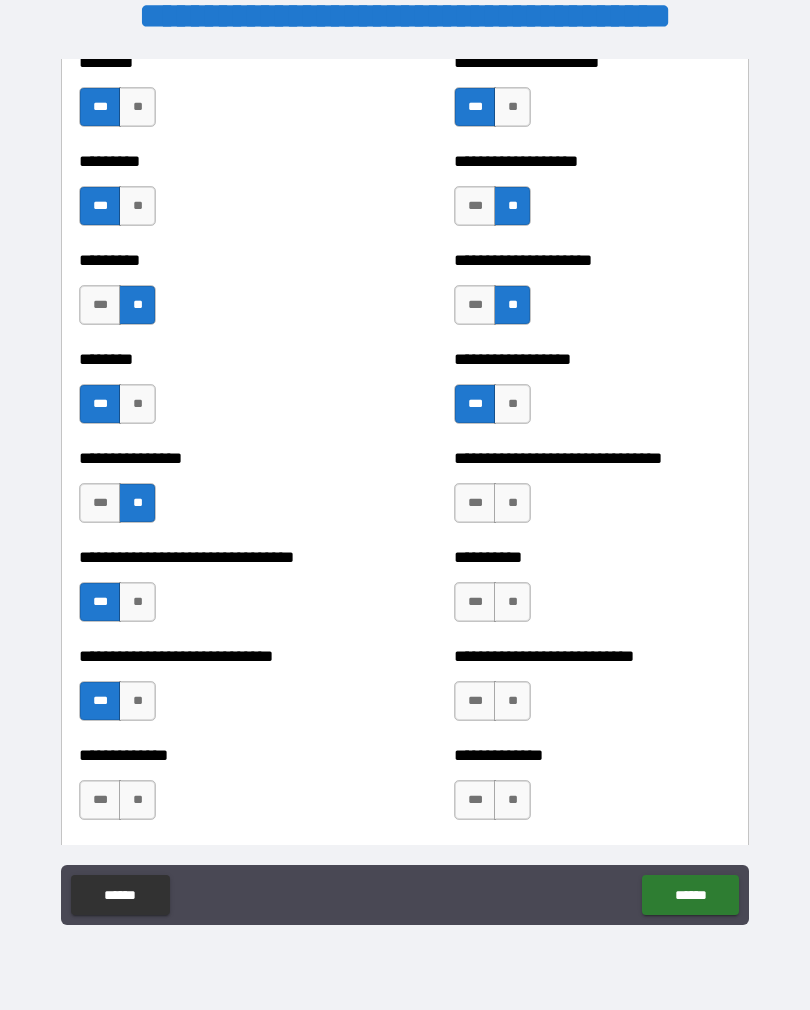 click on "**" at bounding box center (137, 800) 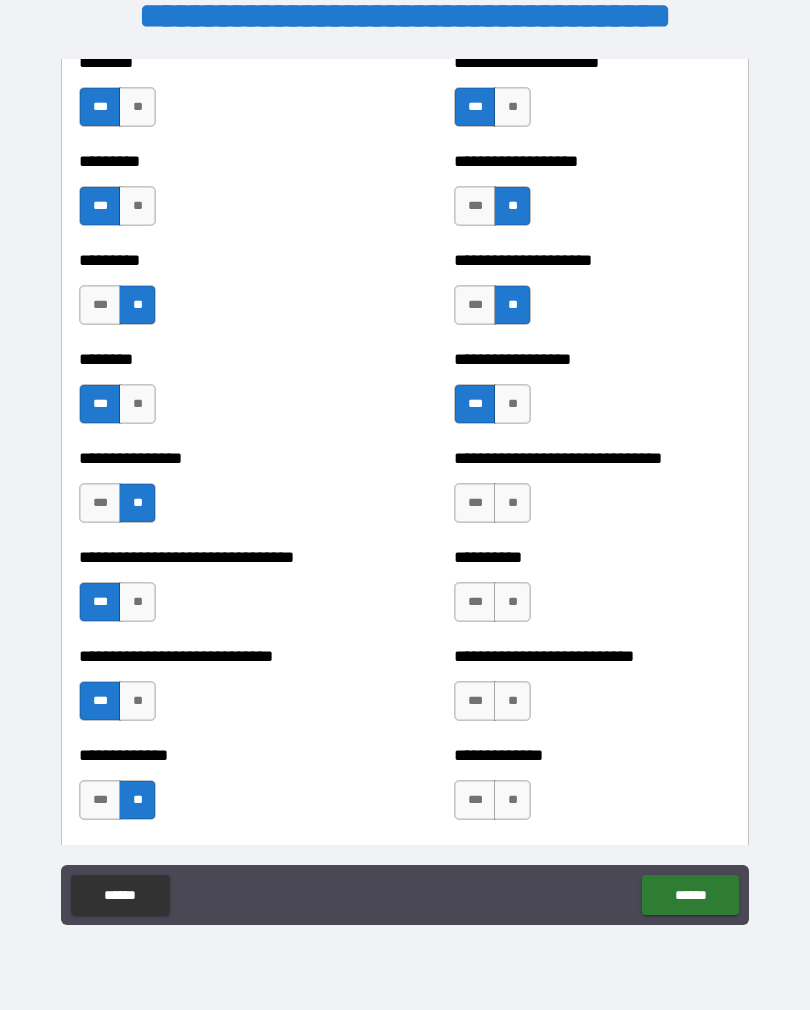 click on "**" at bounding box center (512, 503) 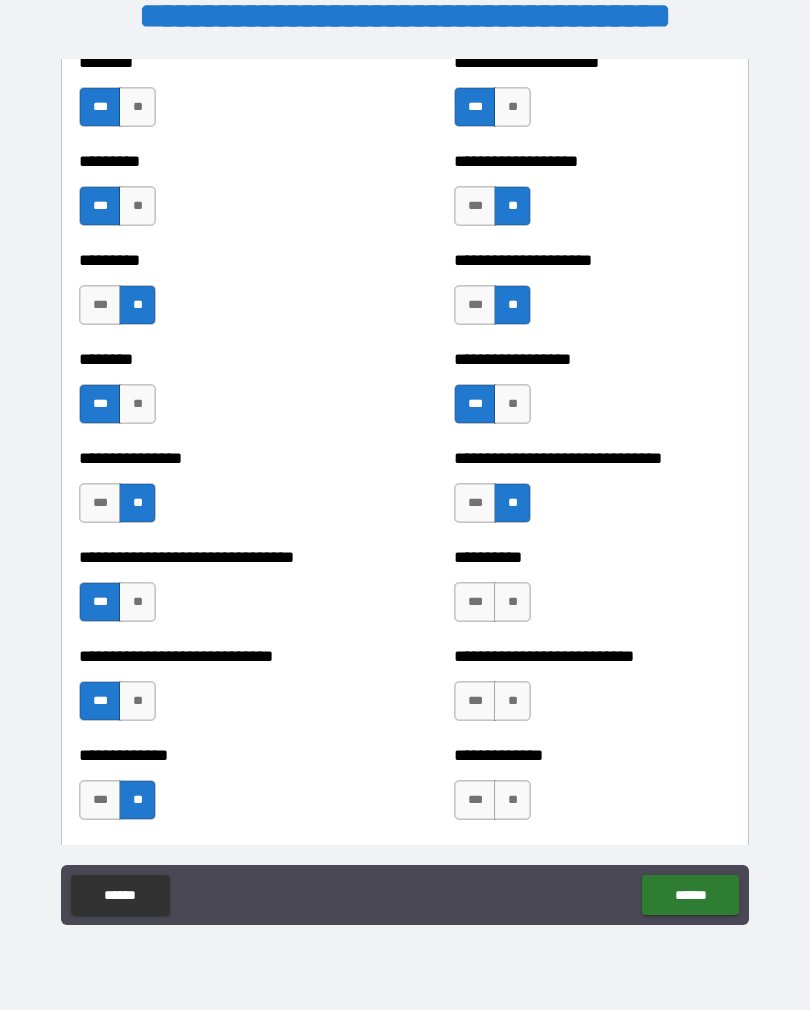 click on "**" at bounding box center [512, 602] 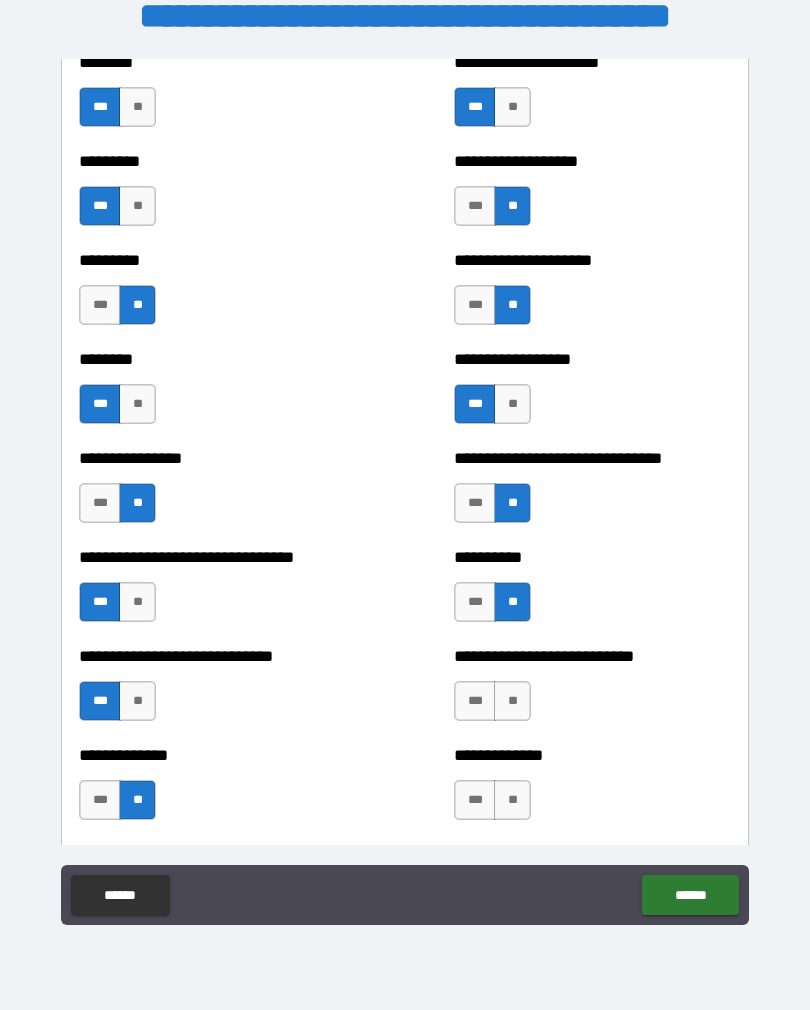 click on "***" at bounding box center (475, 602) 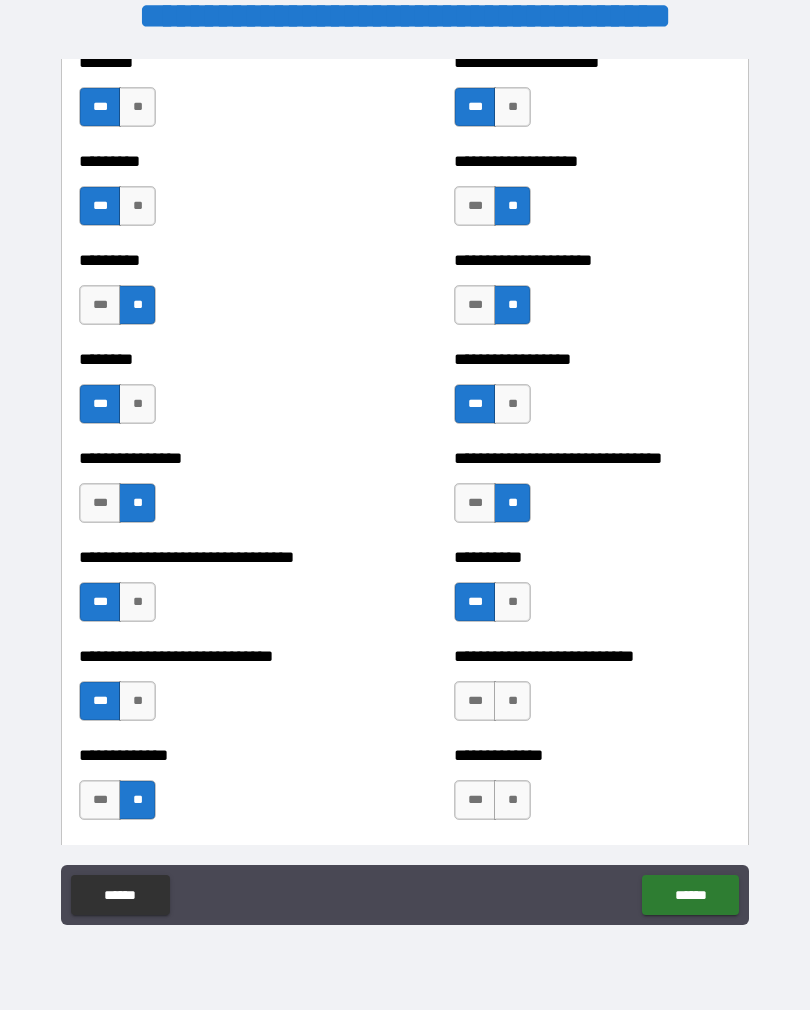 click on "***" at bounding box center (475, 701) 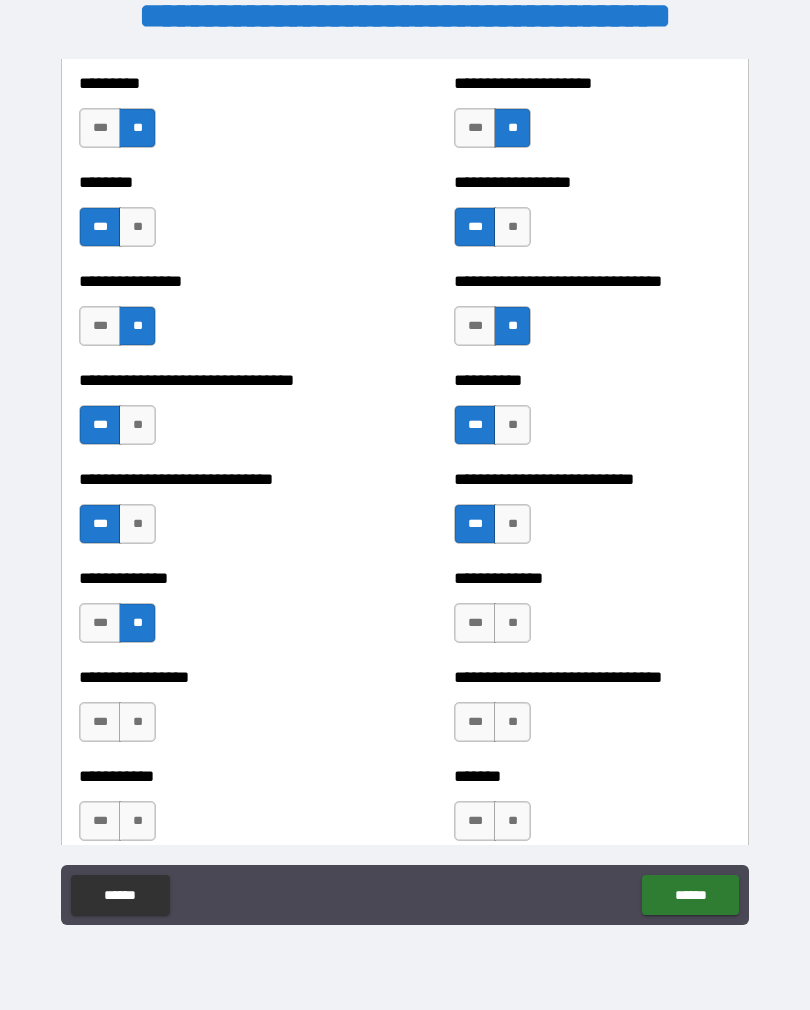 scroll, scrollTop: 7432, scrollLeft: 0, axis: vertical 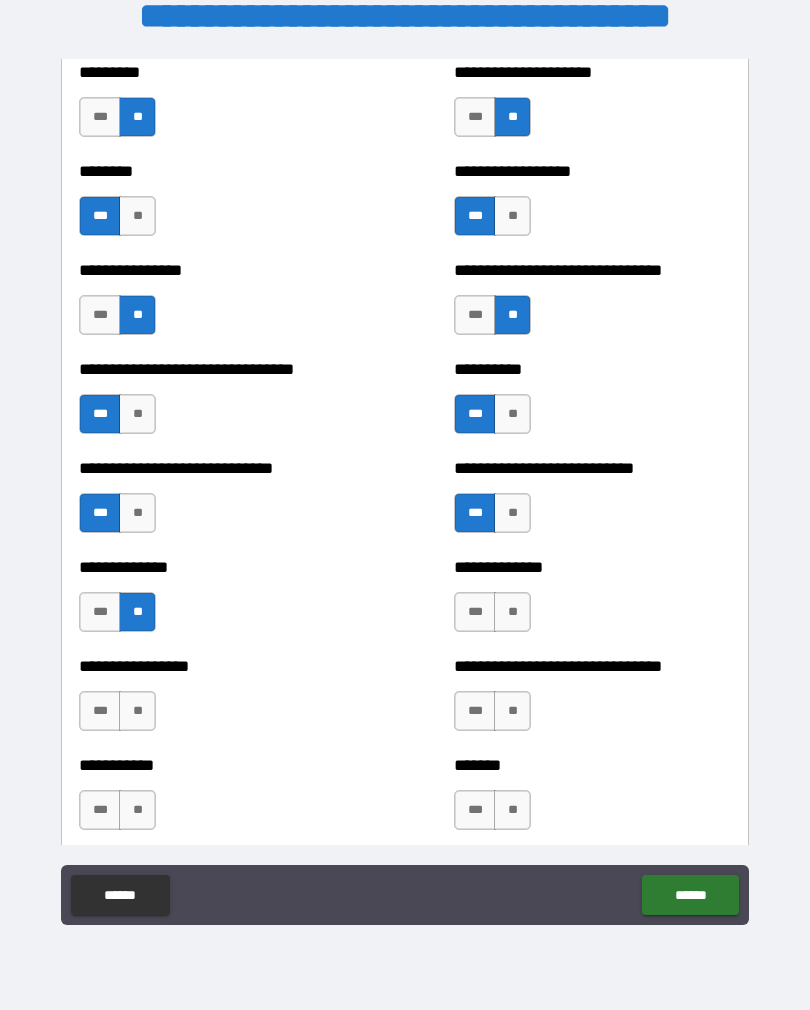 click on "***" at bounding box center (475, 612) 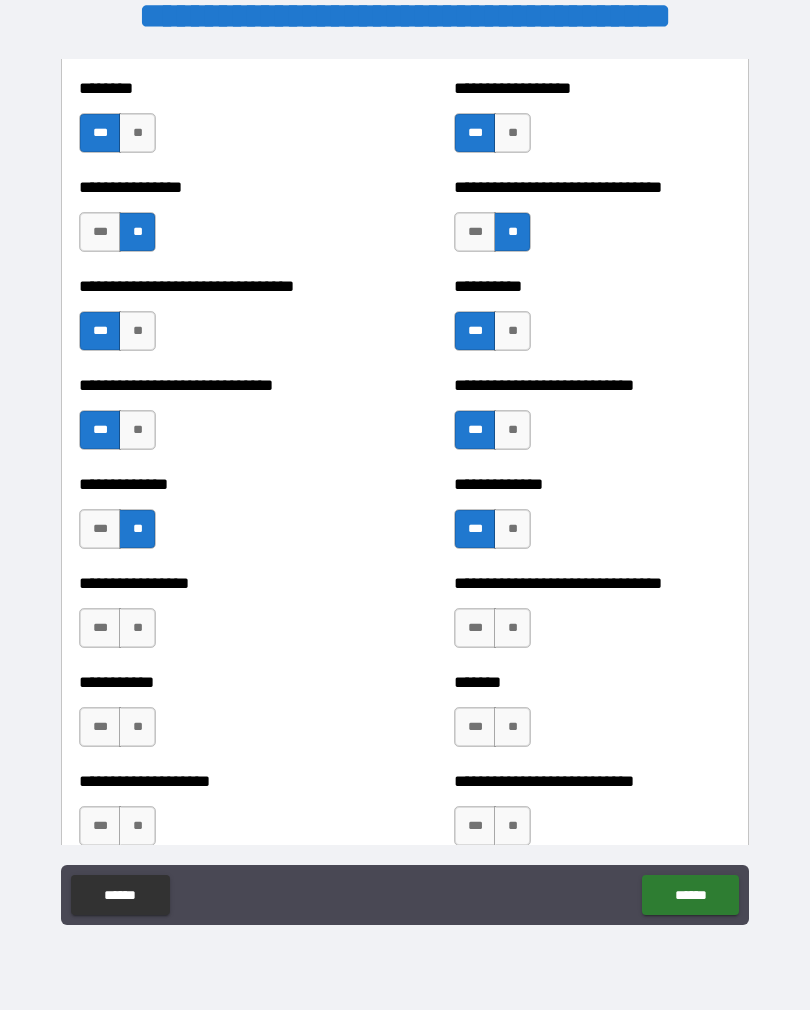 scroll, scrollTop: 7553, scrollLeft: 0, axis: vertical 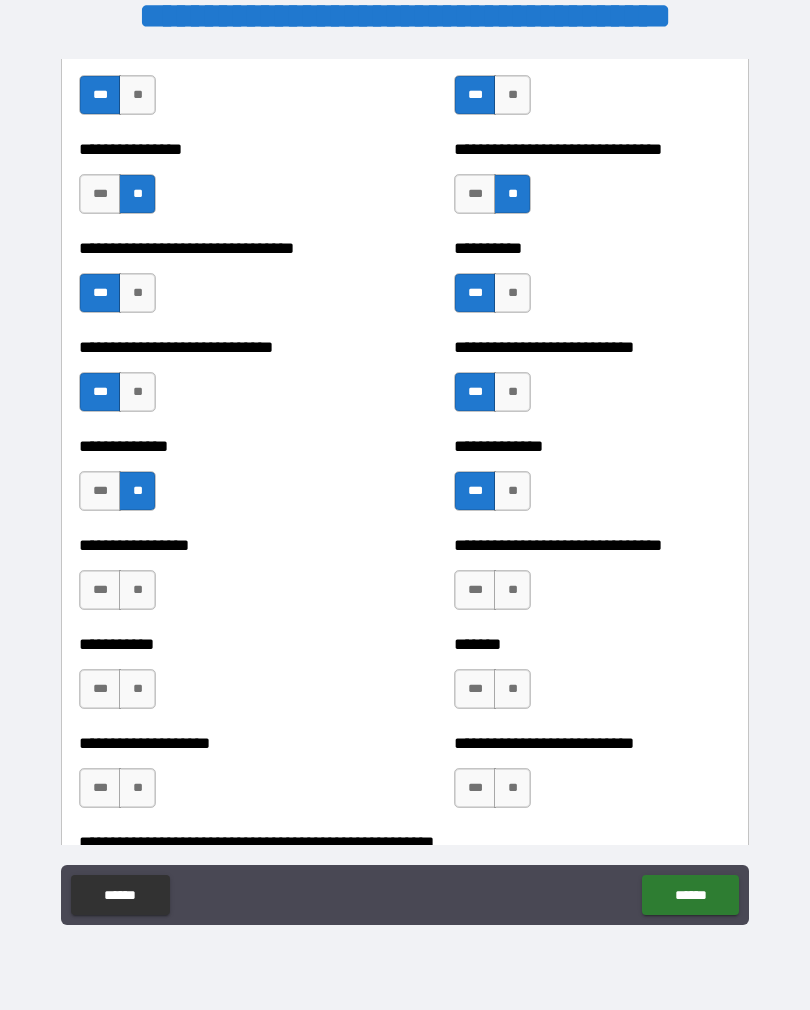 click on "***" at bounding box center [475, 590] 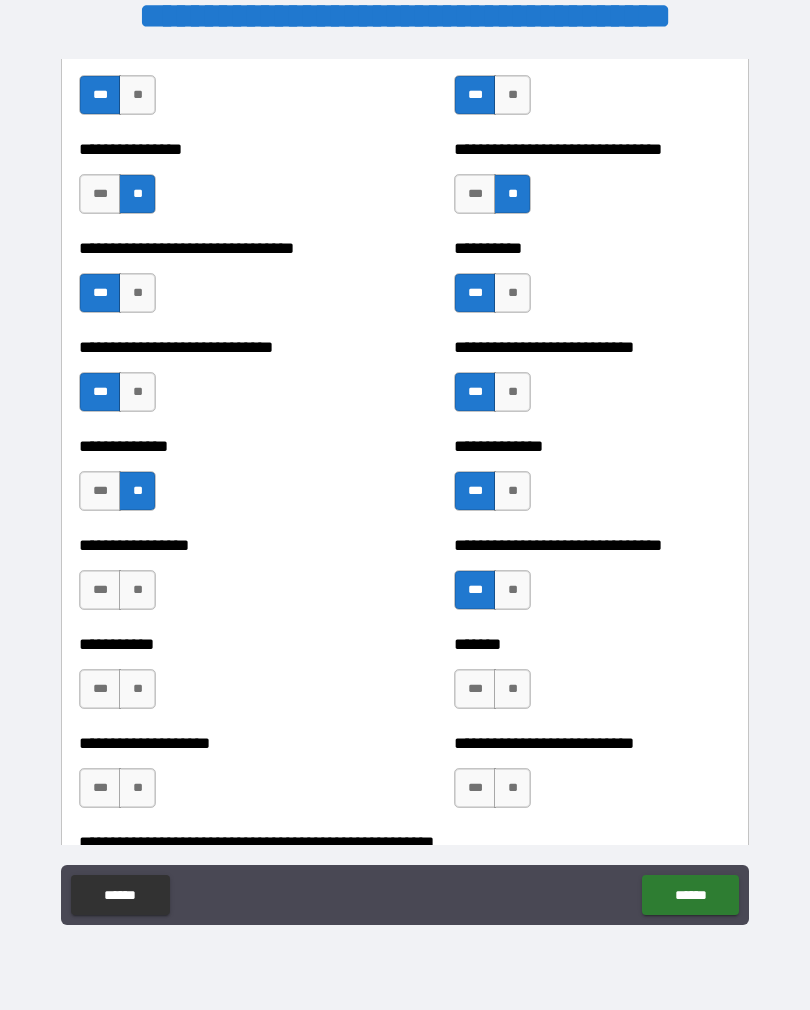 click on "***" at bounding box center [100, 590] 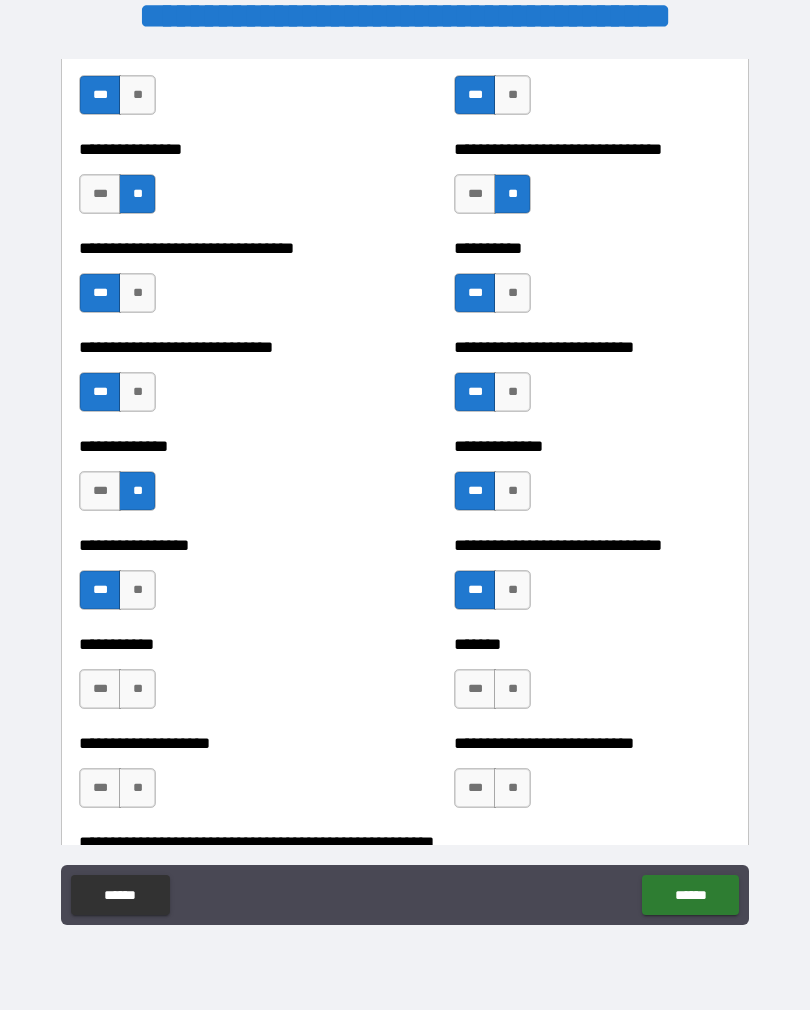 click on "***" at bounding box center (100, 689) 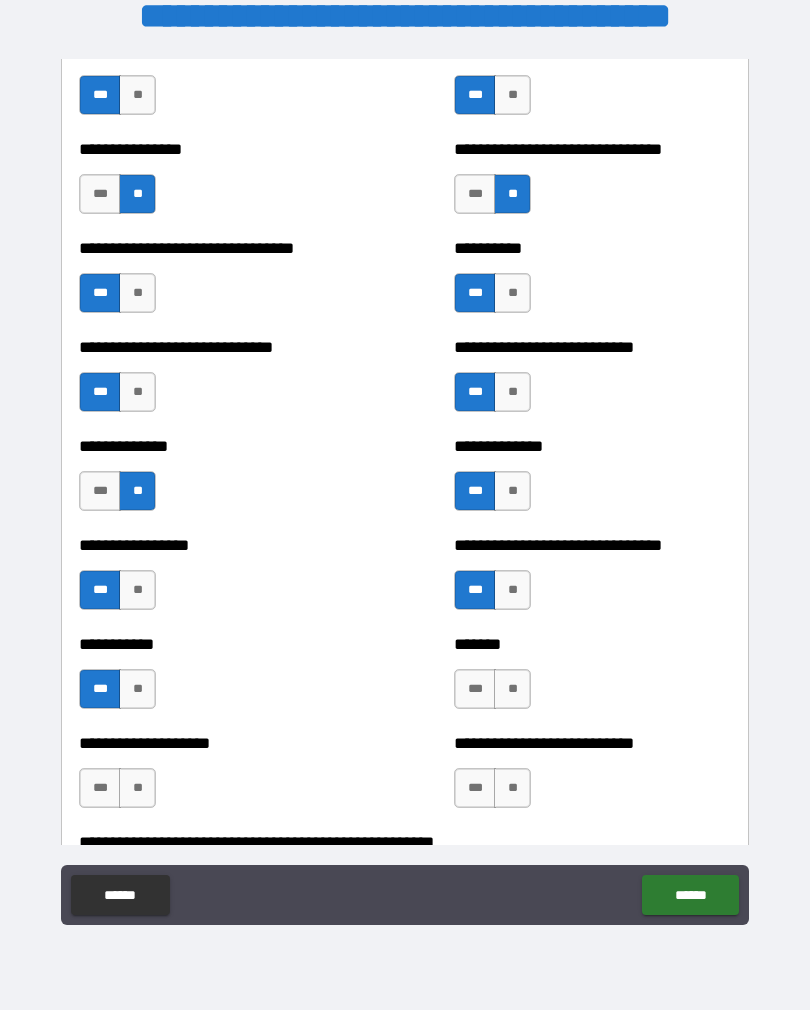 click on "***" at bounding box center [475, 689] 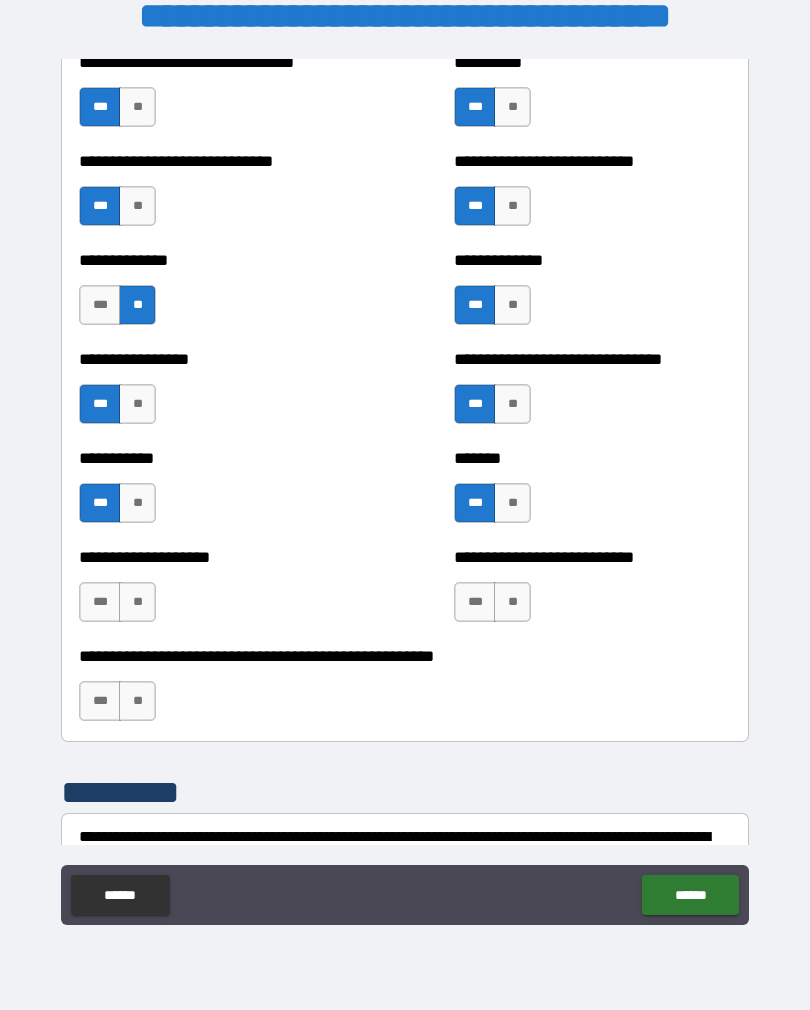 scroll, scrollTop: 7742, scrollLeft: 0, axis: vertical 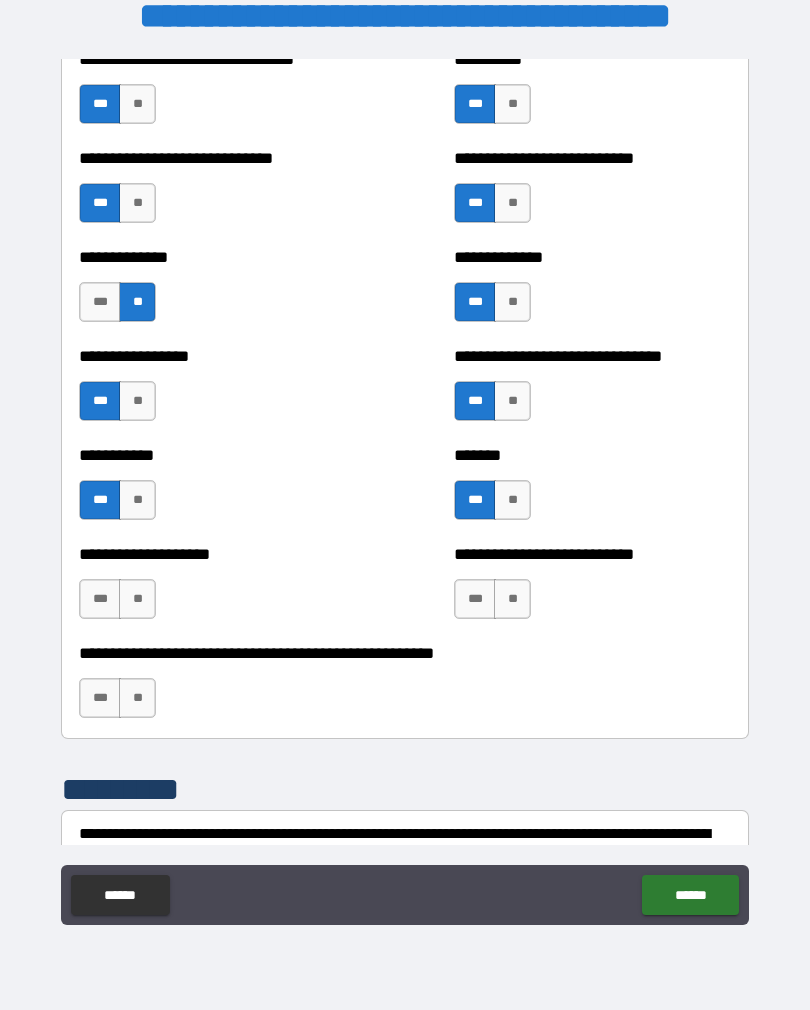 click on "**" at bounding box center (512, 599) 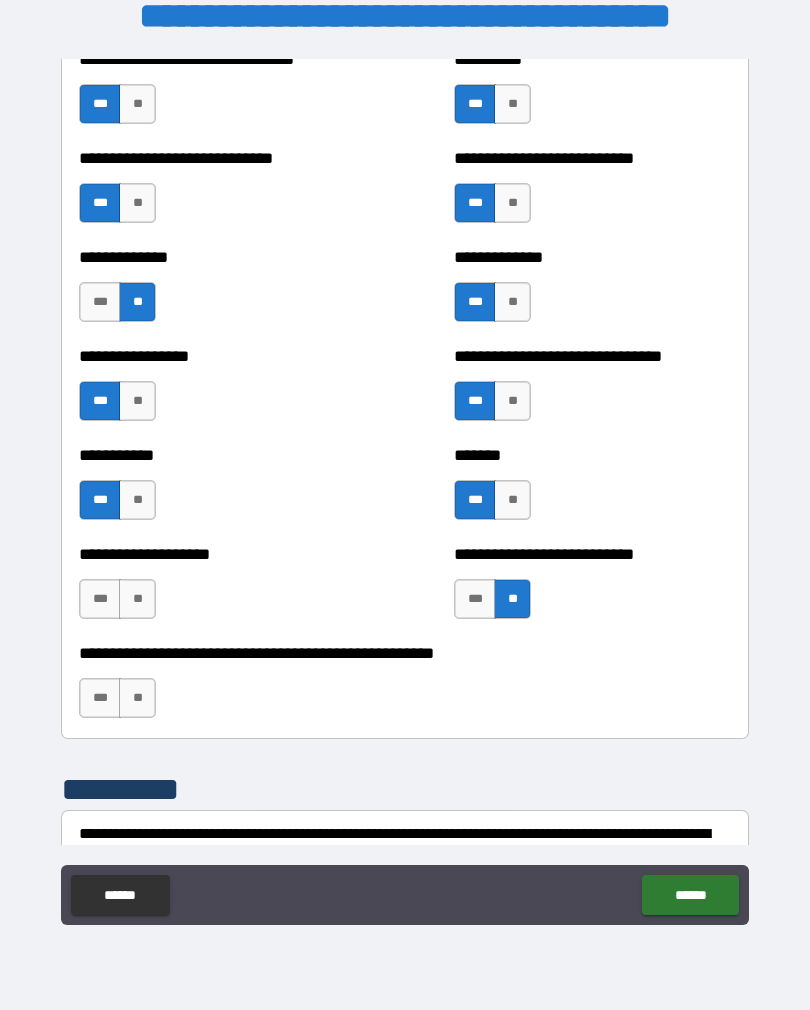 click on "***" at bounding box center (100, 599) 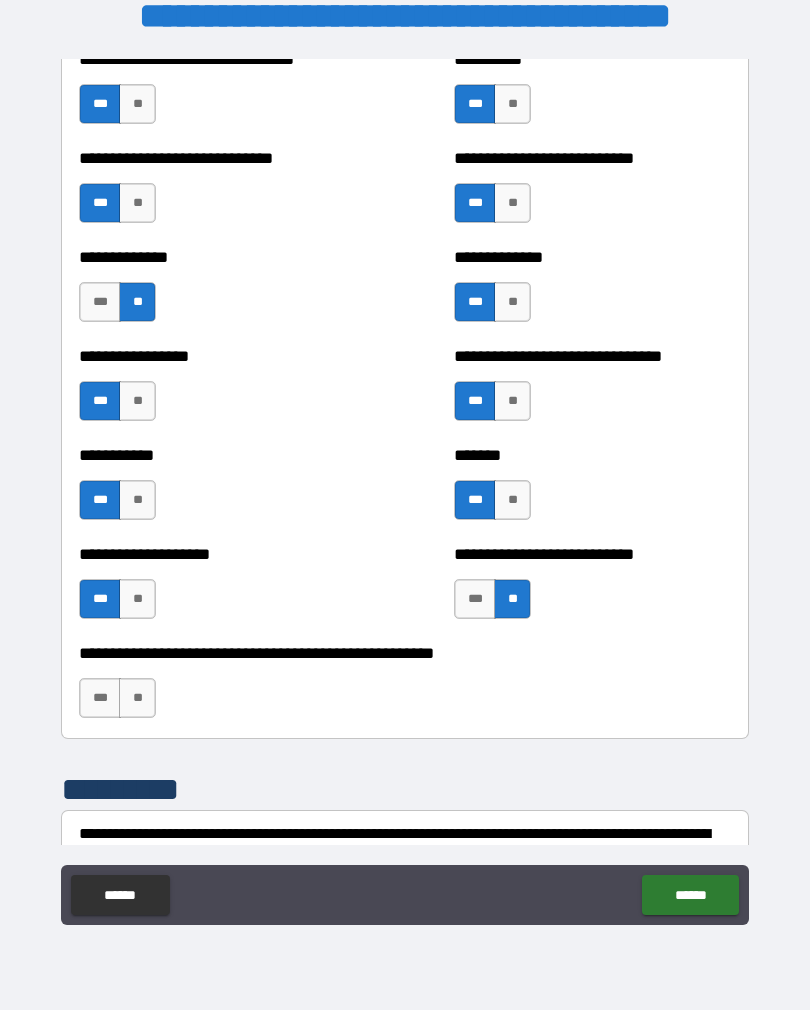 click on "**" at bounding box center [137, 698] 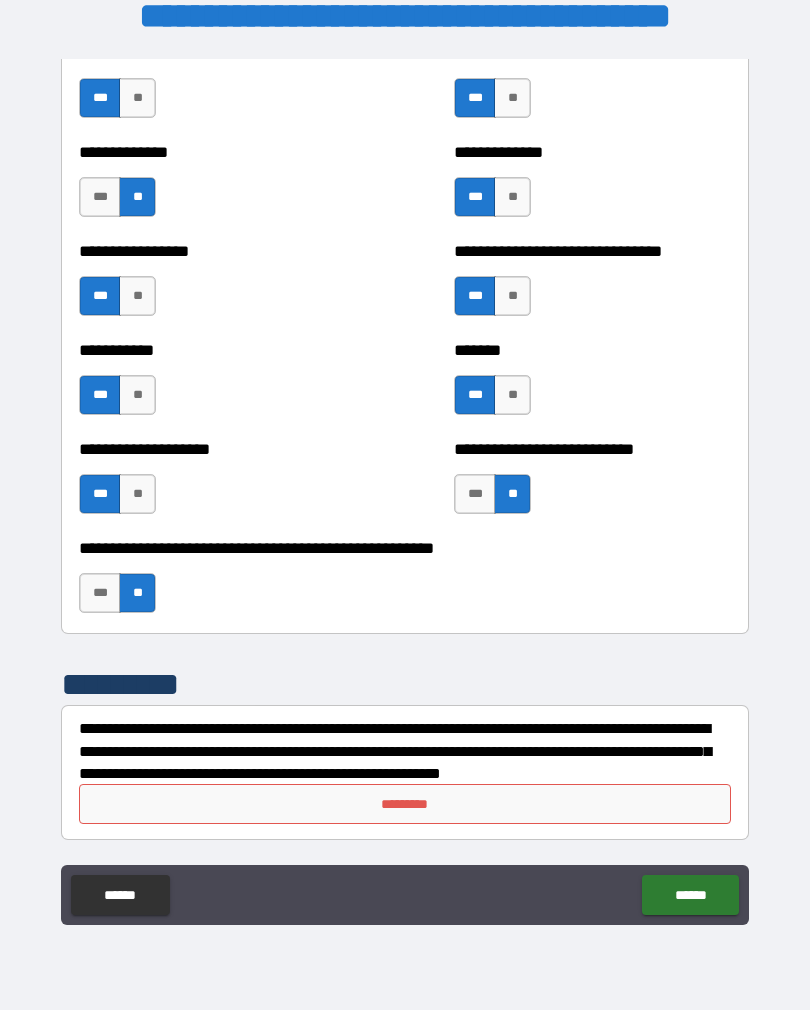 scroll, scrollTop: 7847, scrollLeft: 0, axis: vertical 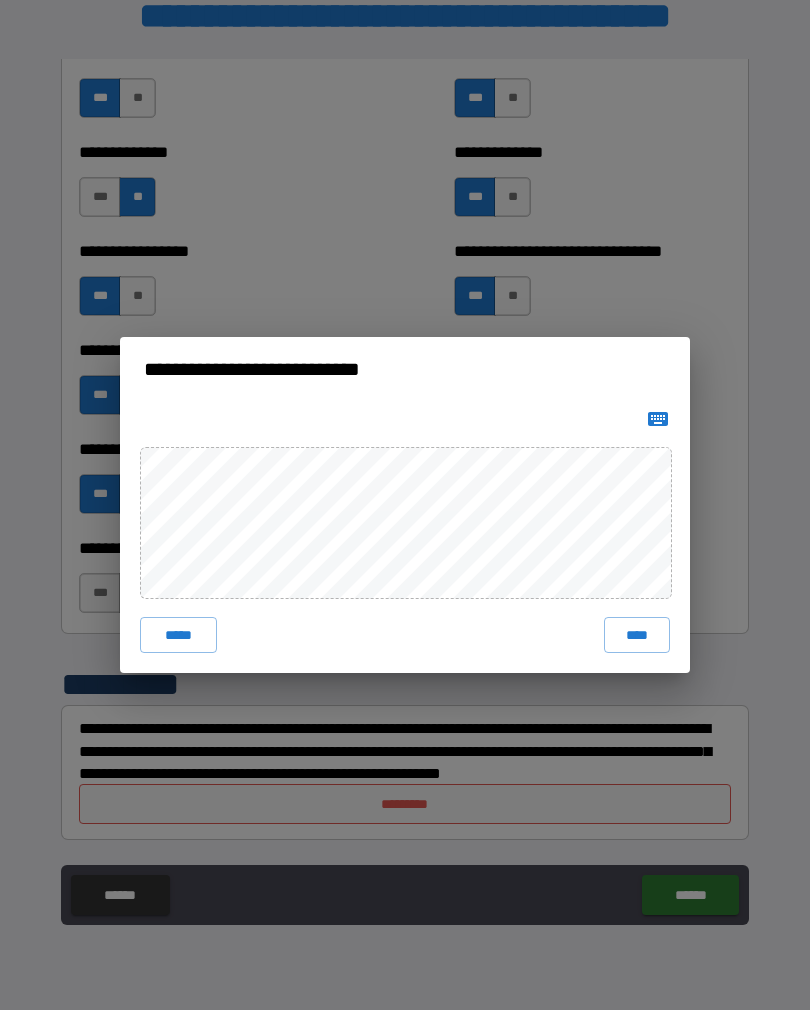 click on "****" at bounding box center (637, 635) 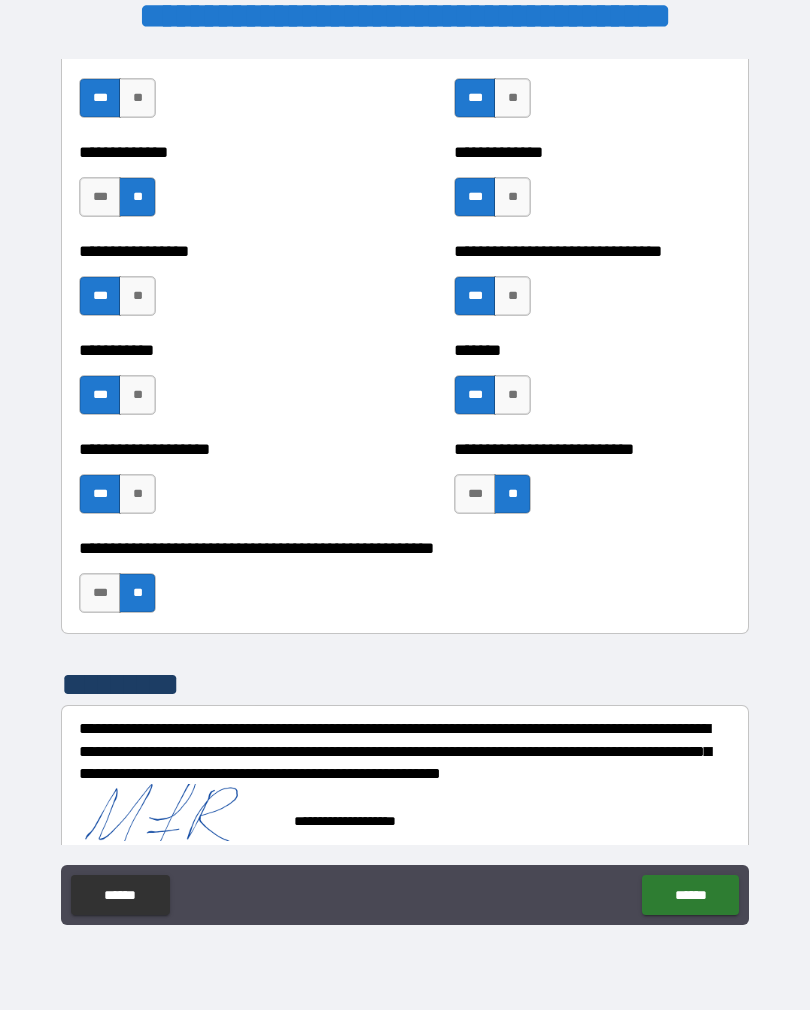 click on "******" at bounding box center [690, 895] 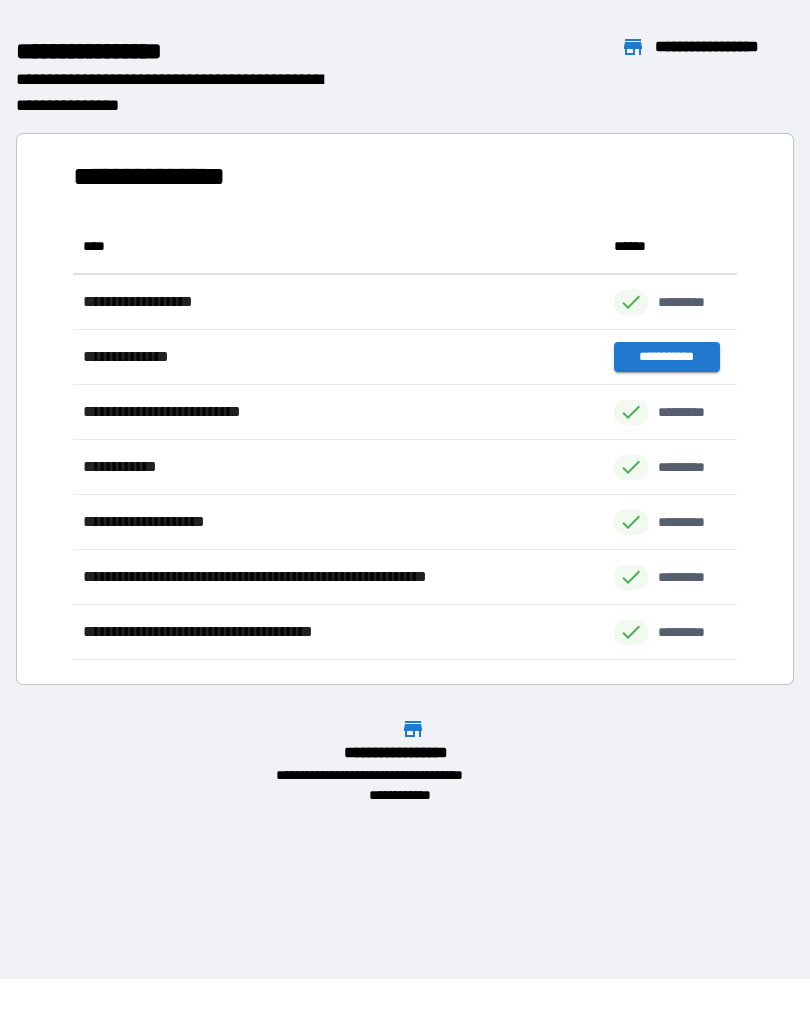scroll, scrollTop: 1, scrollLeft: 1, axis: both 